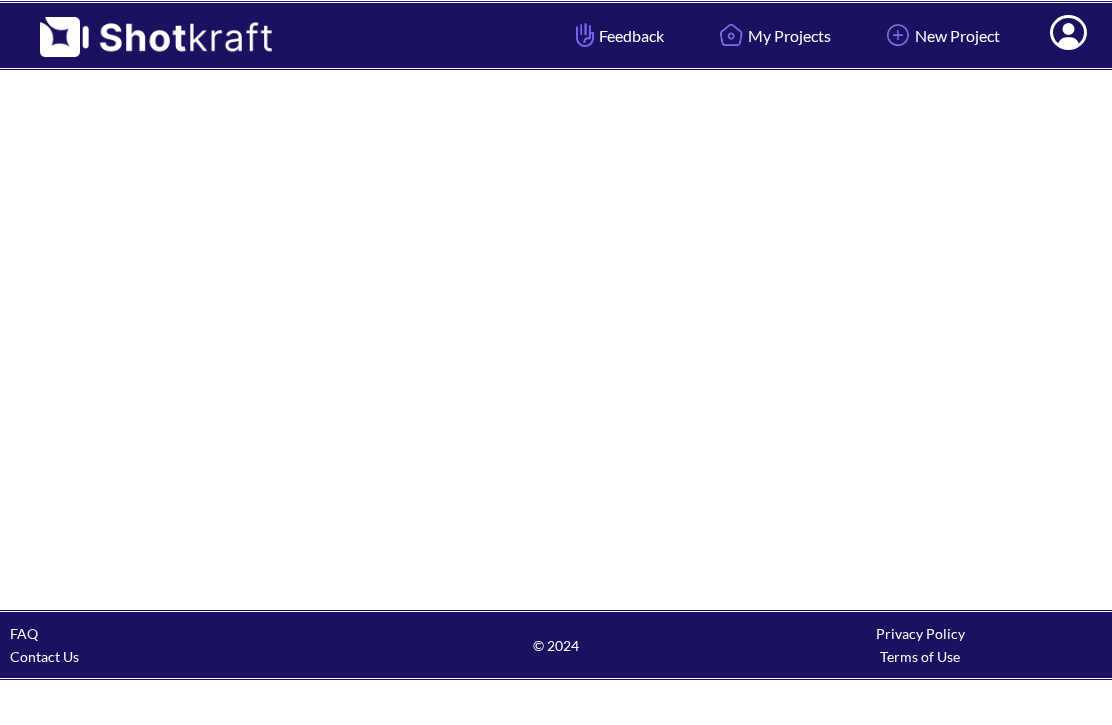 scroll, scrollTop: 0, scrollLeft: 0, axis: both 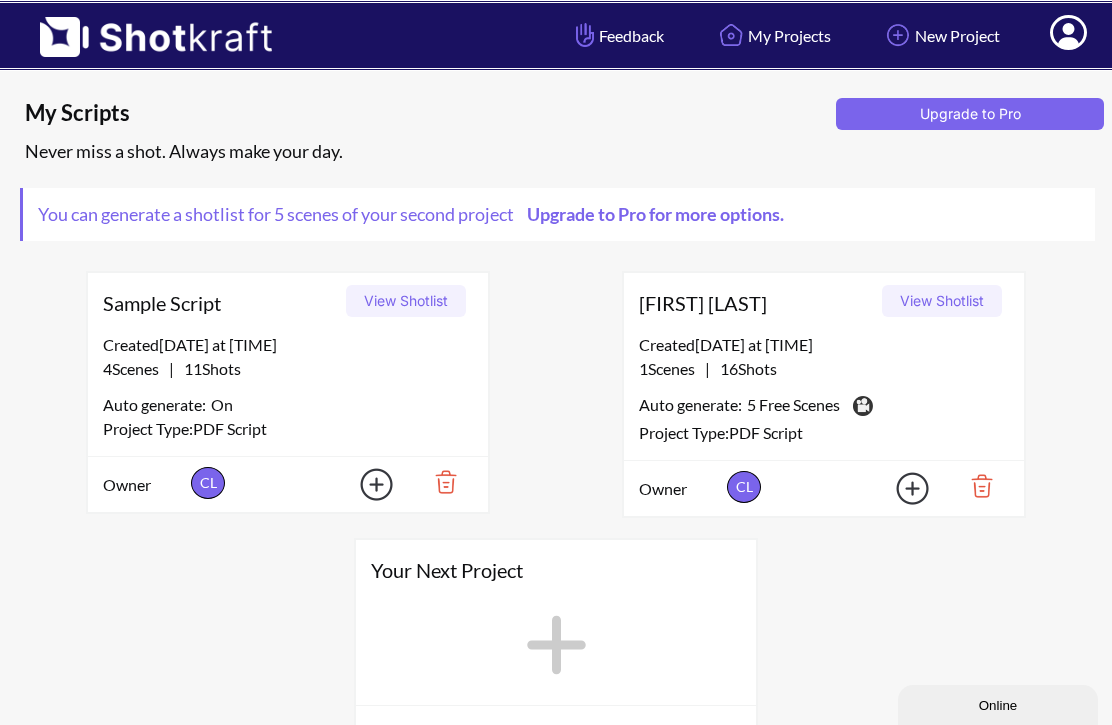 click on "View Shotlist" at bounding box center [942, 301] 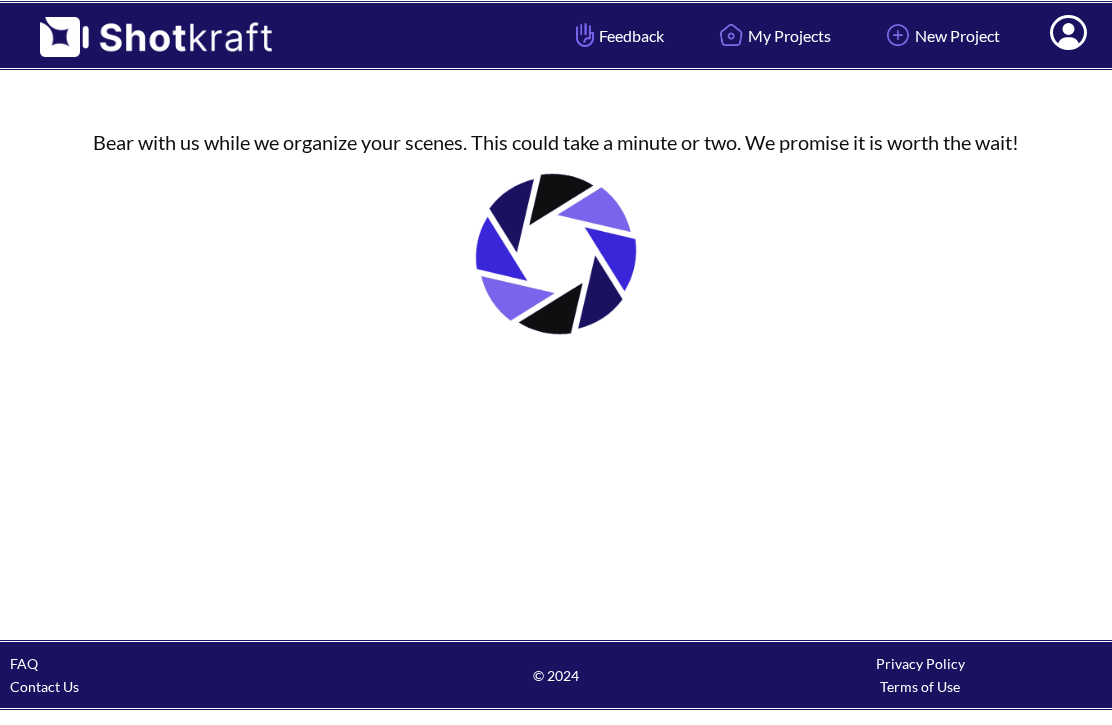 scroll, scrollTop: 0, scrollLeft: 0, axis: both 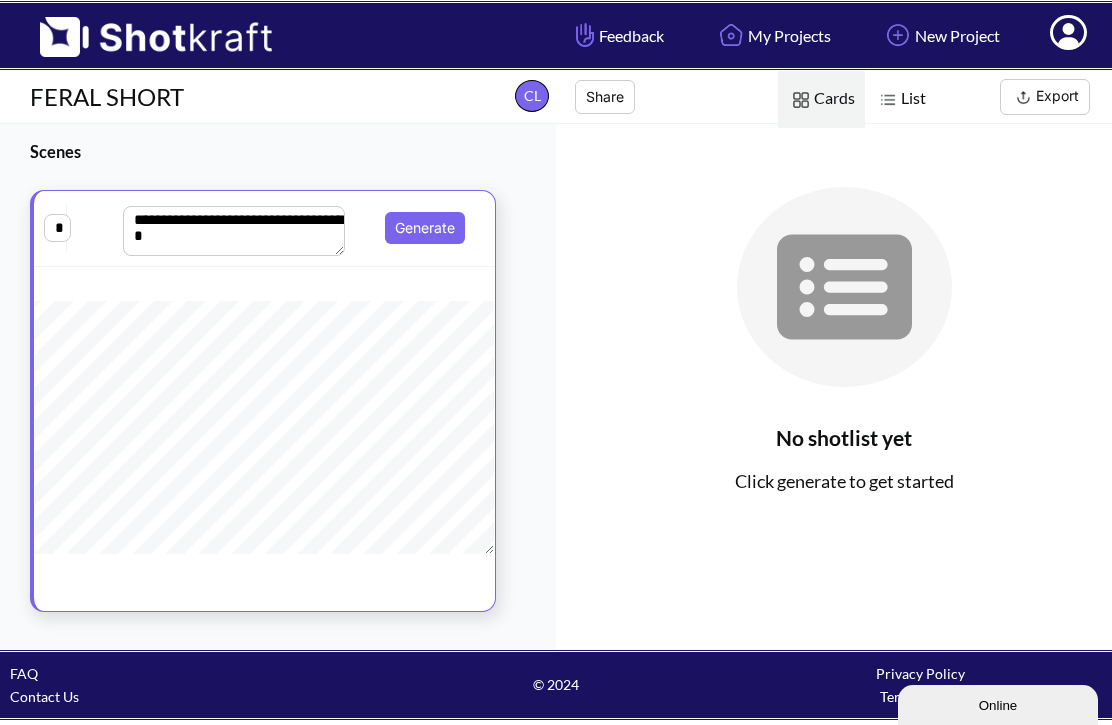click on "Generate" at bounding box center [425, 228] 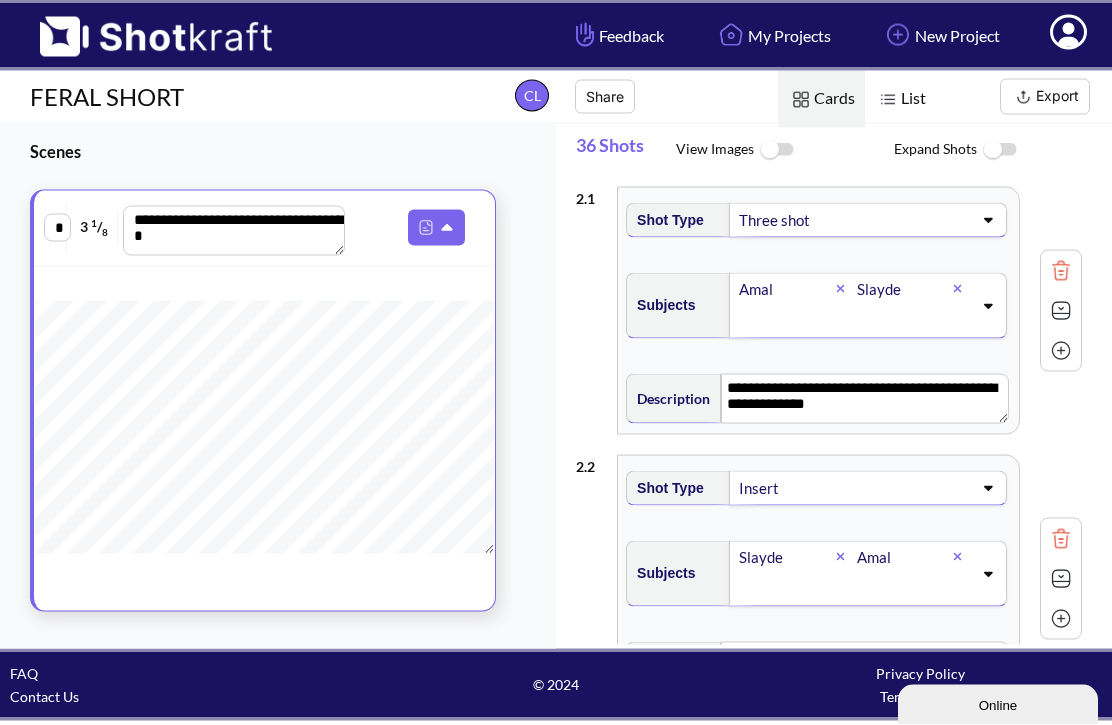 scroll, scrollTop: 62, scrollLeft: 0, axis: vertical 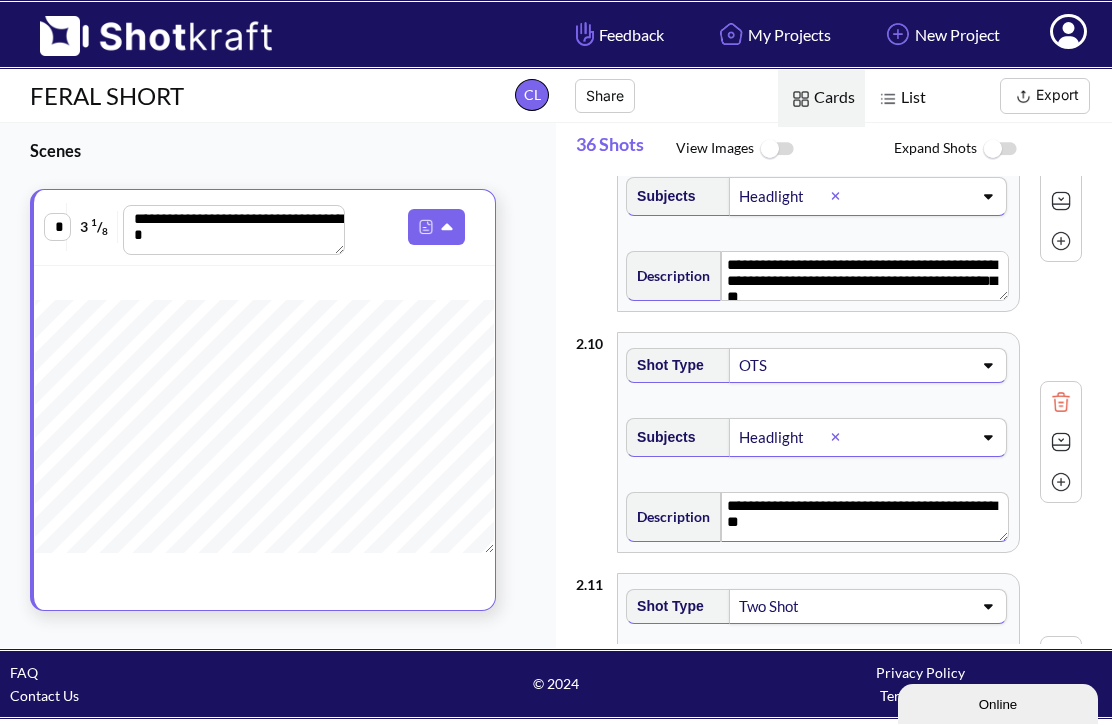 click on "**********" at bounding box center (865, 518) 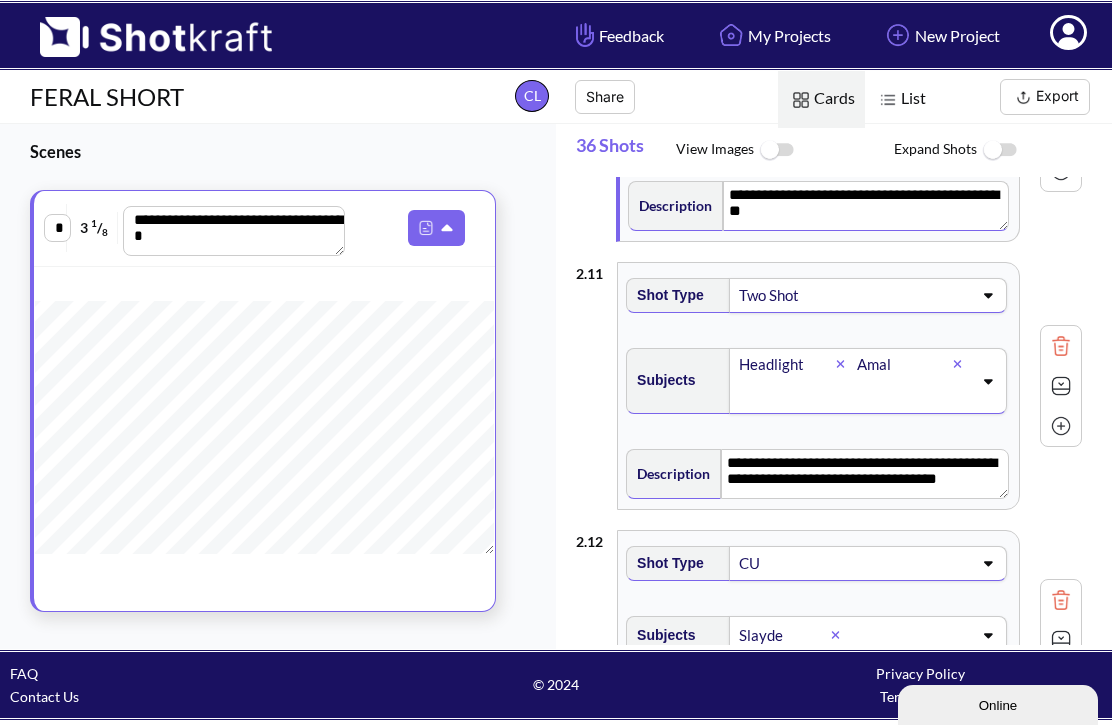 scroll, scrollTop: 2471, scrollLeft: 0, axis: vertical 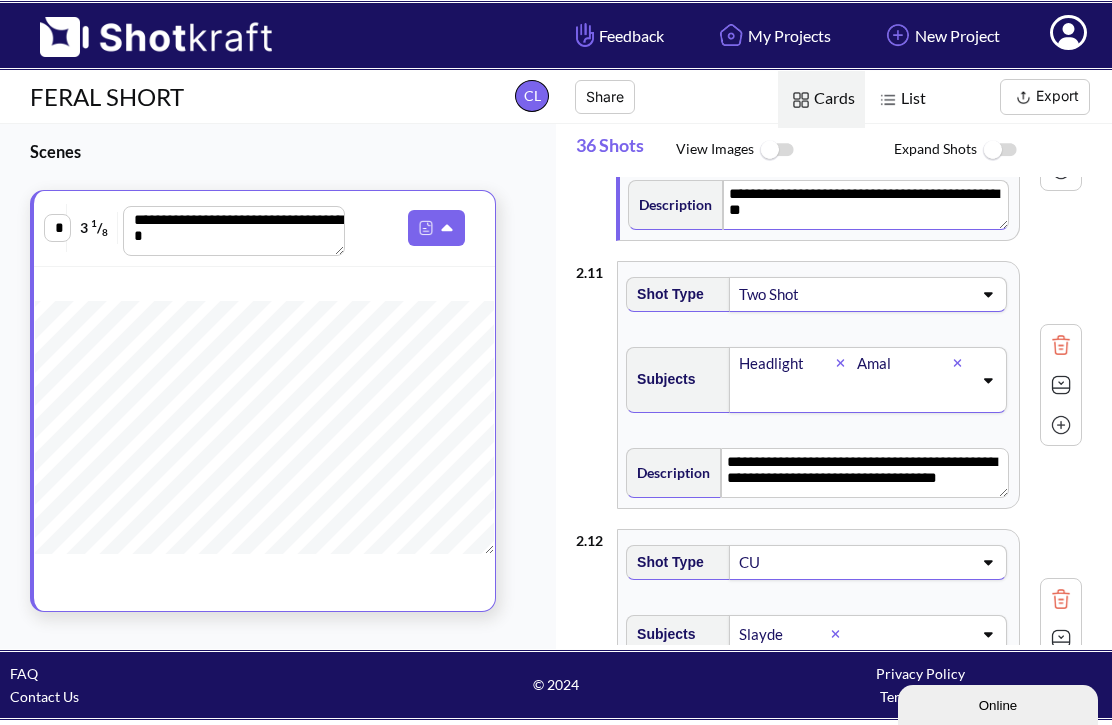 click 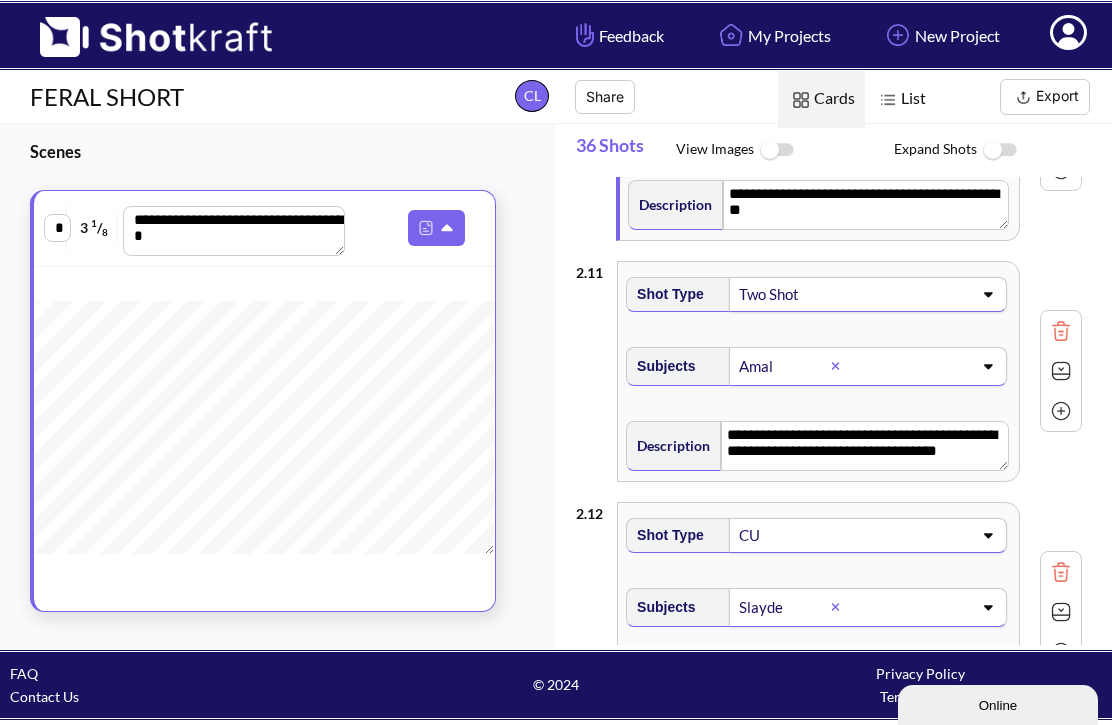 click at bounding box center [911, 366] 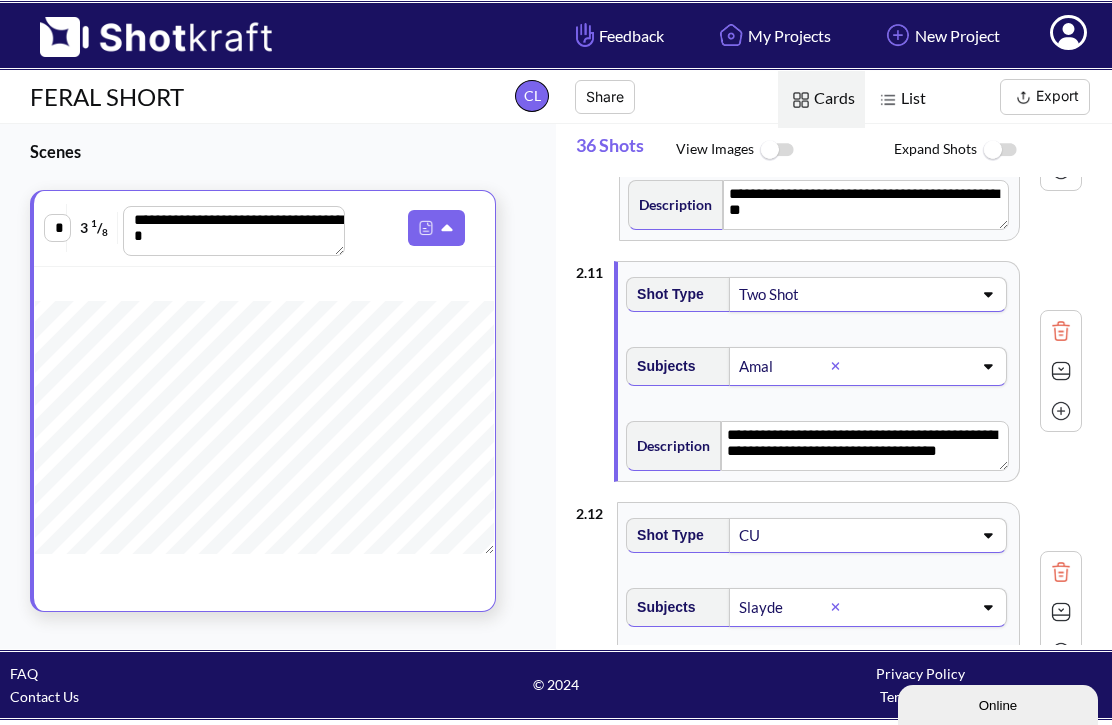 type on "**********" 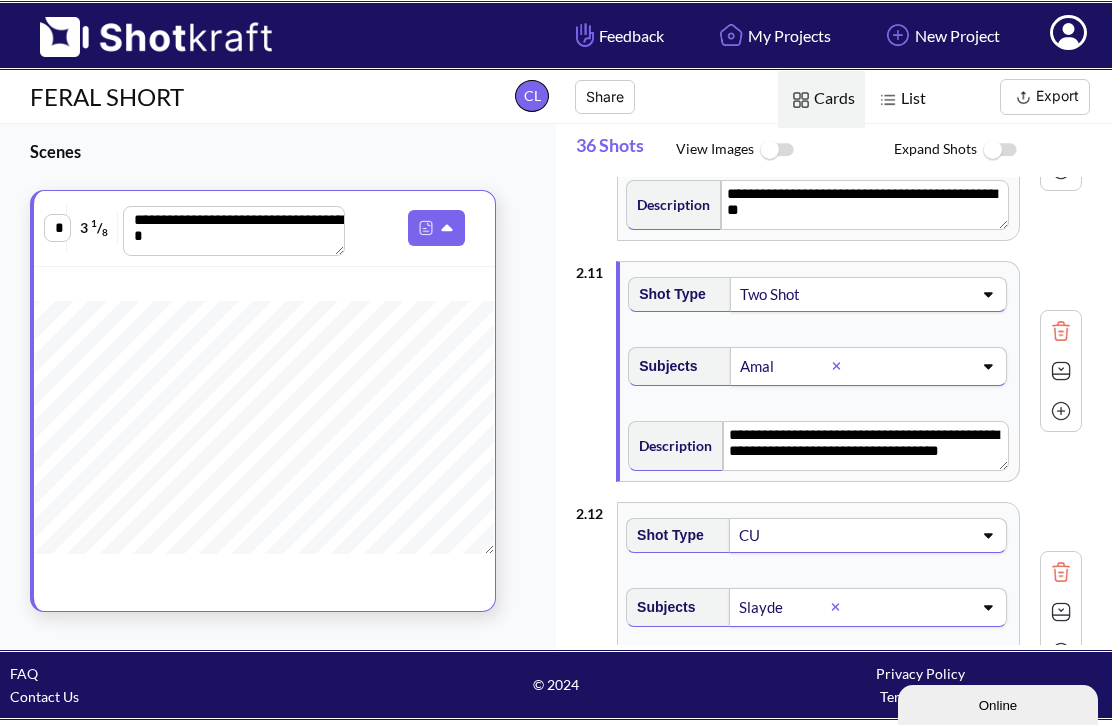 click at bounding box center [911, 366] 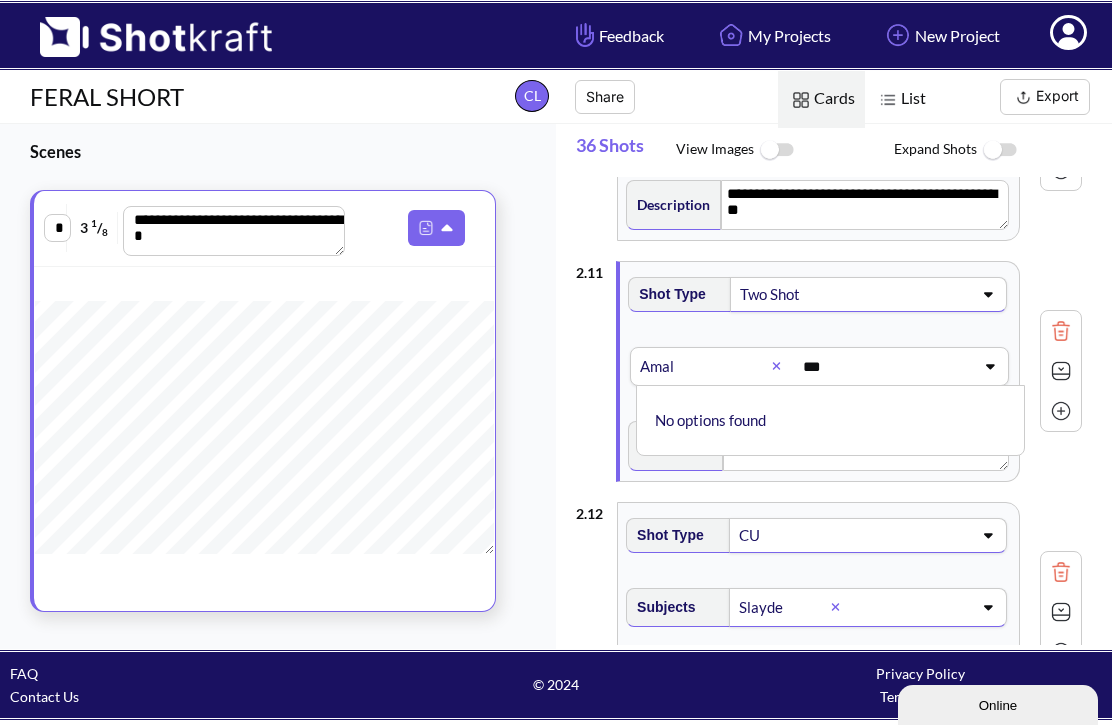 click on "**********" at bounding box center [829, 371] 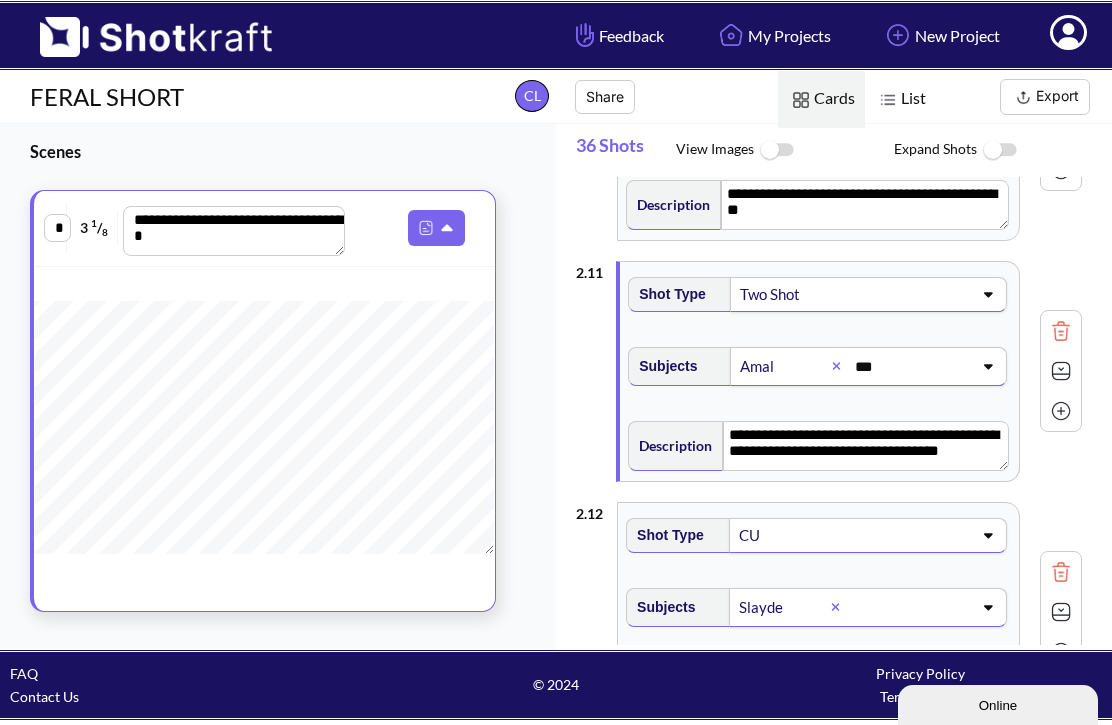 type on "***" 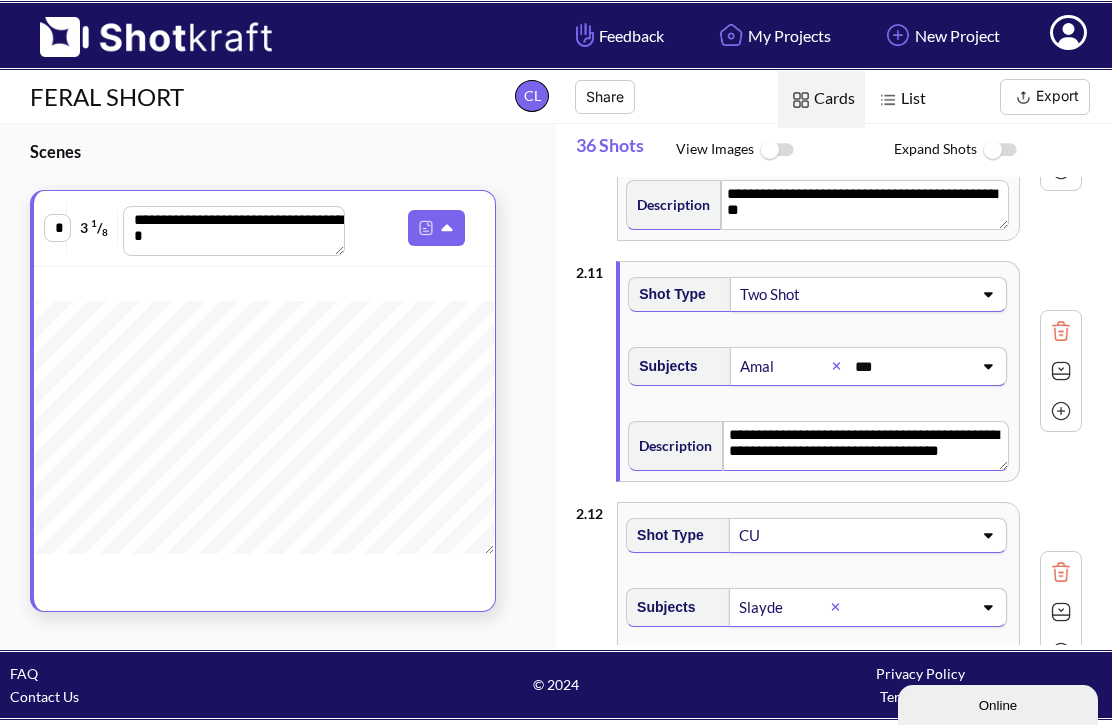 click on "**********" at bounding box center [866, 446] 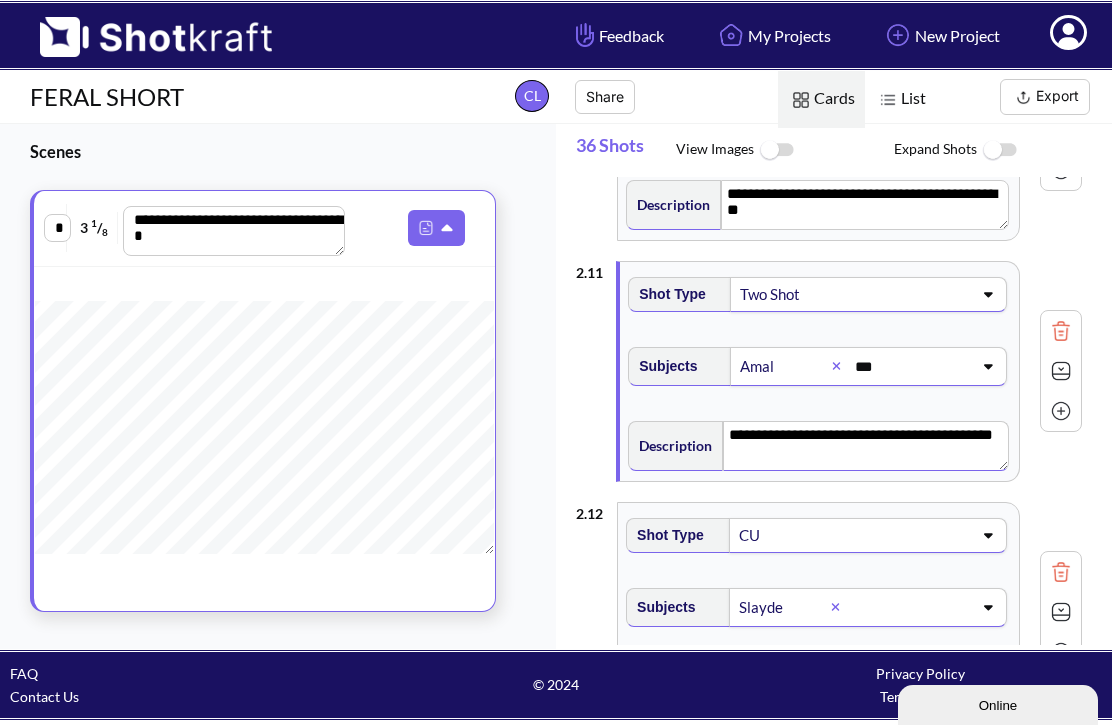 click on "**********" at bounding box center (866, 446) 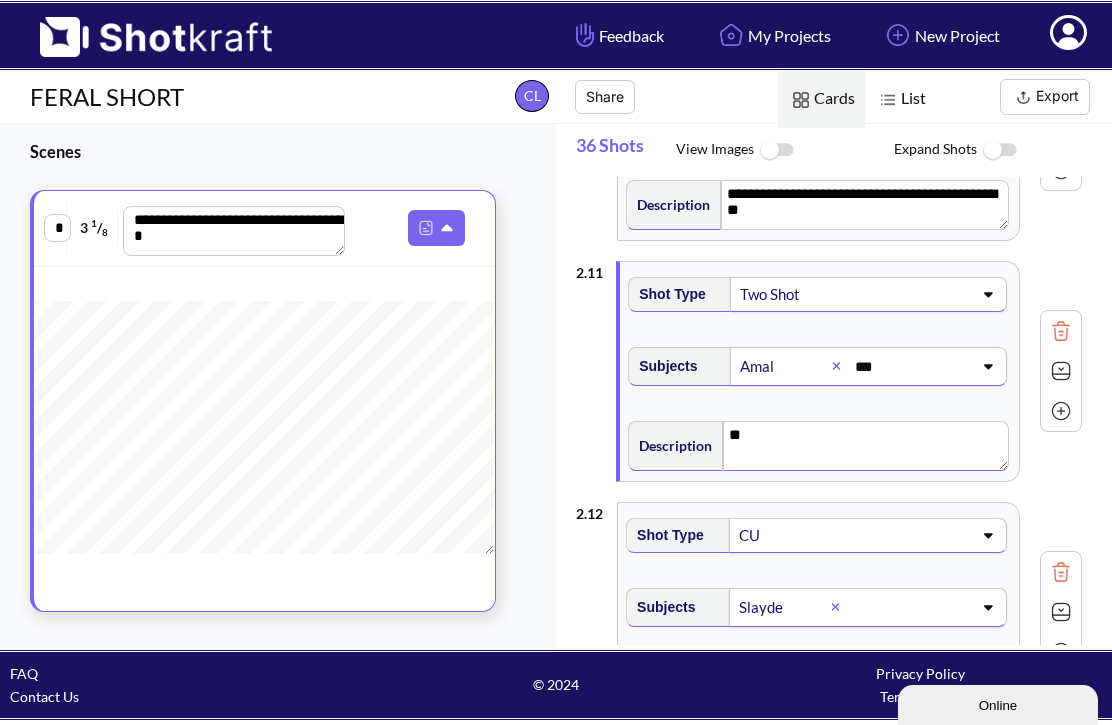 type on "*" 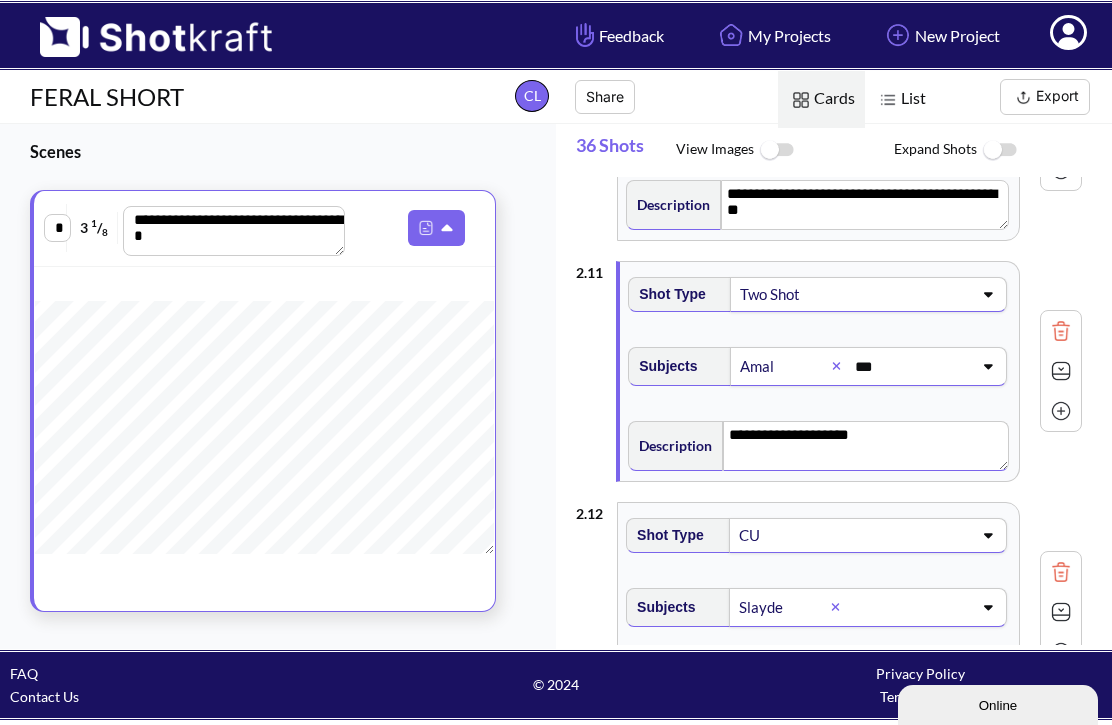 click on "**********" at bounding box center (866, 446) 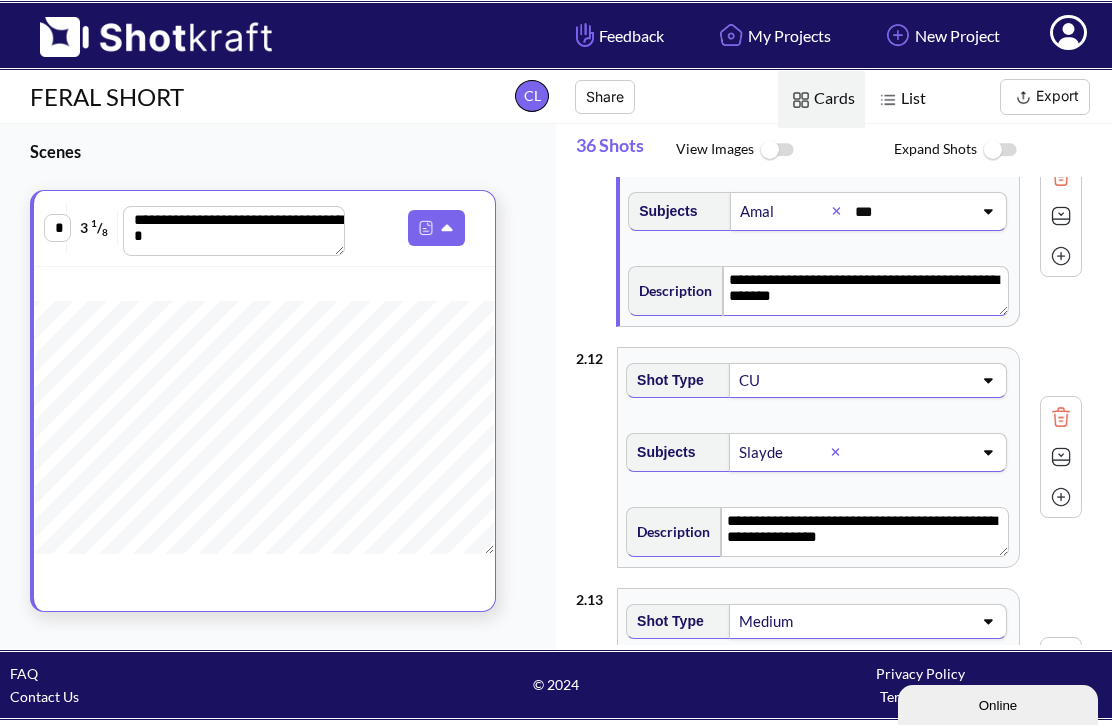 scroll, scrollTop: 2627, scrollLeft: 0, axis: vertical 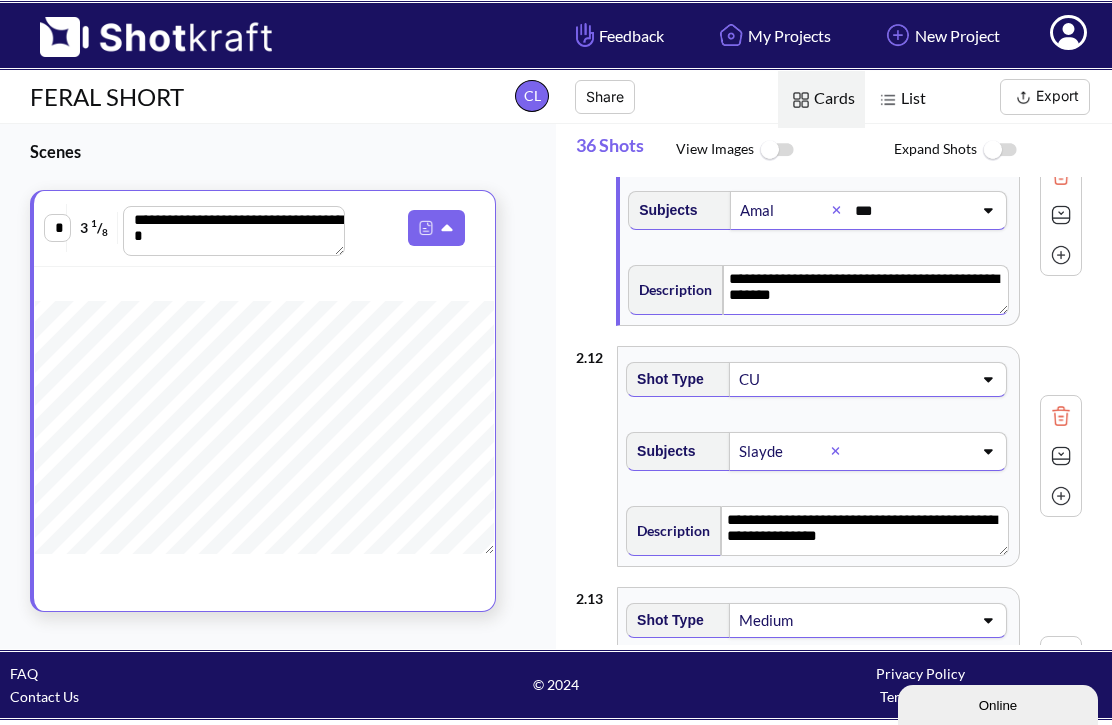 click 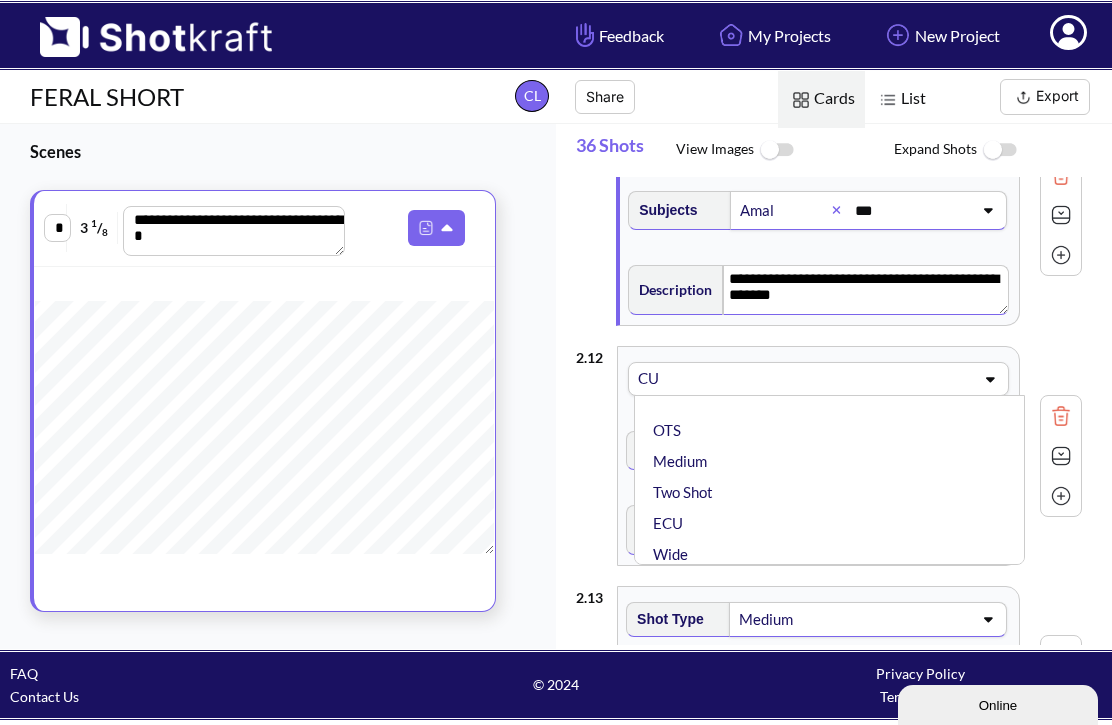 click at bounding box center [882, 379] 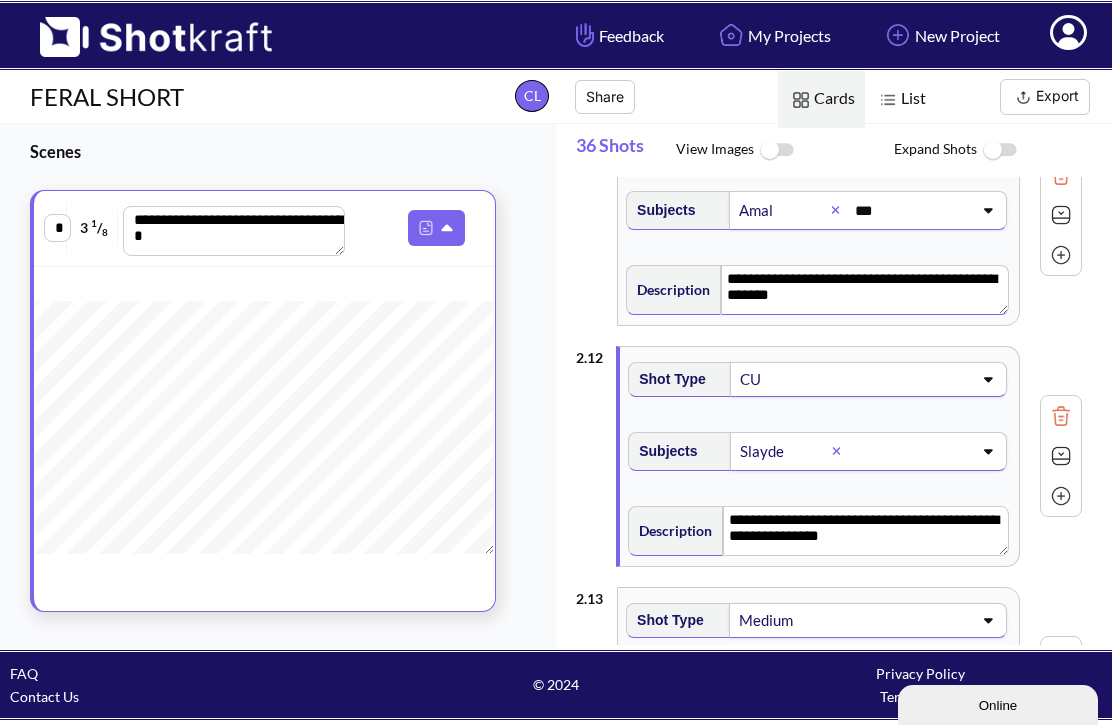 click on "CU" at bounding box center [794, 379] 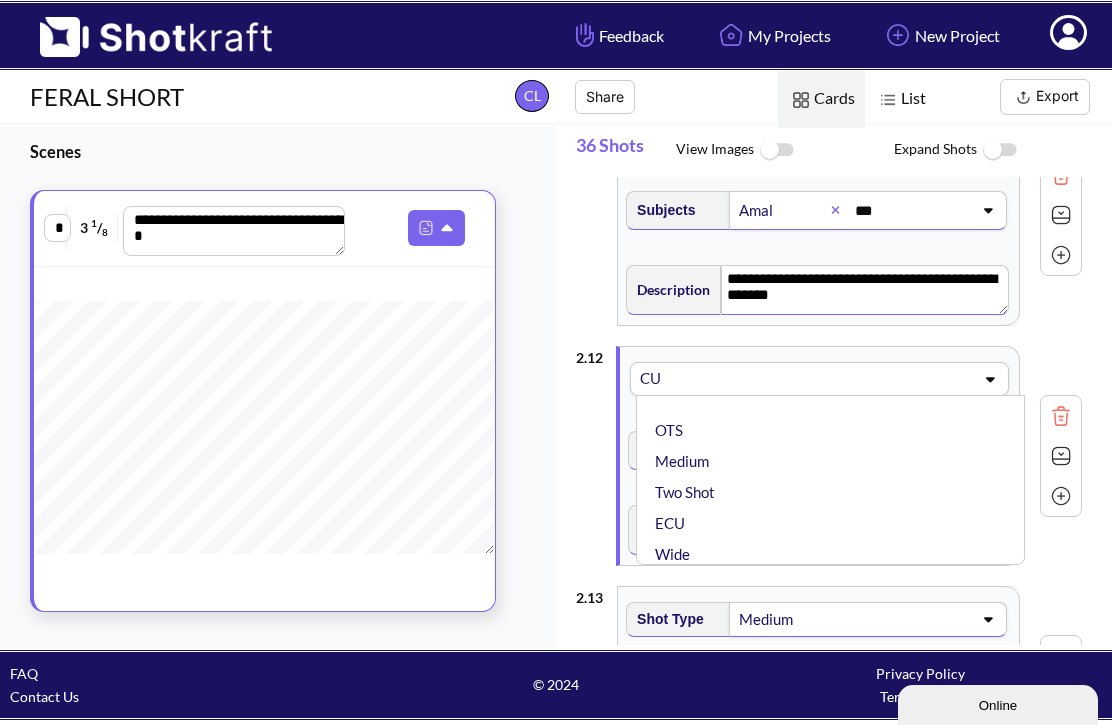 click on "CU" at bounding box center [718, 378] 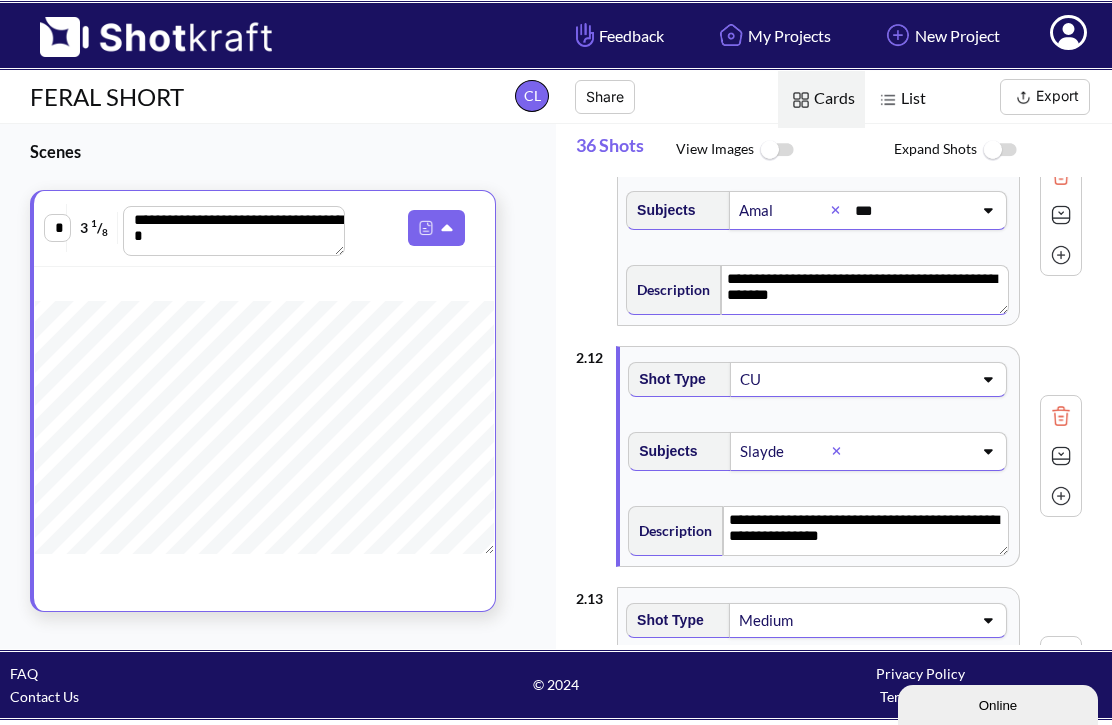 click on "CU" at bounding box center (794, 379) 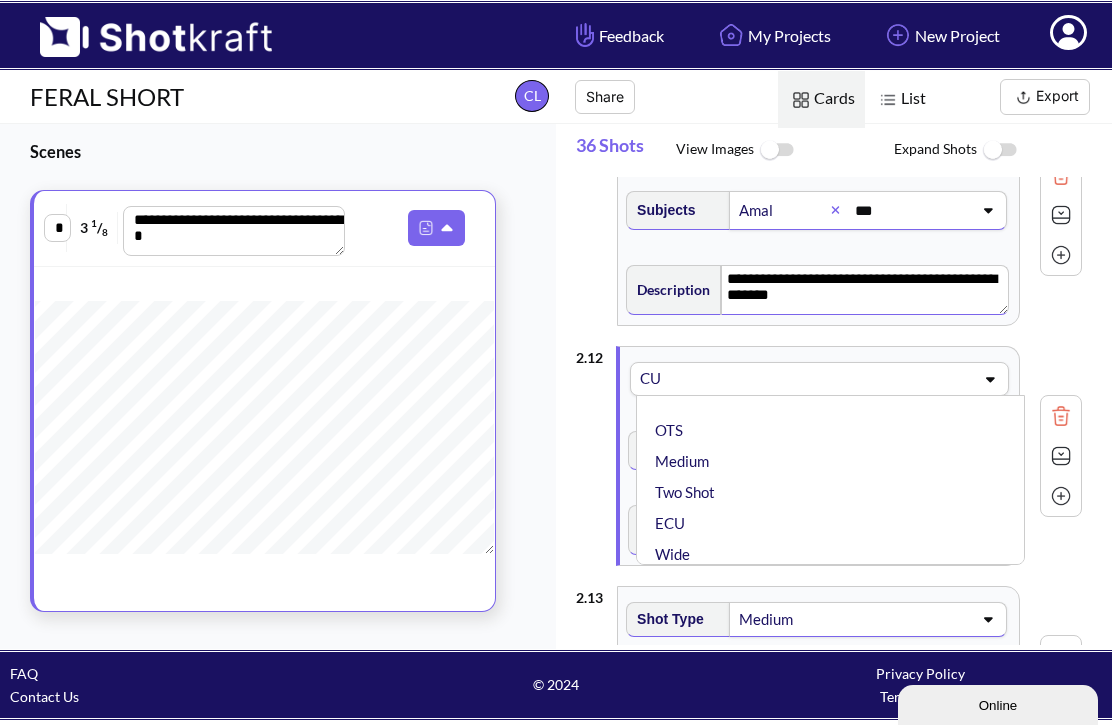click 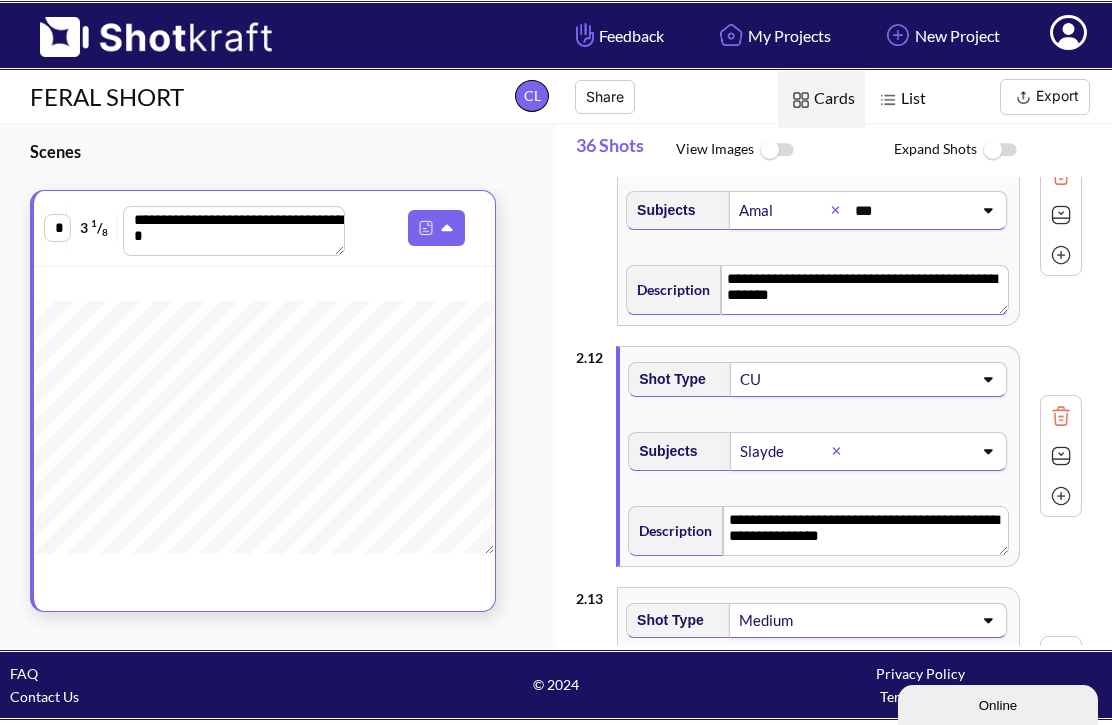 click 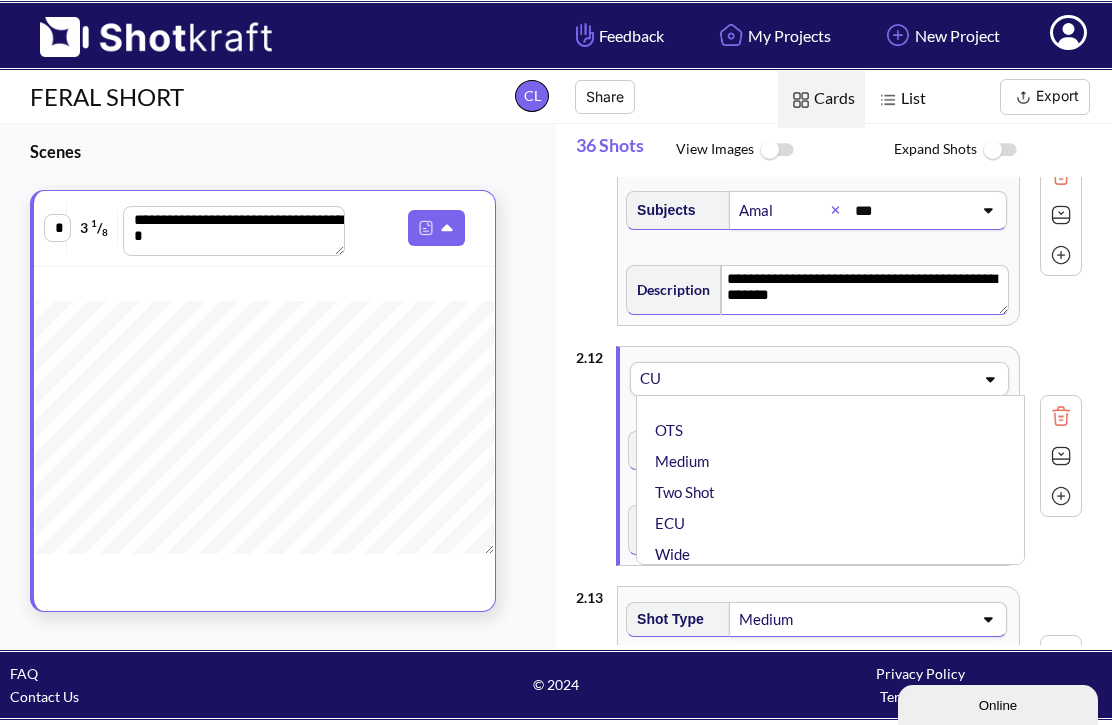click on "Two Shot" at bounding box center (835, 492) 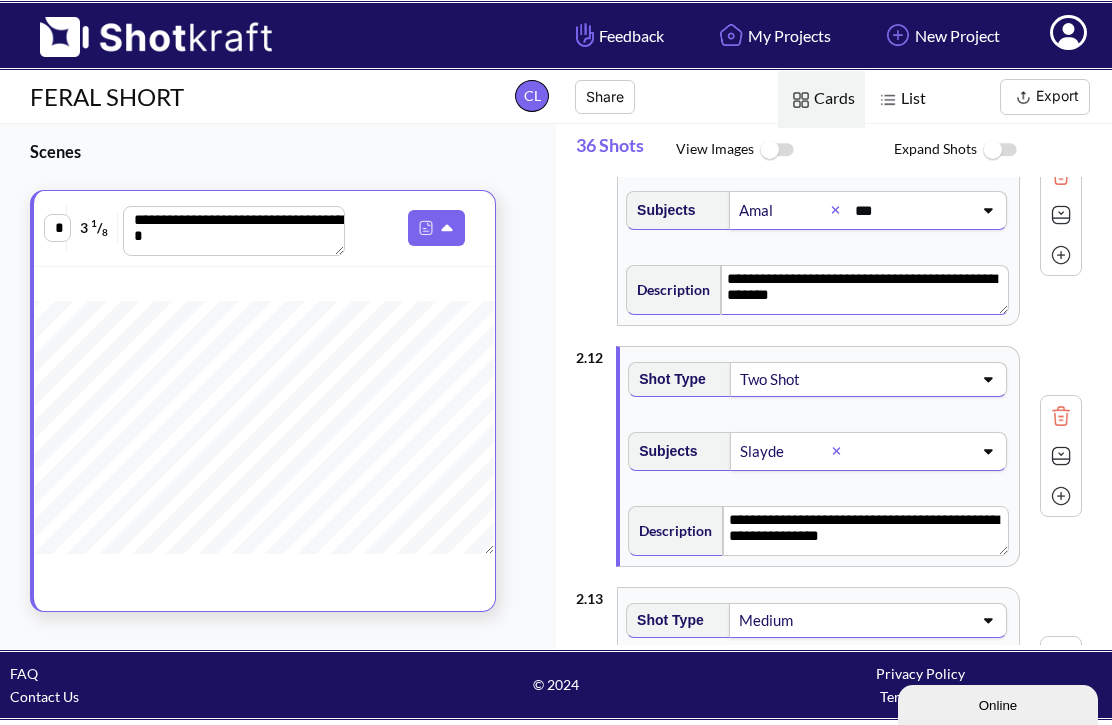 click 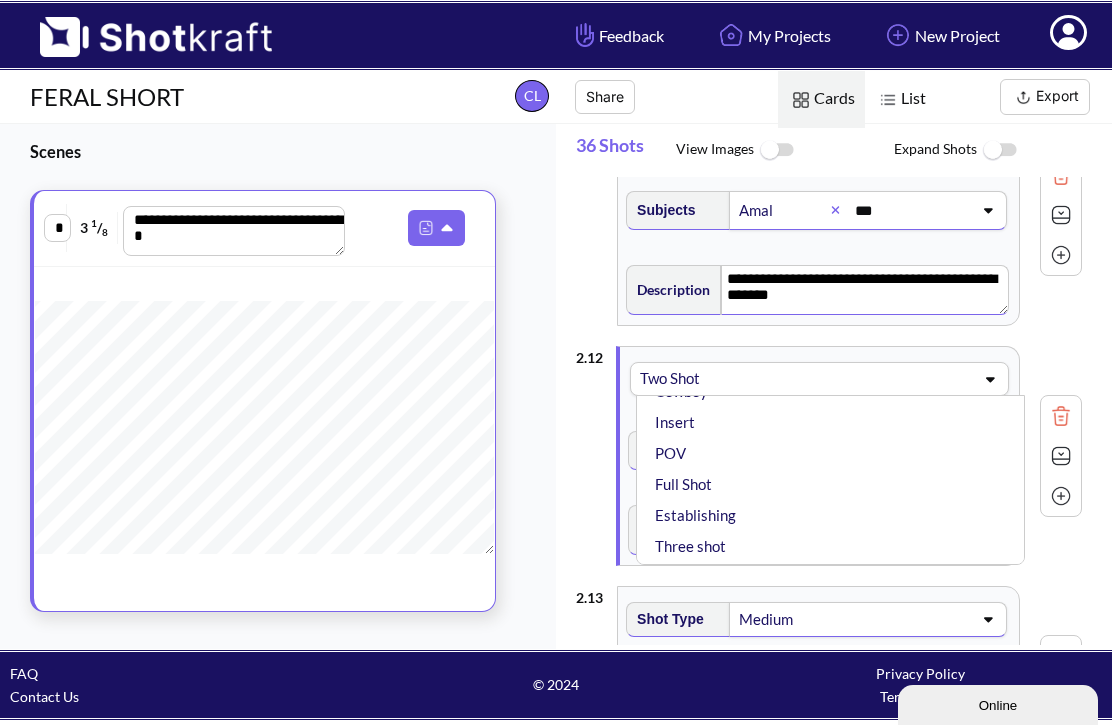 scroll, scrollTop: 225, scrollLeft: 0, axis: vertical 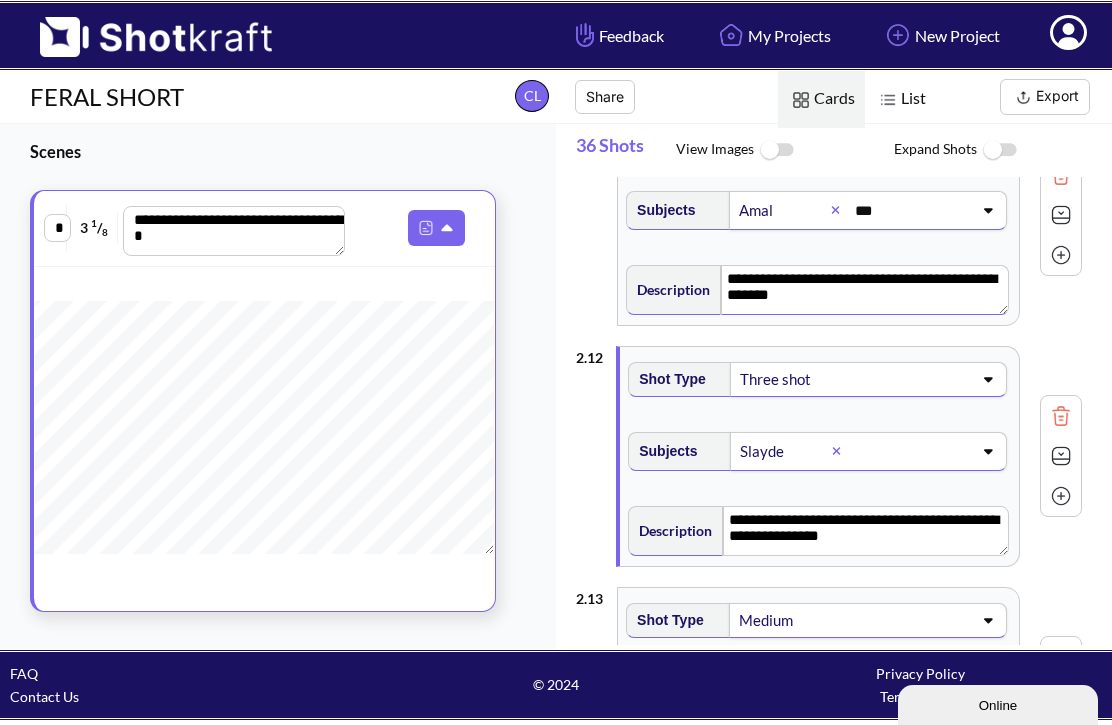 click 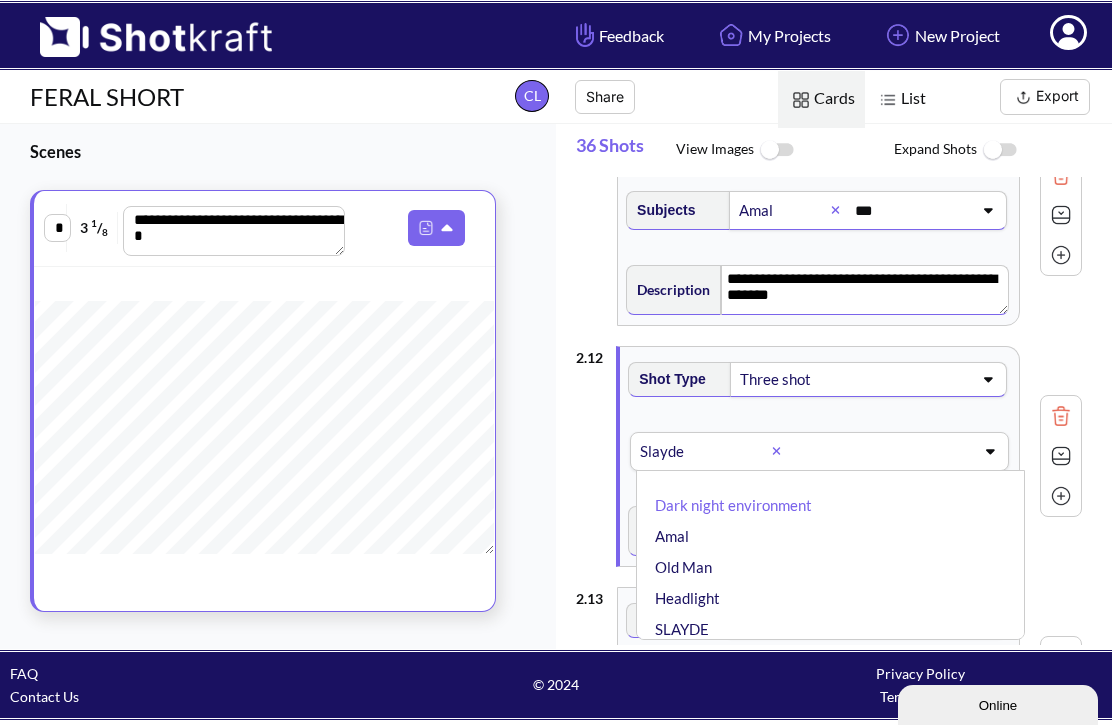 click at bounding box center [883, 451] 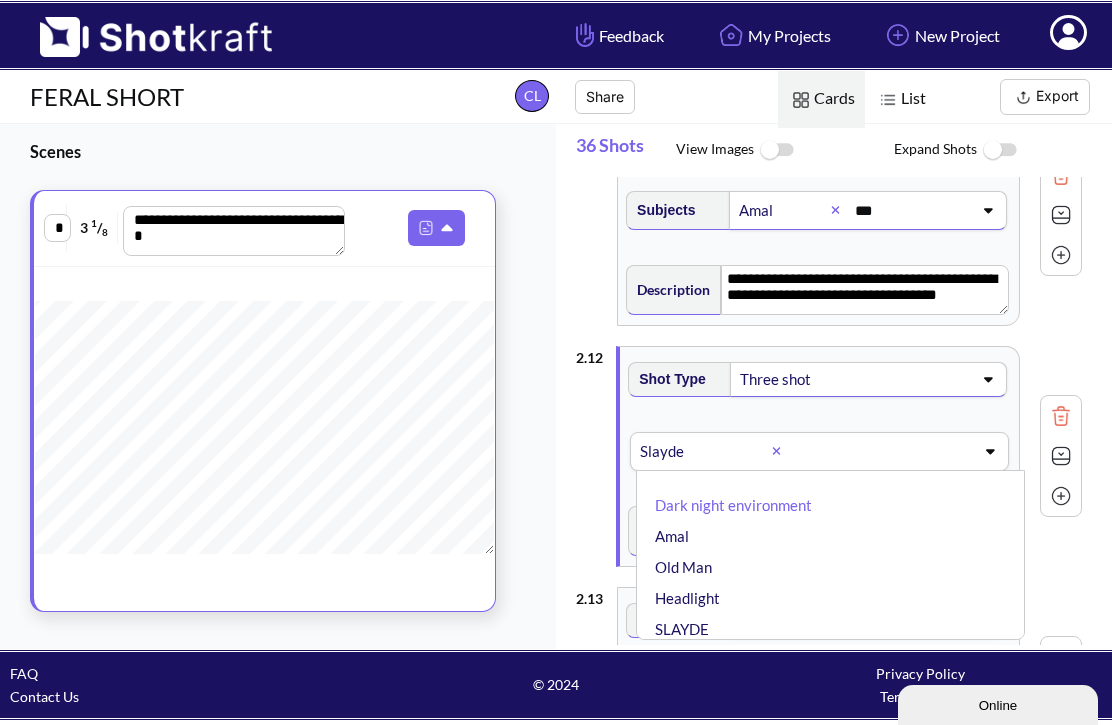 type on "**********" 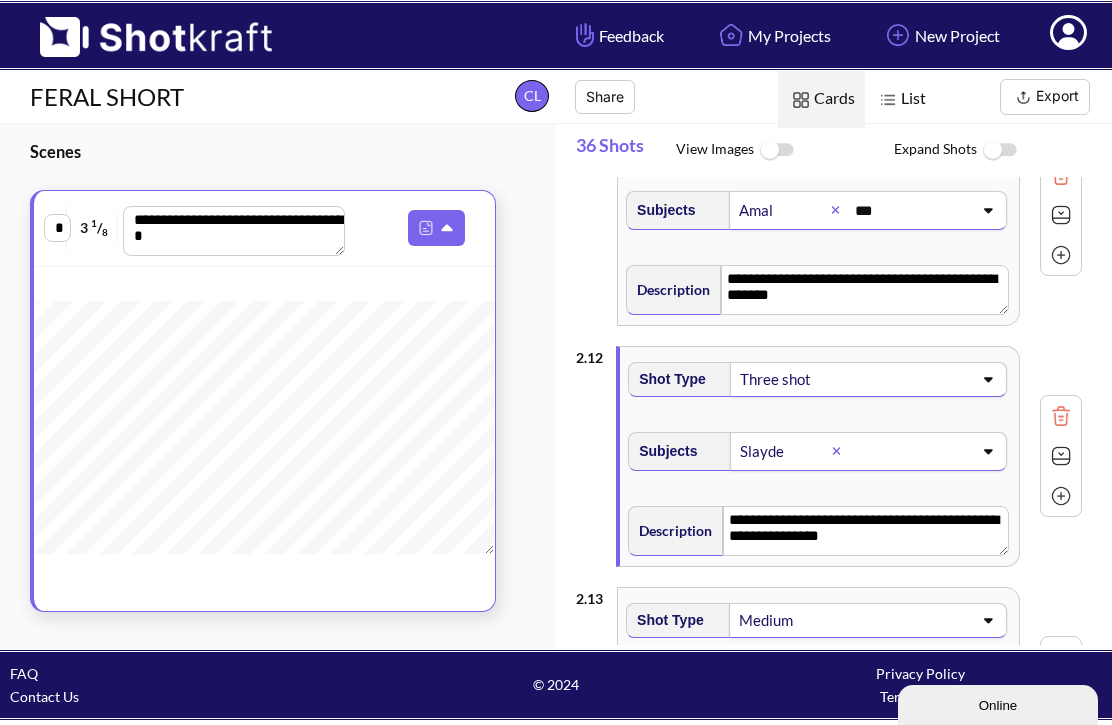type on "*" 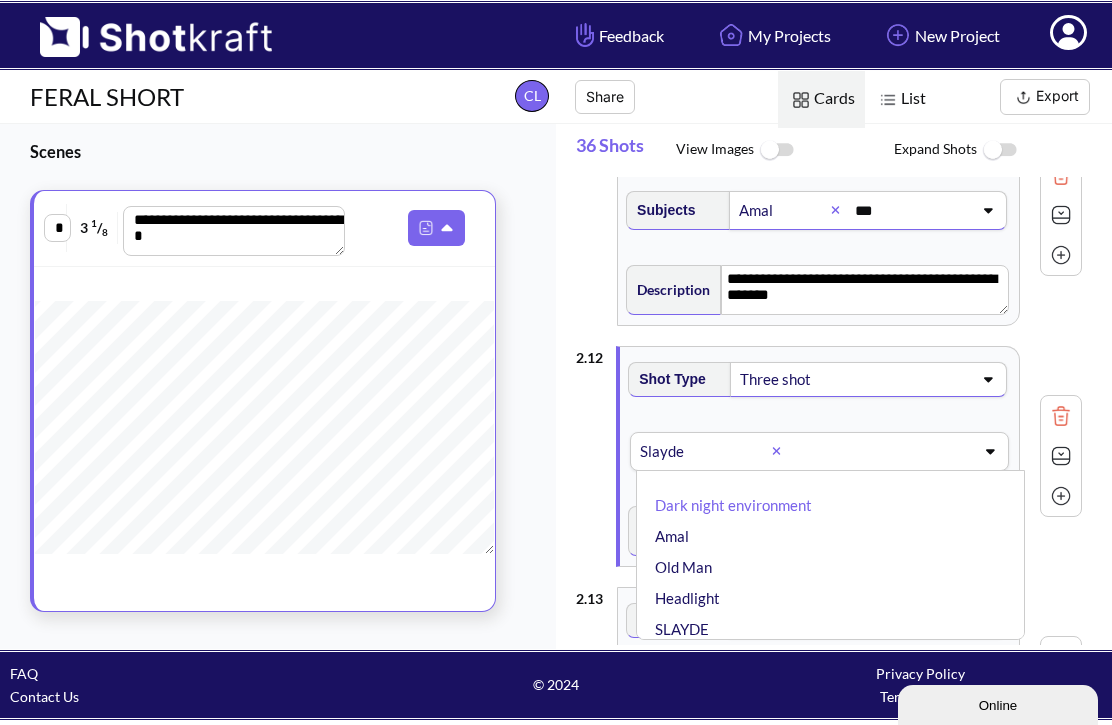 type on "*" 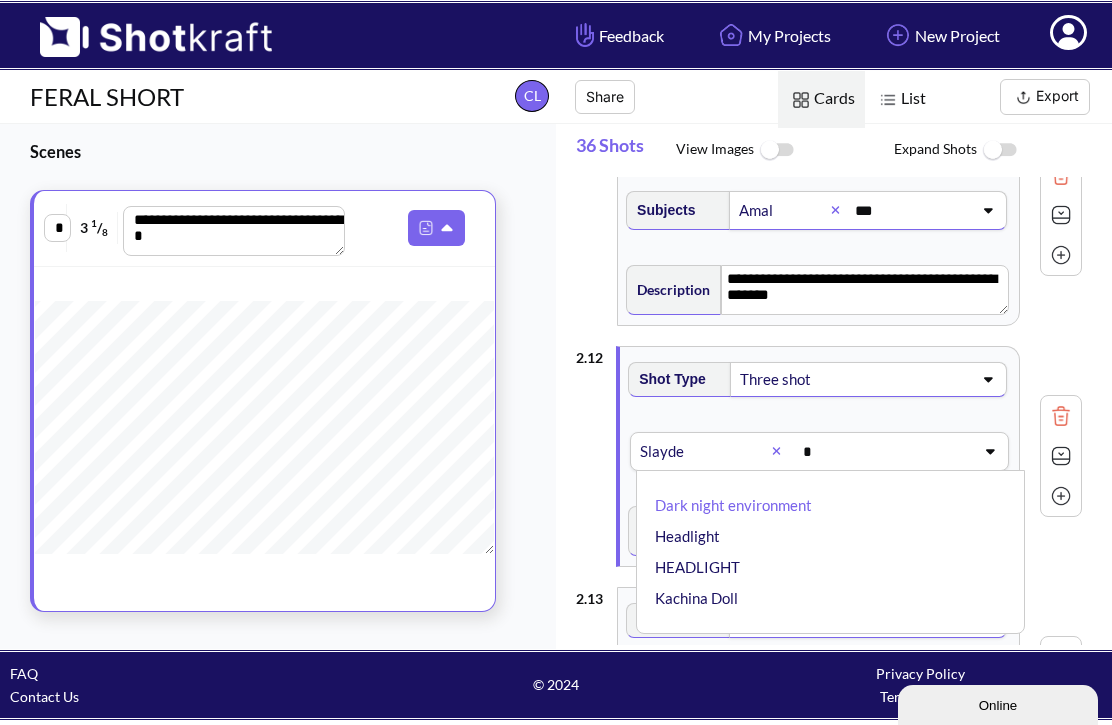 click 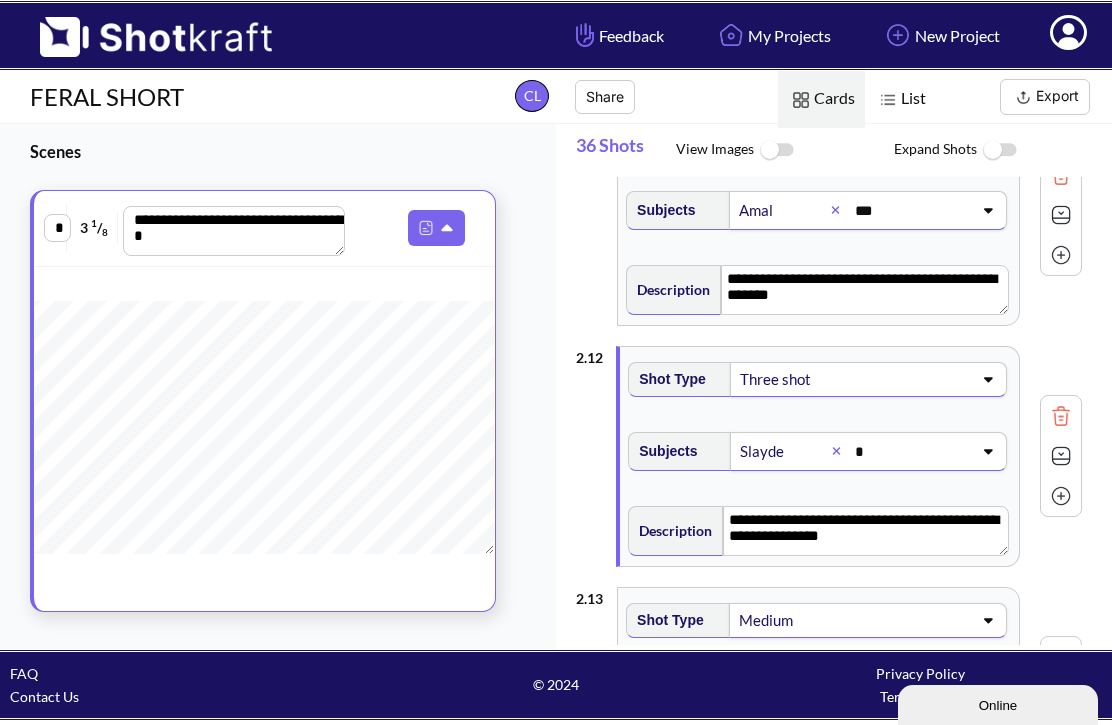 click 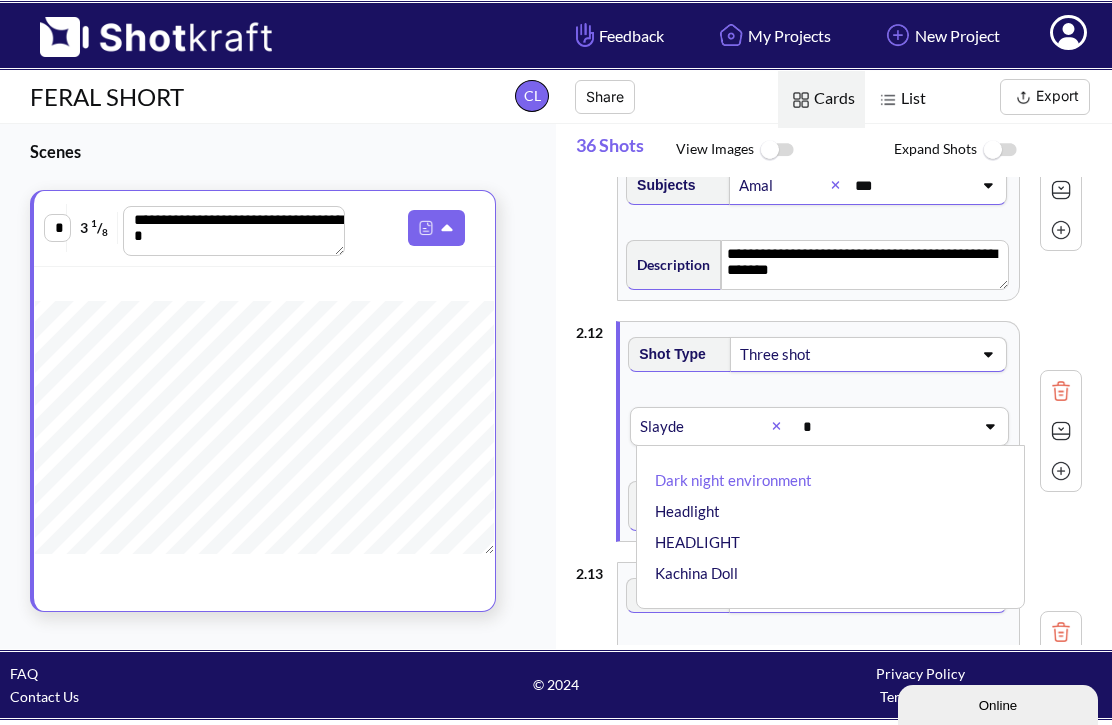 scroll, scrollTop: 2651, scrollLeft: 0, axis: vertical 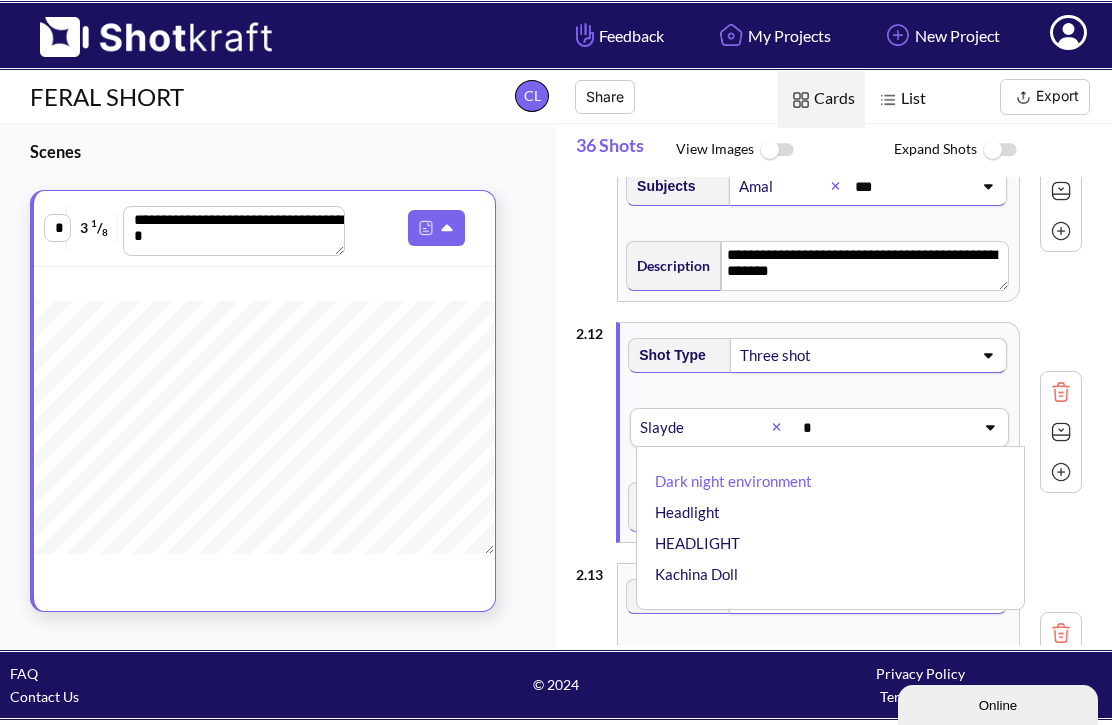 click on "Headlight" at bounding box center [835, 512] 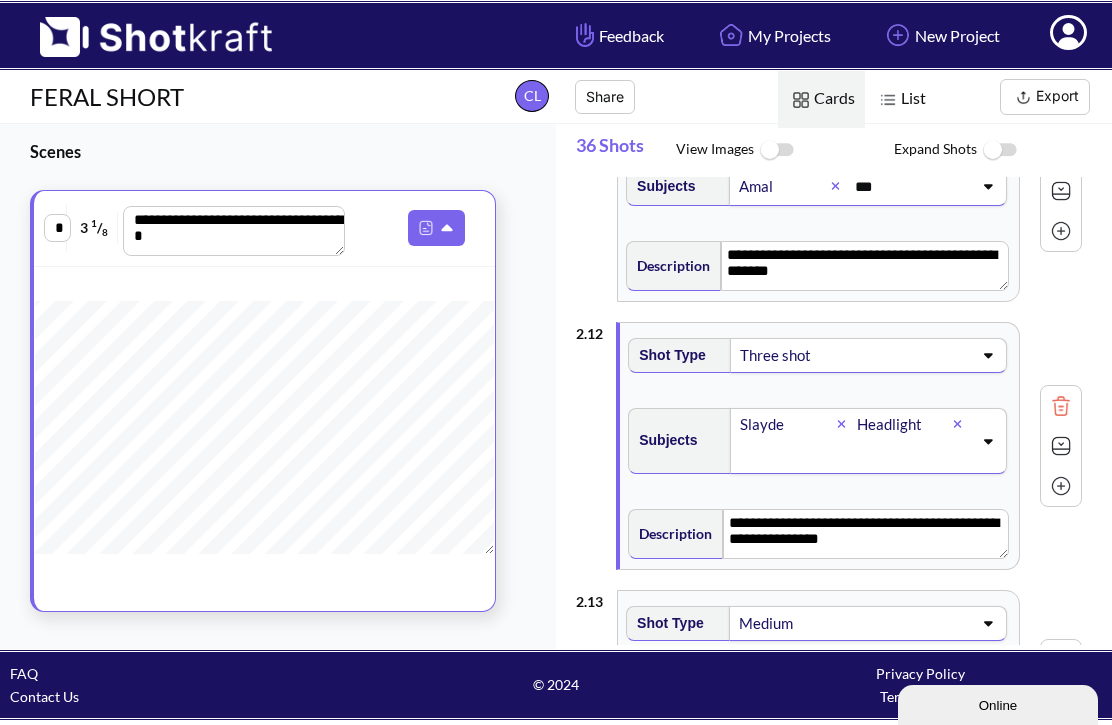 click 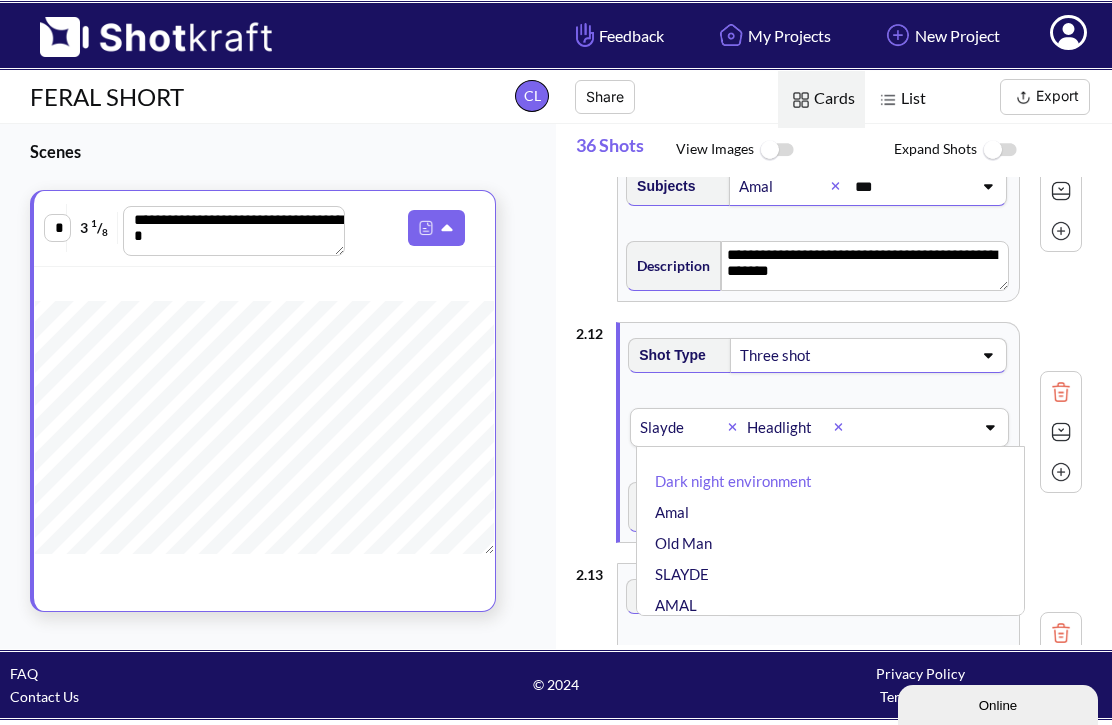 click on "Amal" at bounding box center [835, 512] 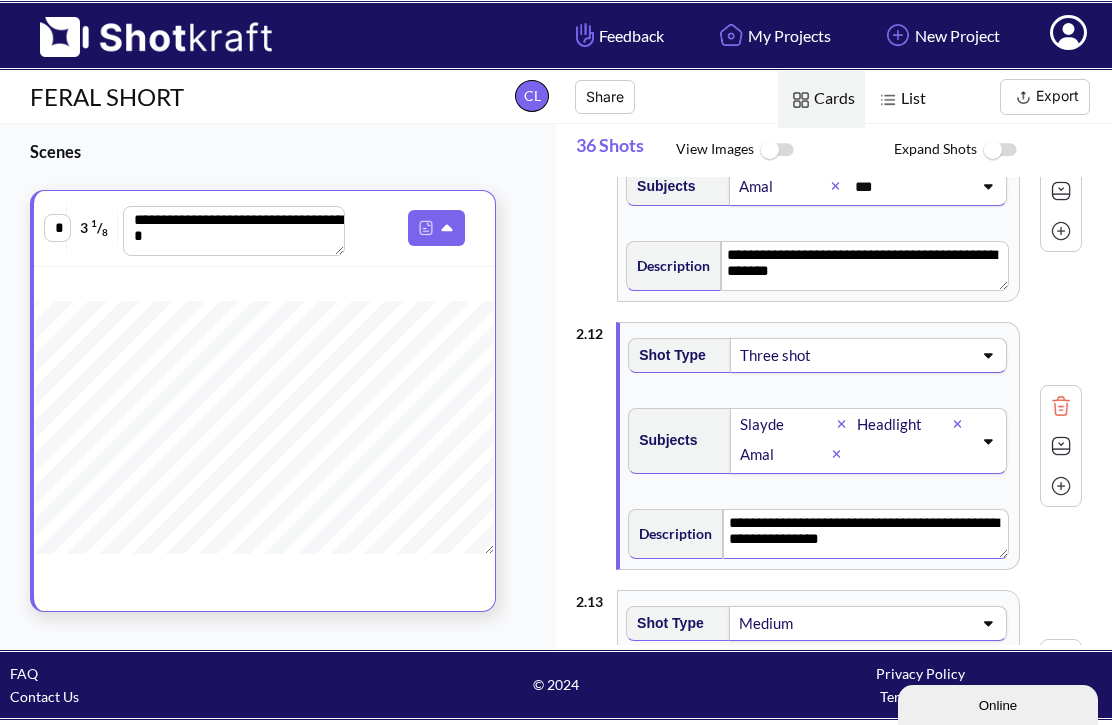 click on "**********" at bounding box center (866, 534) 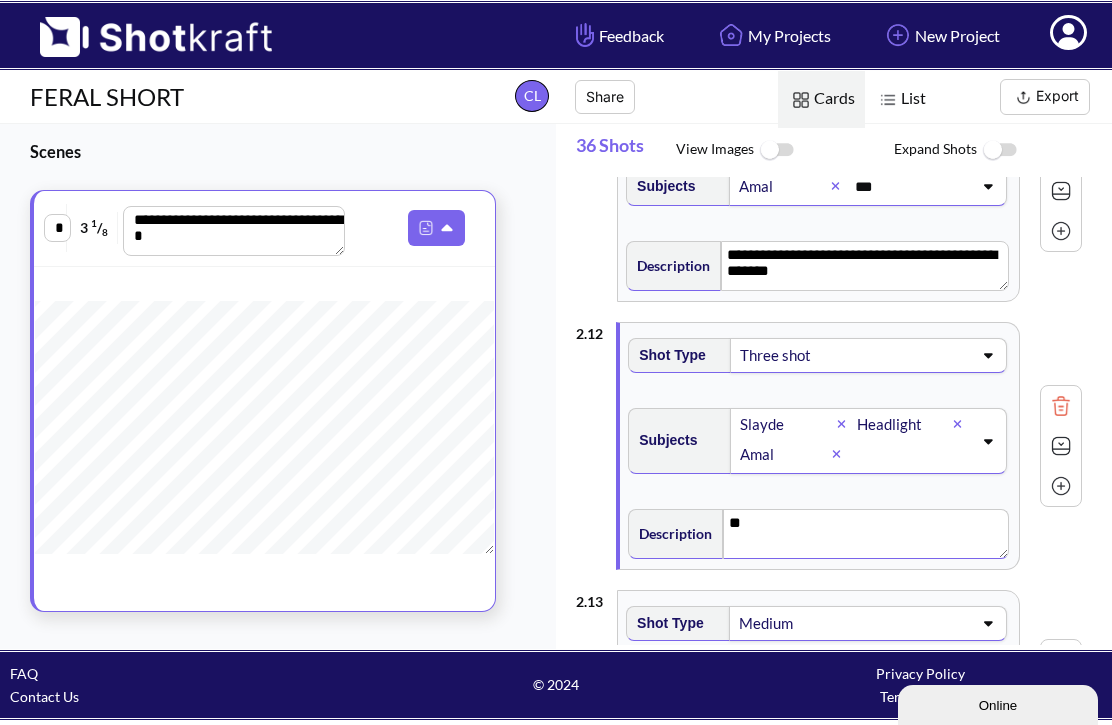 type on "*" 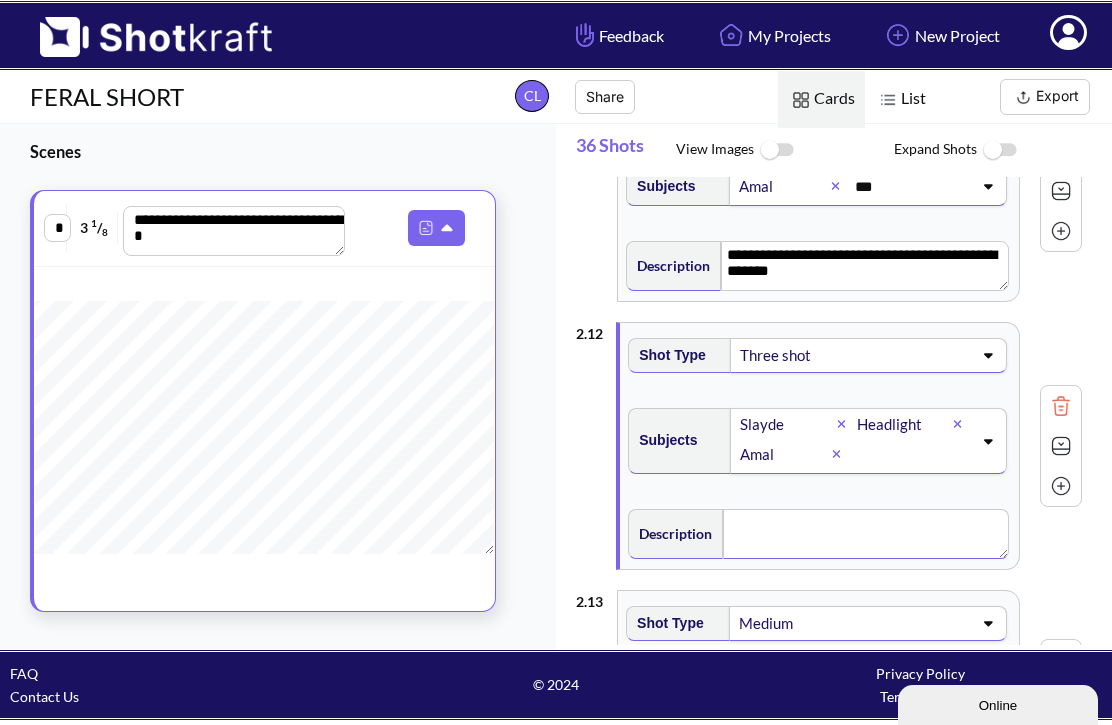 type on "*" 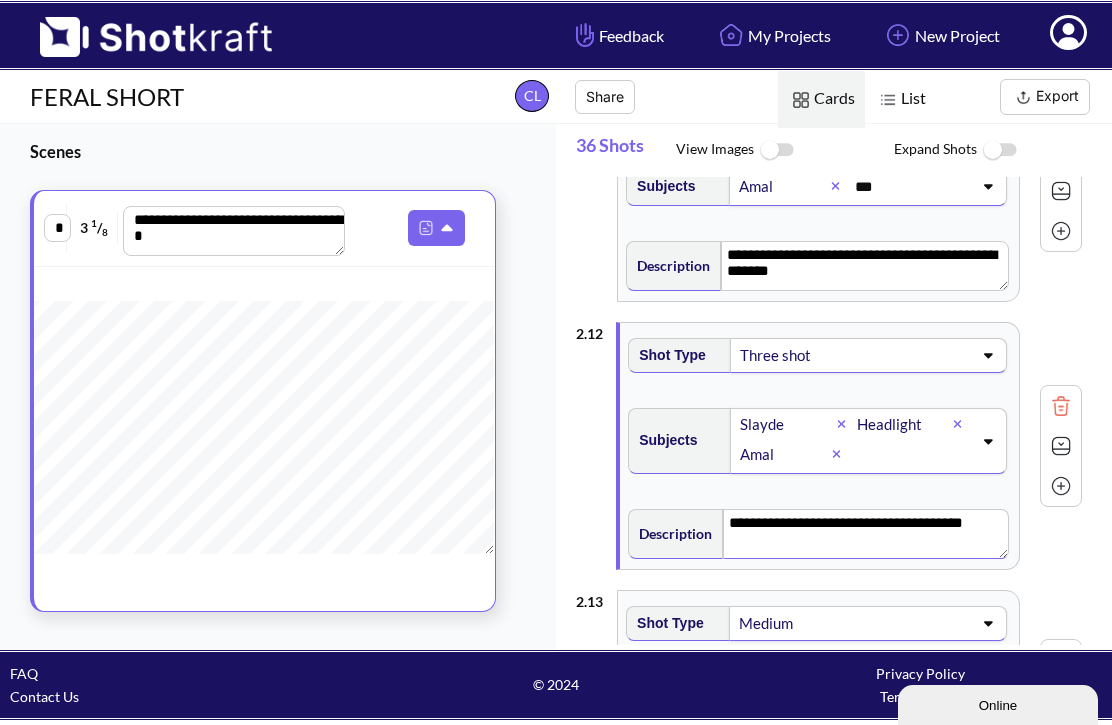 click 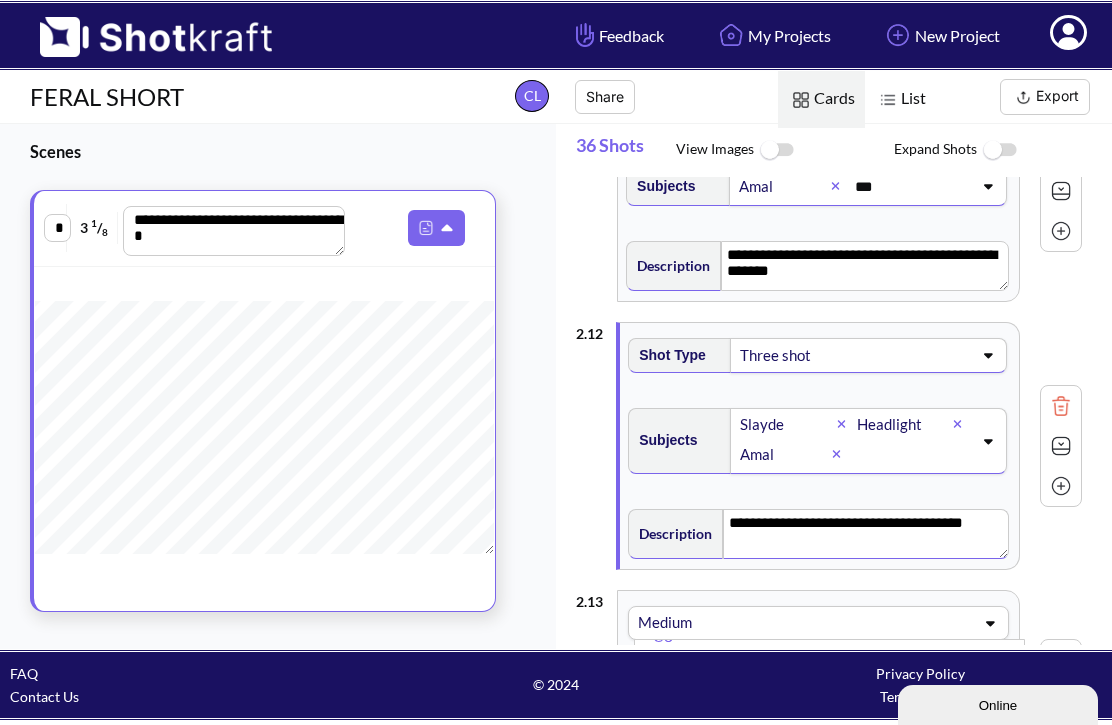scroll, scrollTop: 37, scrollLeft: 0, axis: vertical 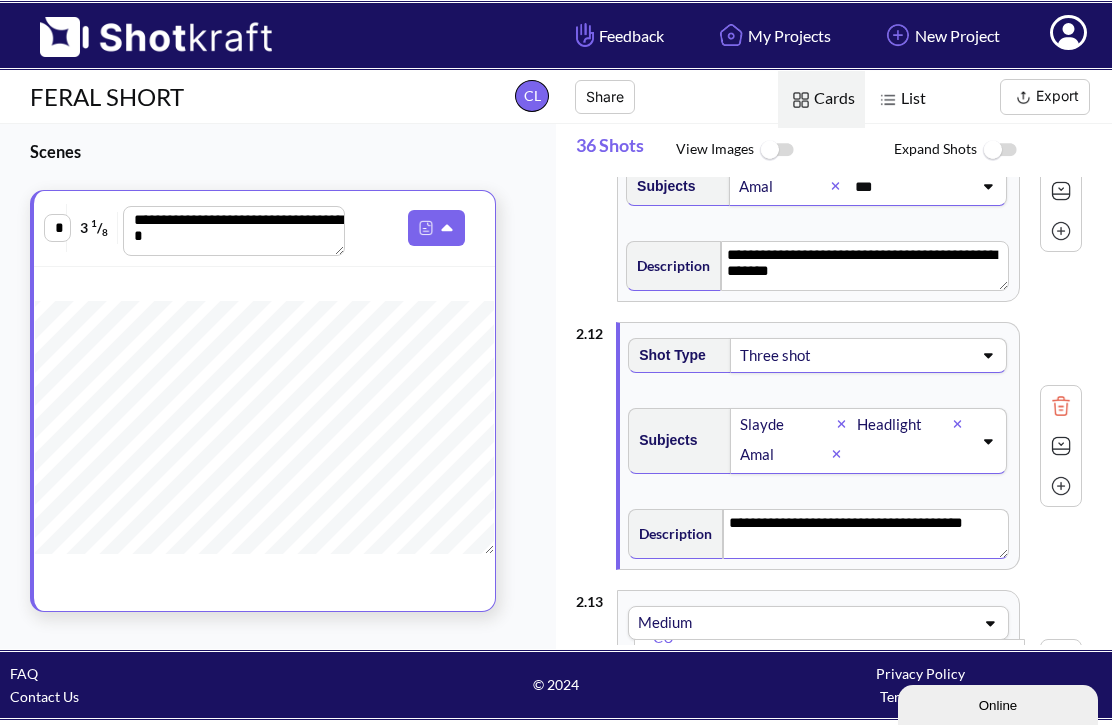 click on "Medium" at bounding box center [716, 622] 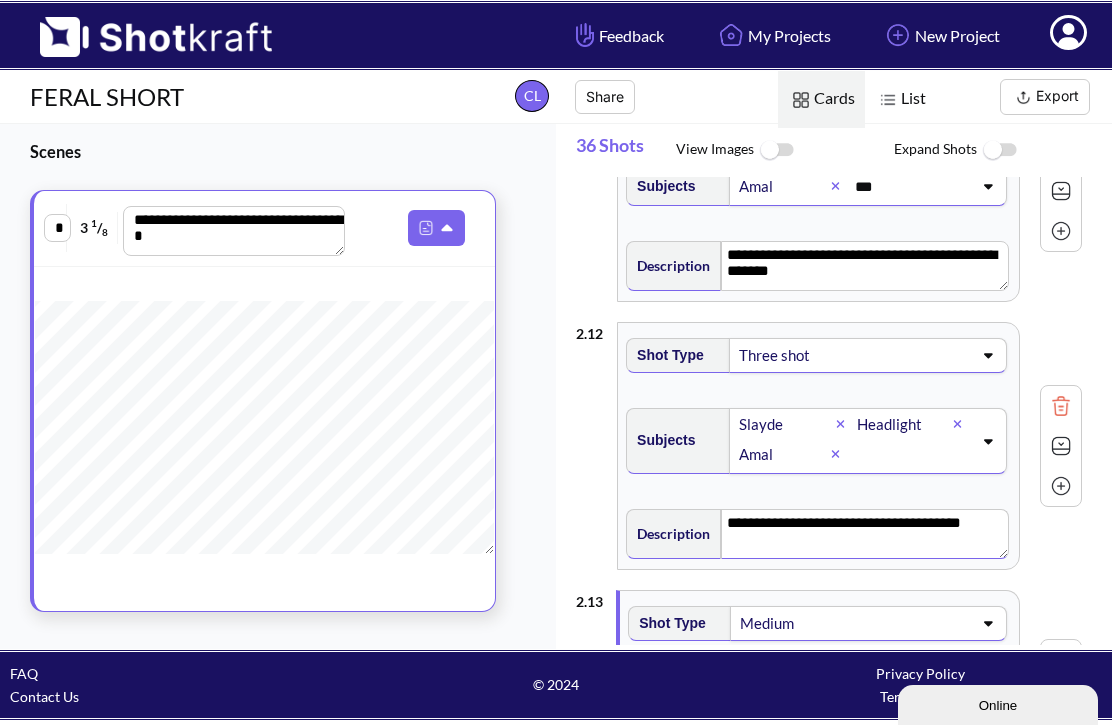 click at bounding box center (911, 623) 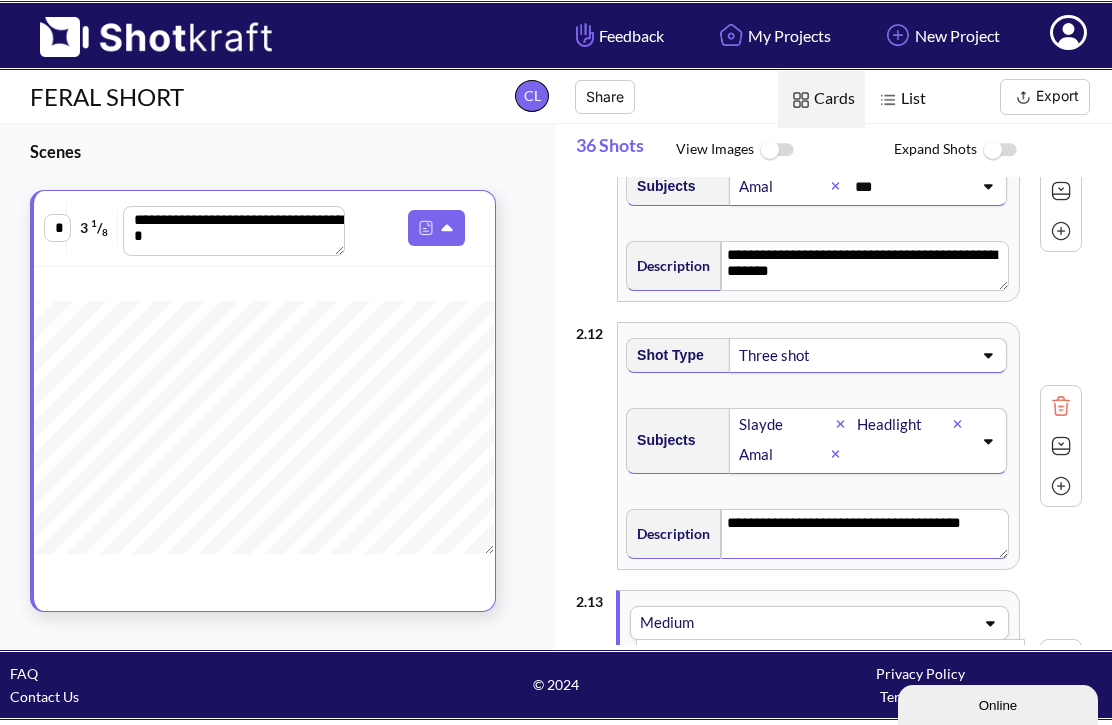 scroll, scrollTop: 36, scrollLeft: 0, axis: vertical 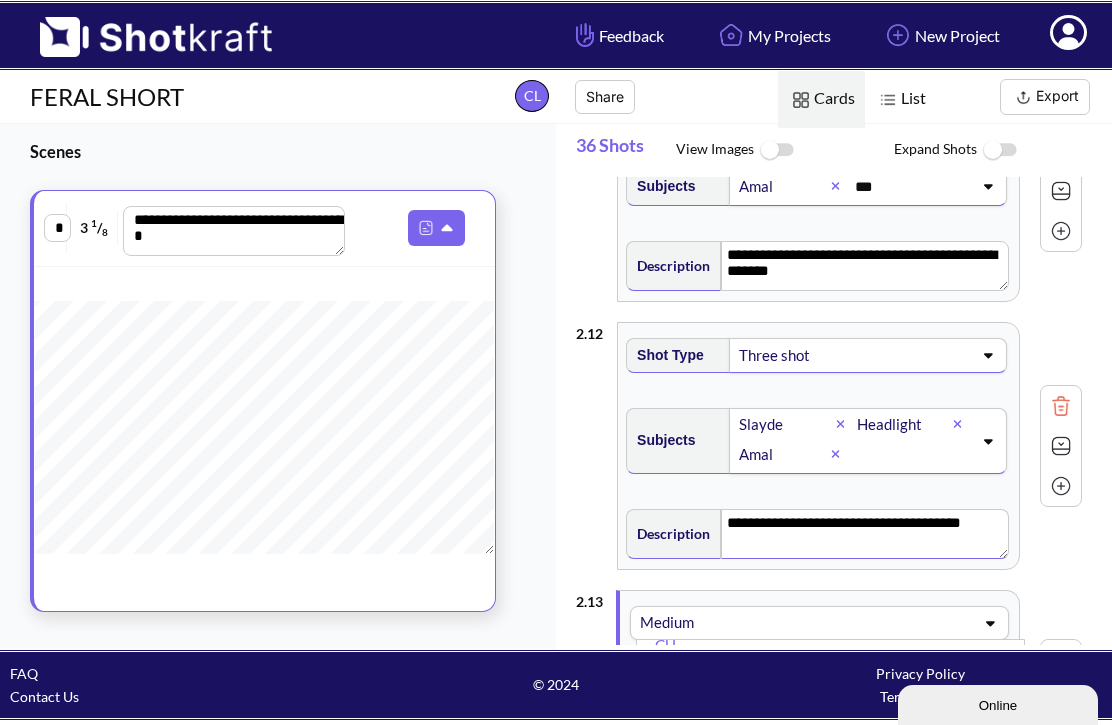 click on "CU" at bounding box center [835, 645] 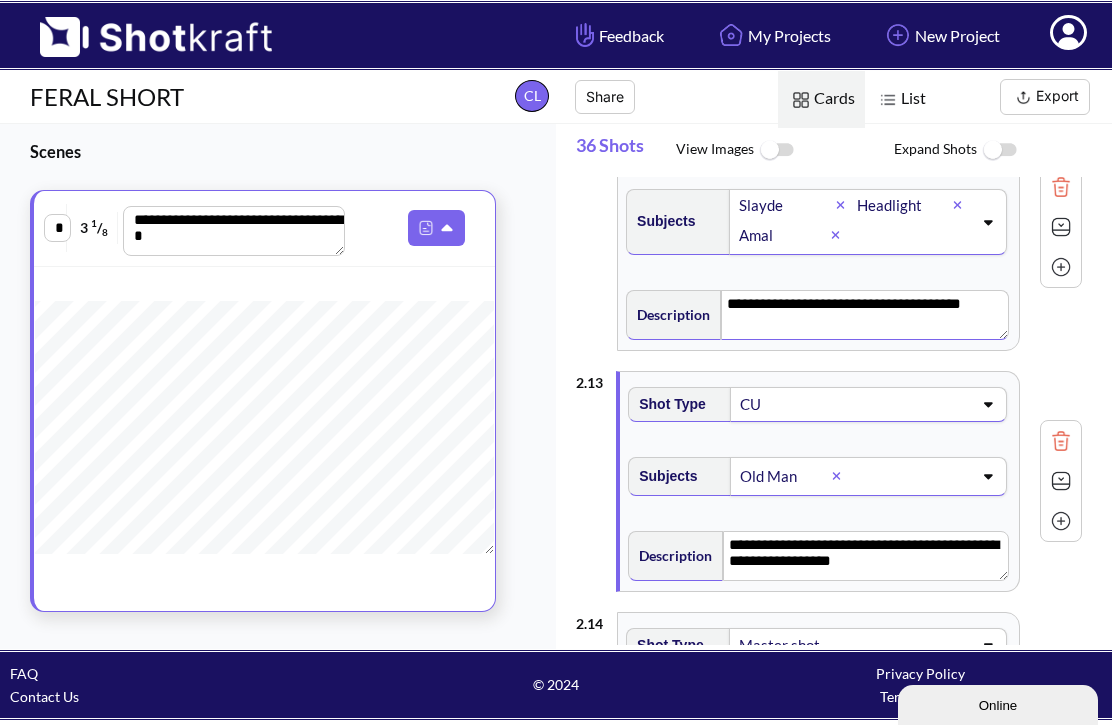 scroll, scrollTop: 2905, scrollLeft: 0, axis: vertical 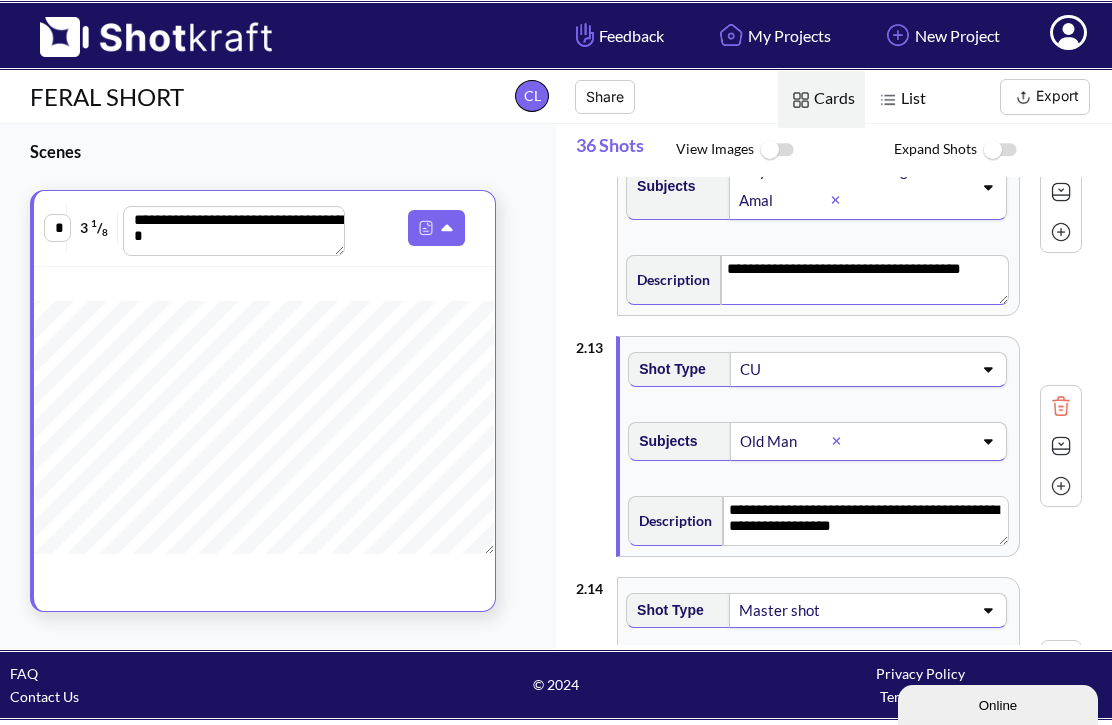 click 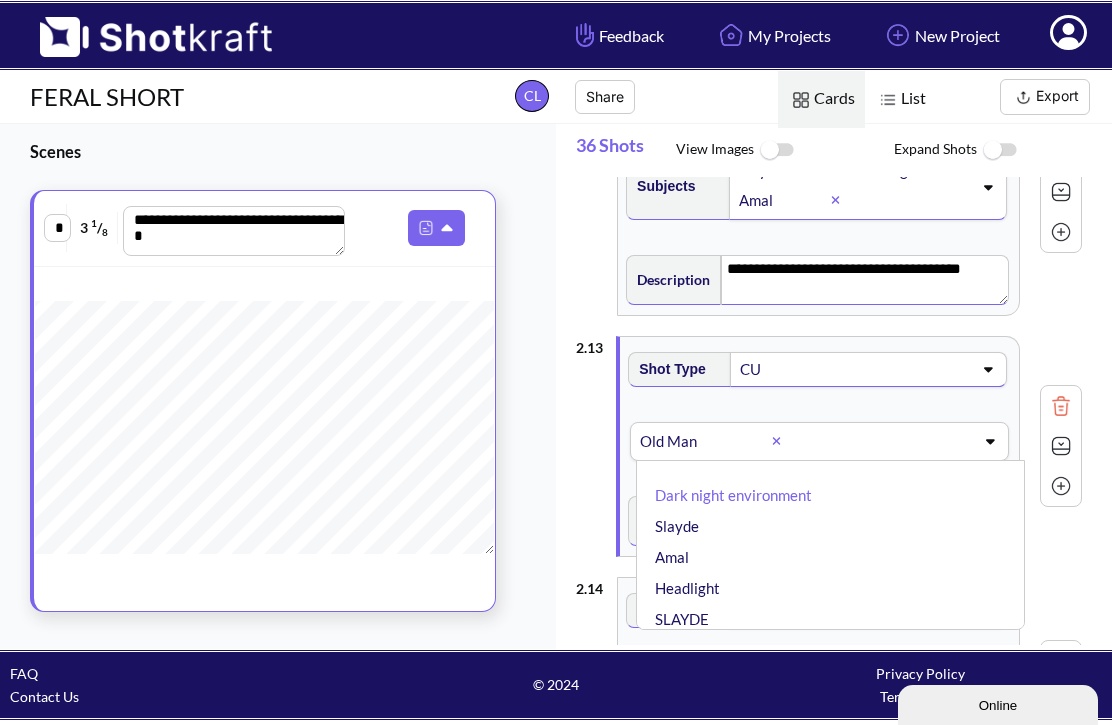 click 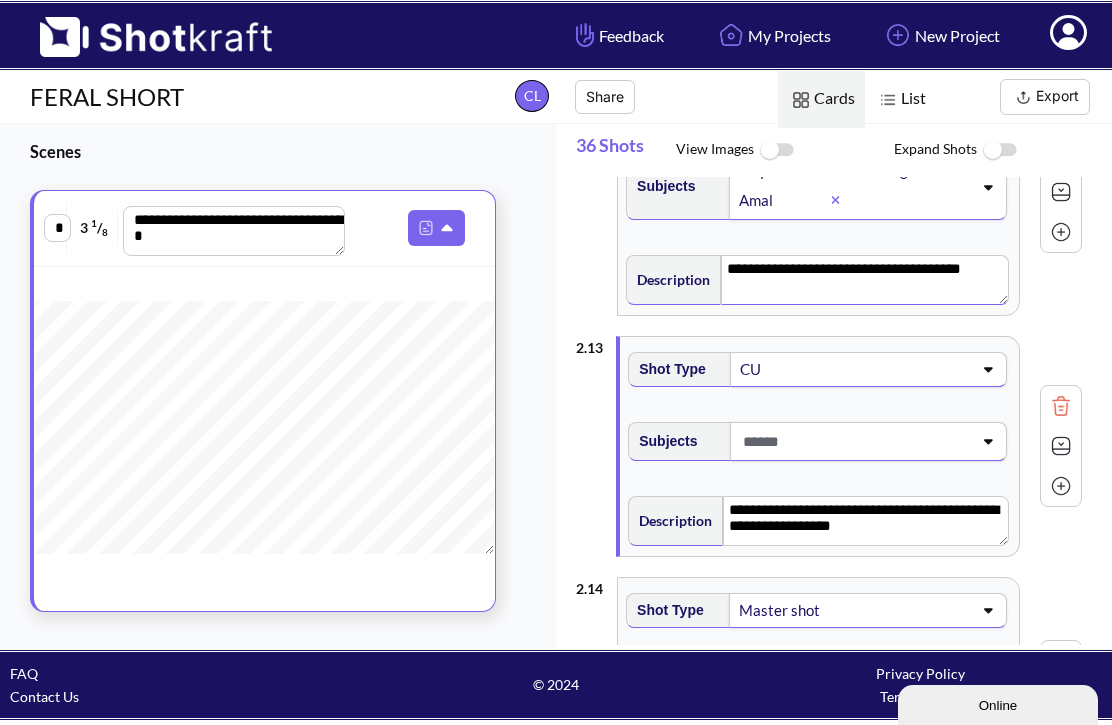 click 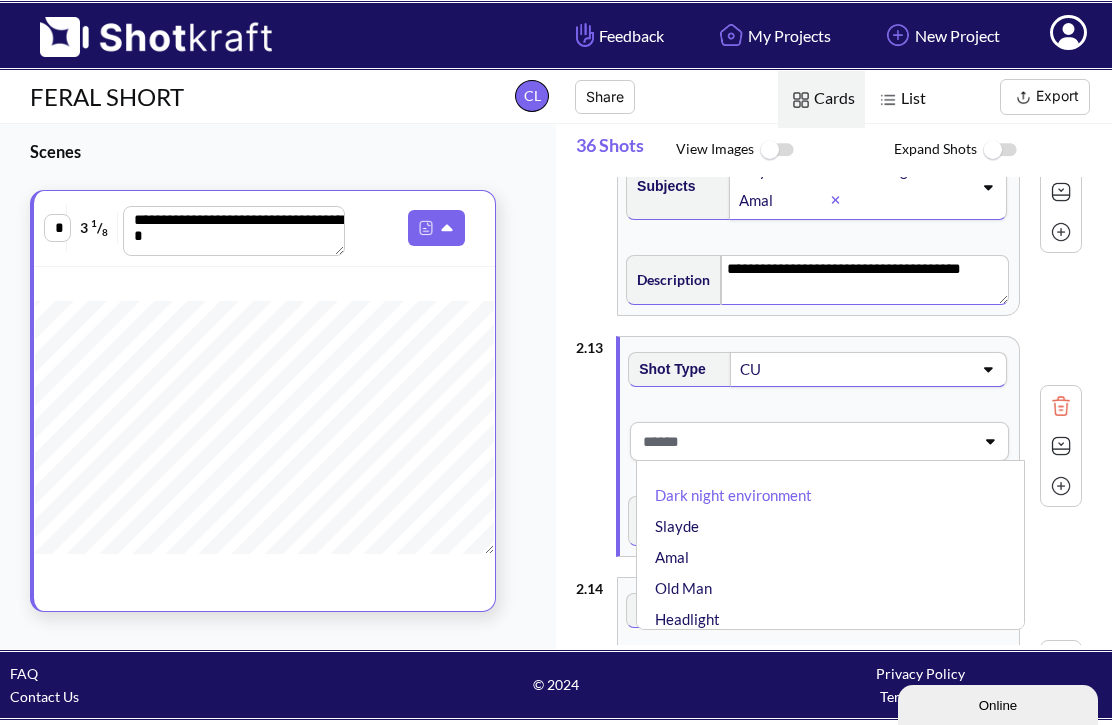 click on "Headlight" at bounding box center [835, 619] 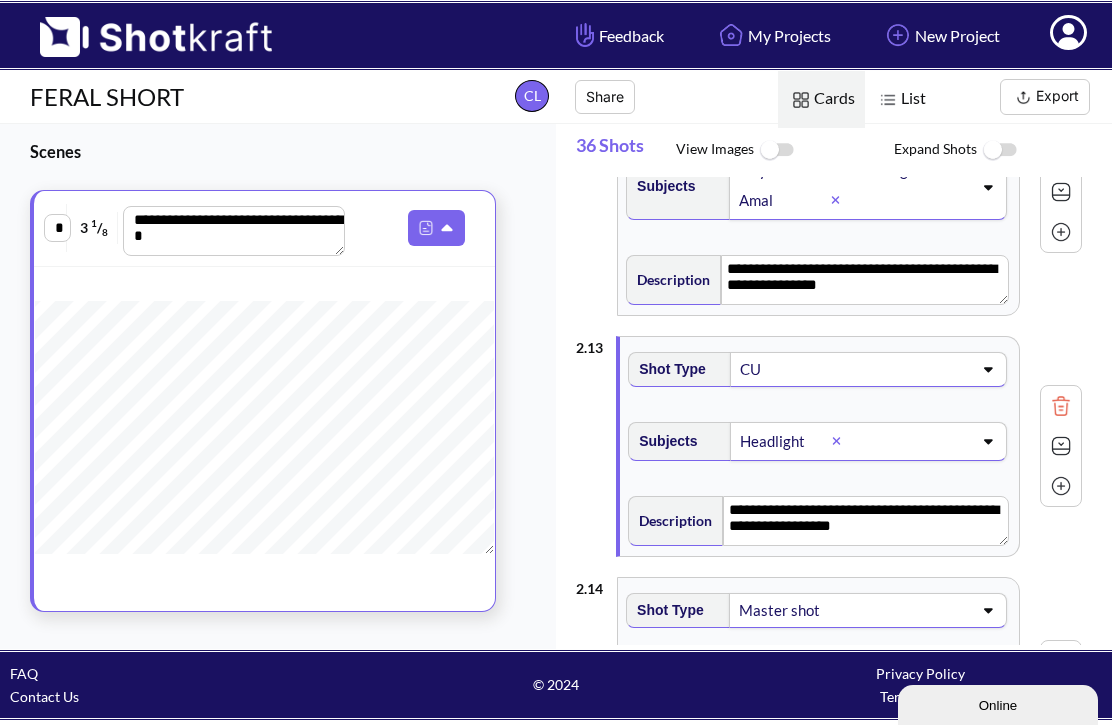 type on "**********" 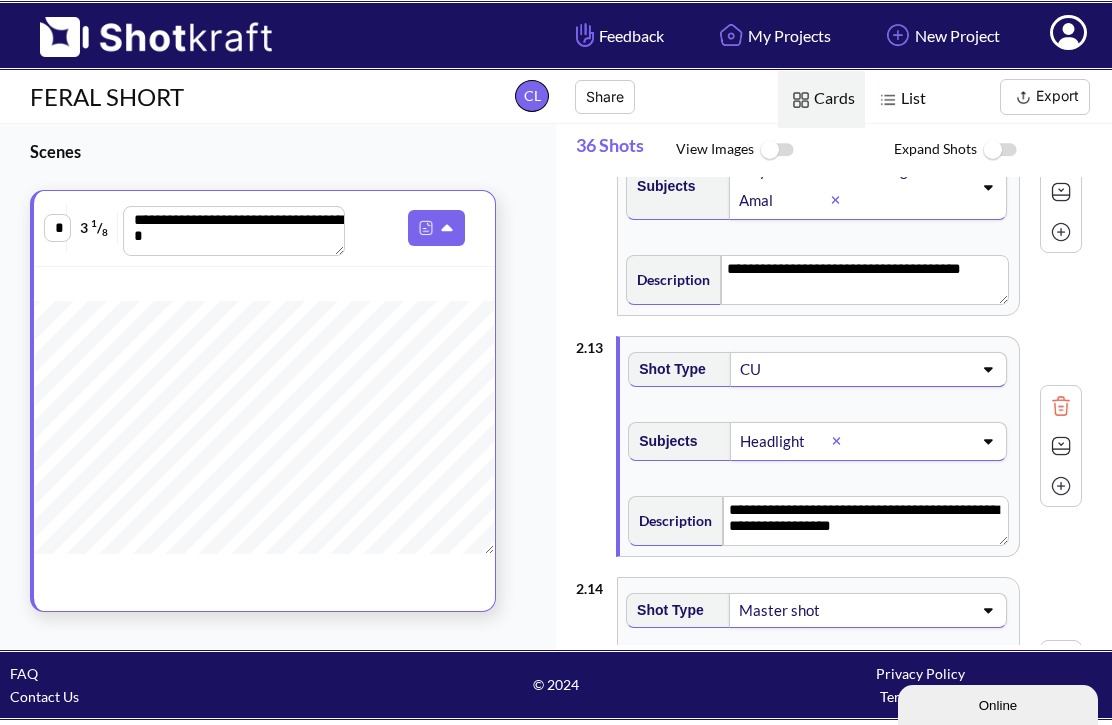 click 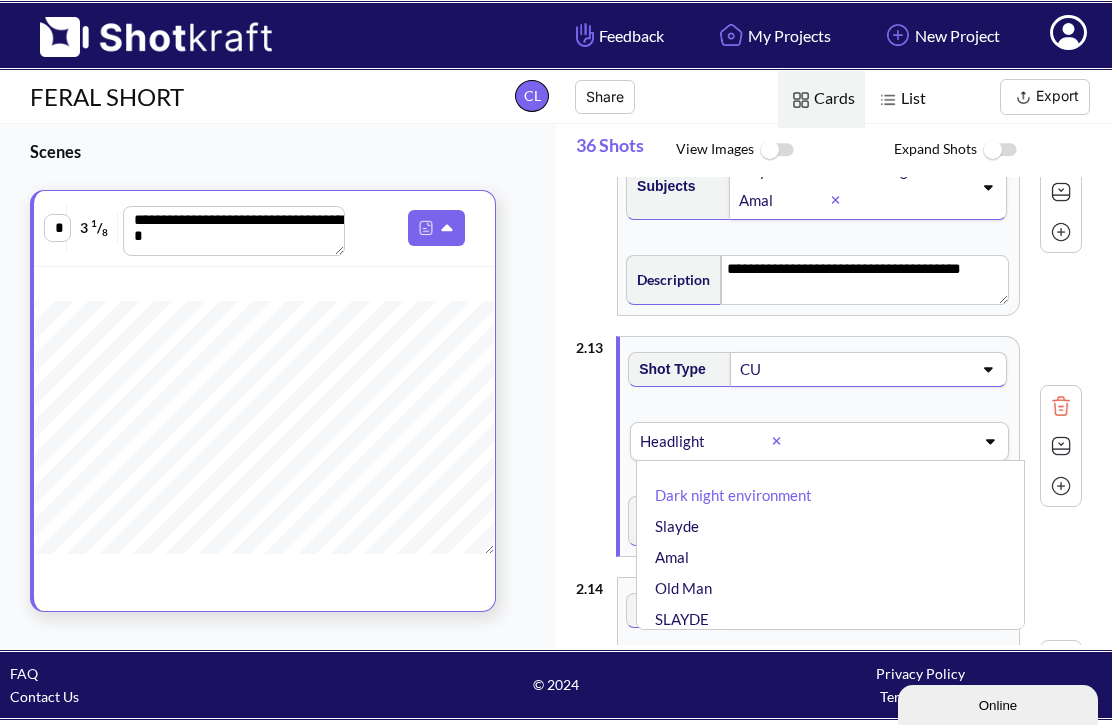 click on "Amal" at bounding box center (835, 557) 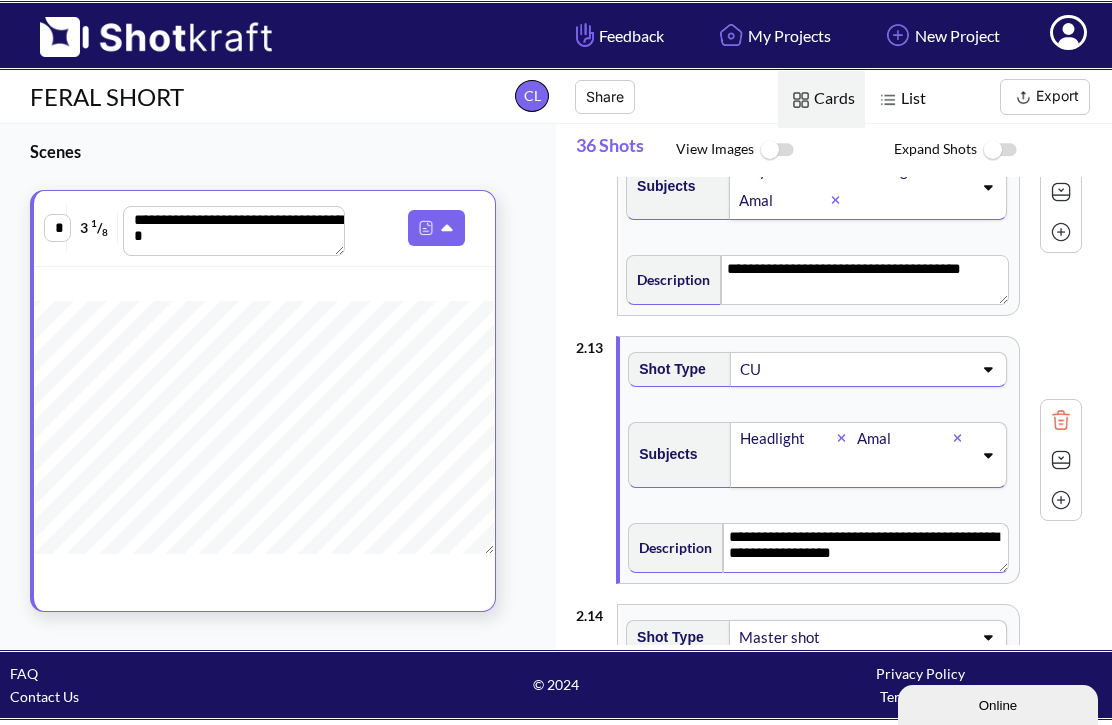 click on "**********" at bounding box center (866, 548) 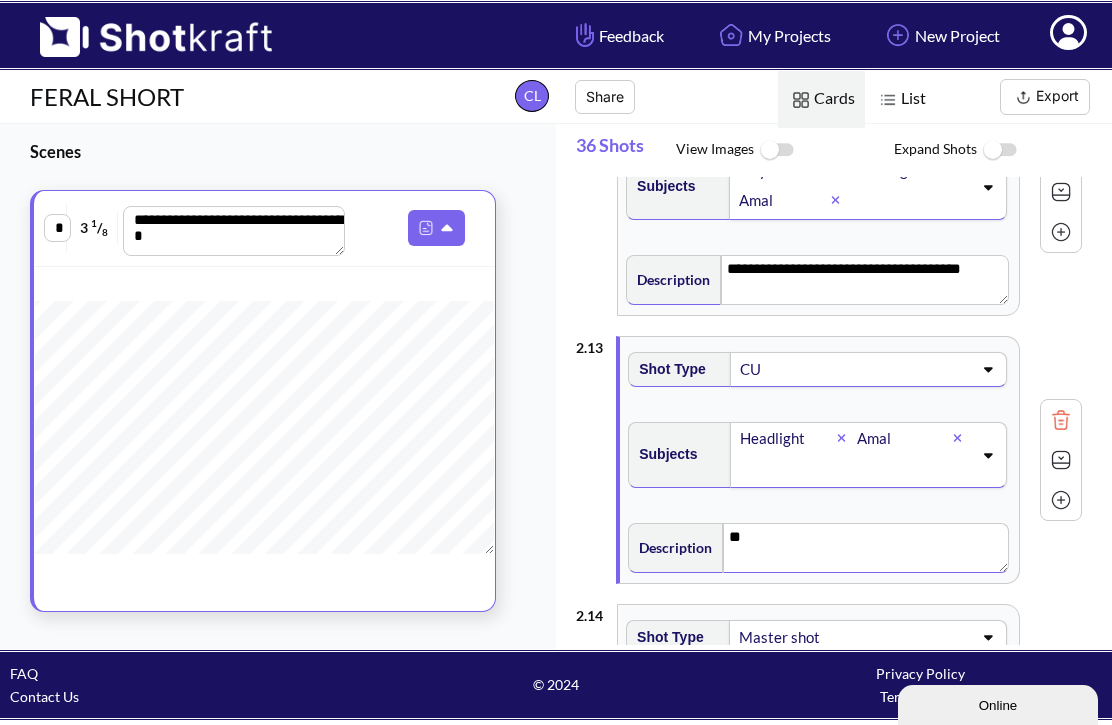 type on "*" 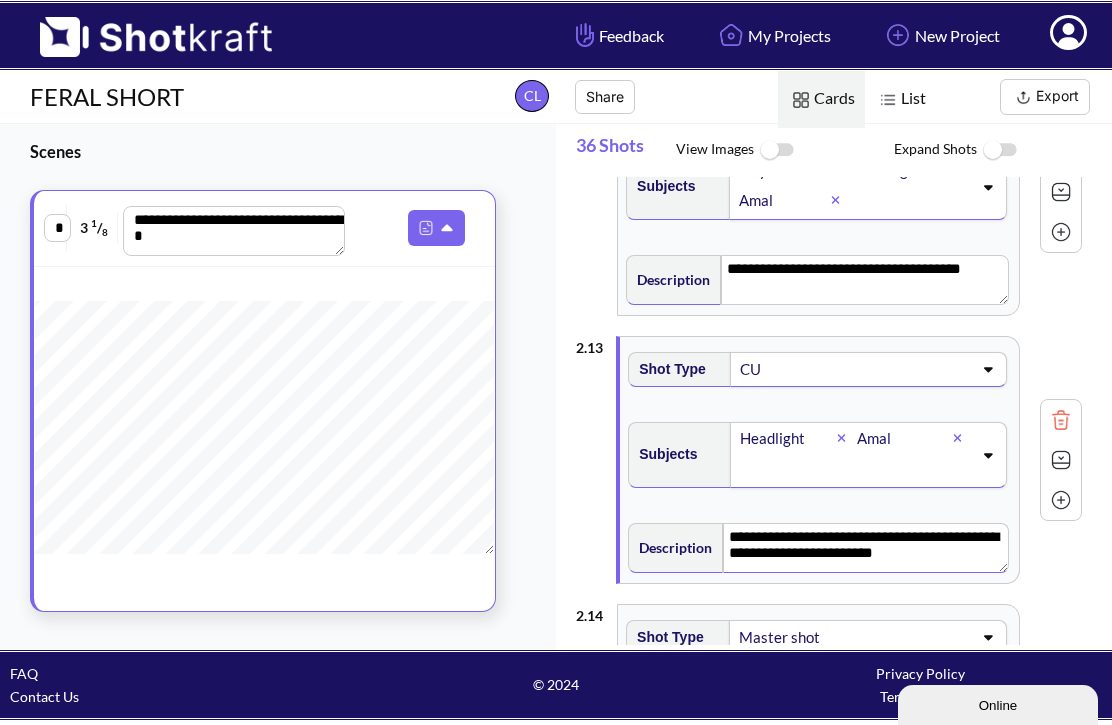 scroll, scrollTop: 14, scrollLeft: 0, axis: vertical 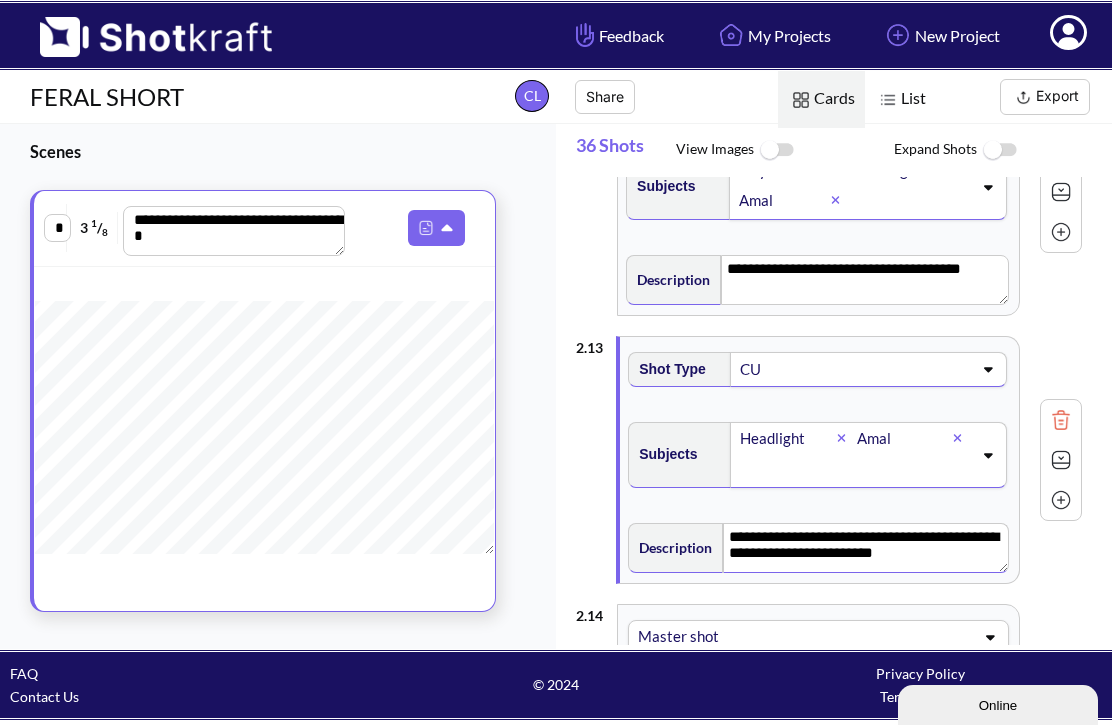 click 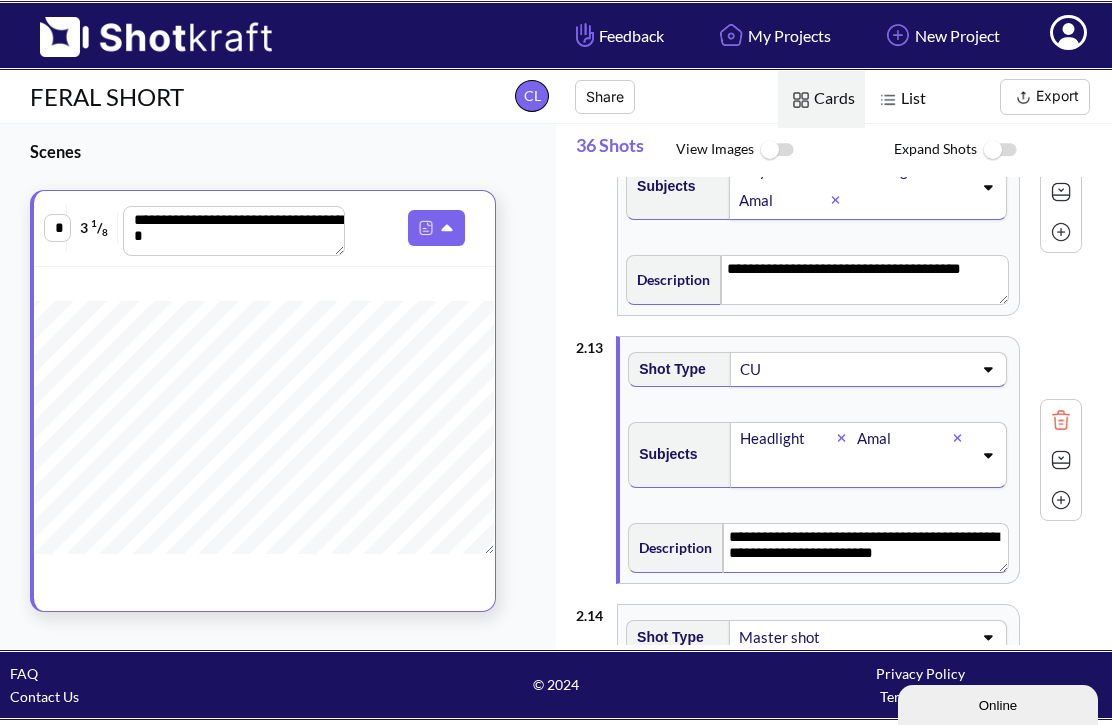 click at bounding box center [911, 637] 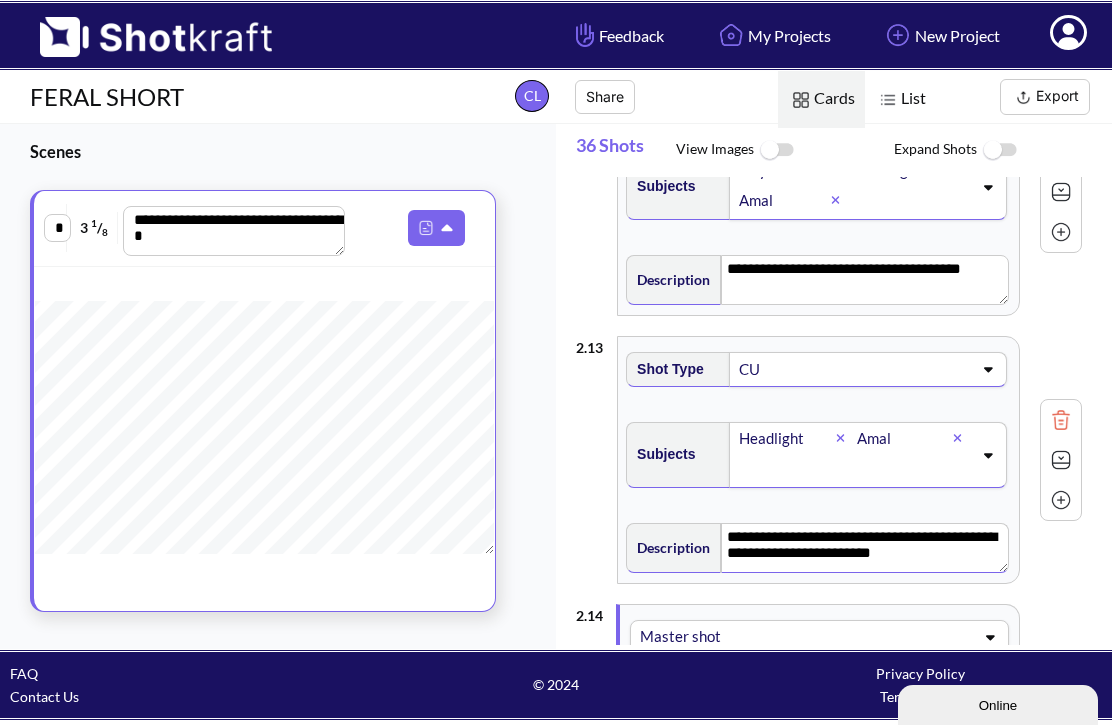 click at bounding box center (883, 637) 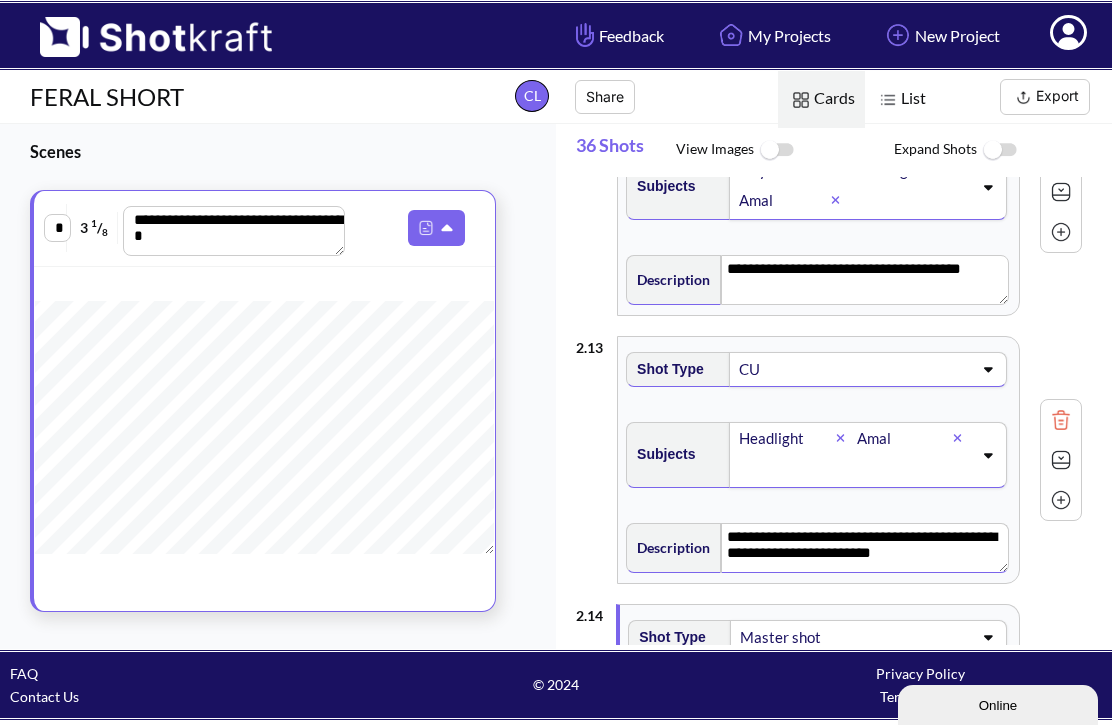 click at bounding box center (911, 637) 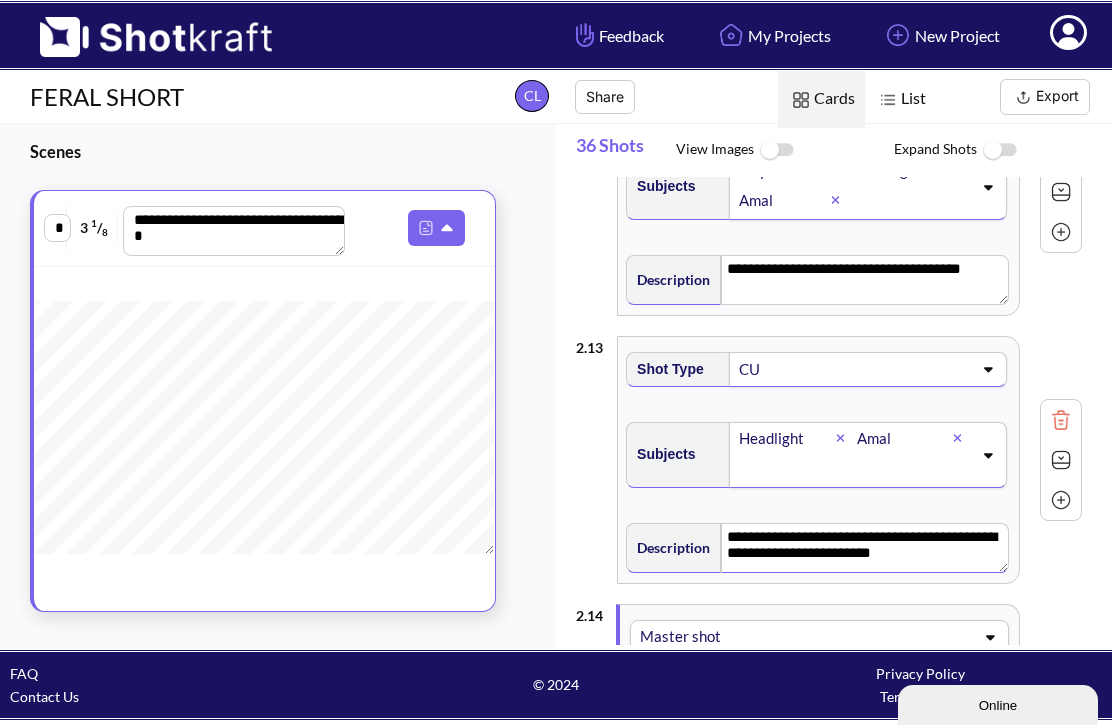 click at bounding box center [883, 637] 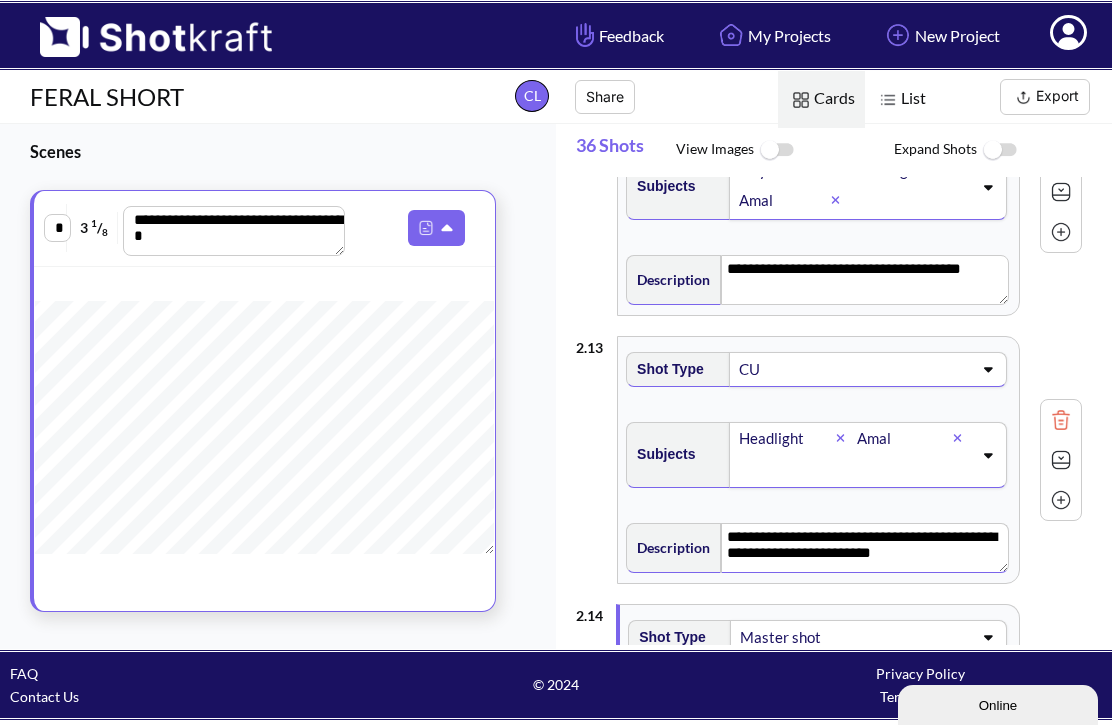 click on "Shot Type Master shot" at bounding box center (819, 645) 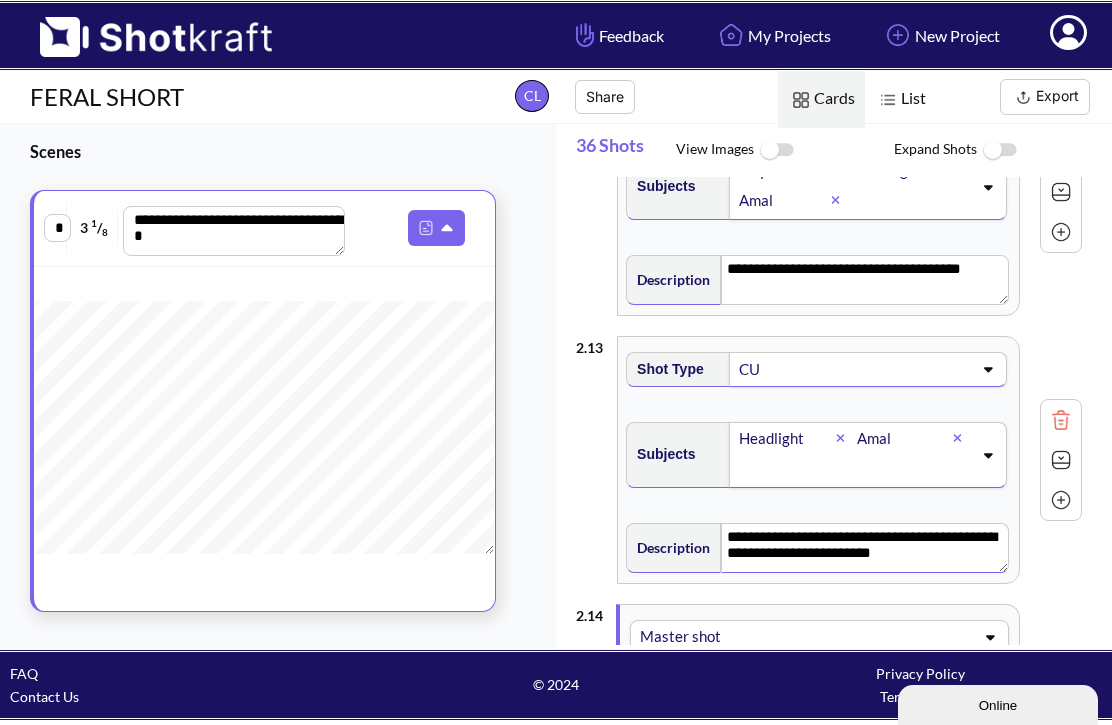 click 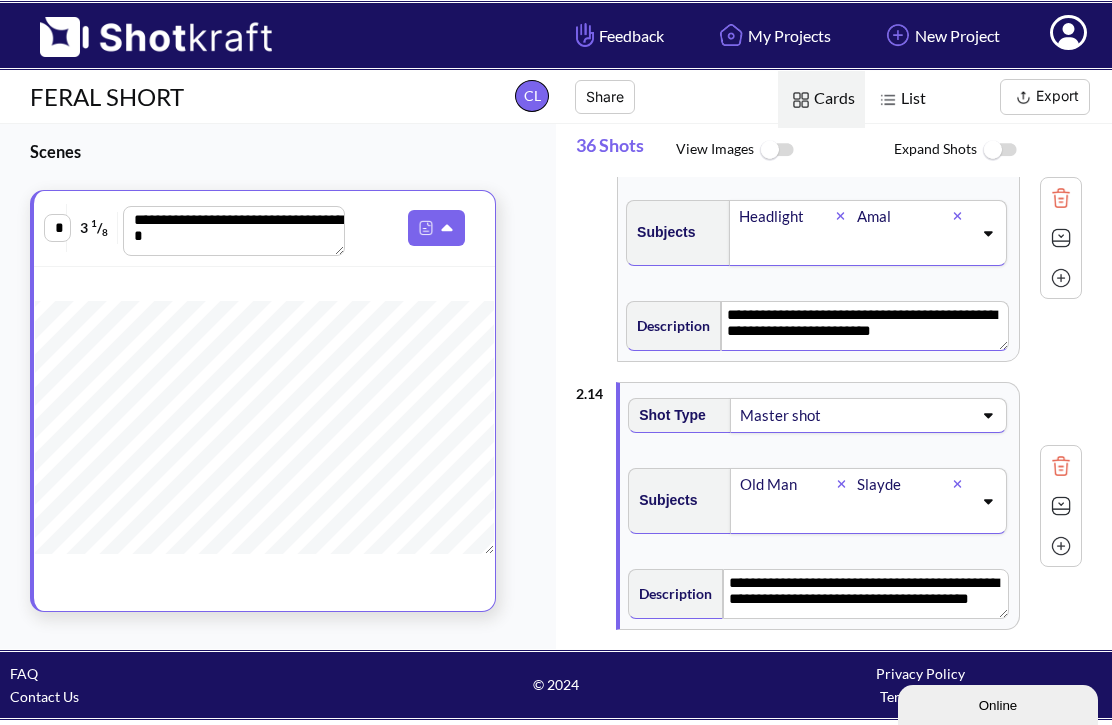 scroll, scrollTop: 3128, scrollLeft: 0, axis: vertical 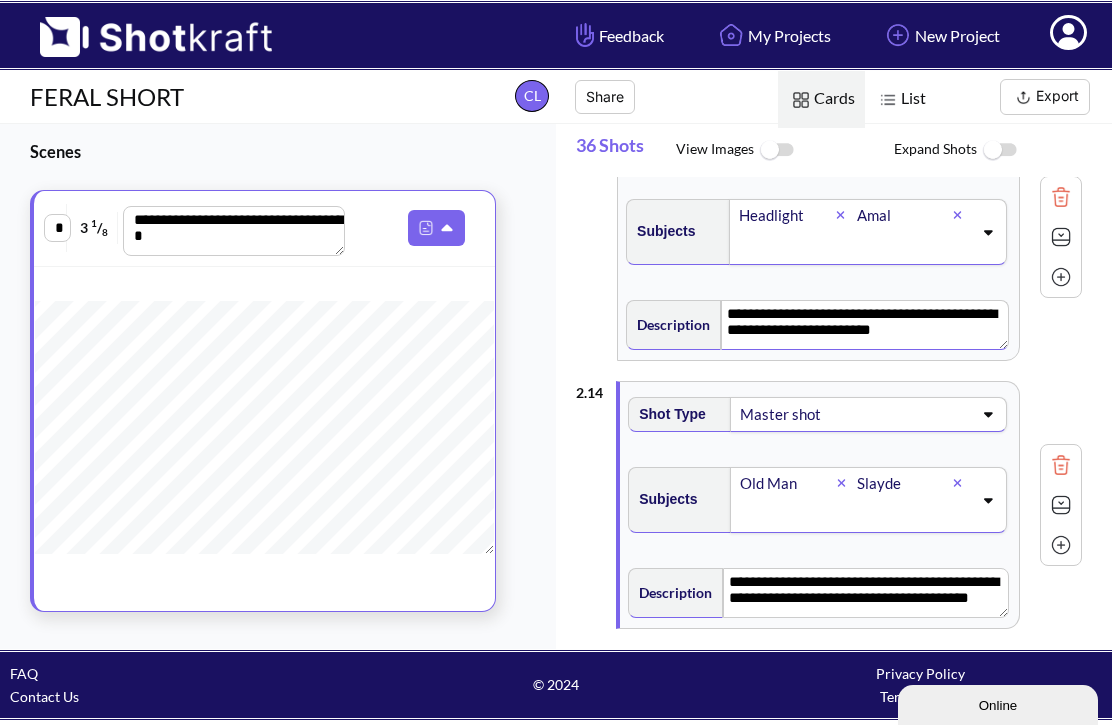 click 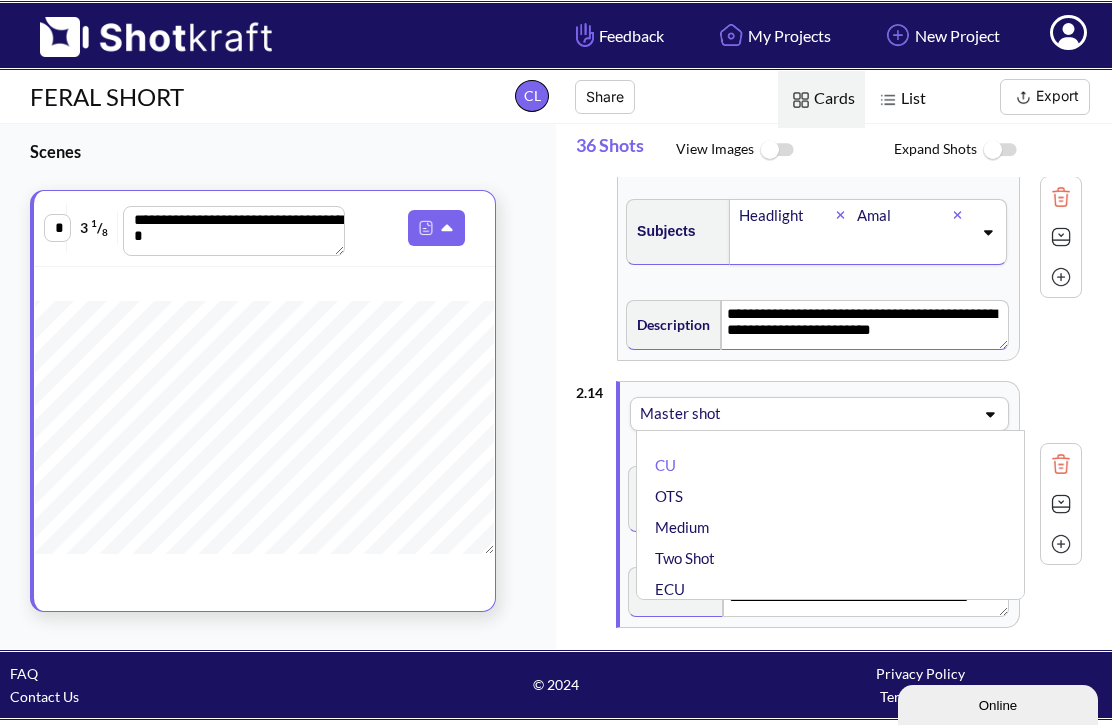click 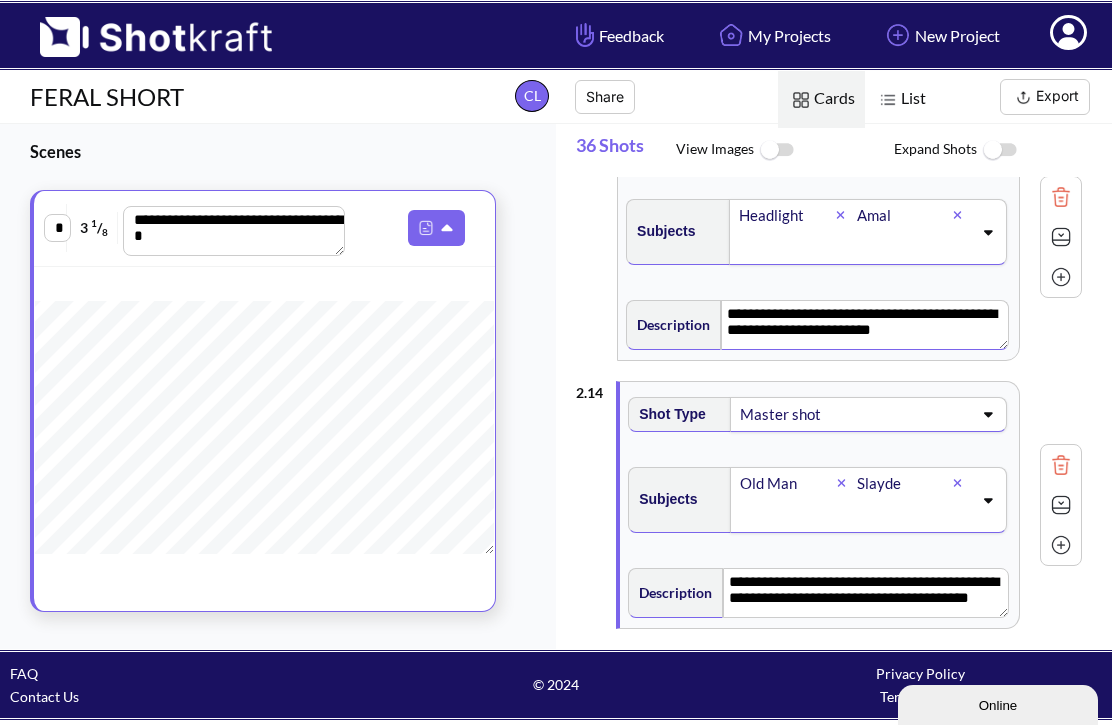 click on "Master shot" at bounding box center [868, 414] 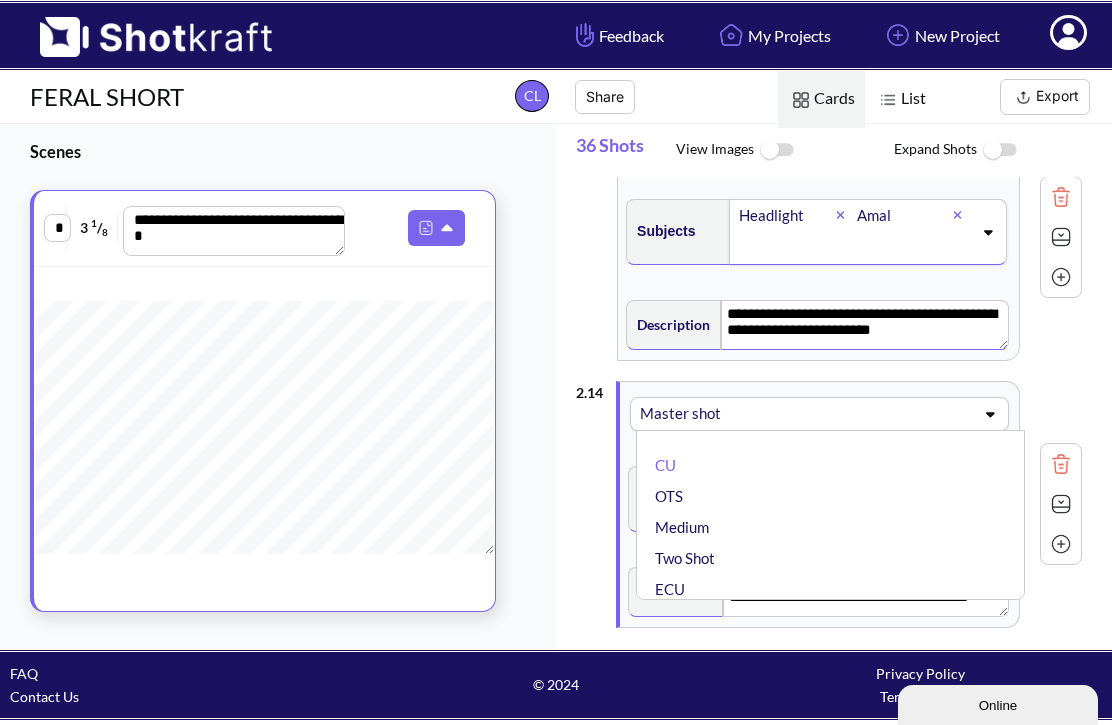 click 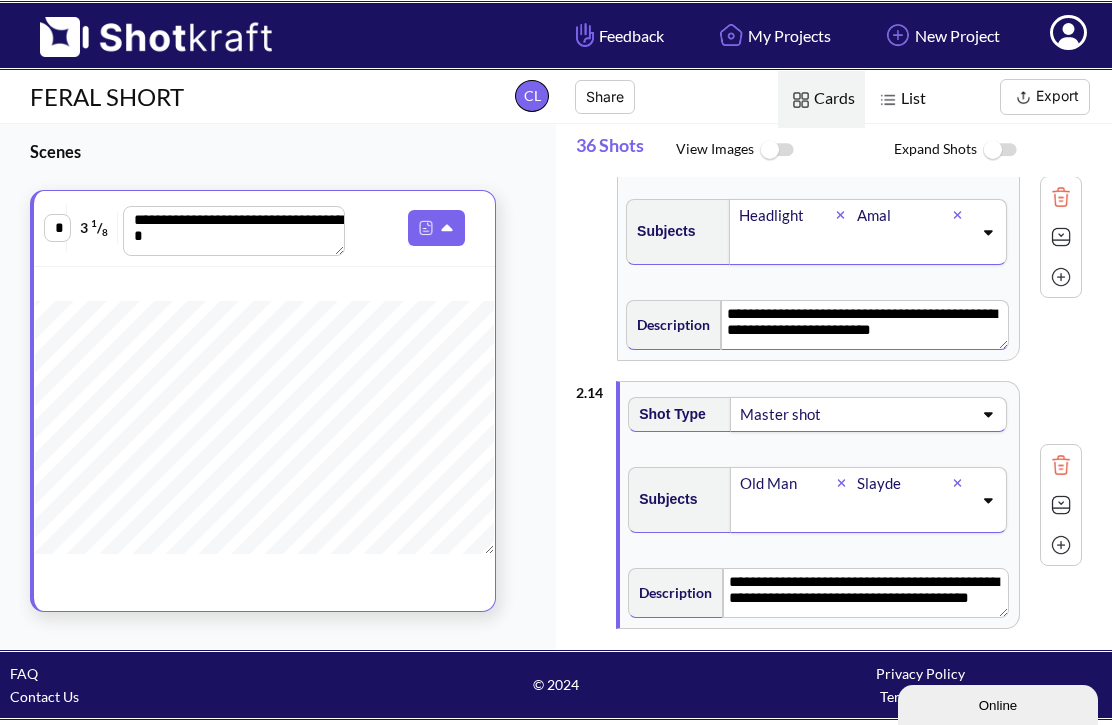 click 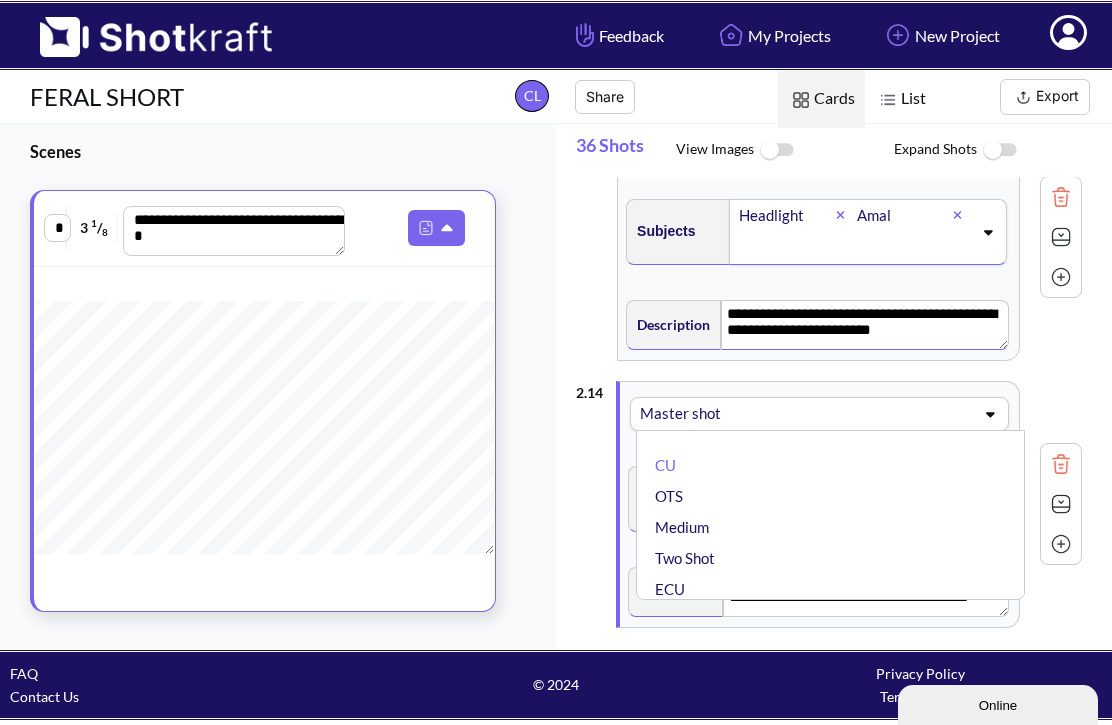 click on "CU" at bounding box center (835, 465) 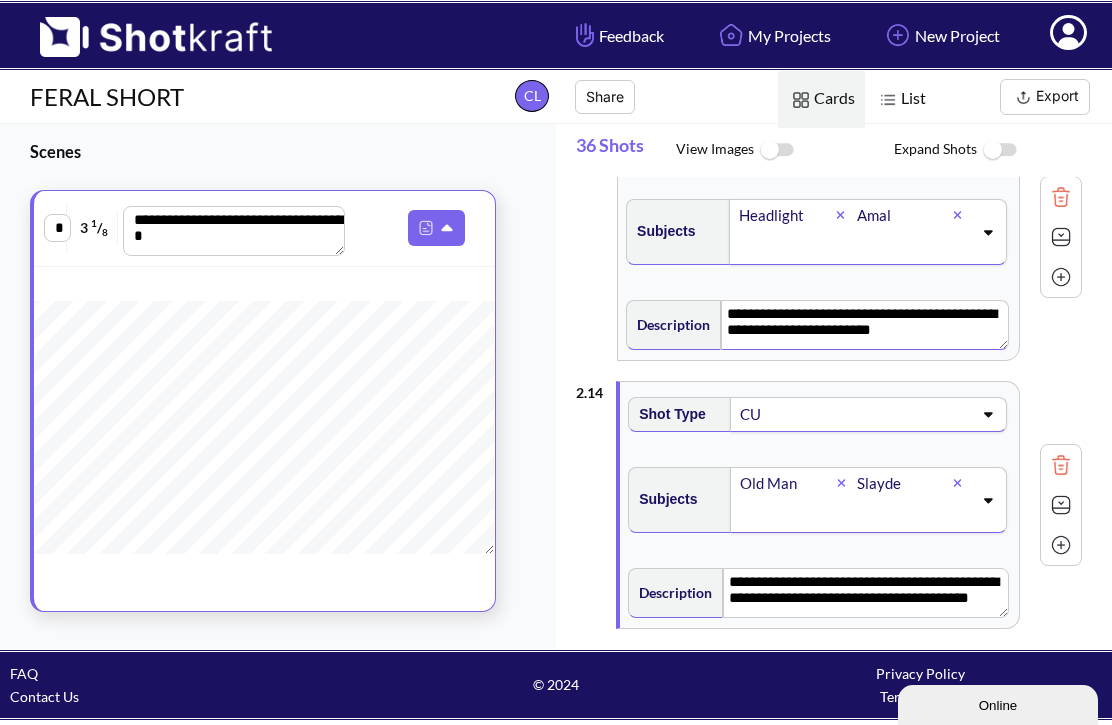 click at bounding box center (962, 483) 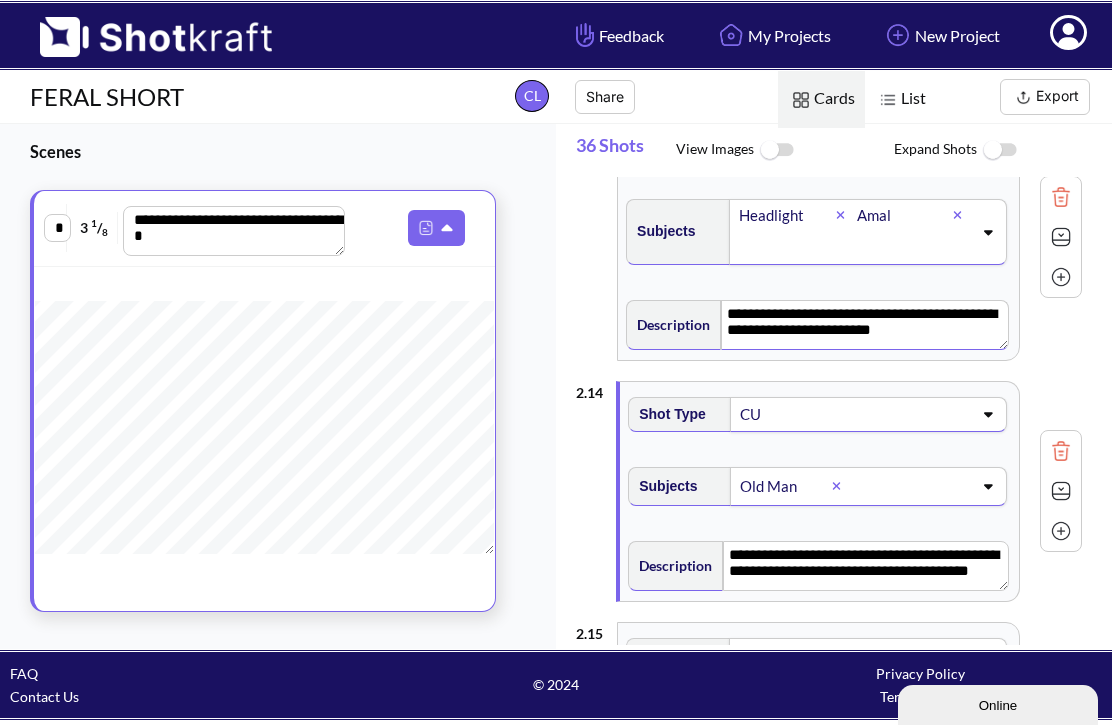 click 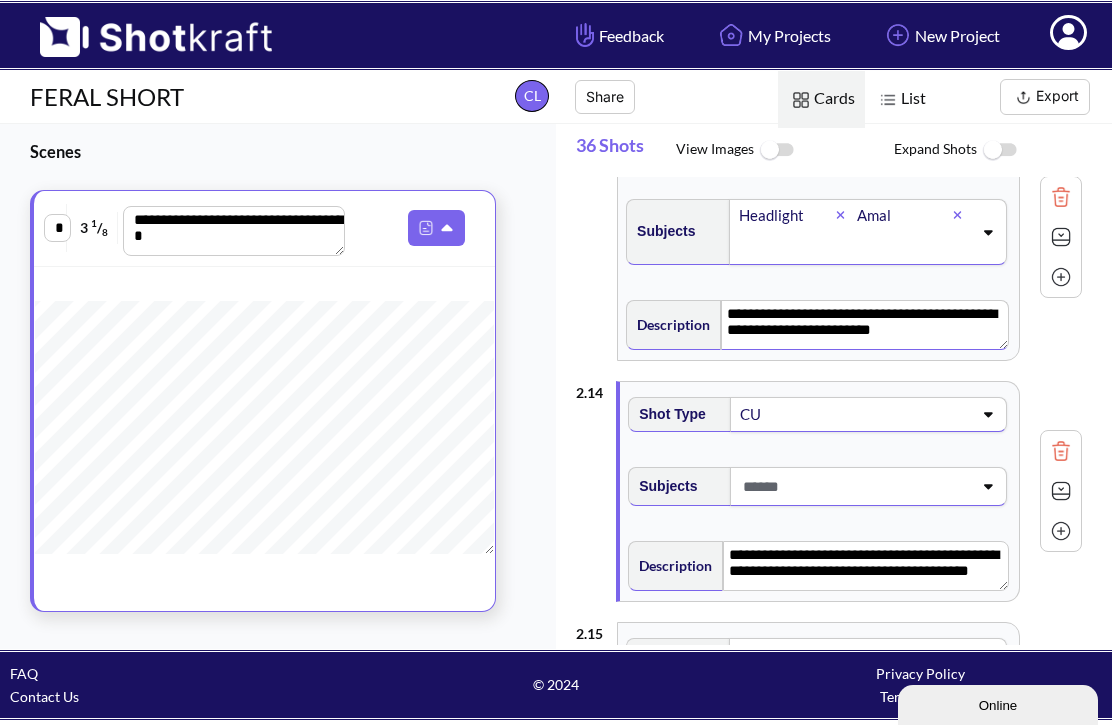 click 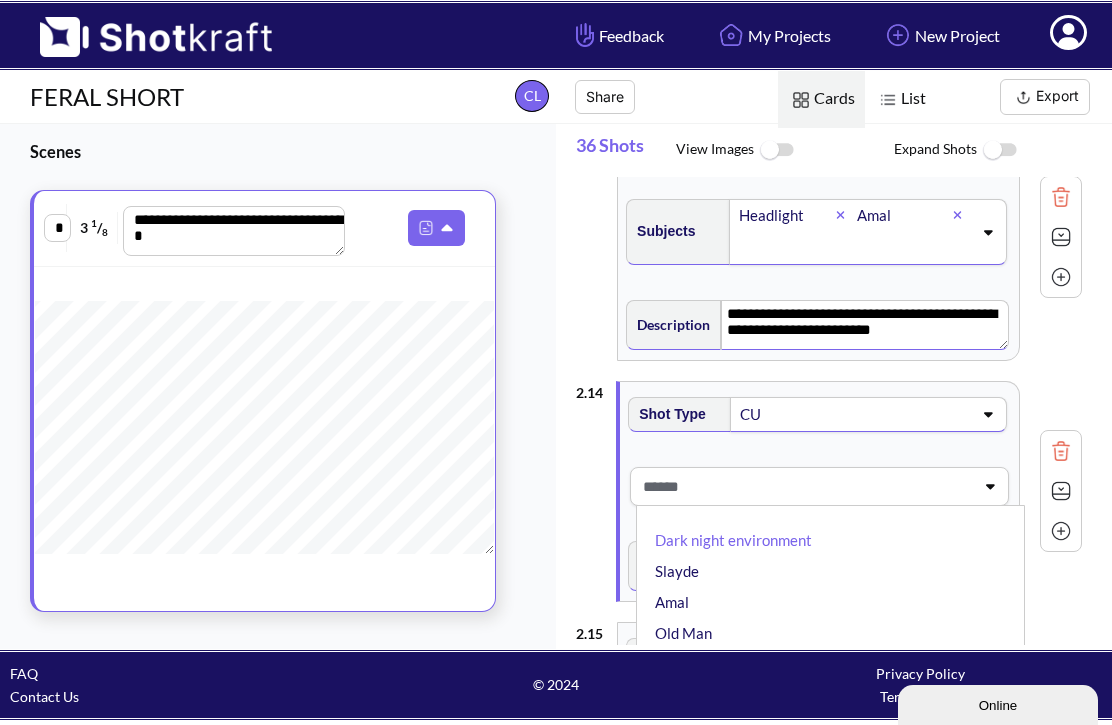 click on "Amal" at bounding box center [835, 602] 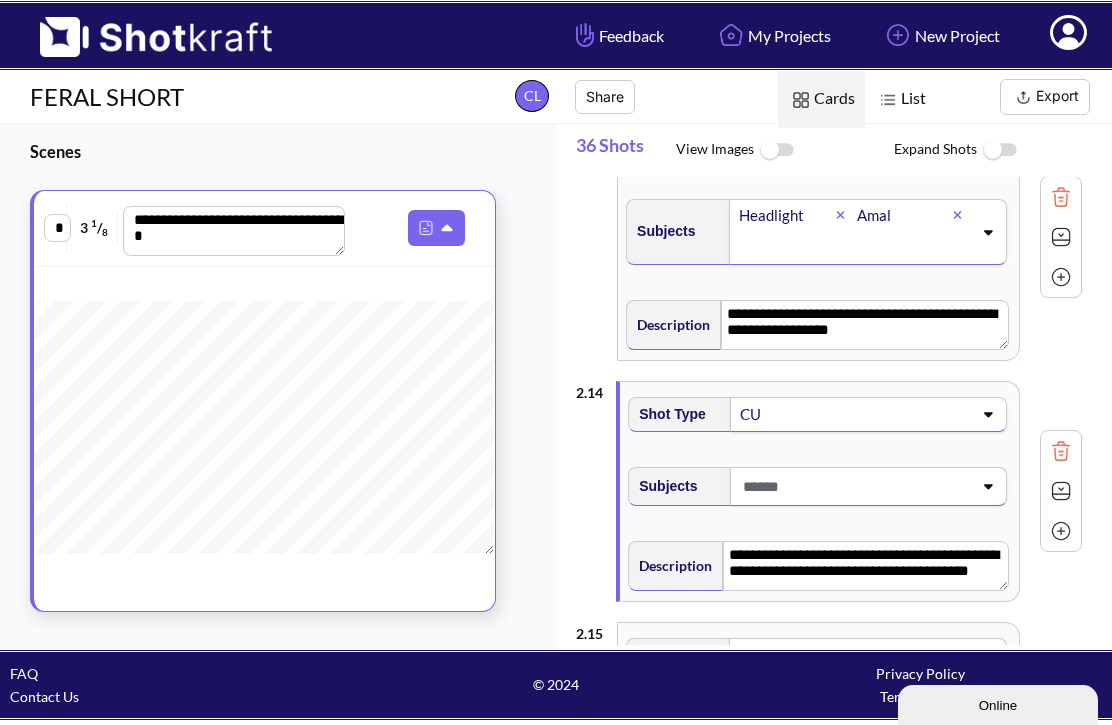 scroll, scrollTop: 0, scrollLeft: 0, axis: both 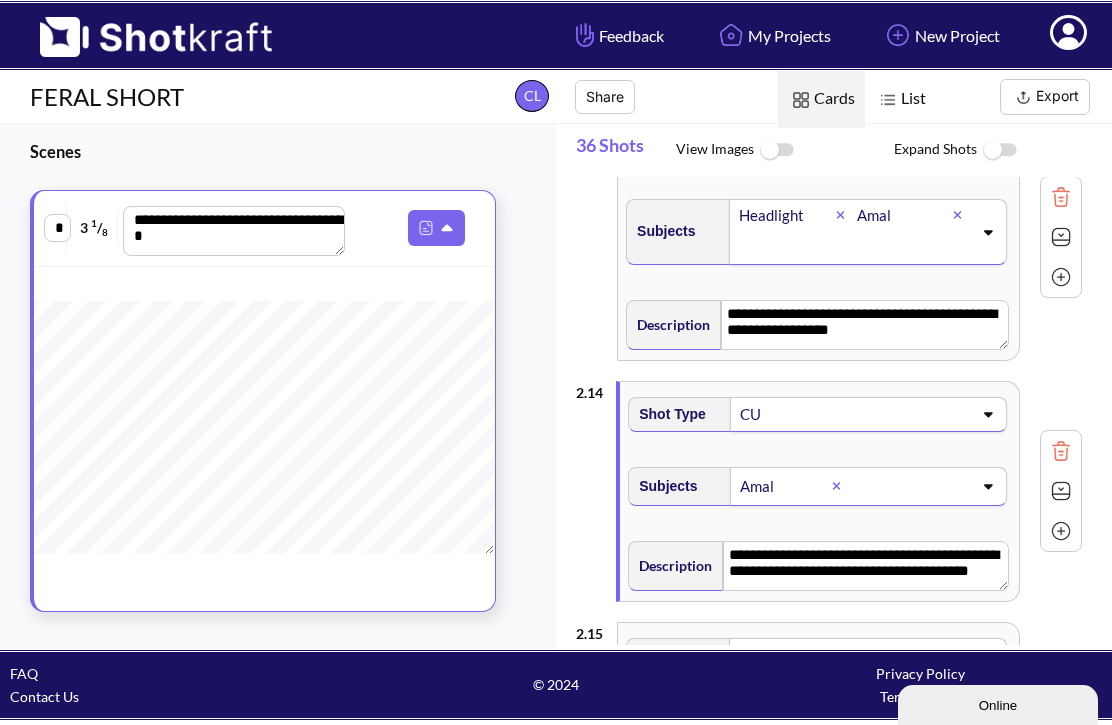 type on "**********" 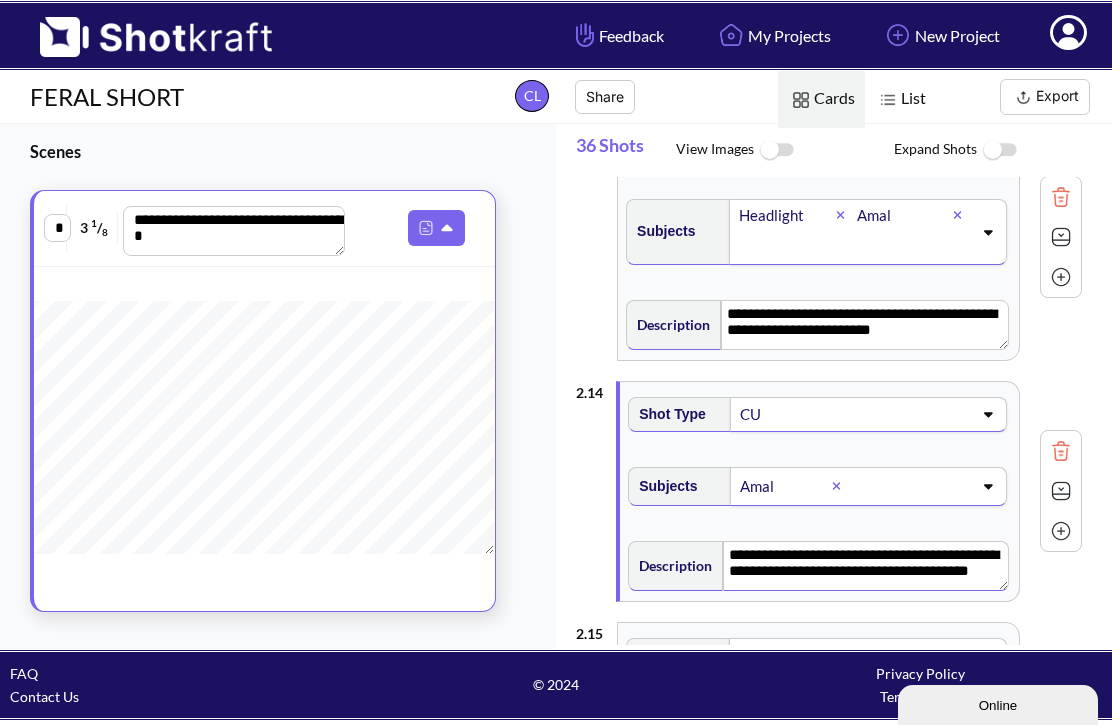 click on "**********" at bounding box center (866, 566) 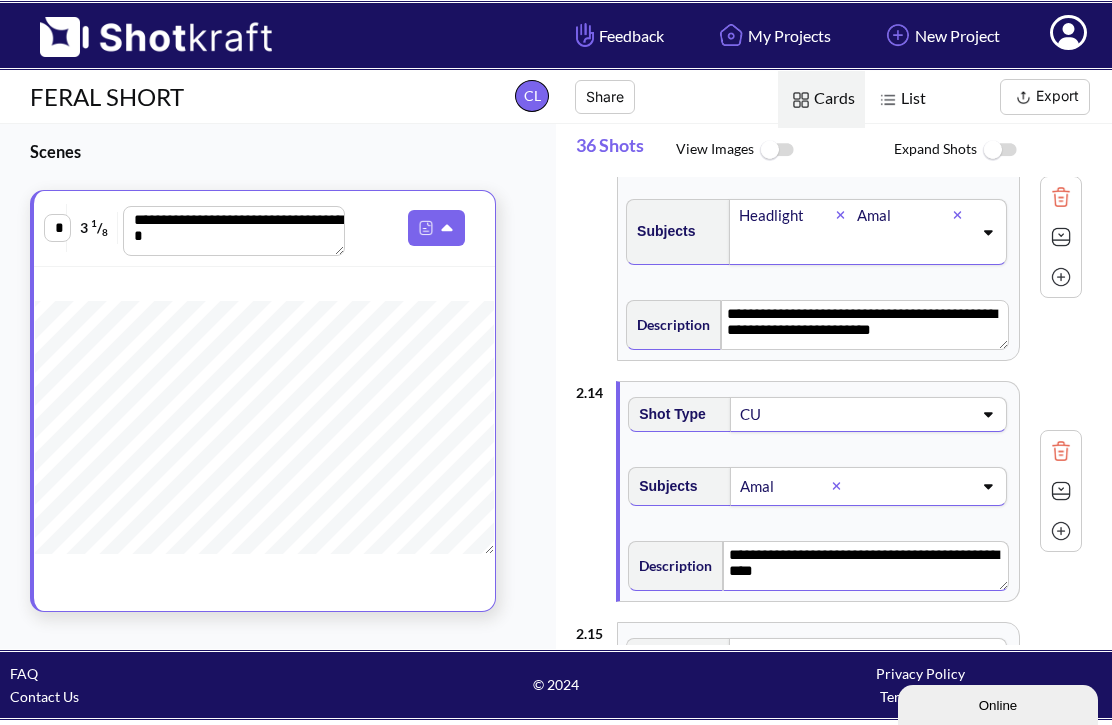 click on "**********" at bounding box center (866, 566) 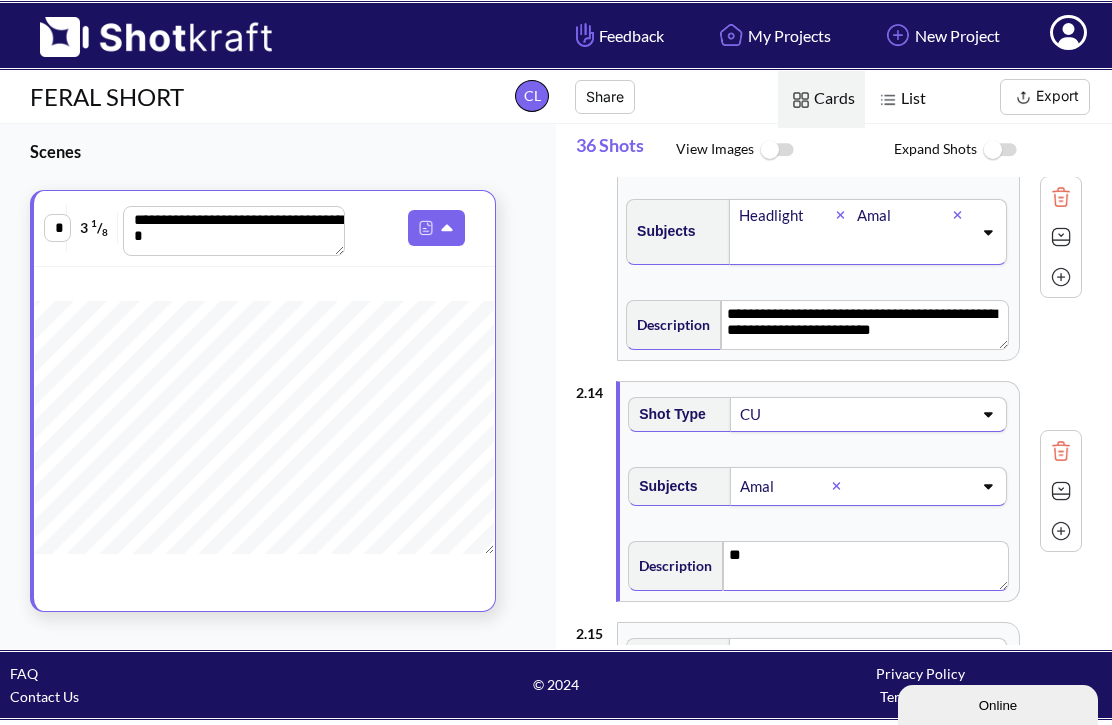 type on "*" 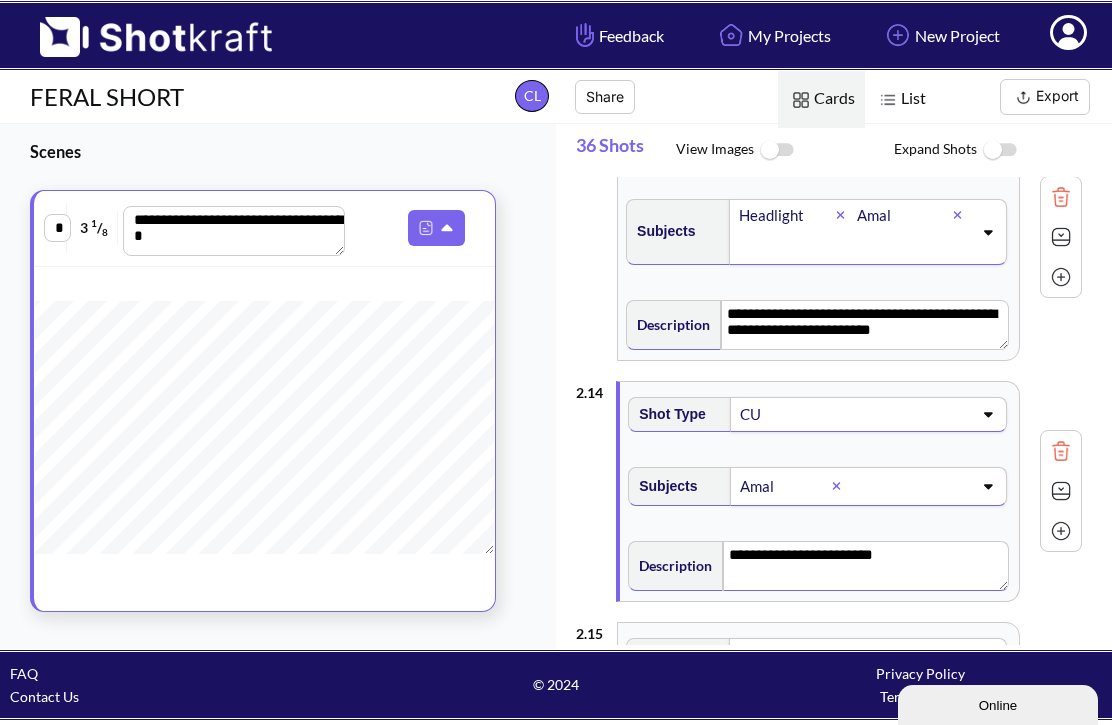 click 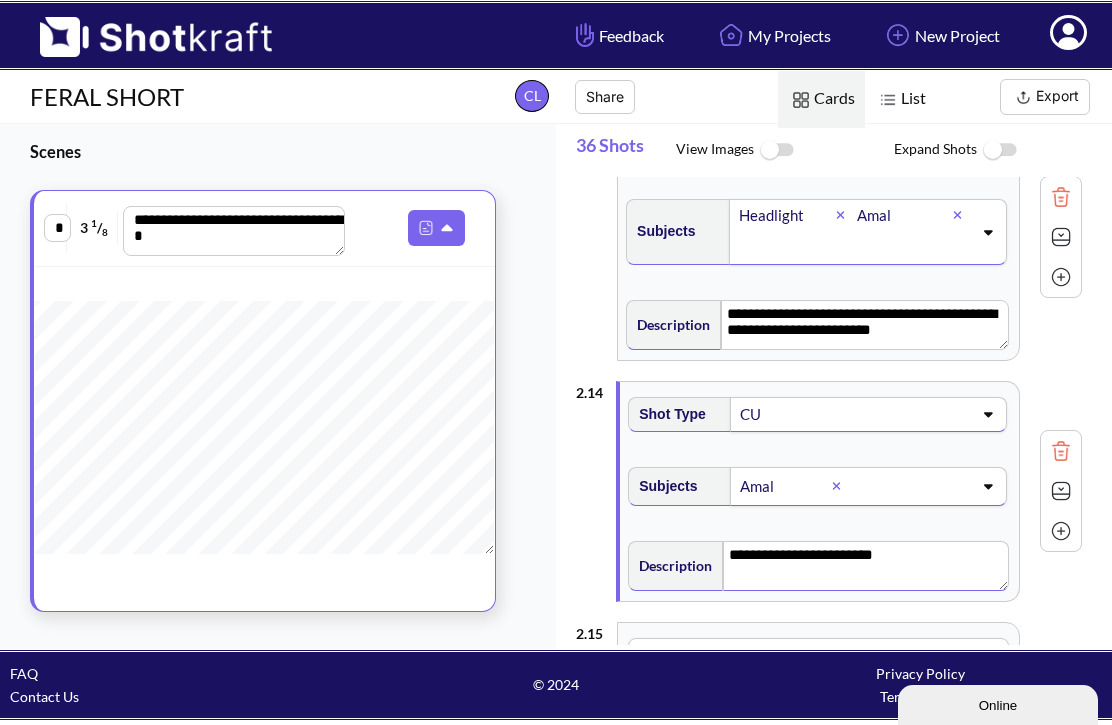 click 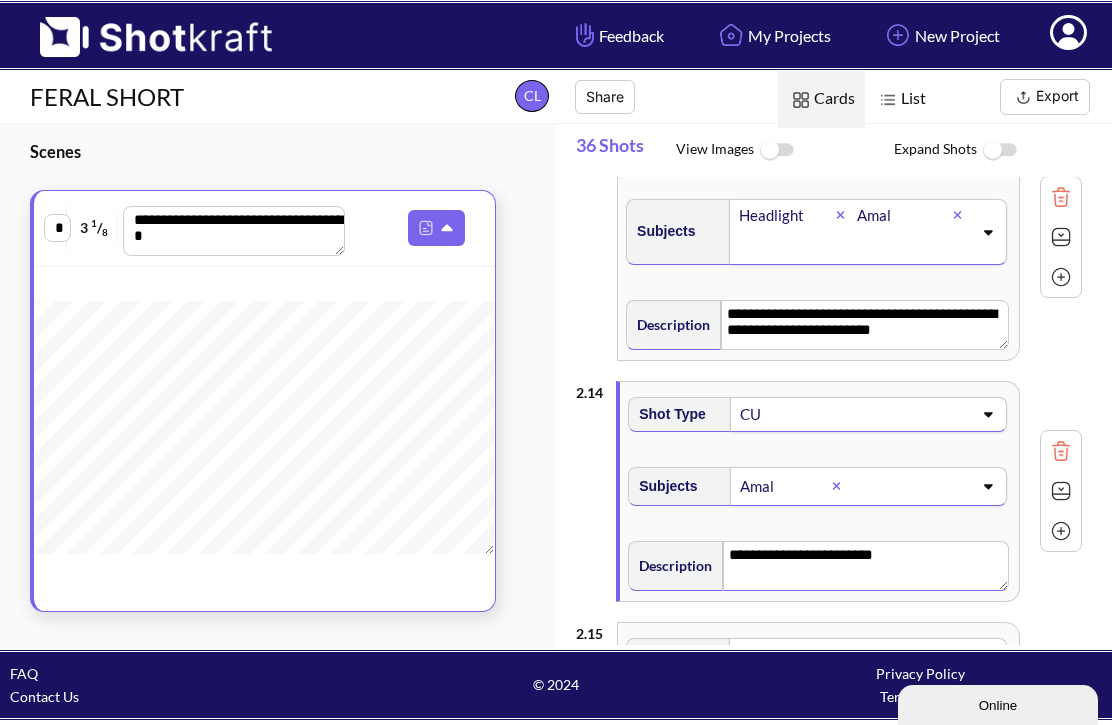 click 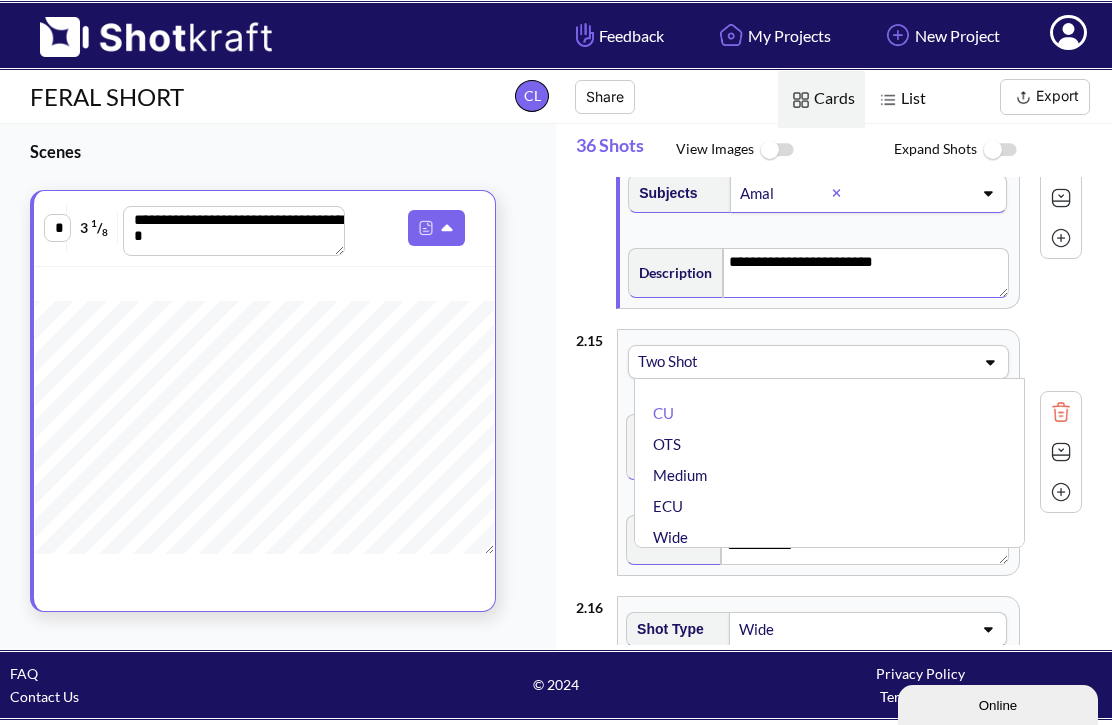 scroll, scrollTop: 3423, scrollLeft: 0, axis: vertical 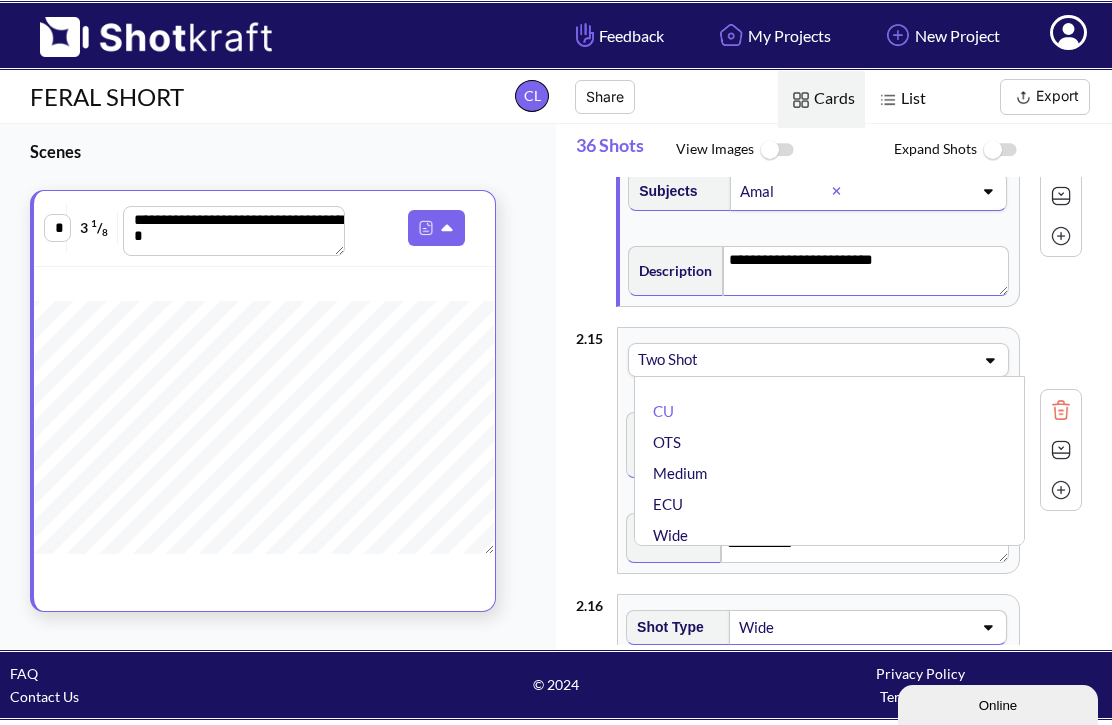 click on "Medium" at bounding box center (834, 473) 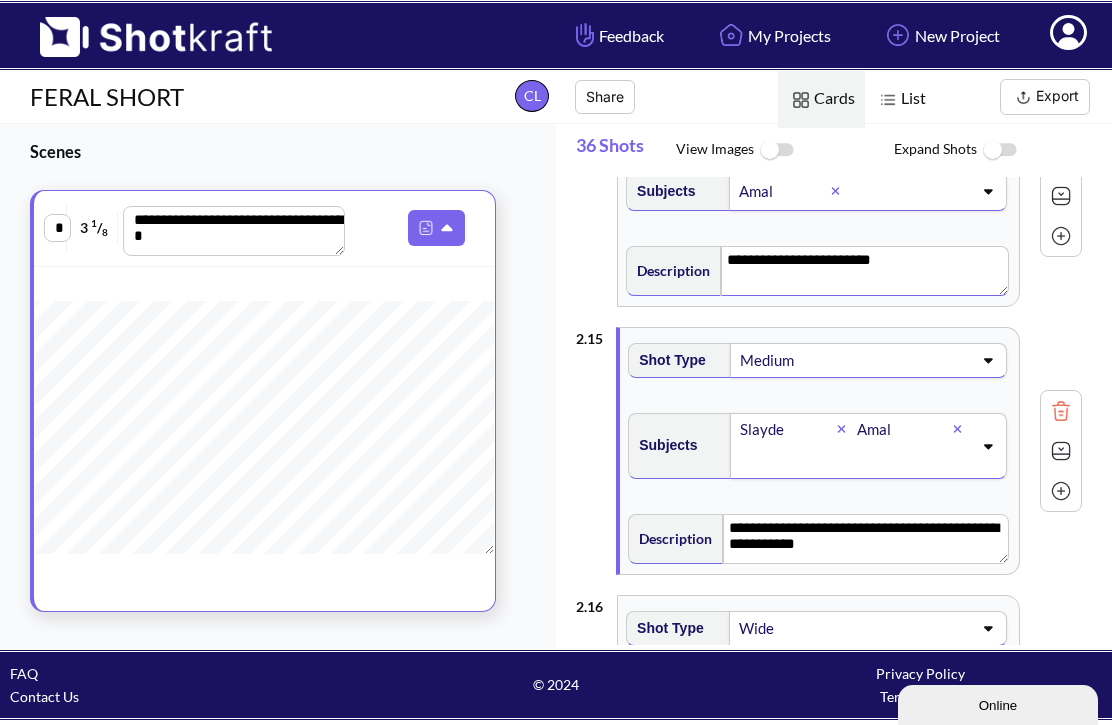 click 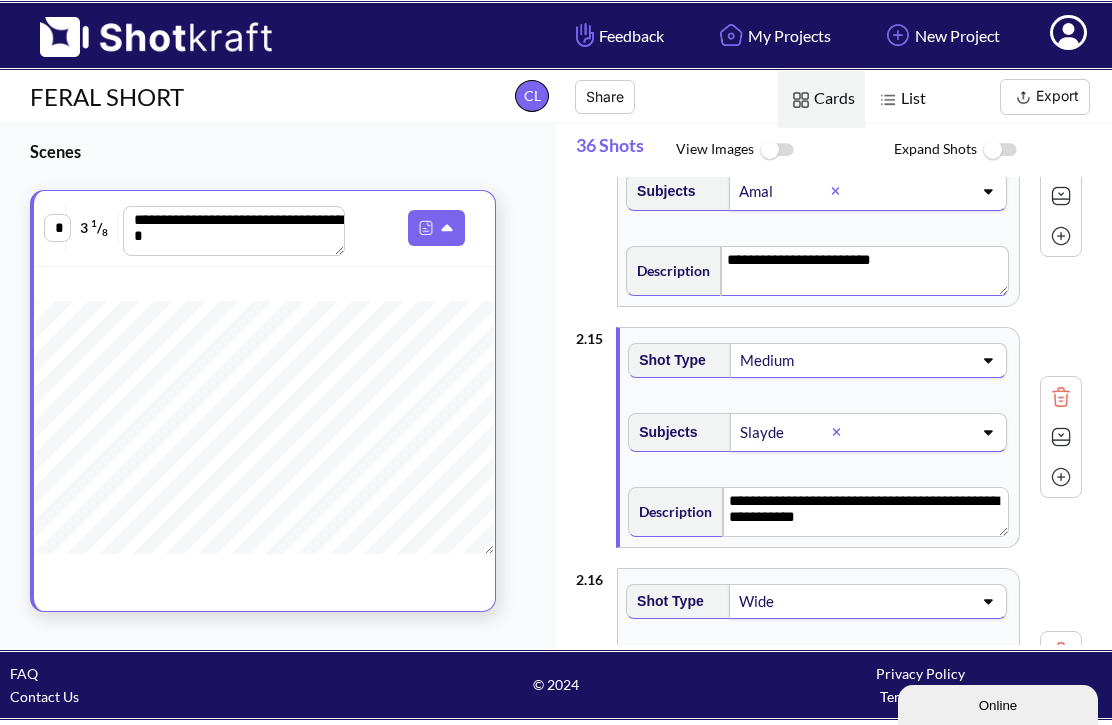 click at bounding box center (911, 432) 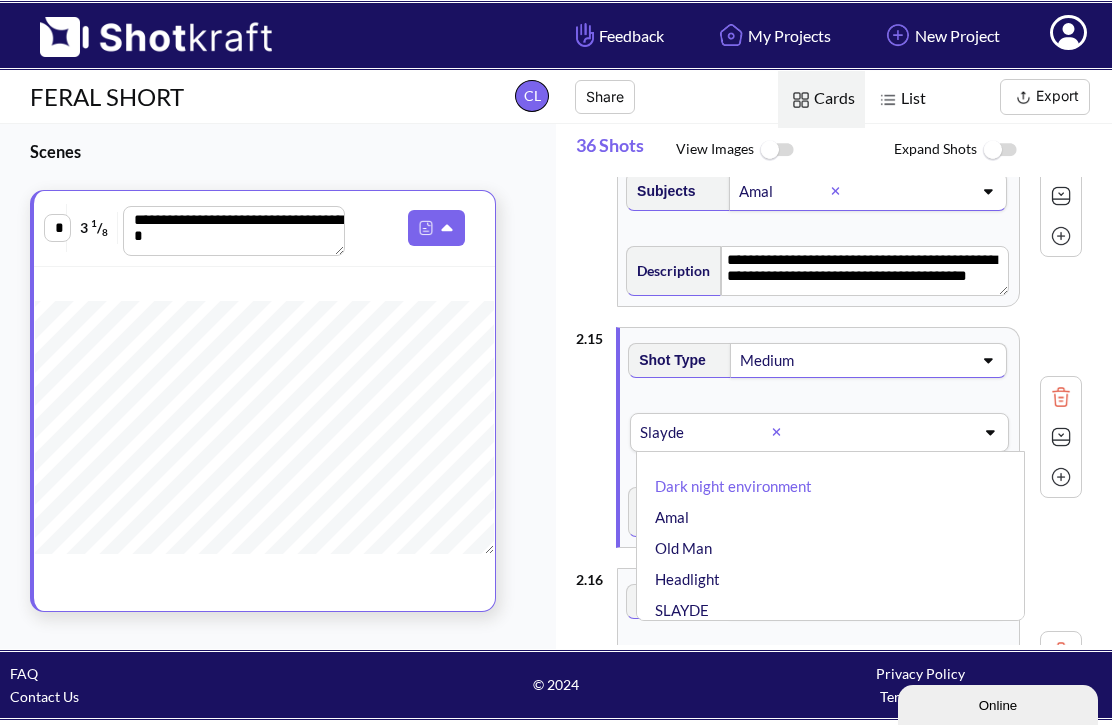 type on "**********" 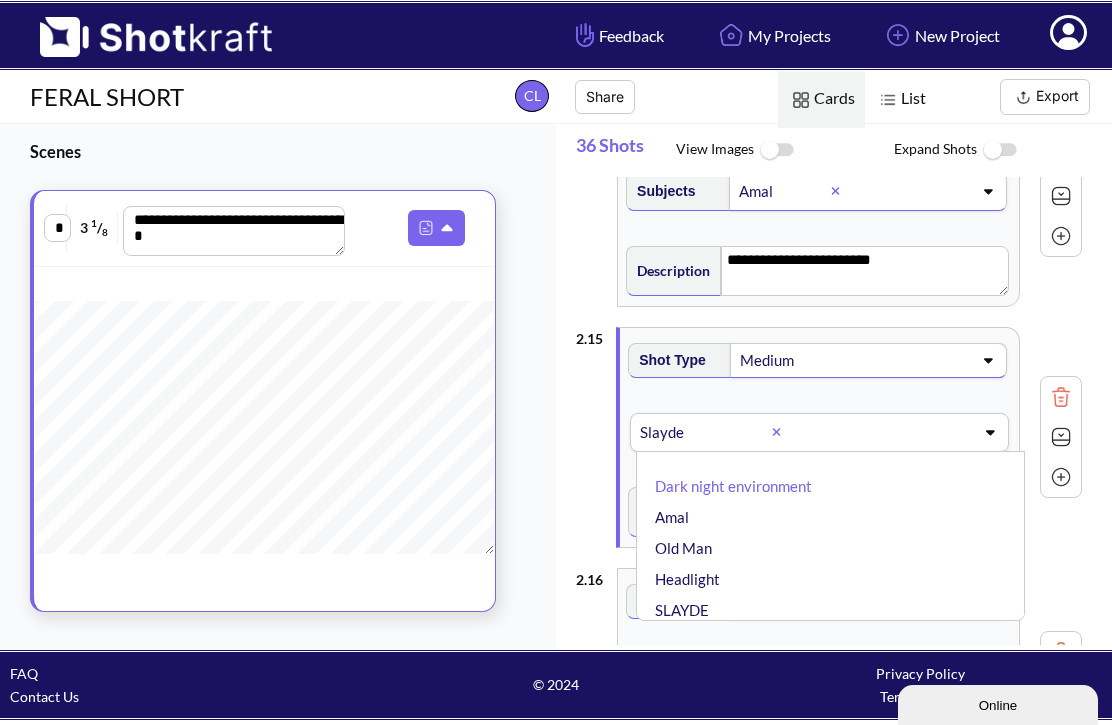 click at bounding box center [883, 432] 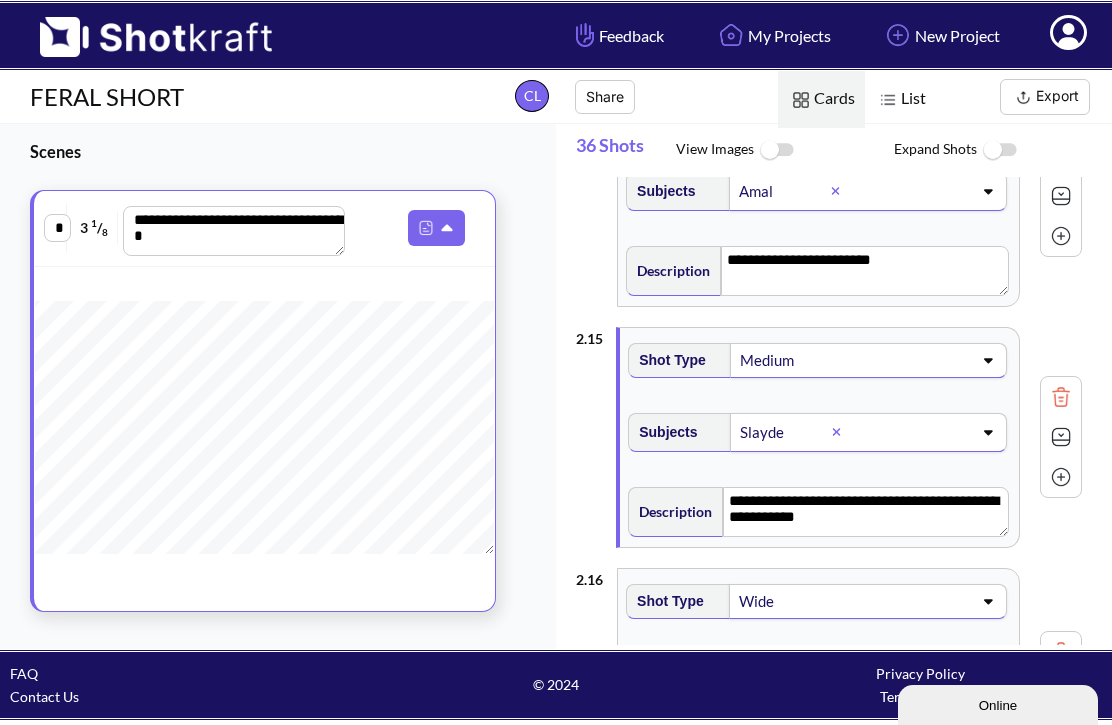 click 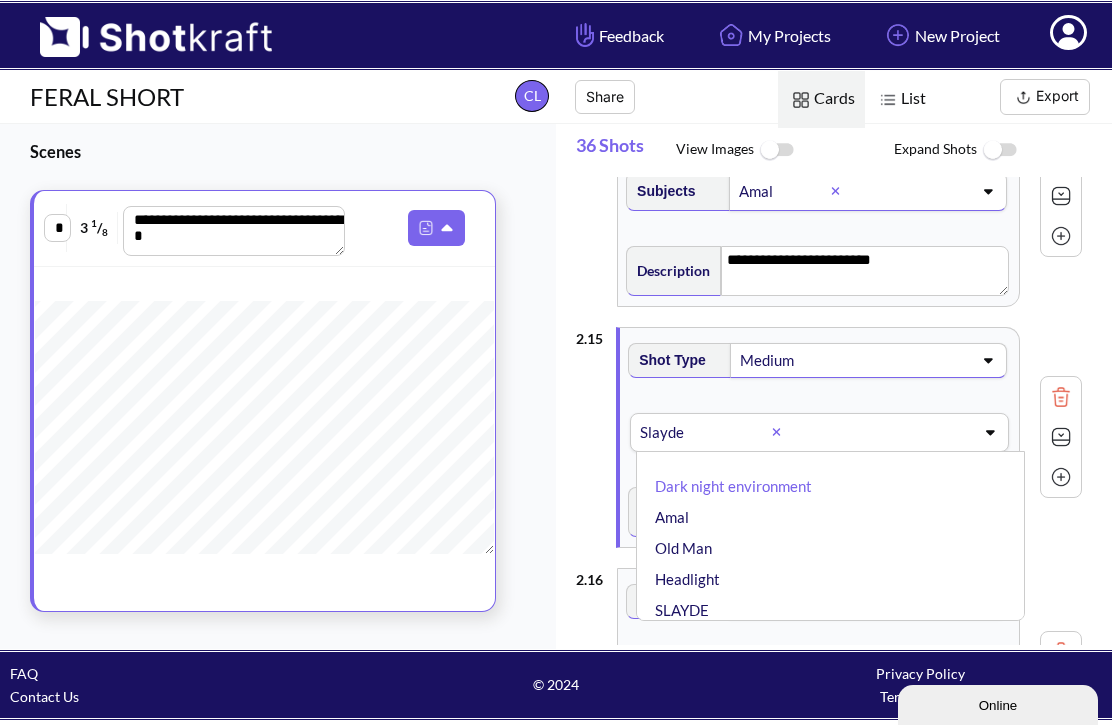 click on "Headlight" at bounding box center (835, 579) 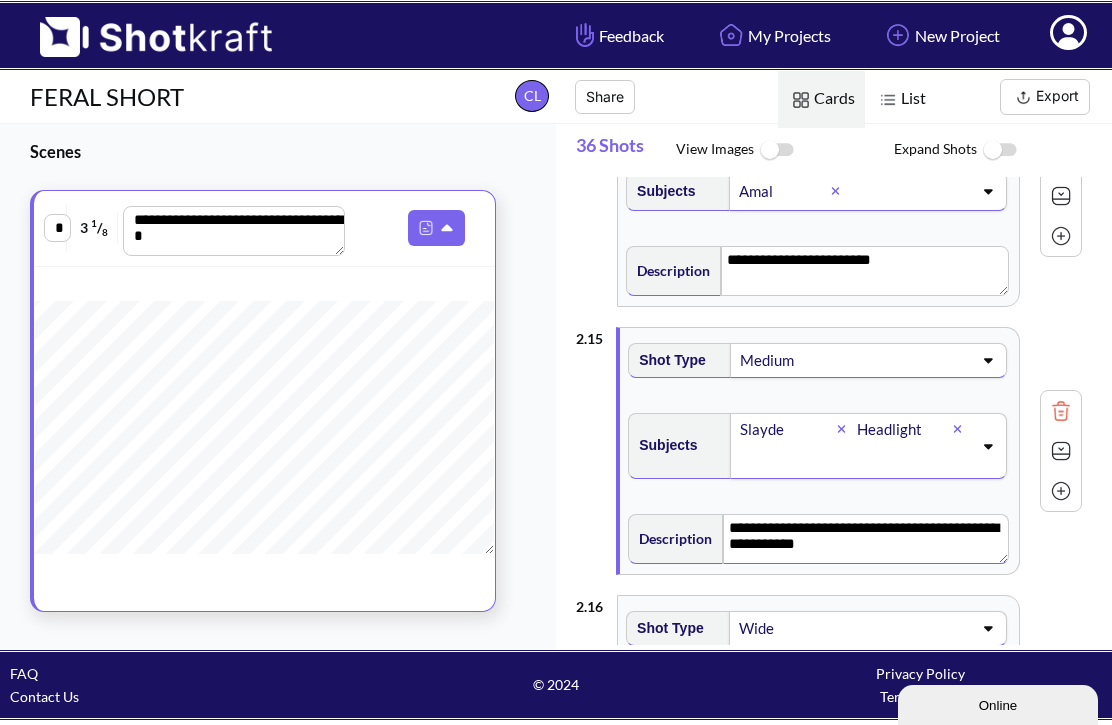 click on "**********" at bounding box center [866, 539] 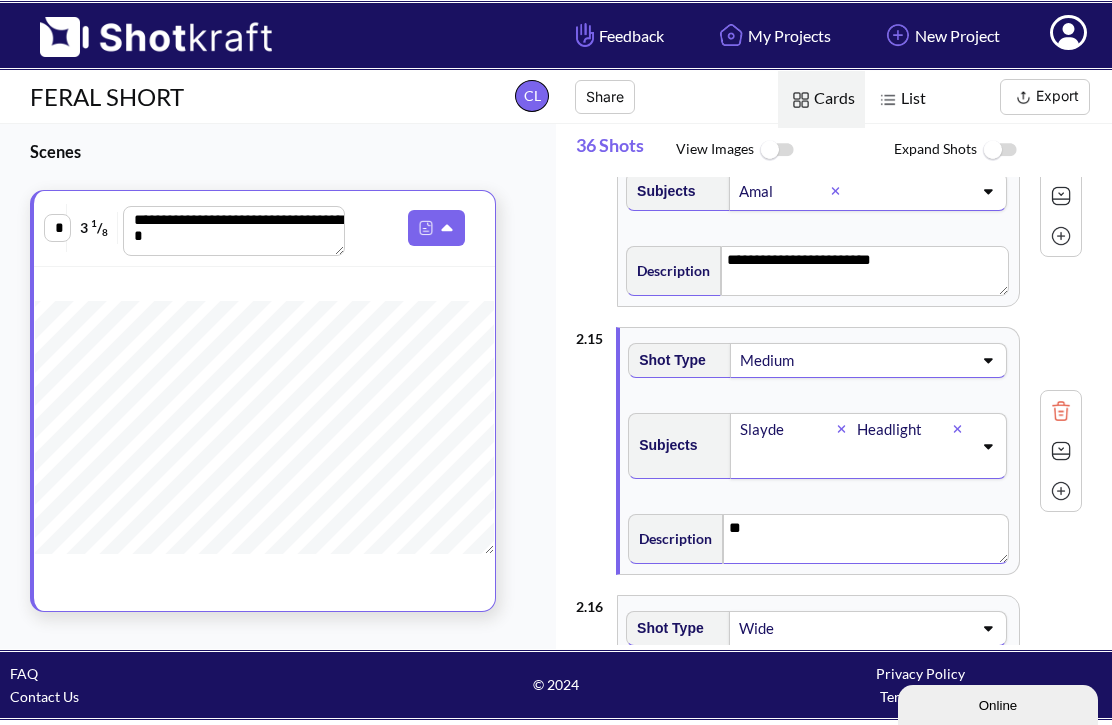 type on "*" 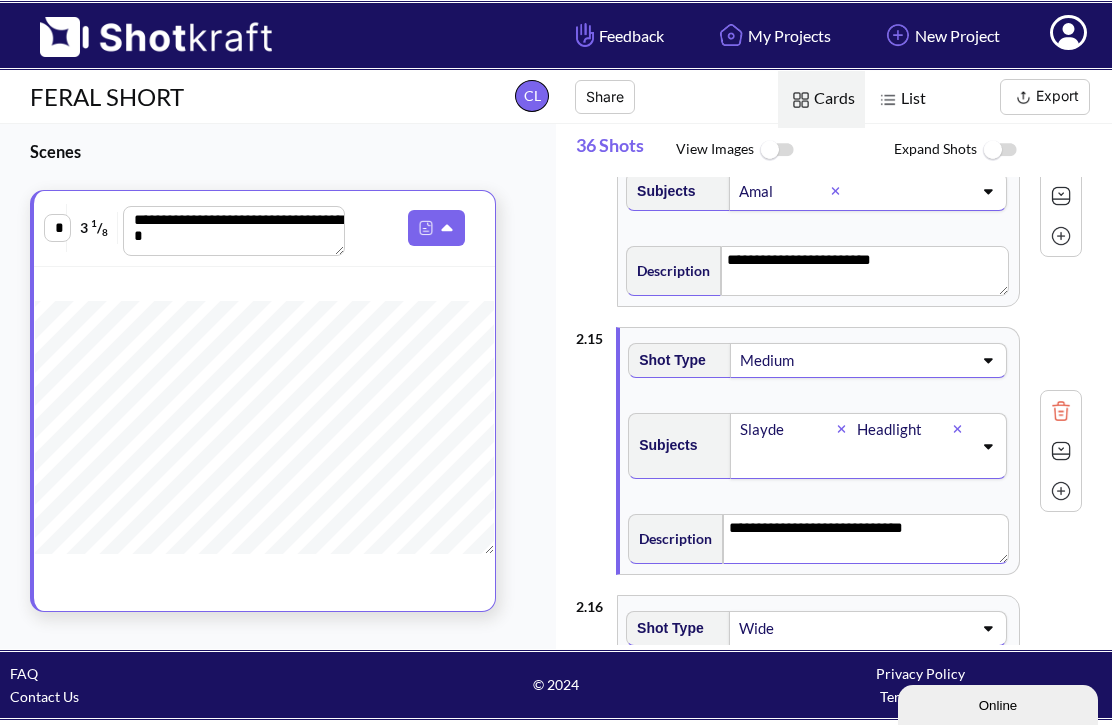 click 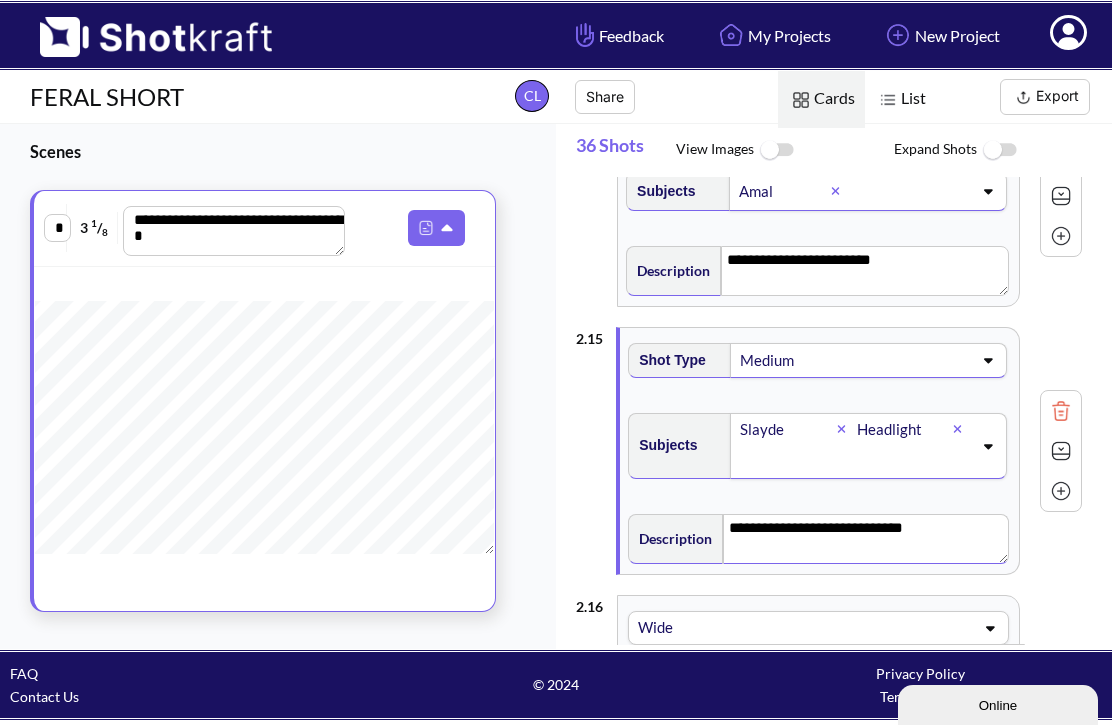 click 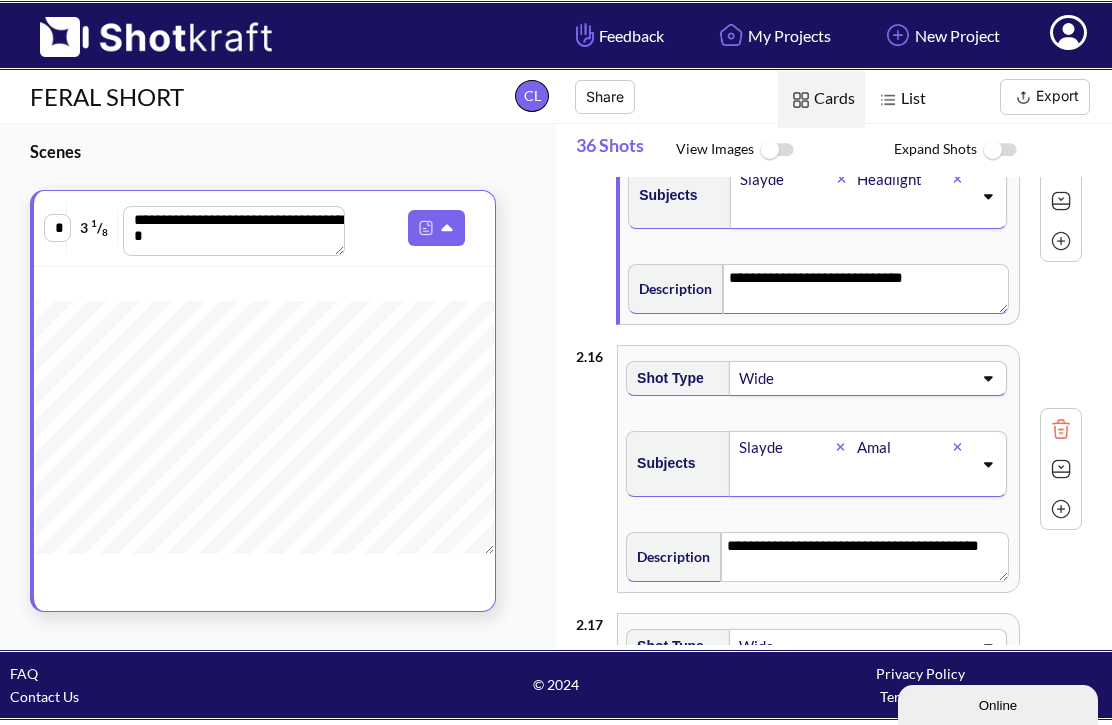 scroll, scrollTop: 3716, scrollLeft: 0, axis: vertical 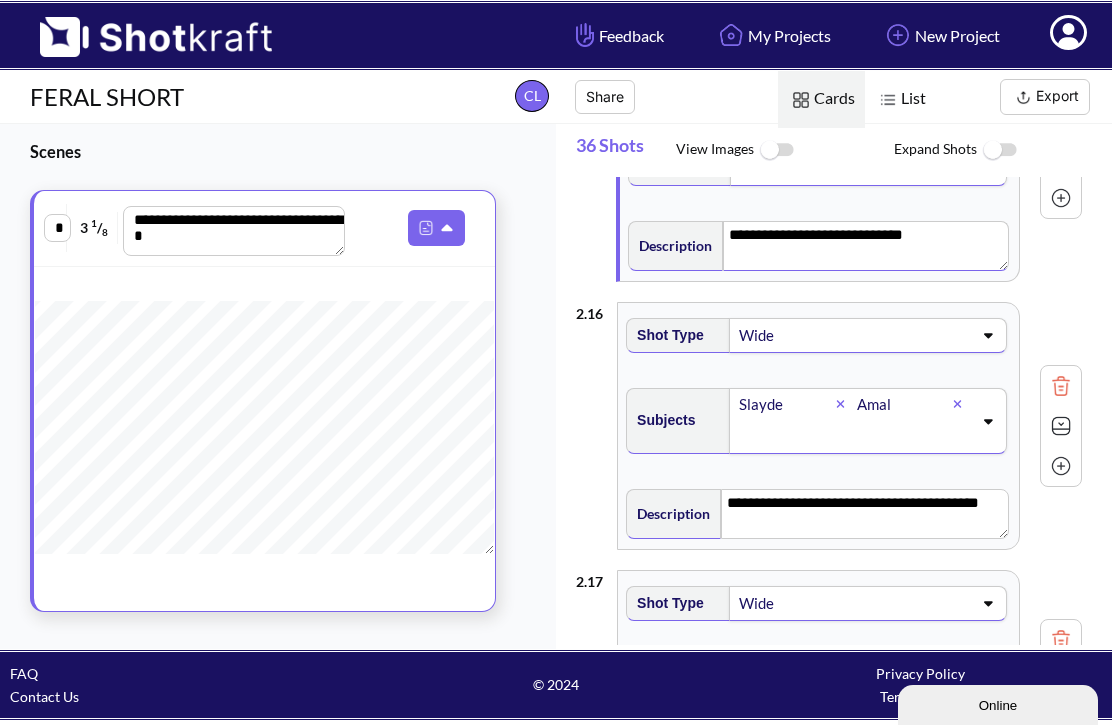click 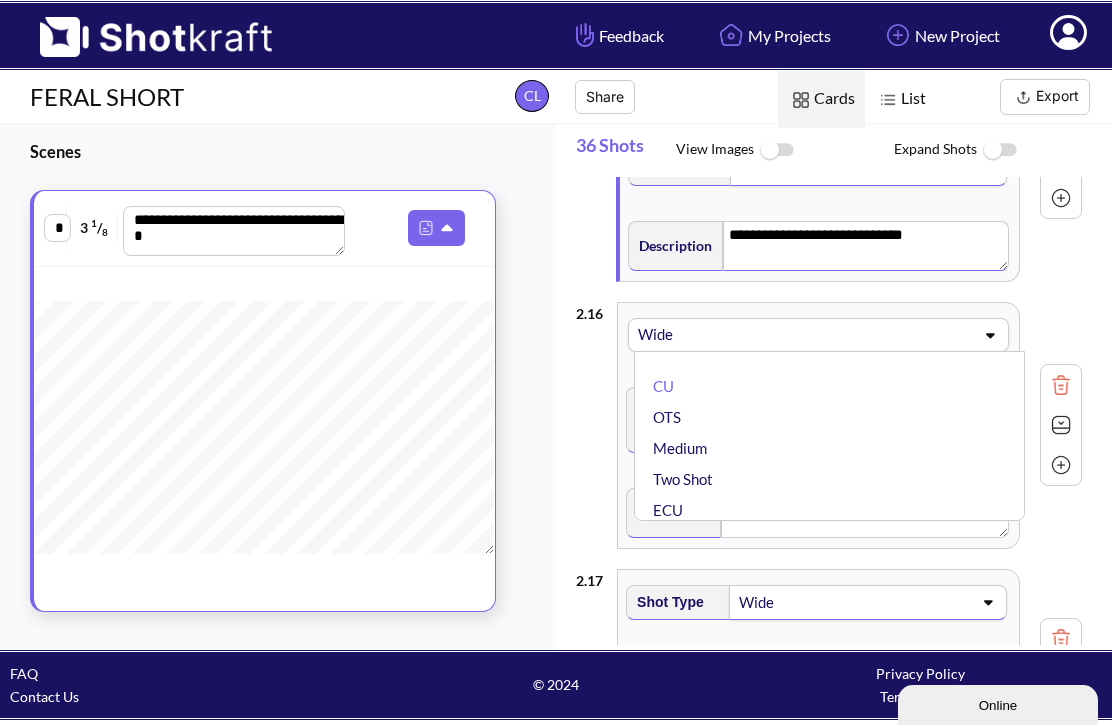 click on "CU" at bounding box center (834, 386) 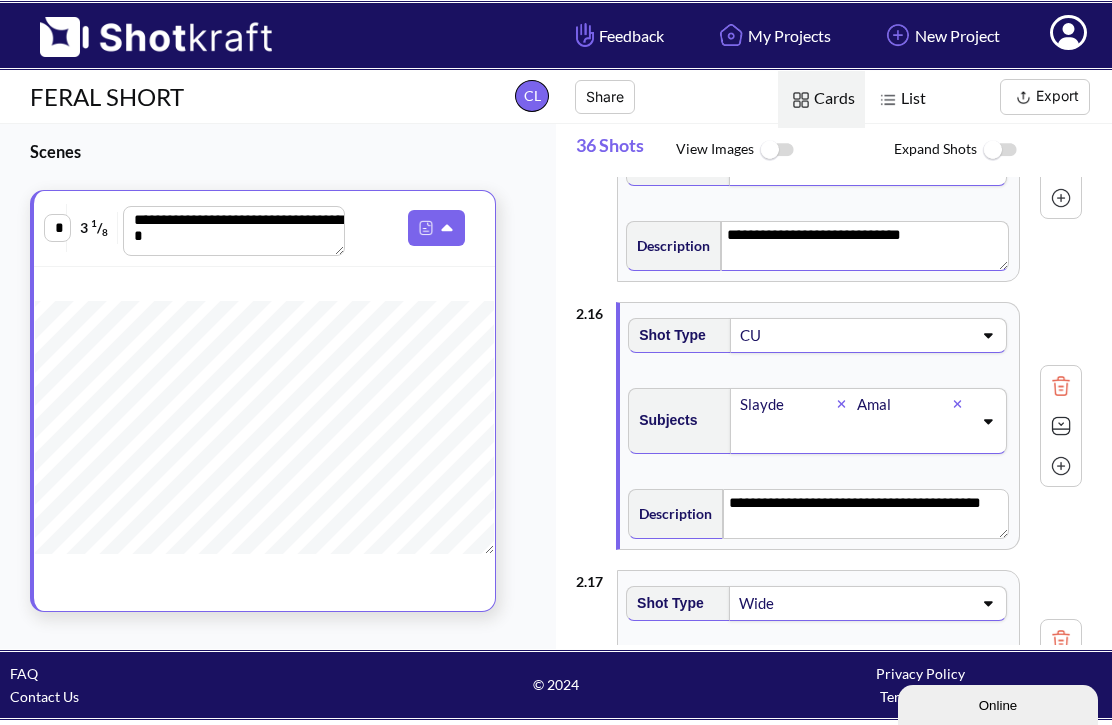 click at bounding box center [846, 404] 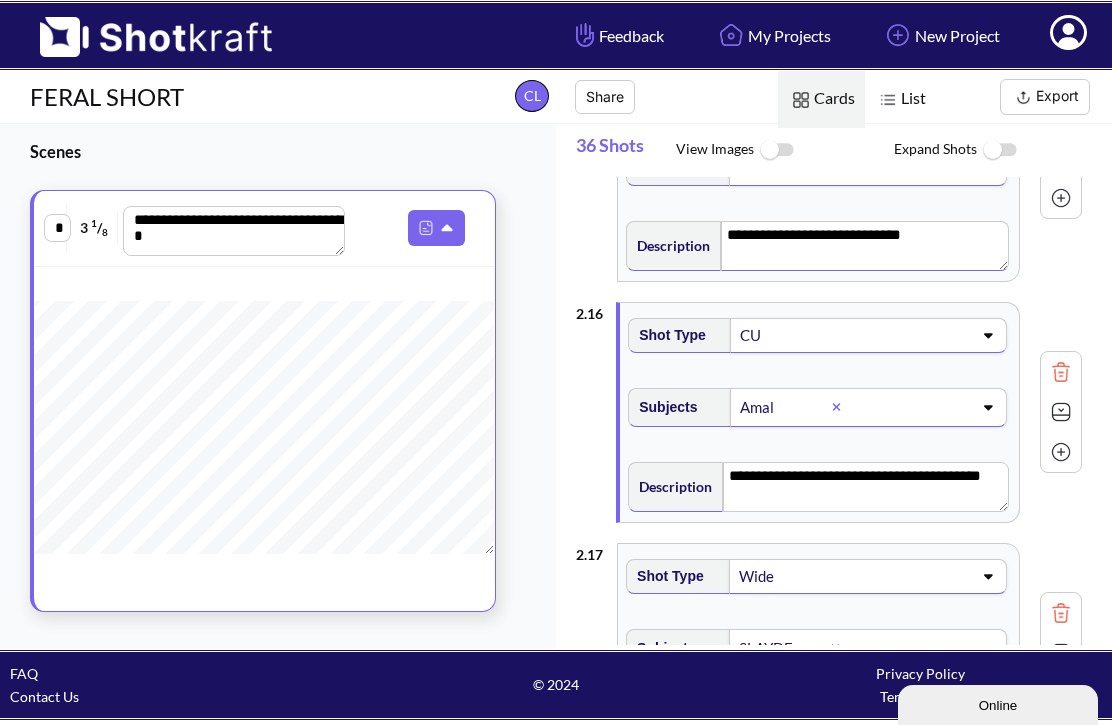 click at bounding box center [841, 407] 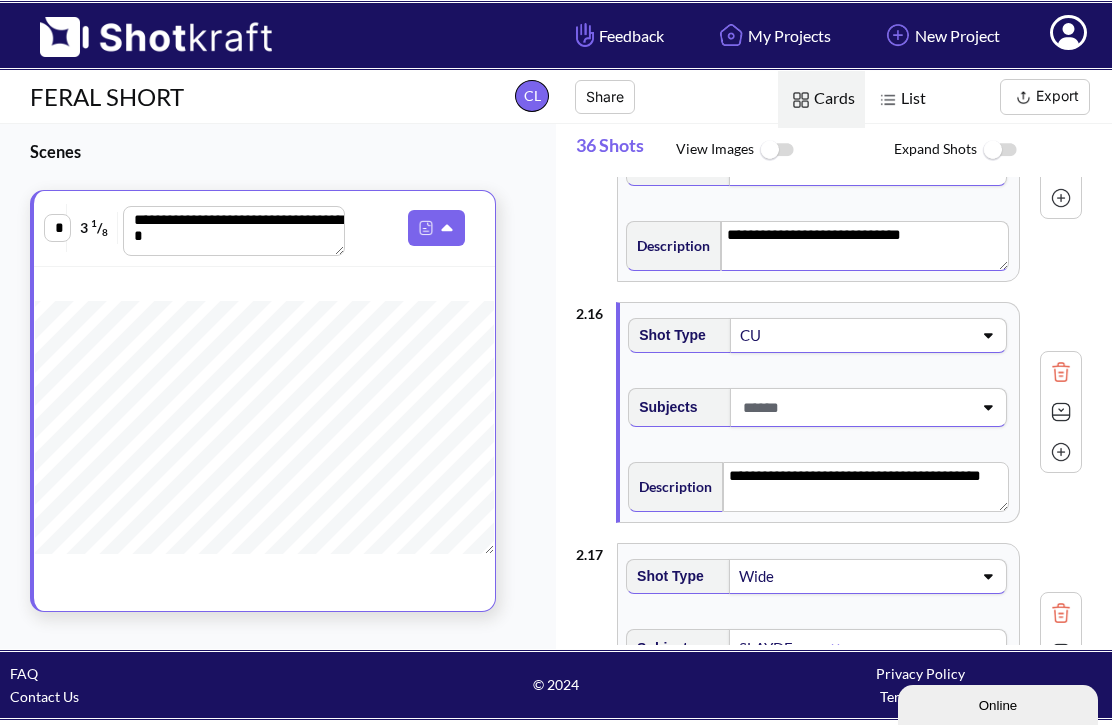 click 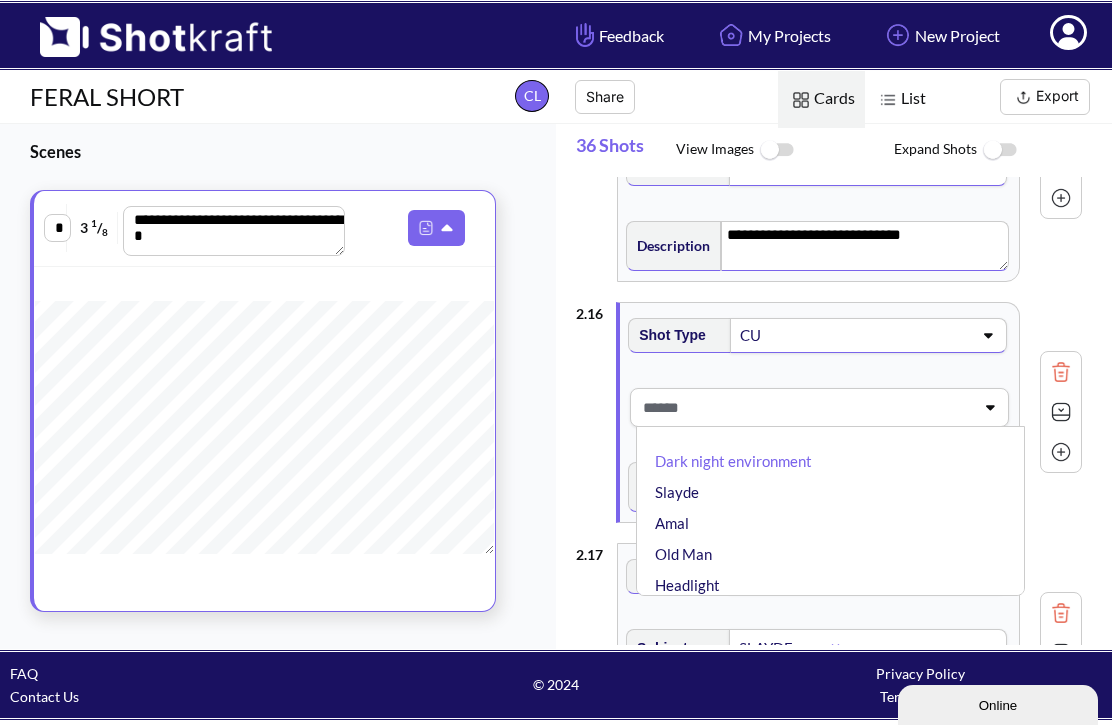 click on "Slayde" at bounding box center [835, 492] 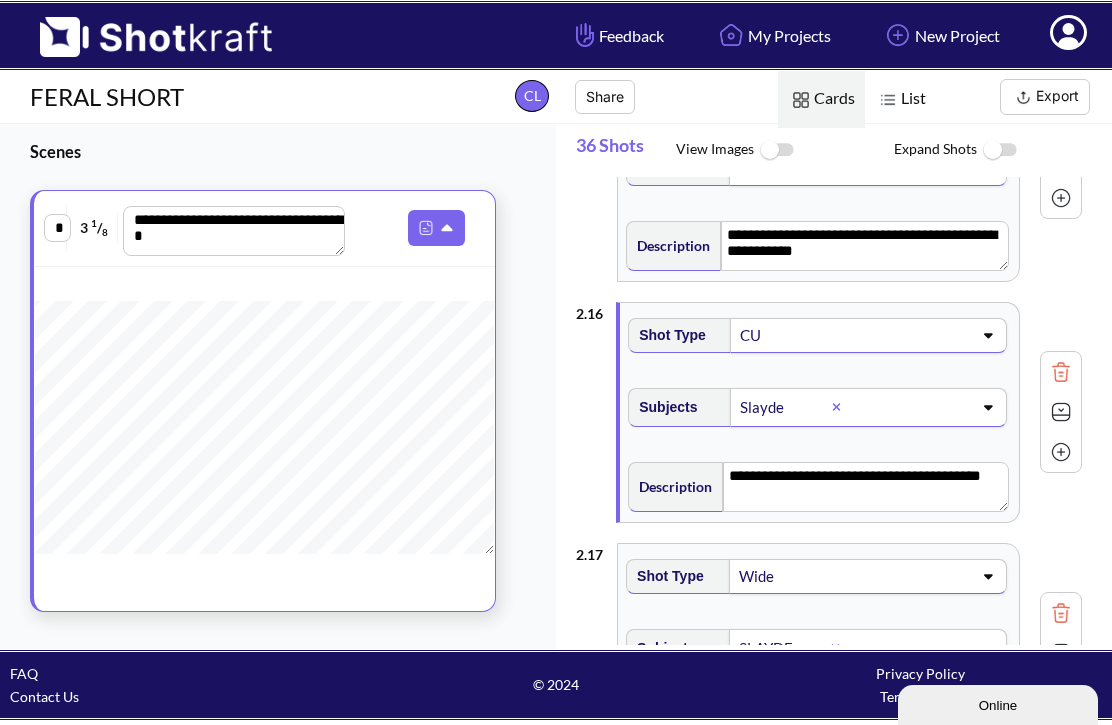 type on "**********" 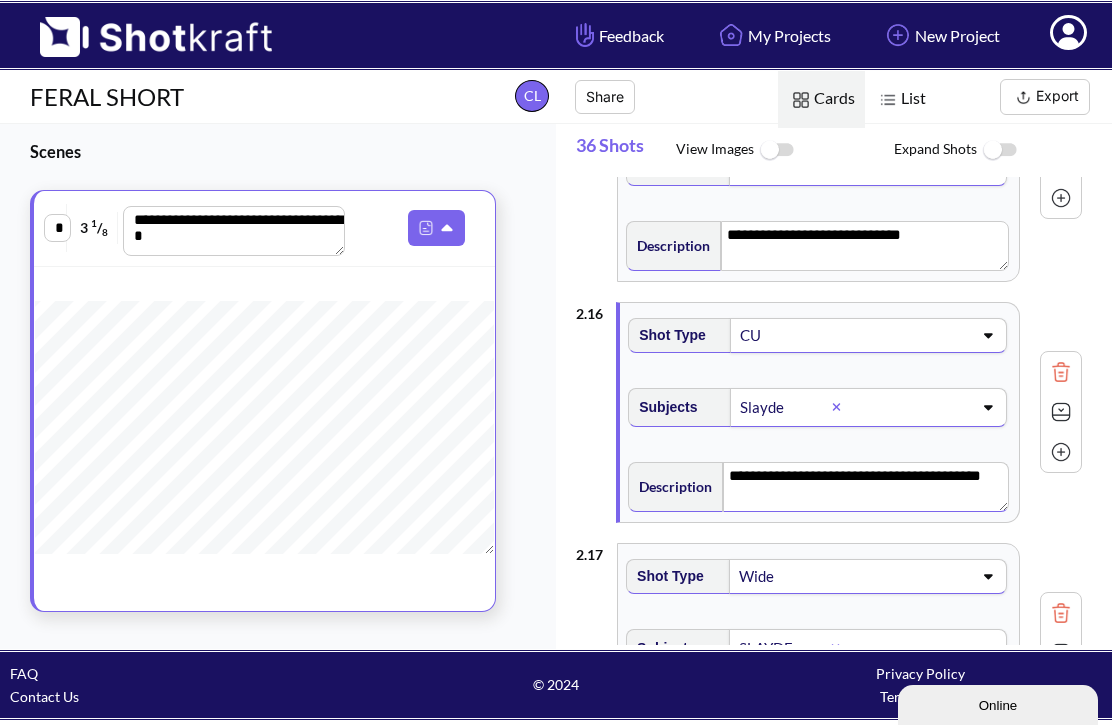 click on "**********" at bounding box center (866, 487) 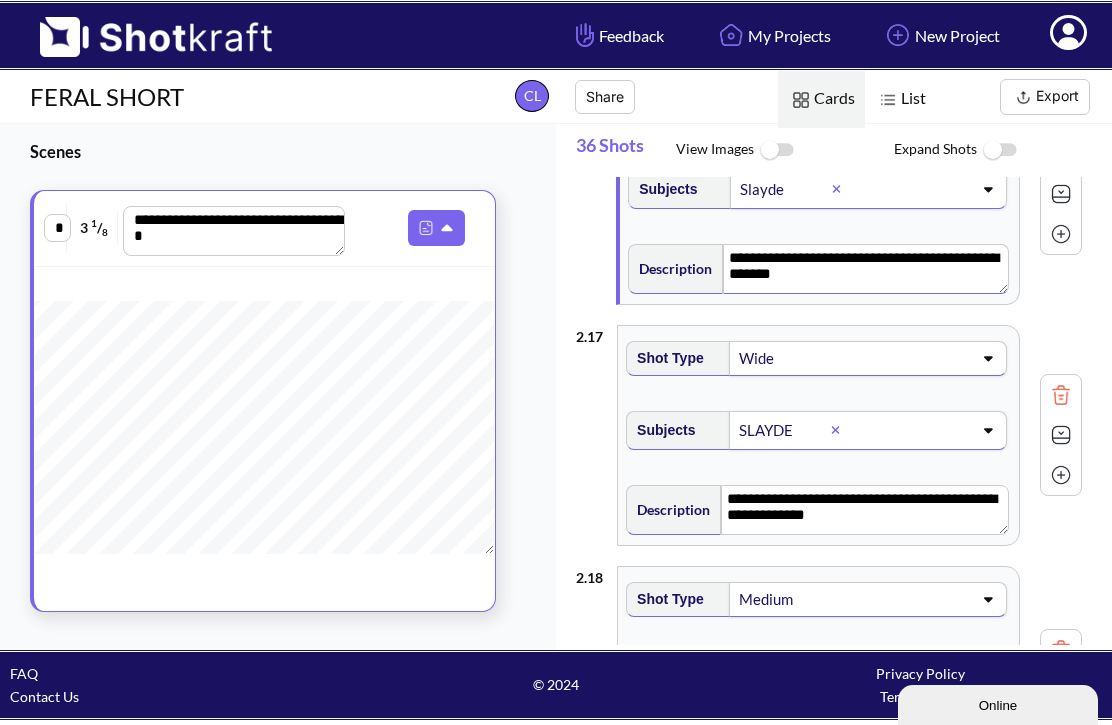scroll, scrollTop: 3937, scrollLeft: 0, axis: vertical 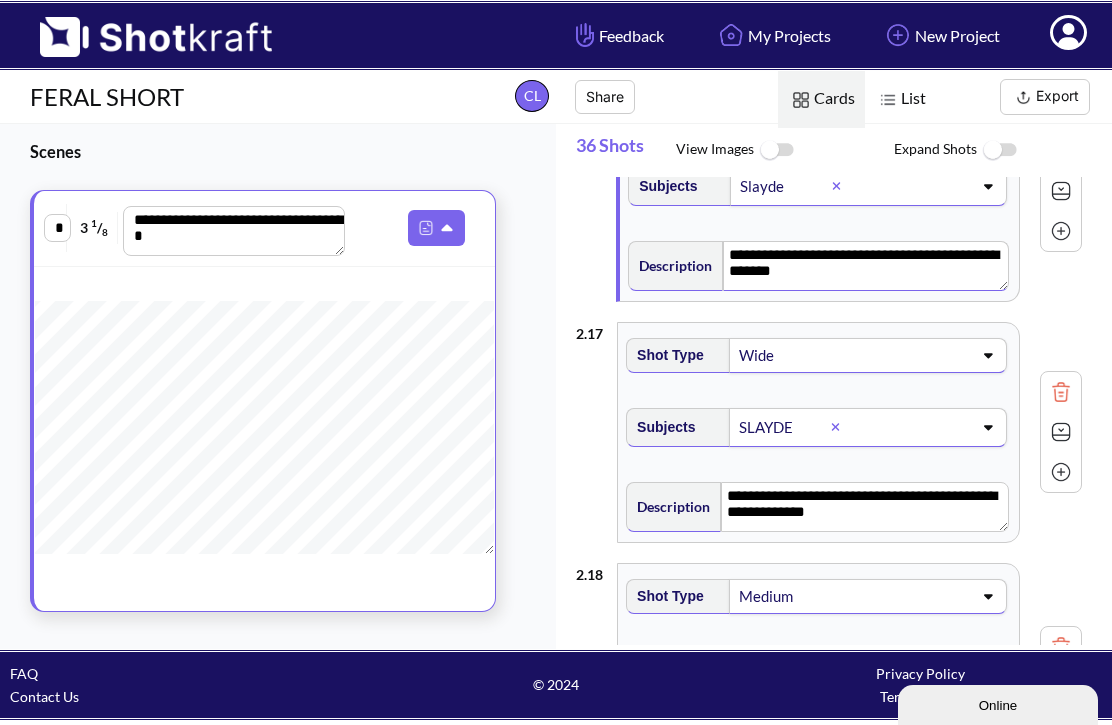 click 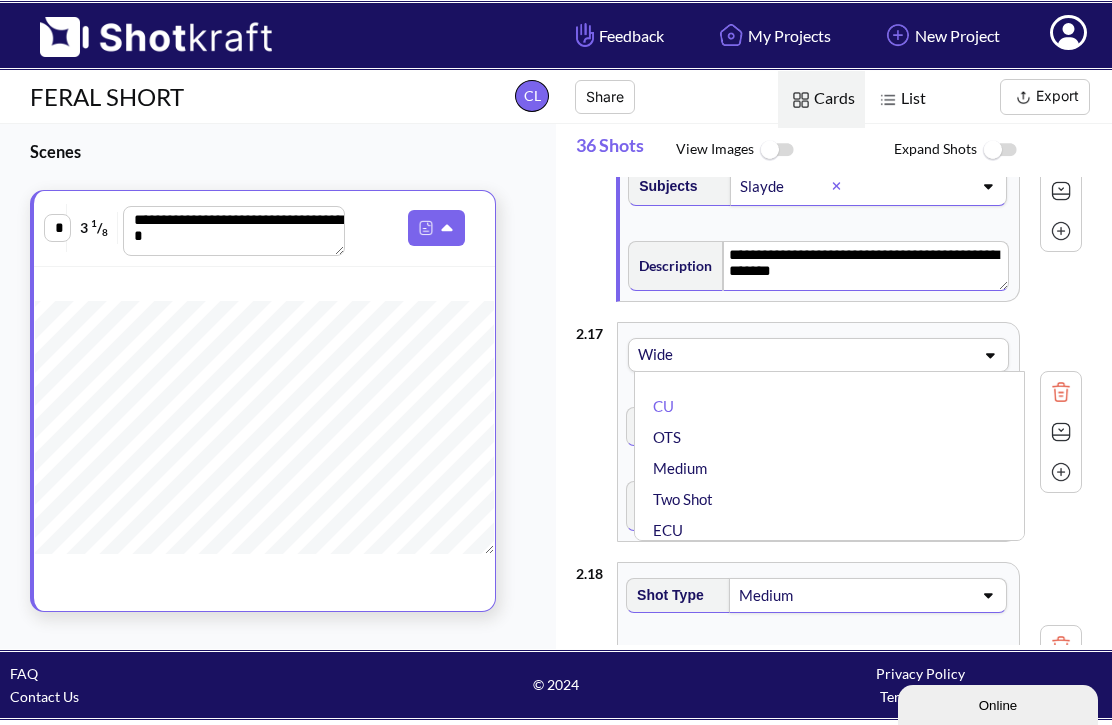 click on "CU" at bounding box center (834, 406) 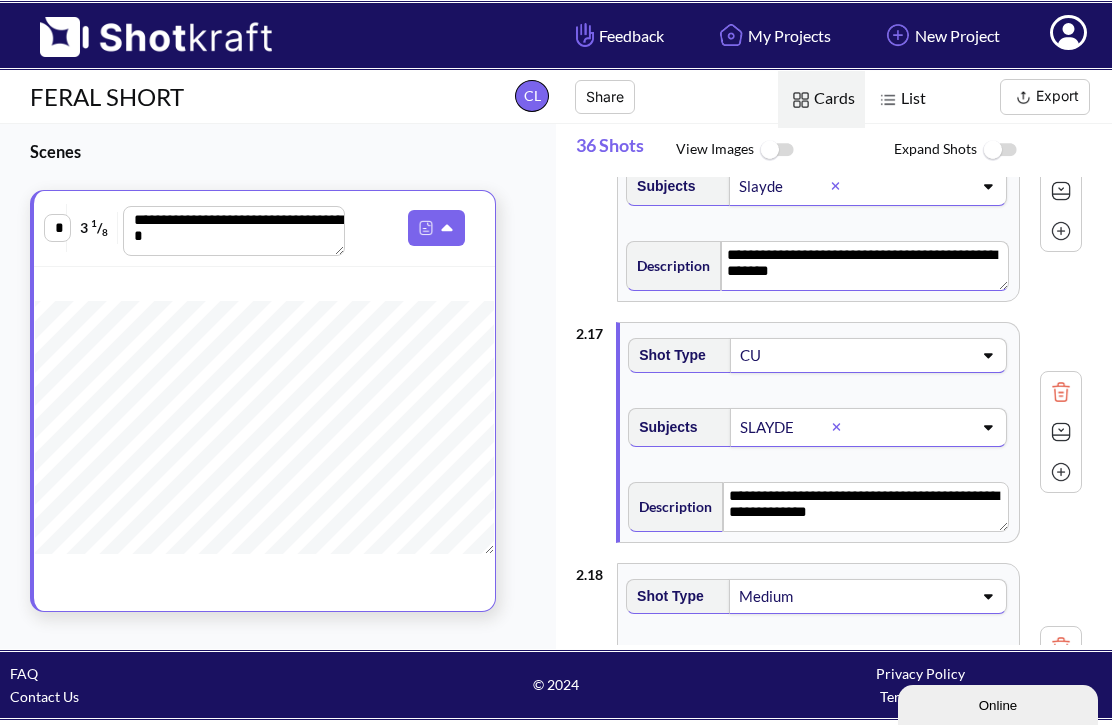 click 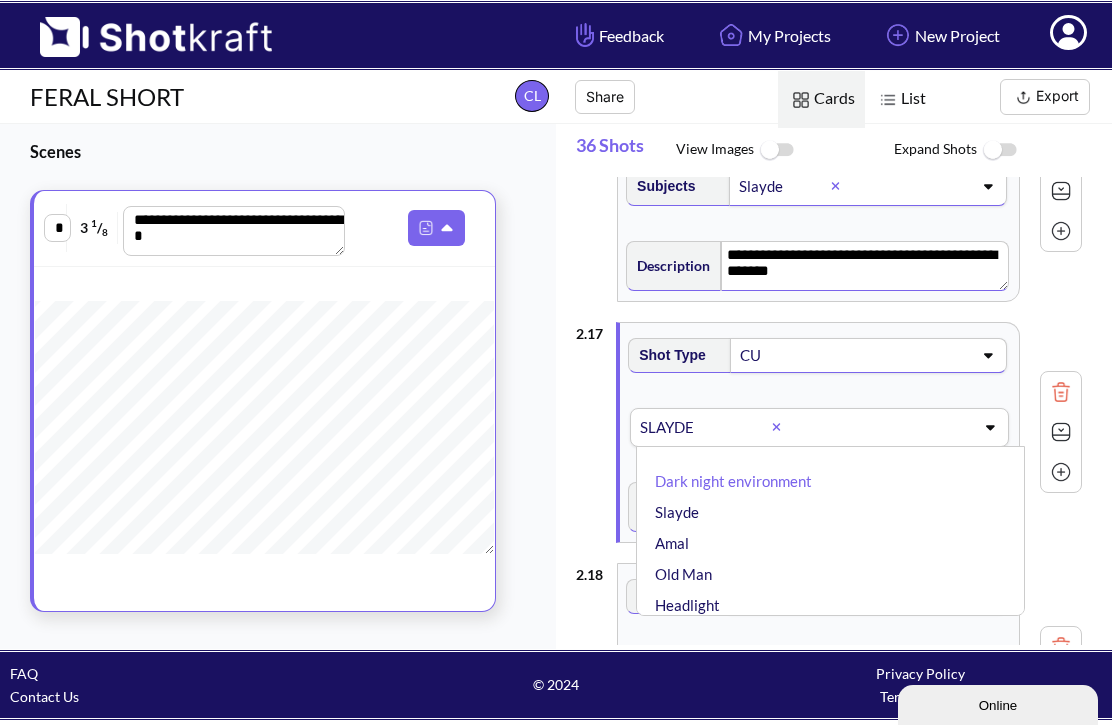 click on "Headlight" at bounding box center (835, 605) 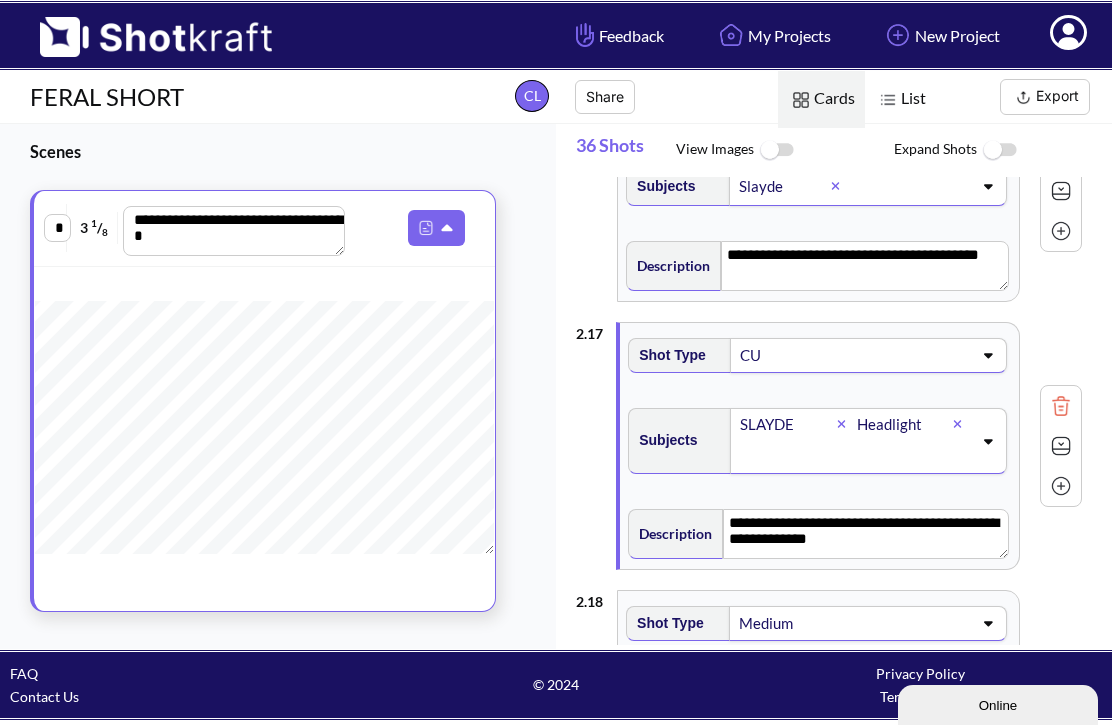 type on "**********" 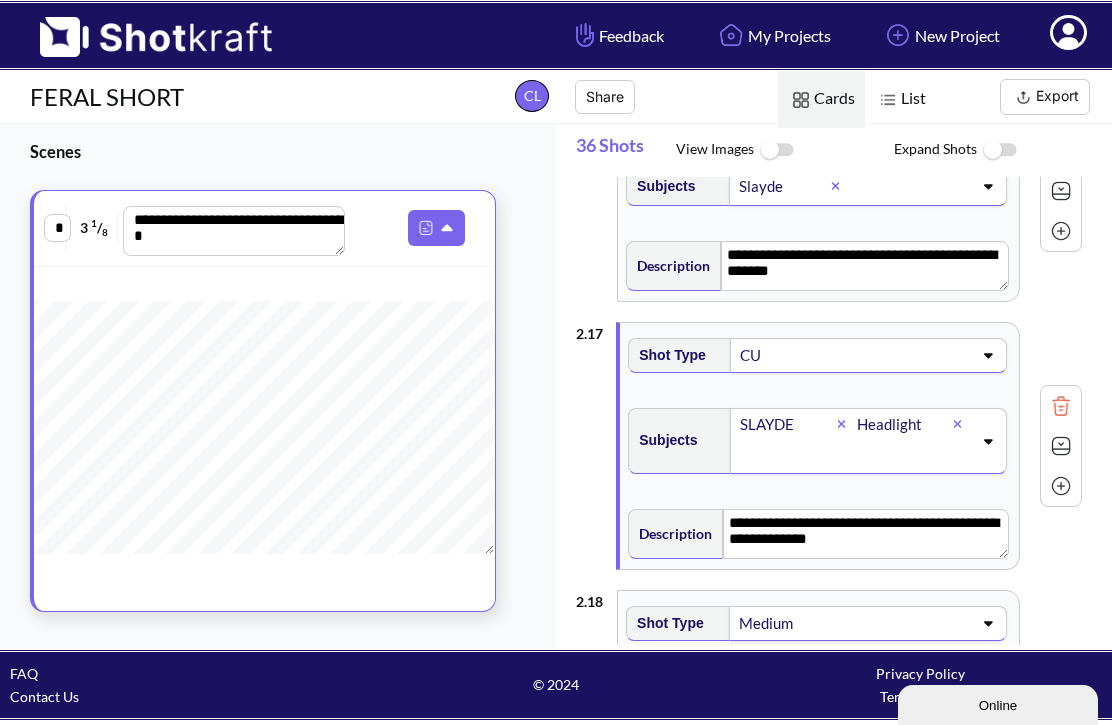 click at bounding box center (846, 424) 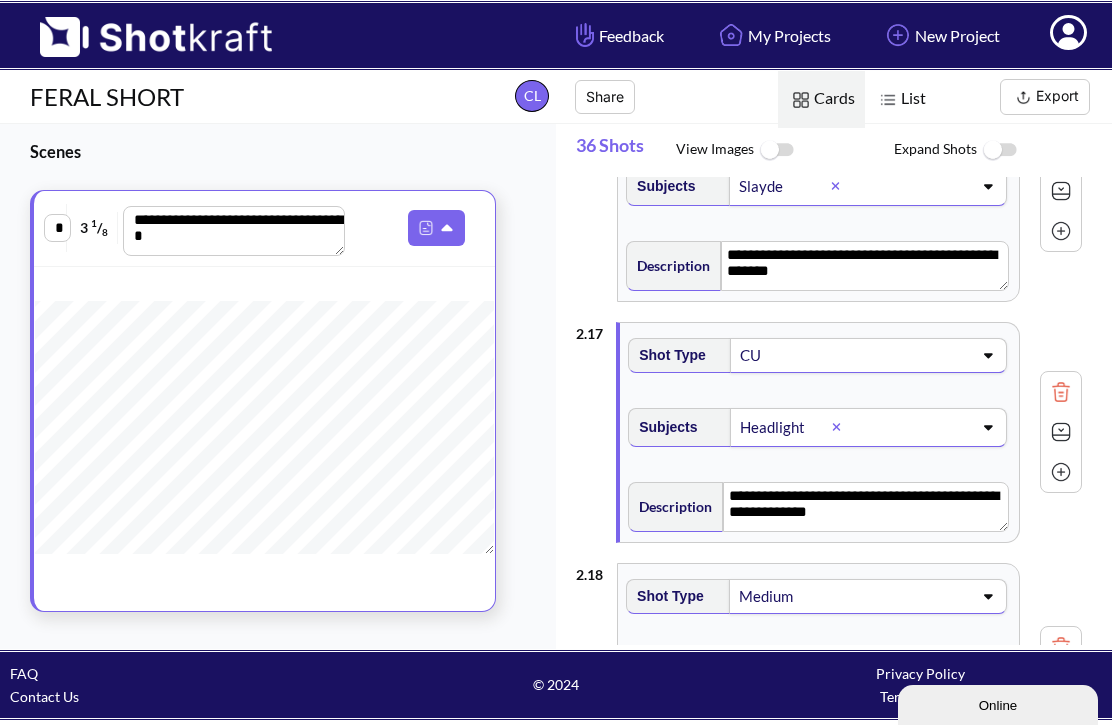 click at bounding box center [841, 427] 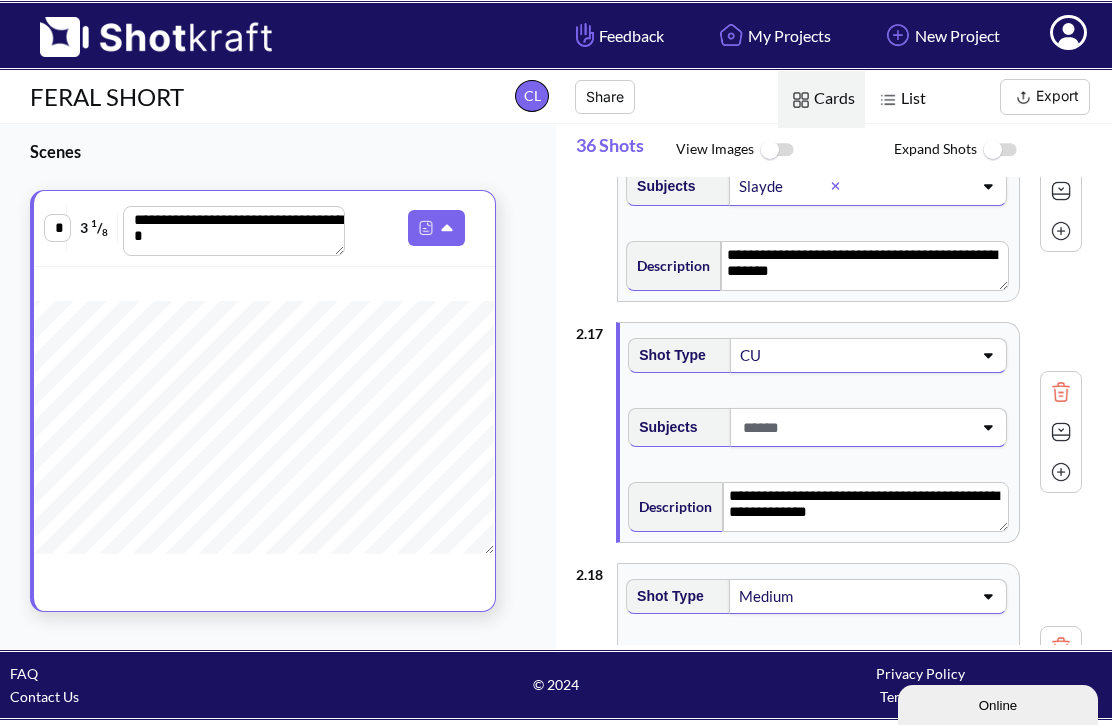click at bounding box center [855, 427] 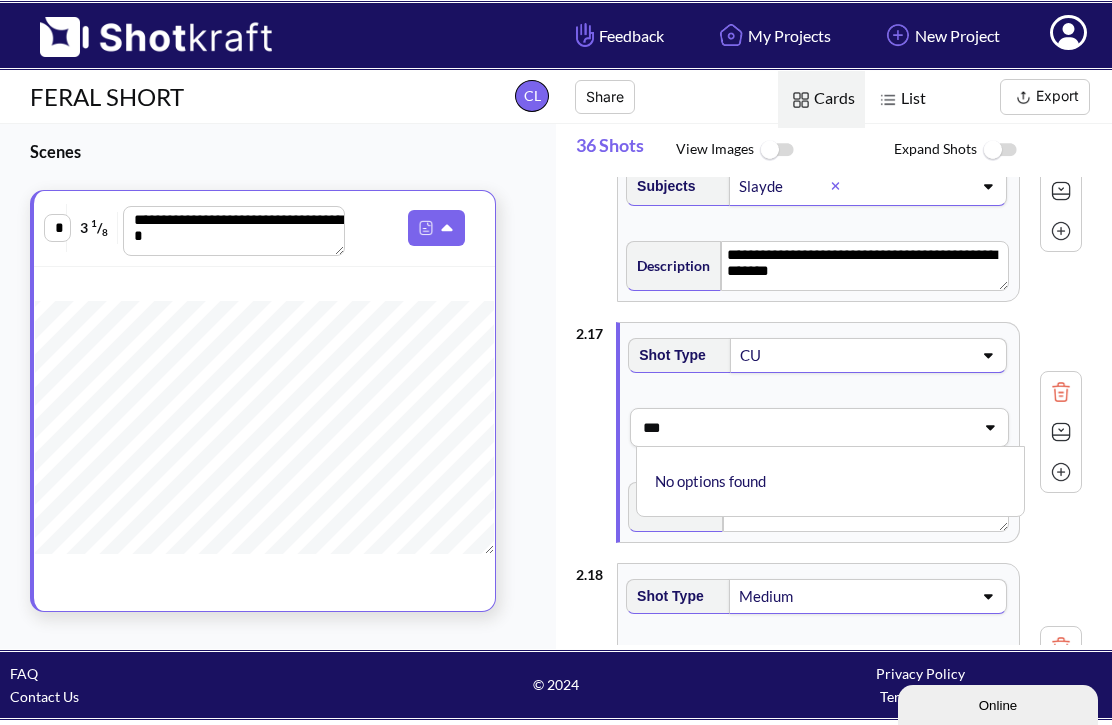 click on "No options found" at bounding box center (835, 481) 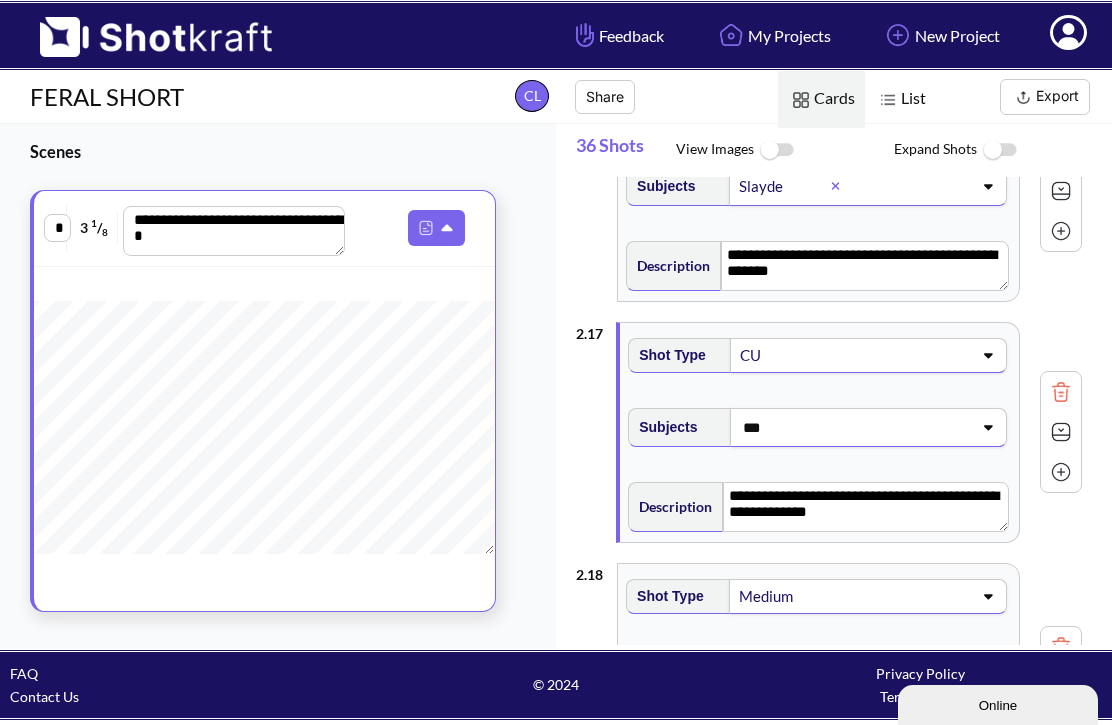 type on "***" 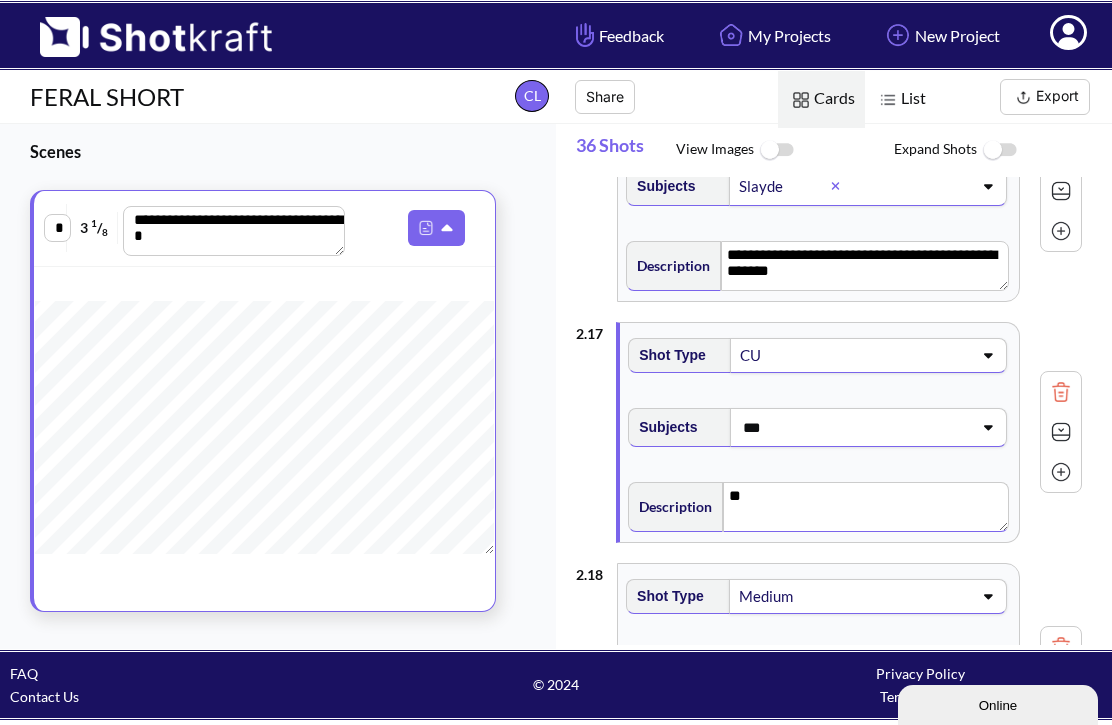type on "*" 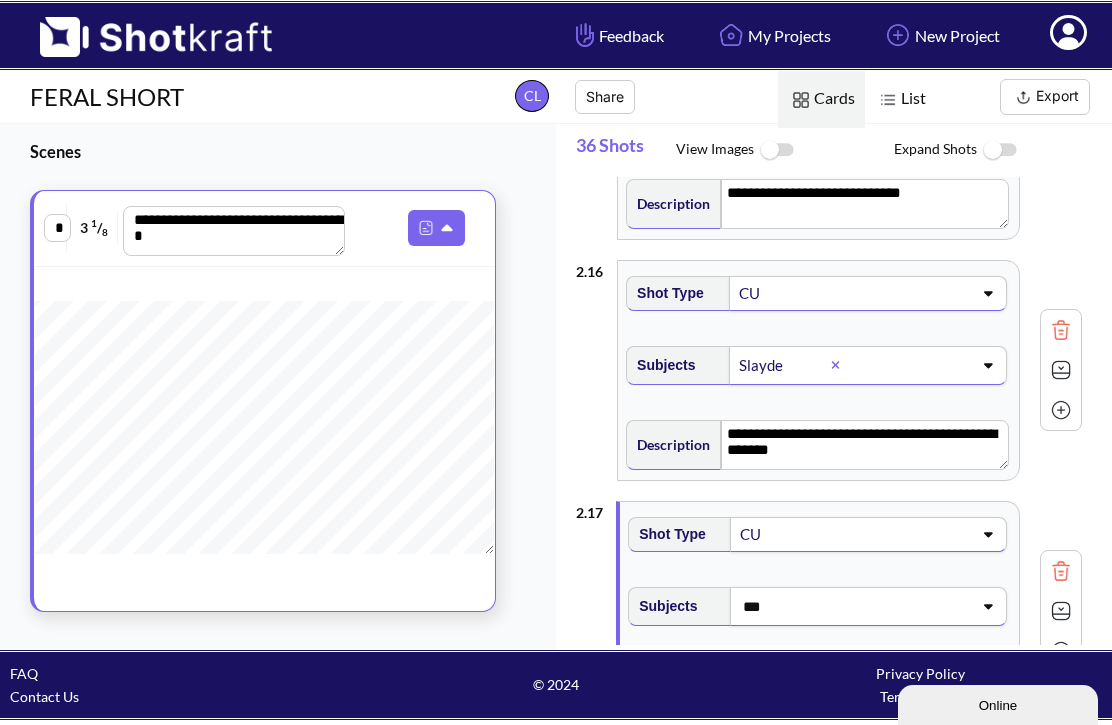 scroll, scrollTop: 3721, scrollLeft: 0, axis: vertical 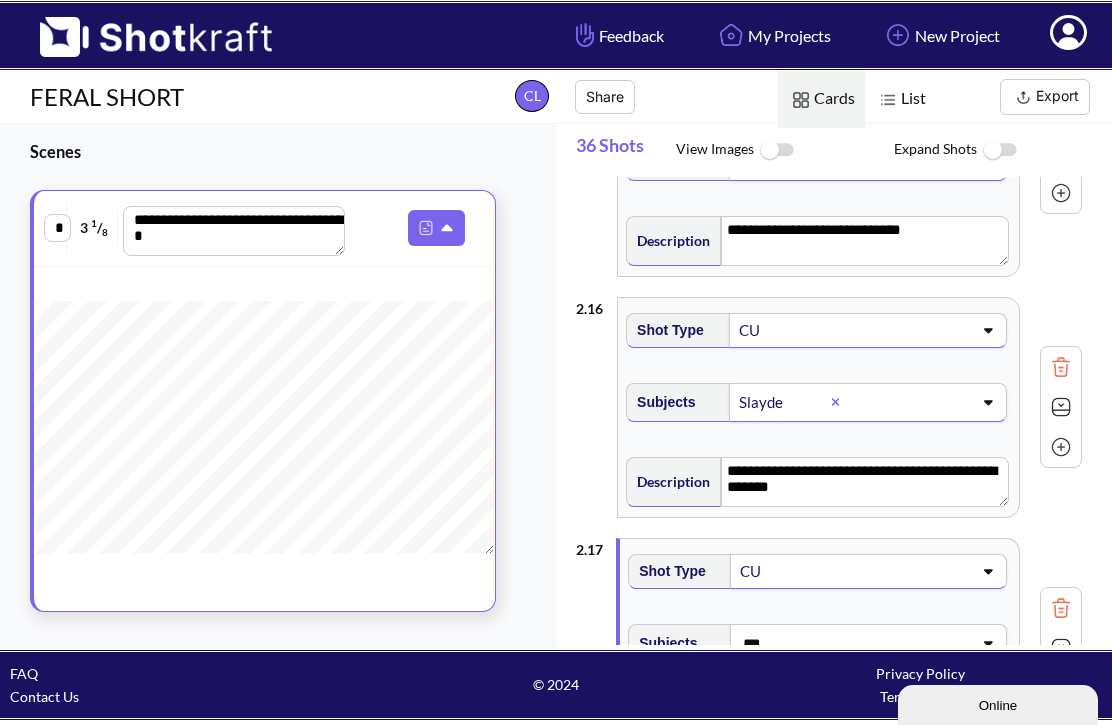 click 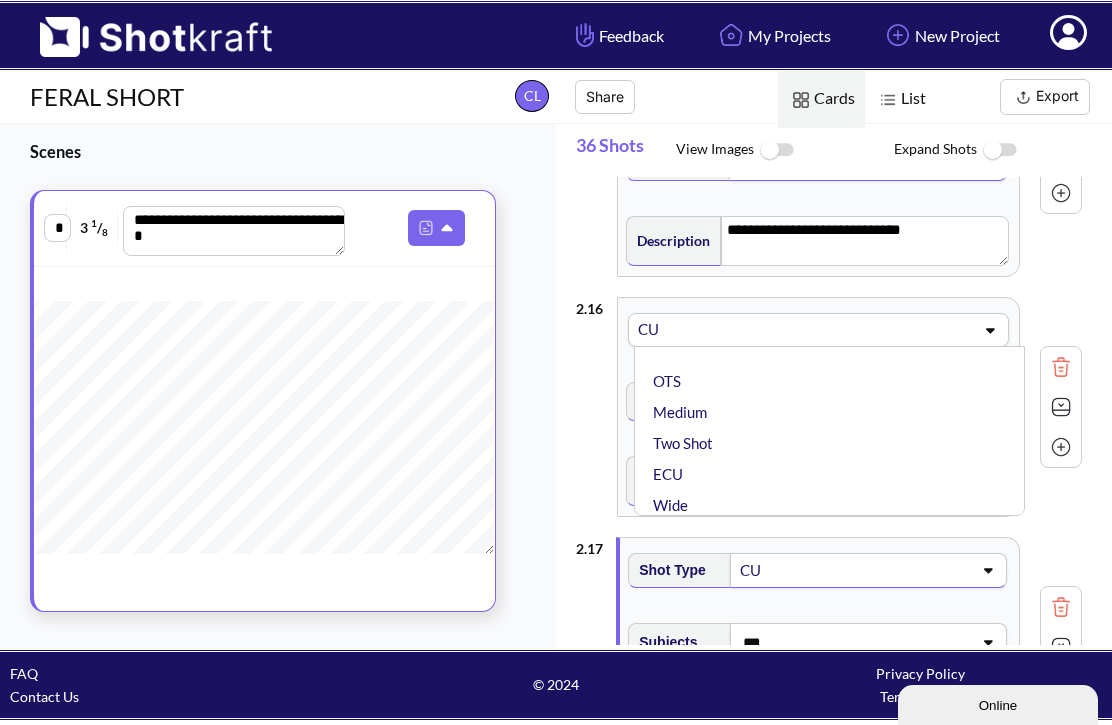 click on "Medium" at bounding box center (834, 412) 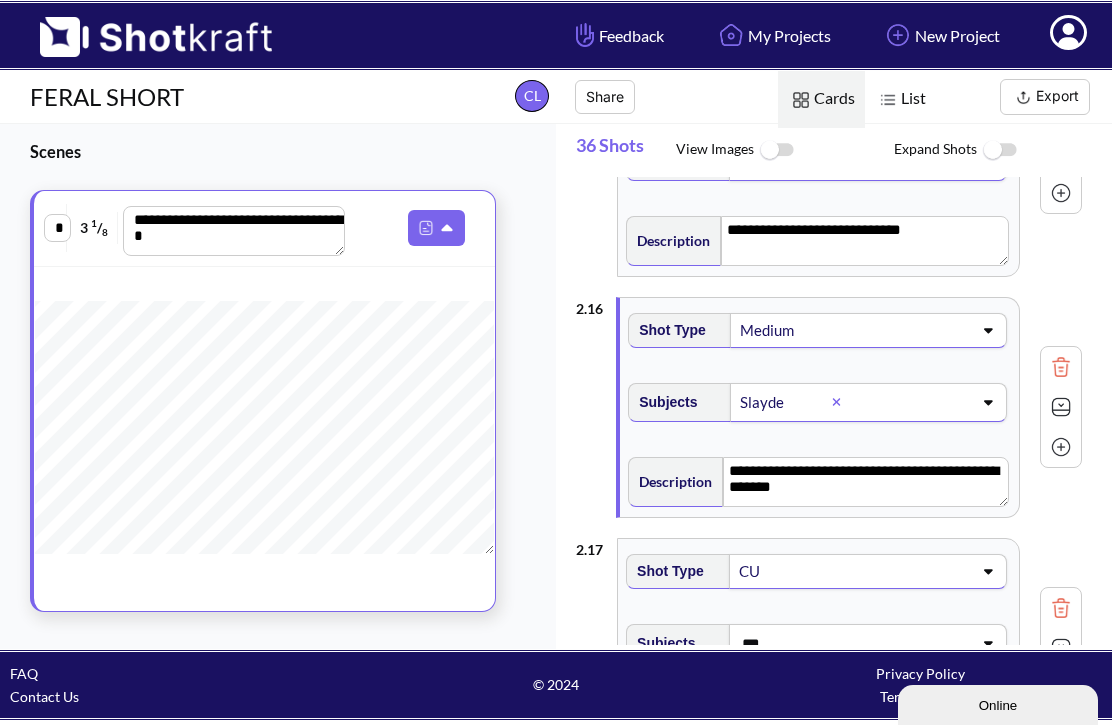 click 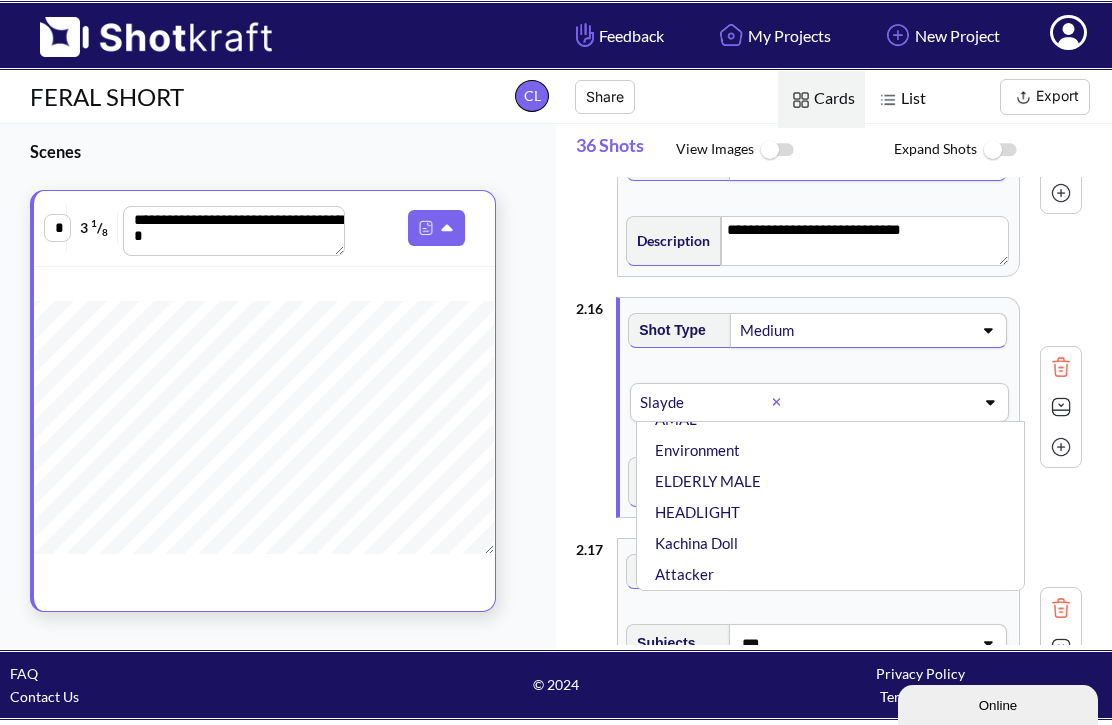 scroll, scrollTop: 192, scrollLeft: 0, axis: vertical 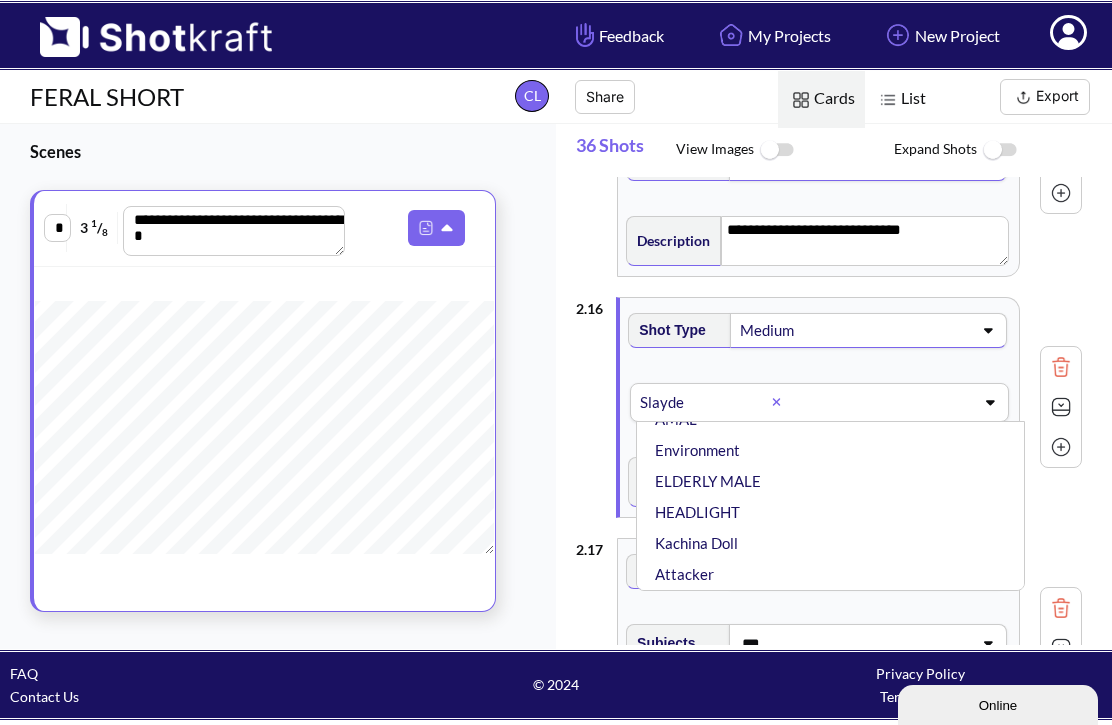 click 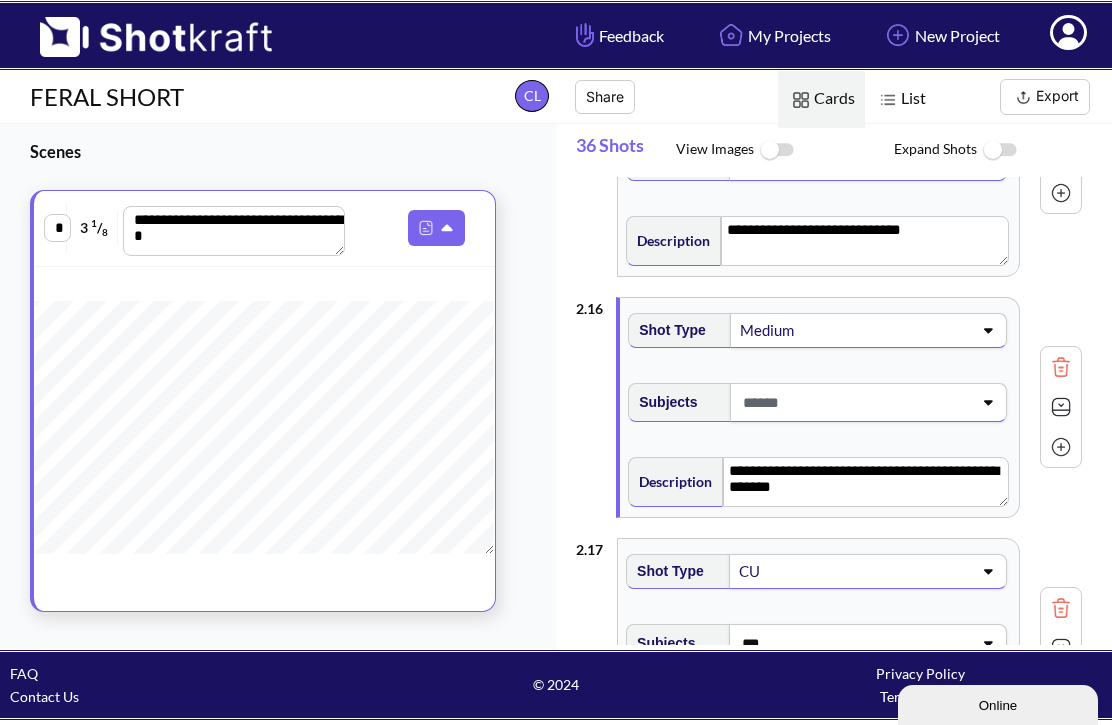 click at bounding box center (855, 402) 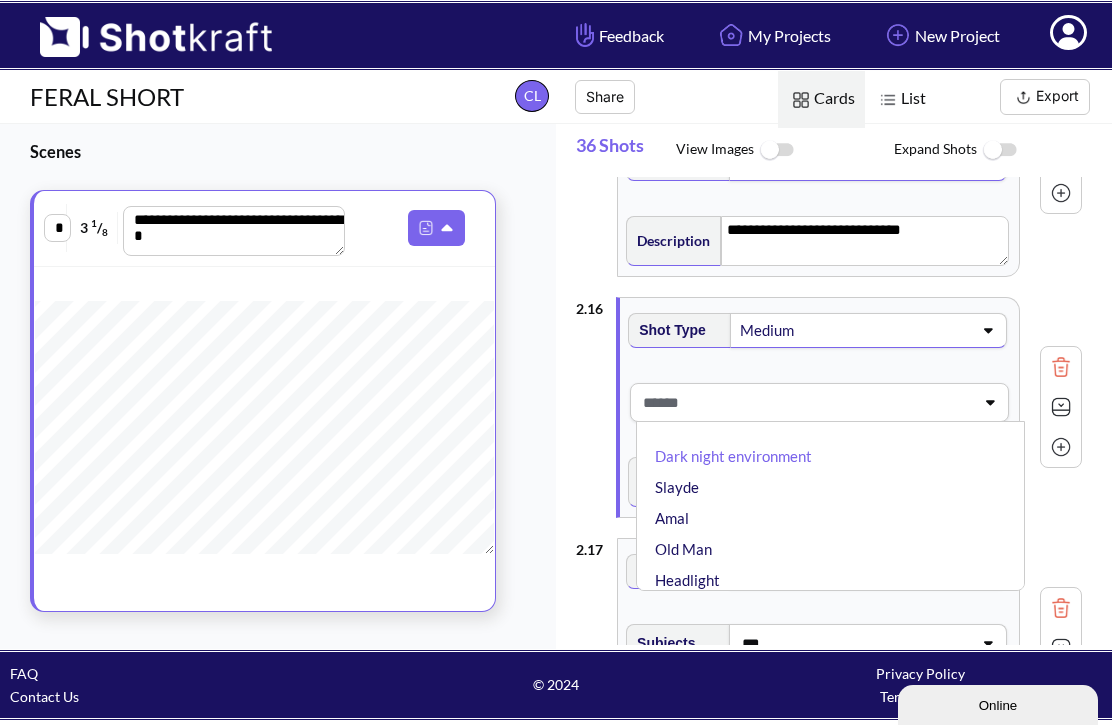 type on "********" 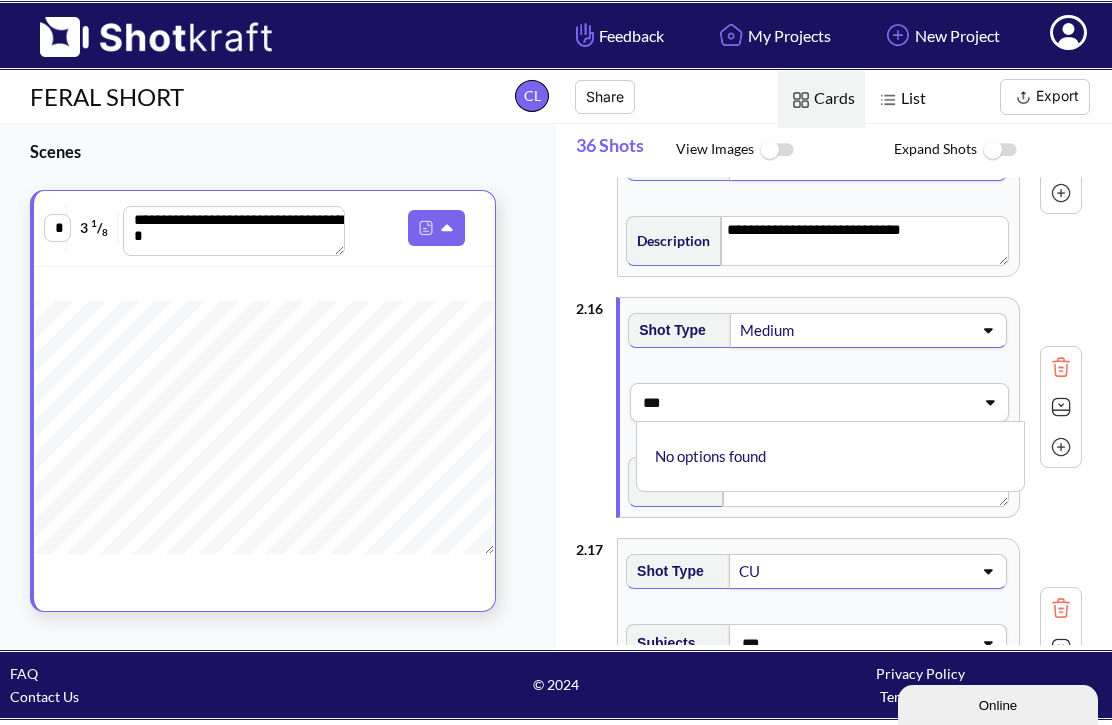 click on "**********" at bounding box center [829, 407] 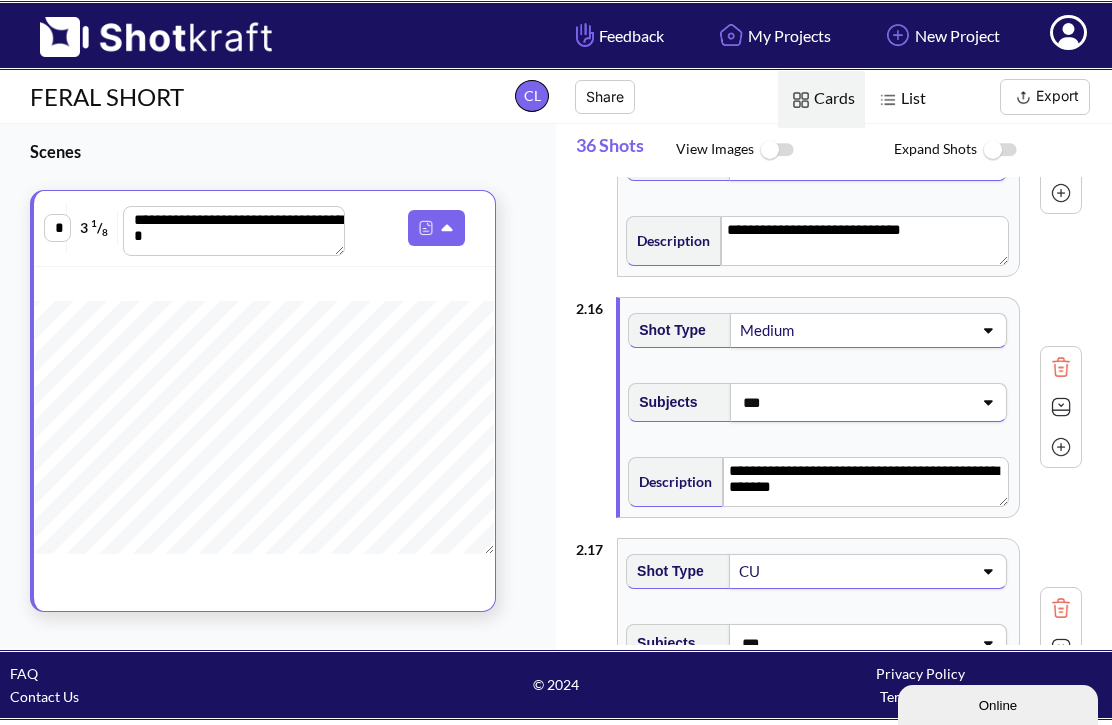 type on "***" 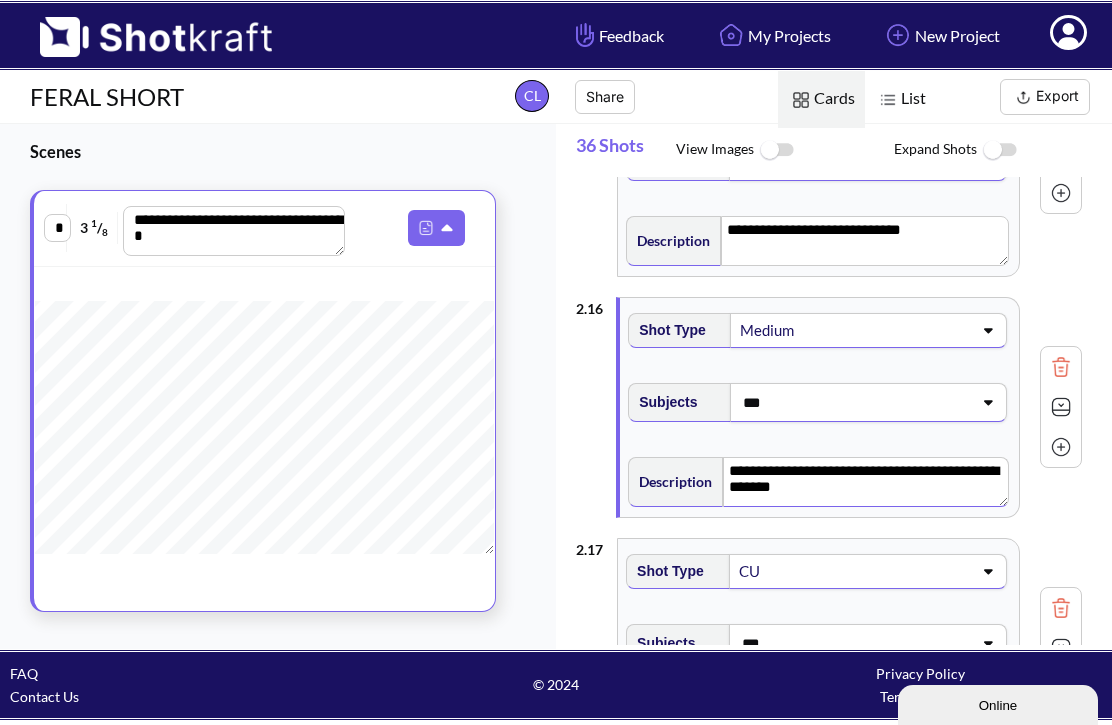 click on "**********" at bounding box center [866, 482] 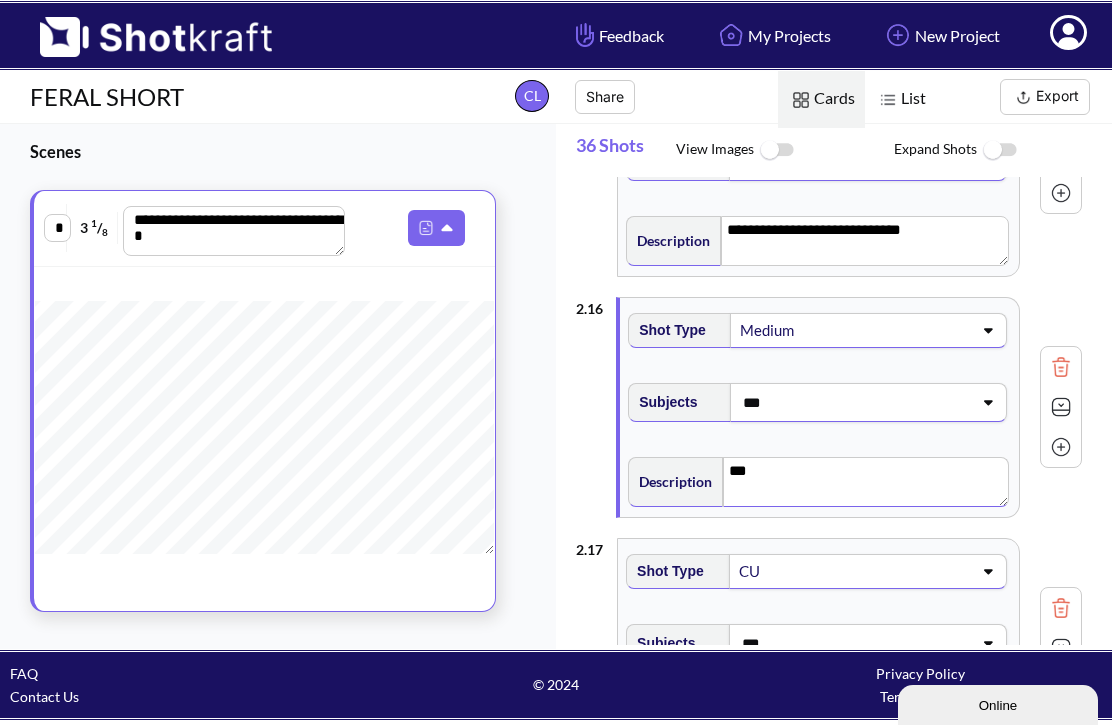 click on "***" at bounding box center [866, 482] 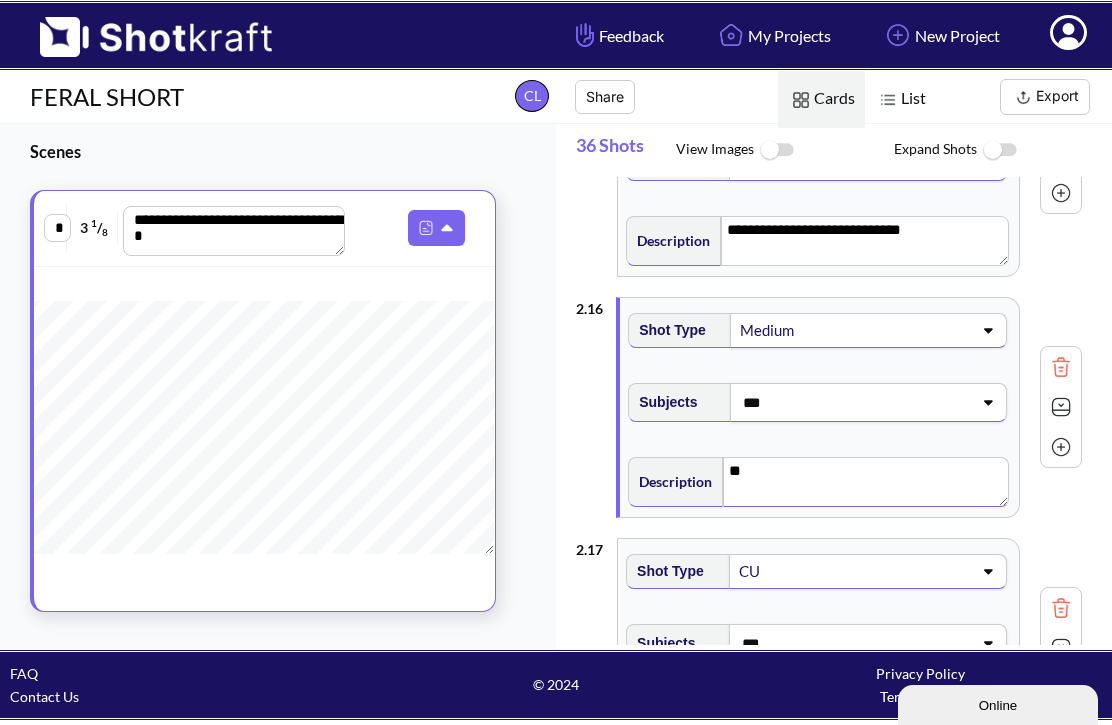 type on "*" 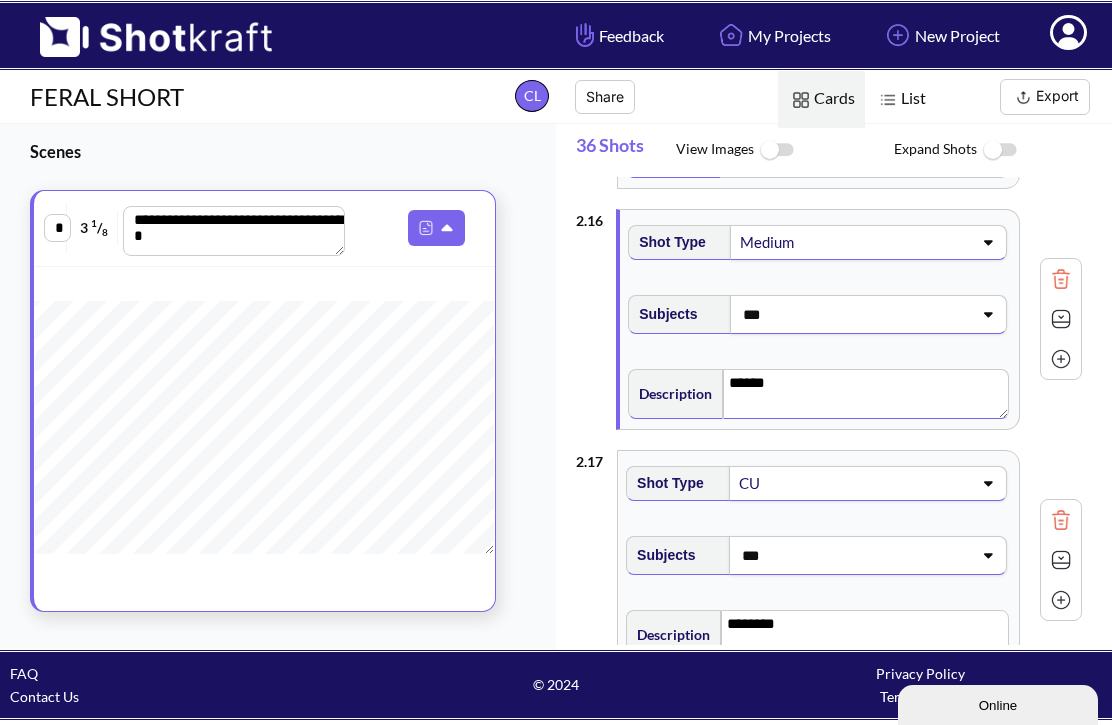 scroll, scrollTop: 3811, scrollLeft: 0, axis: vertical 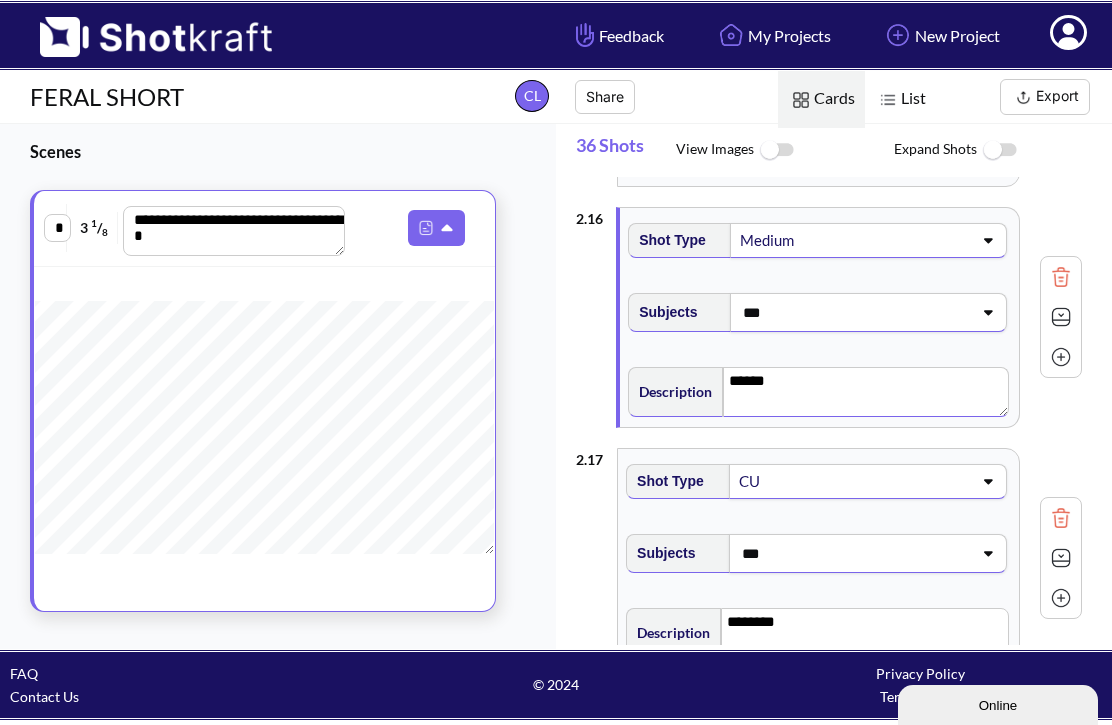 click on "***" at bounding box center (854, 553) 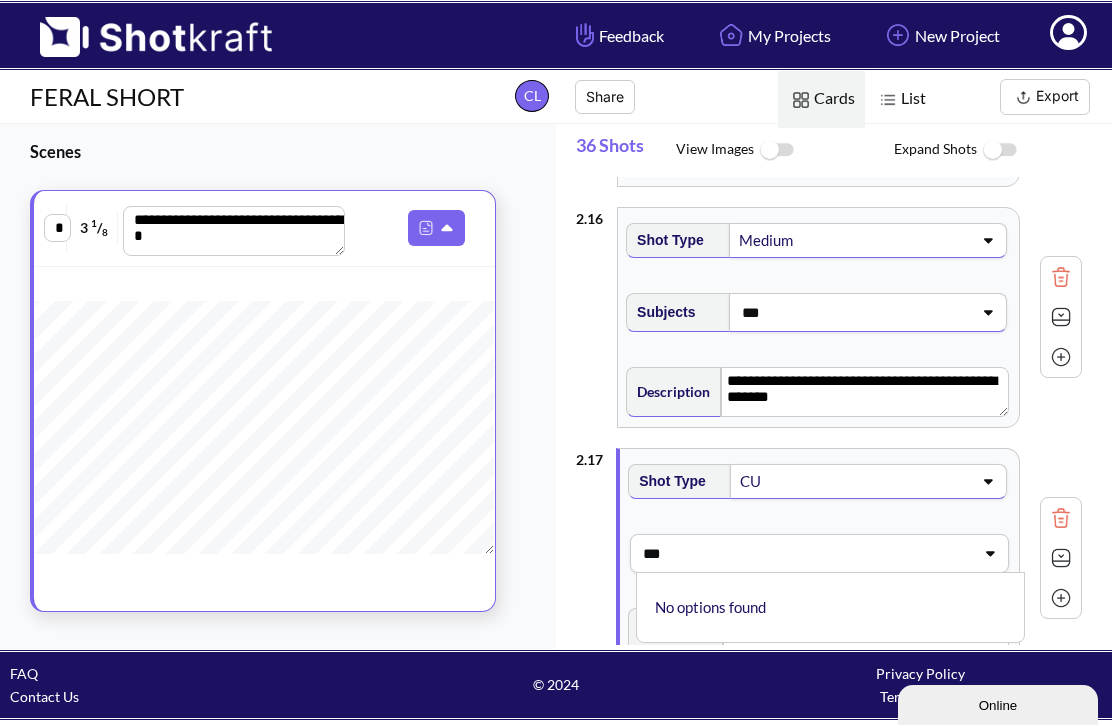 type on "******" 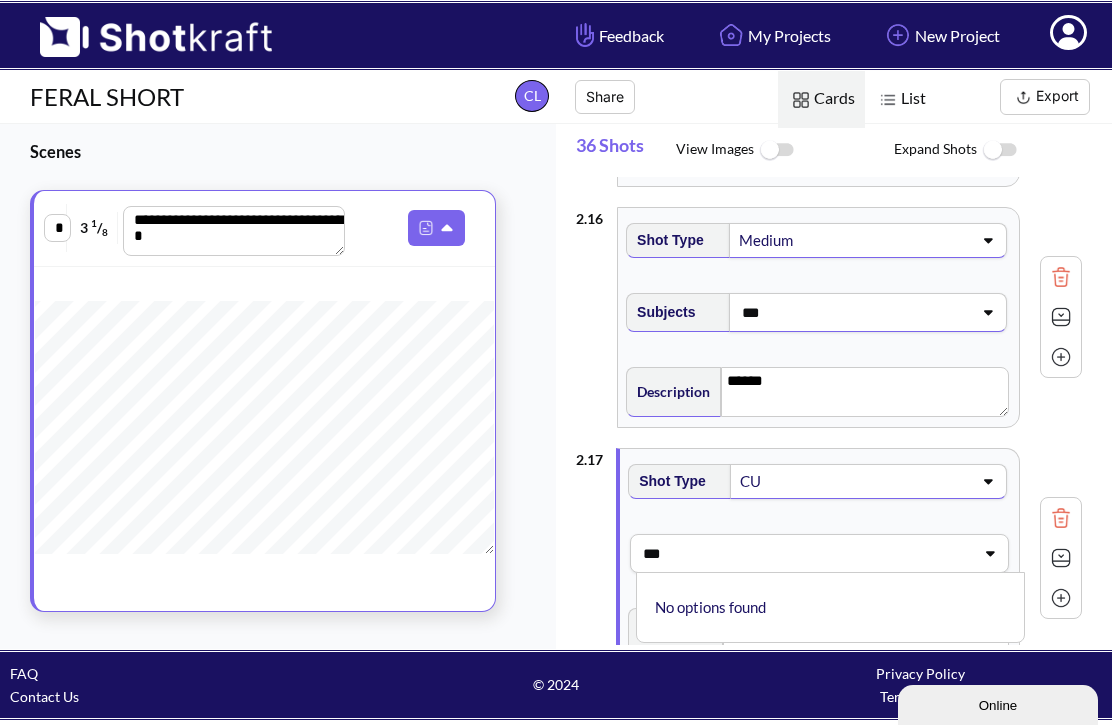 click on "***" at bounding box center [803, 553] 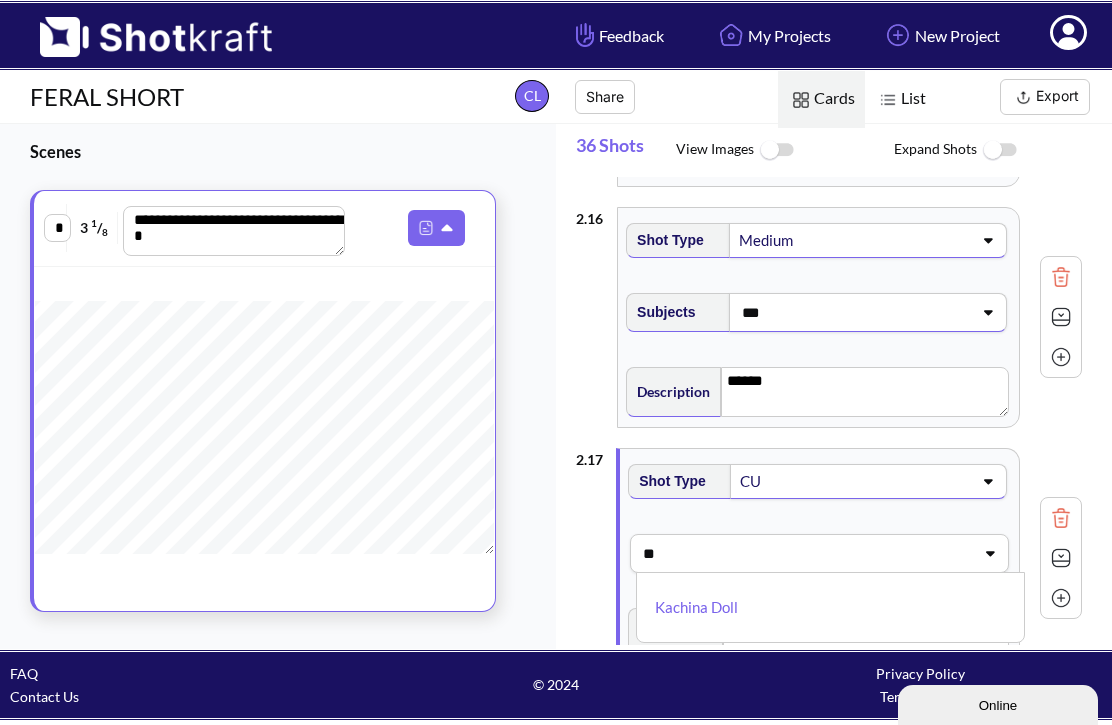 type on "*" 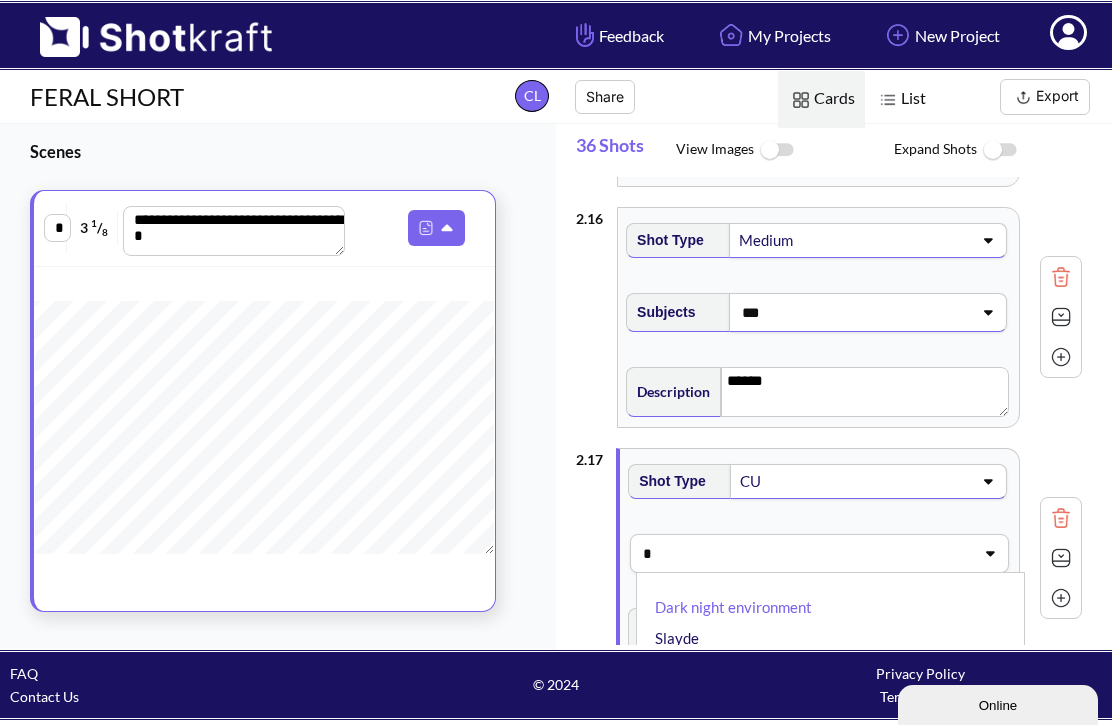click 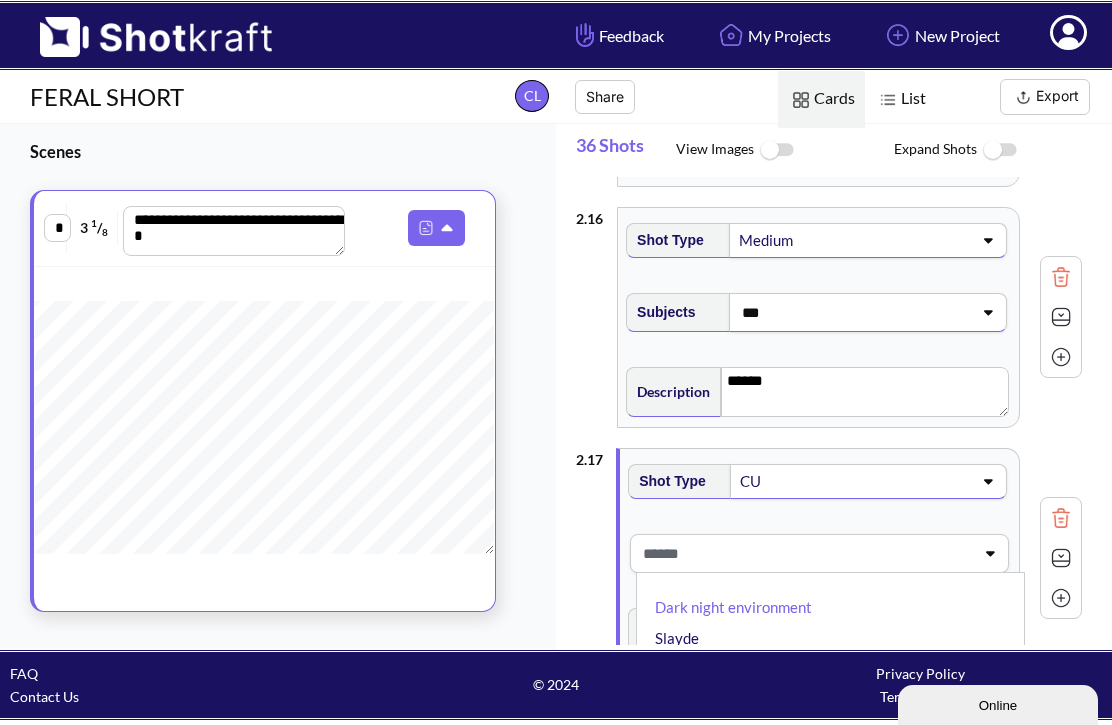 click 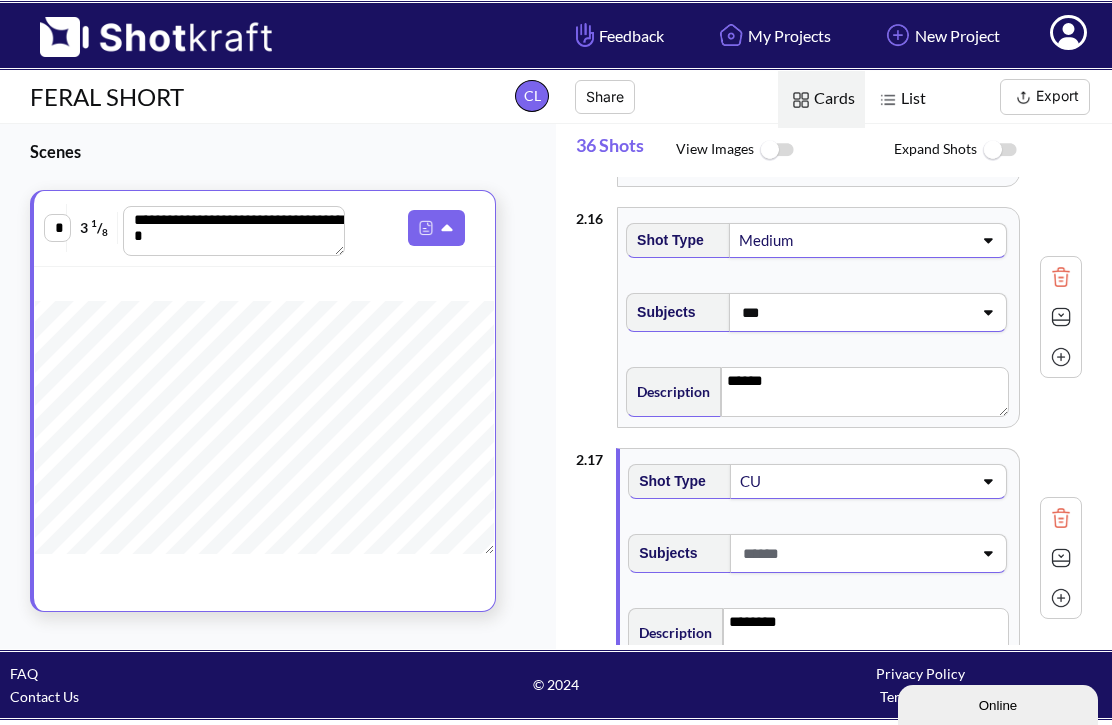 click 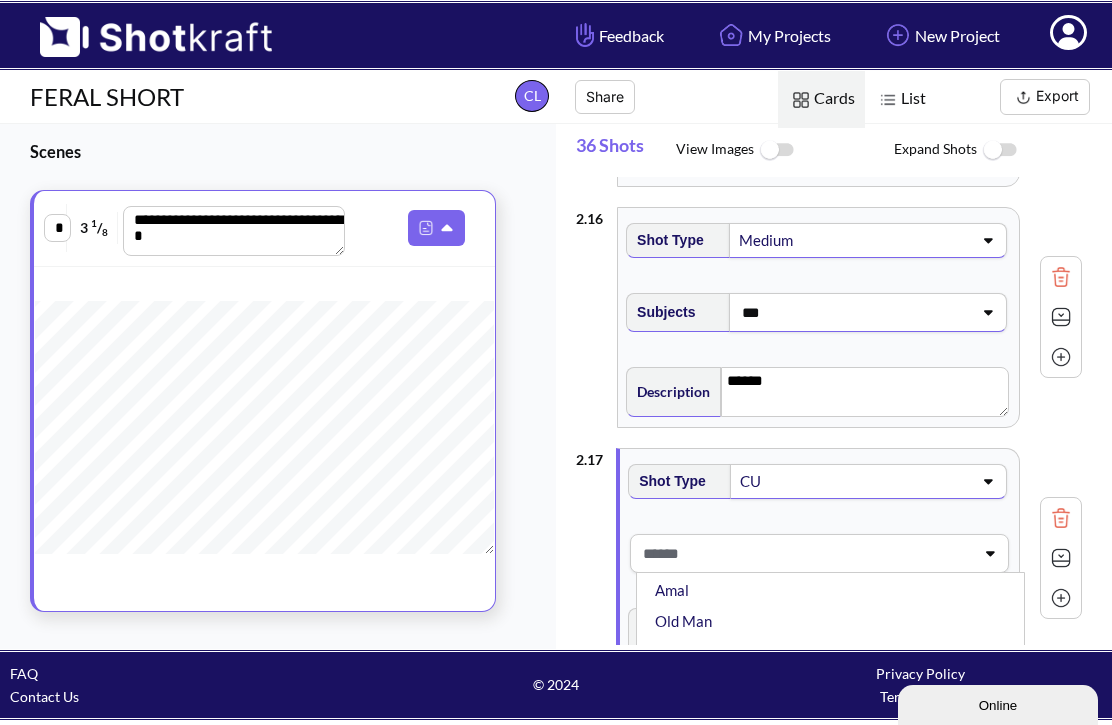 scroll, scrollTop: 80, scrollLeft: 0, axis: vertical 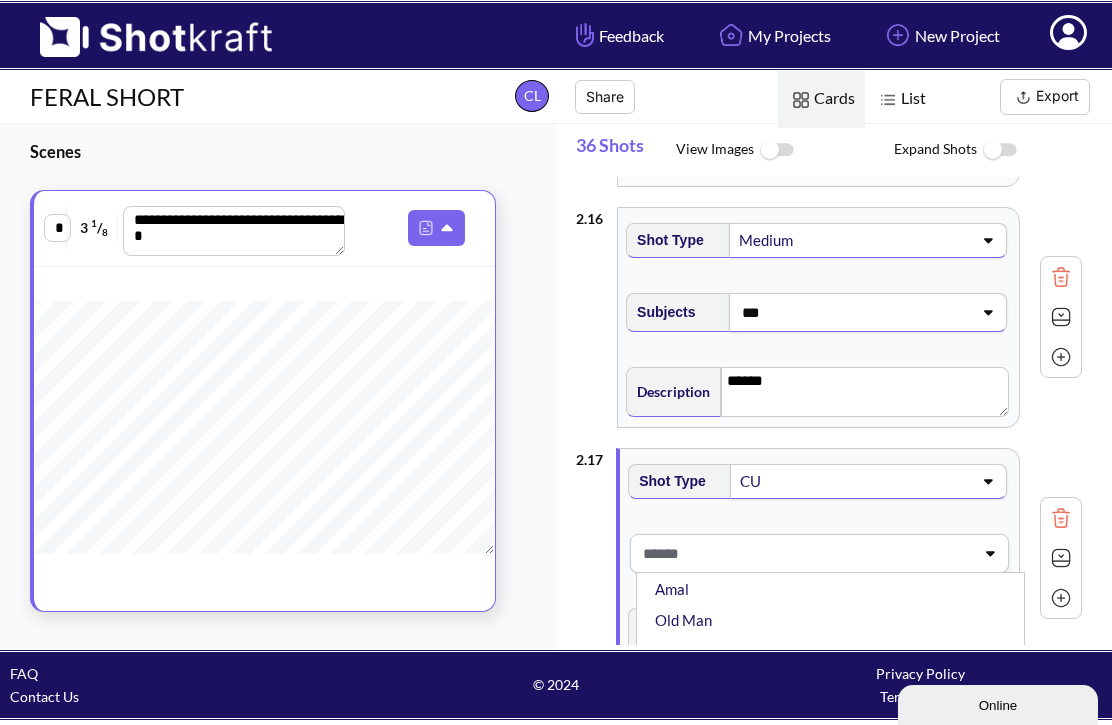 click on "Headlight" at bounding box center (835, 651) 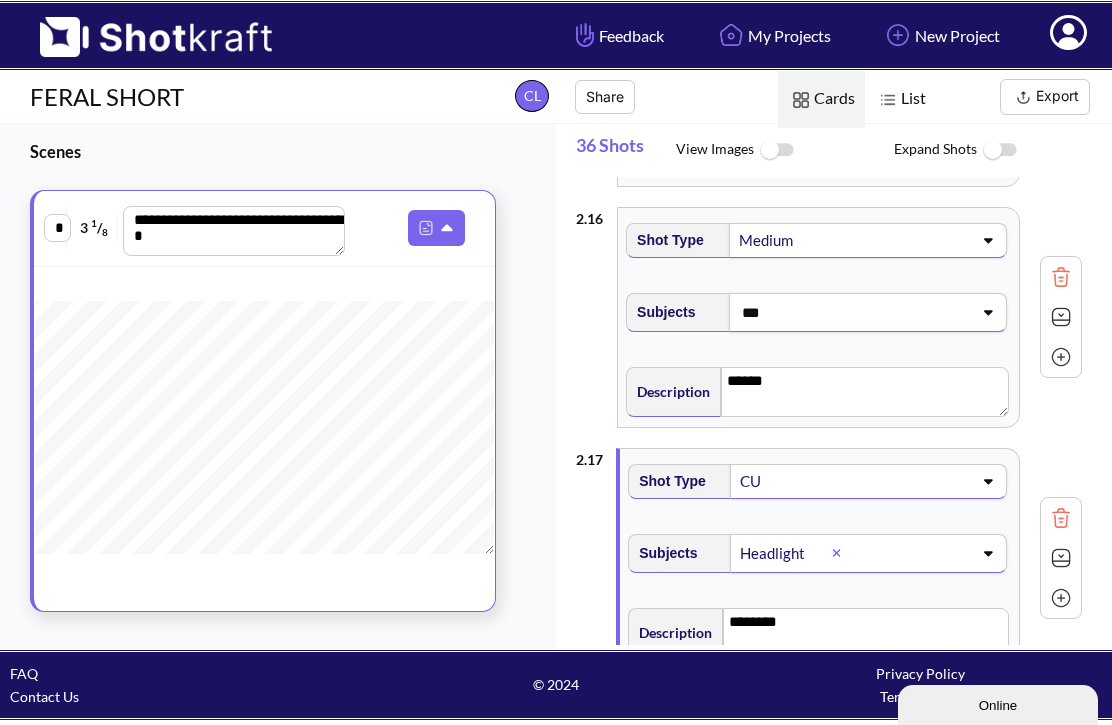 type 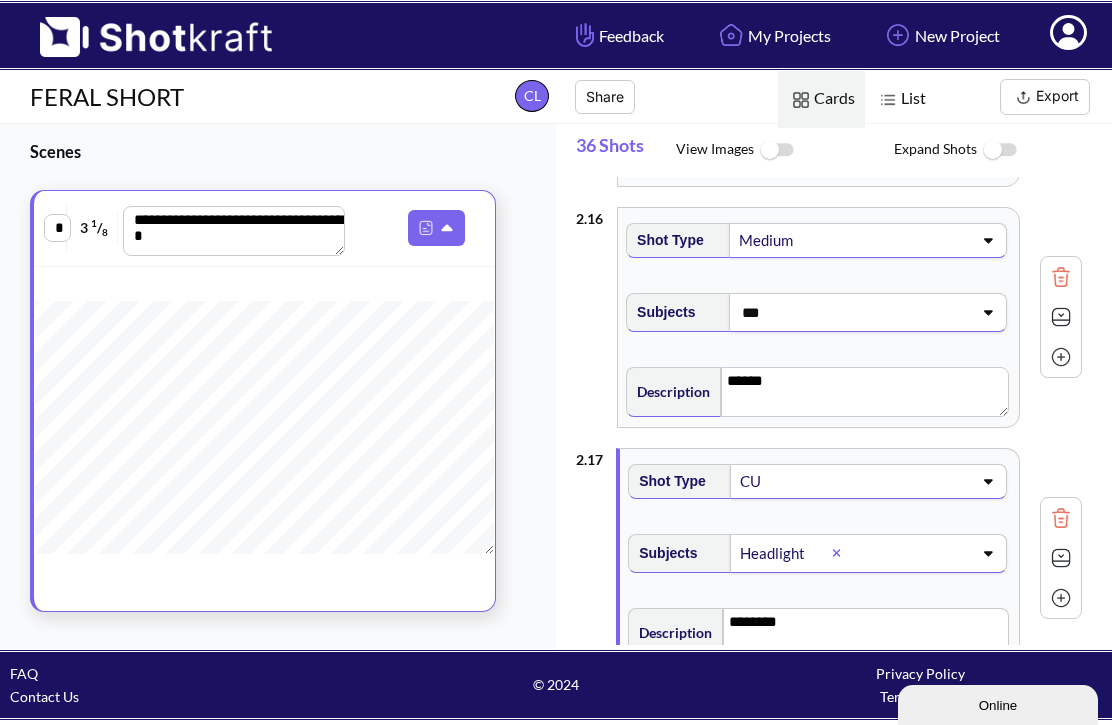 click on "********" at bounding box center (866, 633) 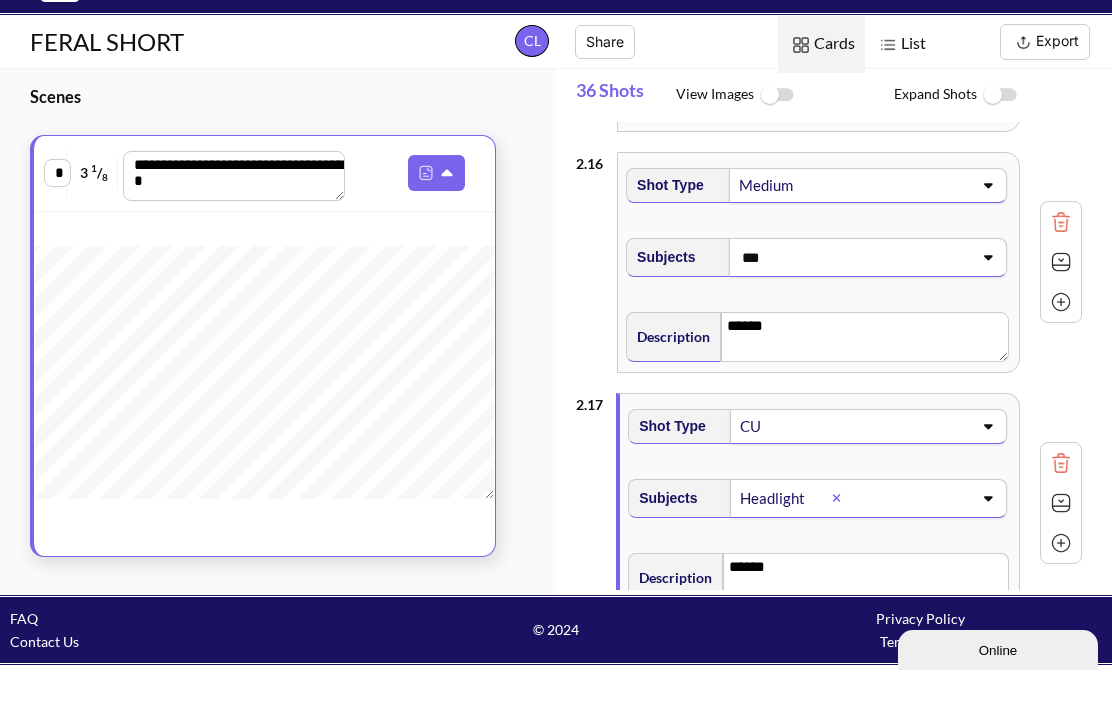 scroll, scrollTop: 62, scrollLeft: 0, axis: vertical 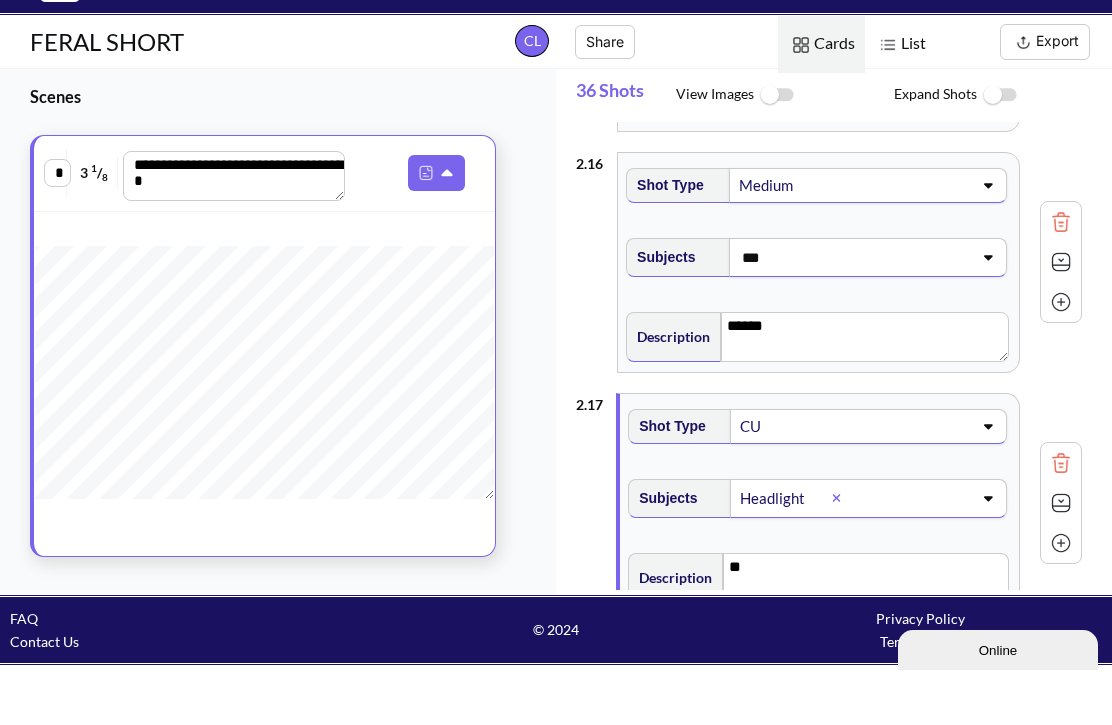 type on "*" 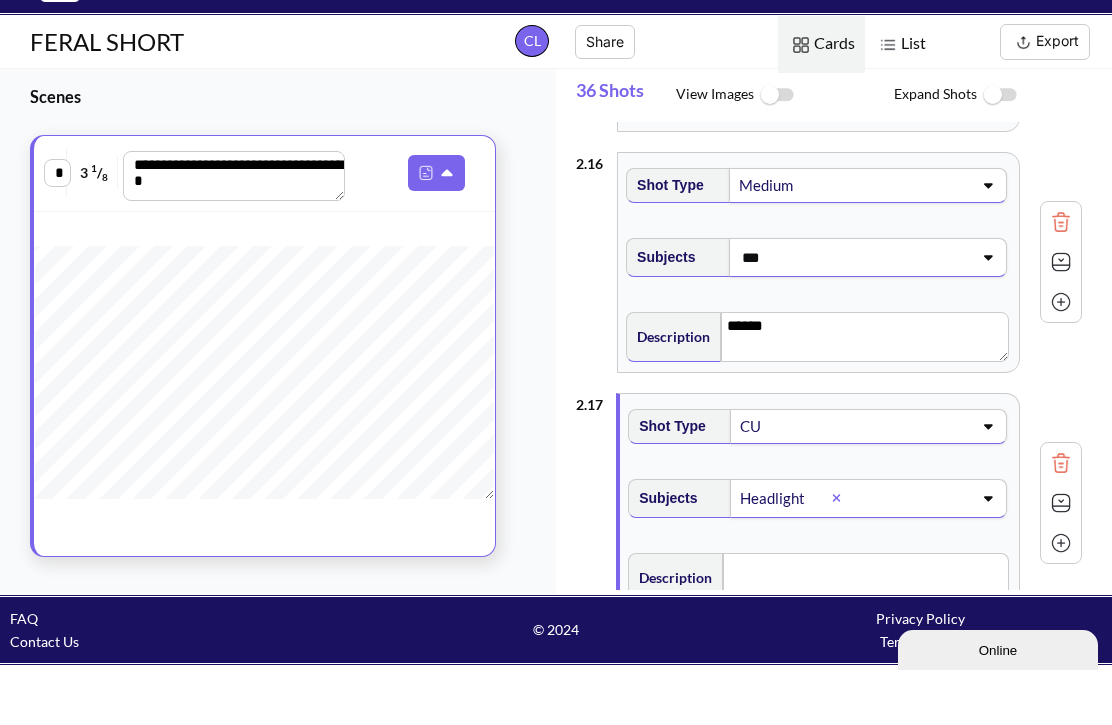 click at bounding box center (866, 633) 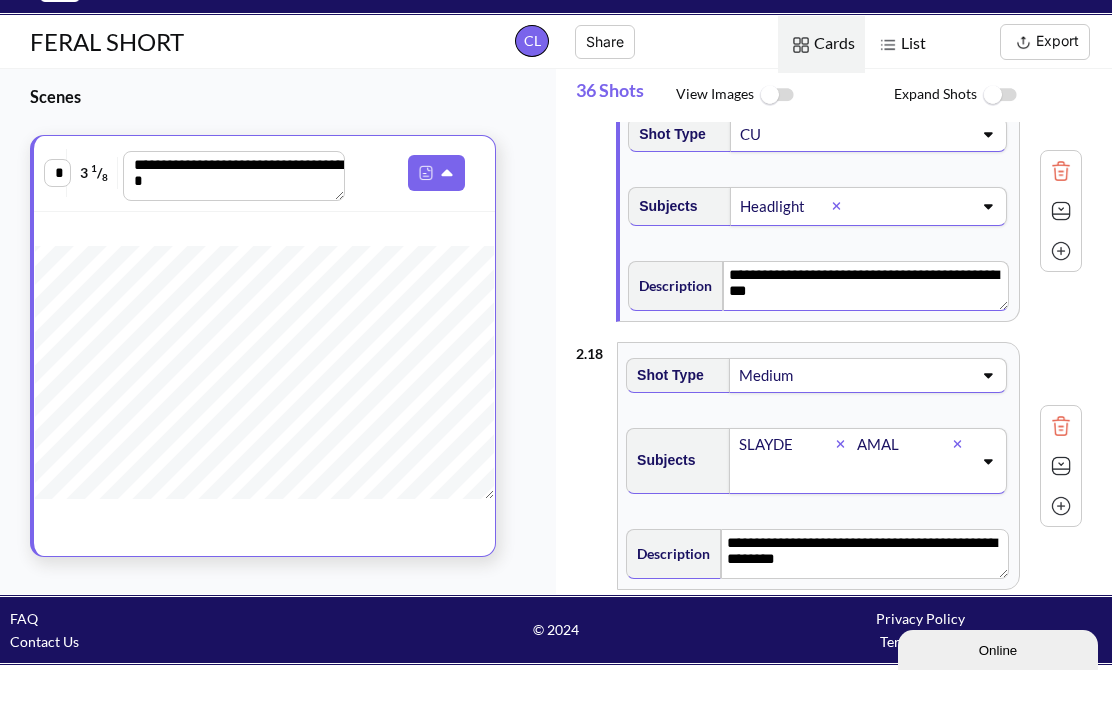 scroll, scrollTop: 4102, scrollLeft: 0, axis: vertical 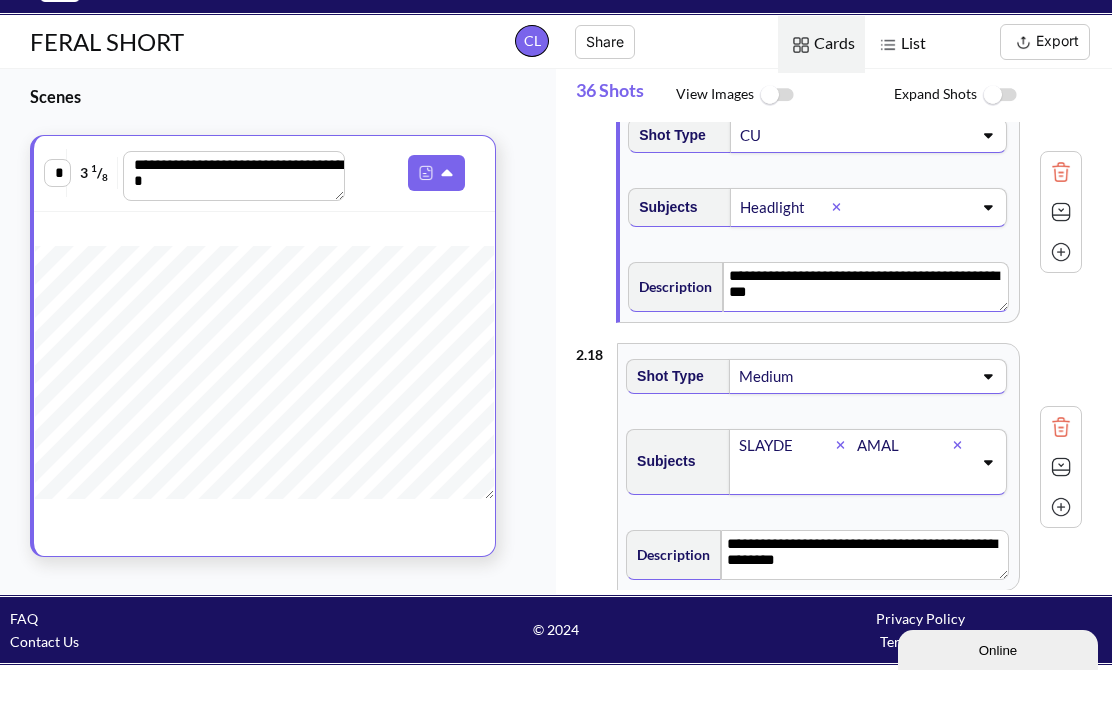 click 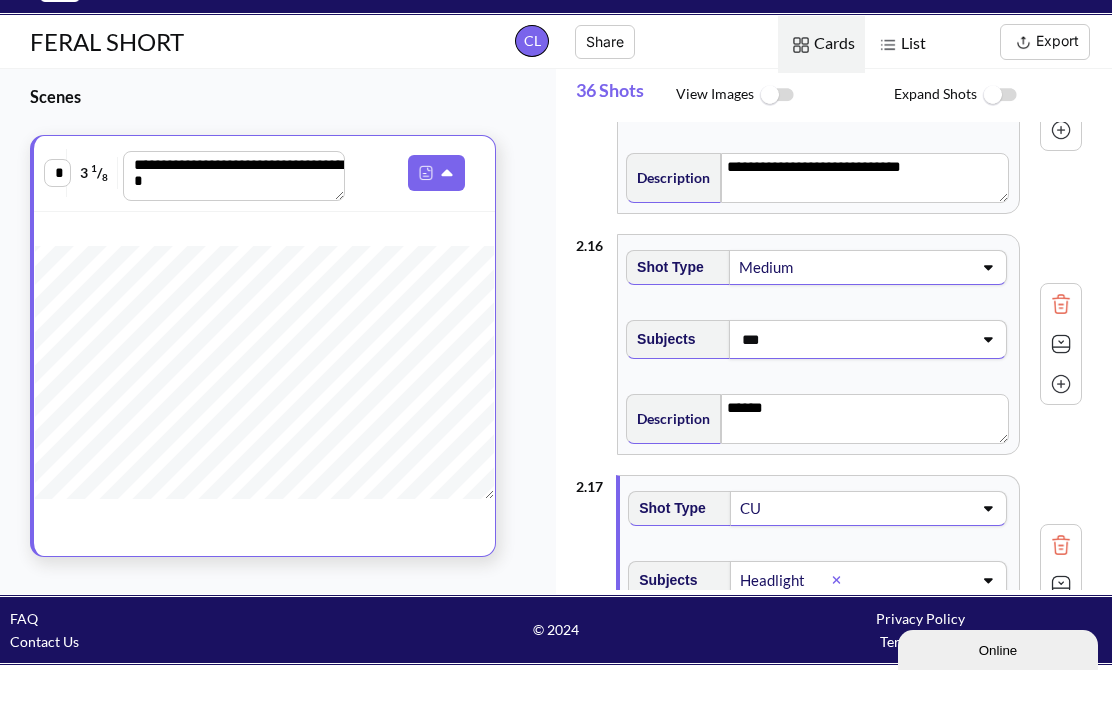 scroll, scrollTop: 3730, scrollLeft: 0, axis: vertical 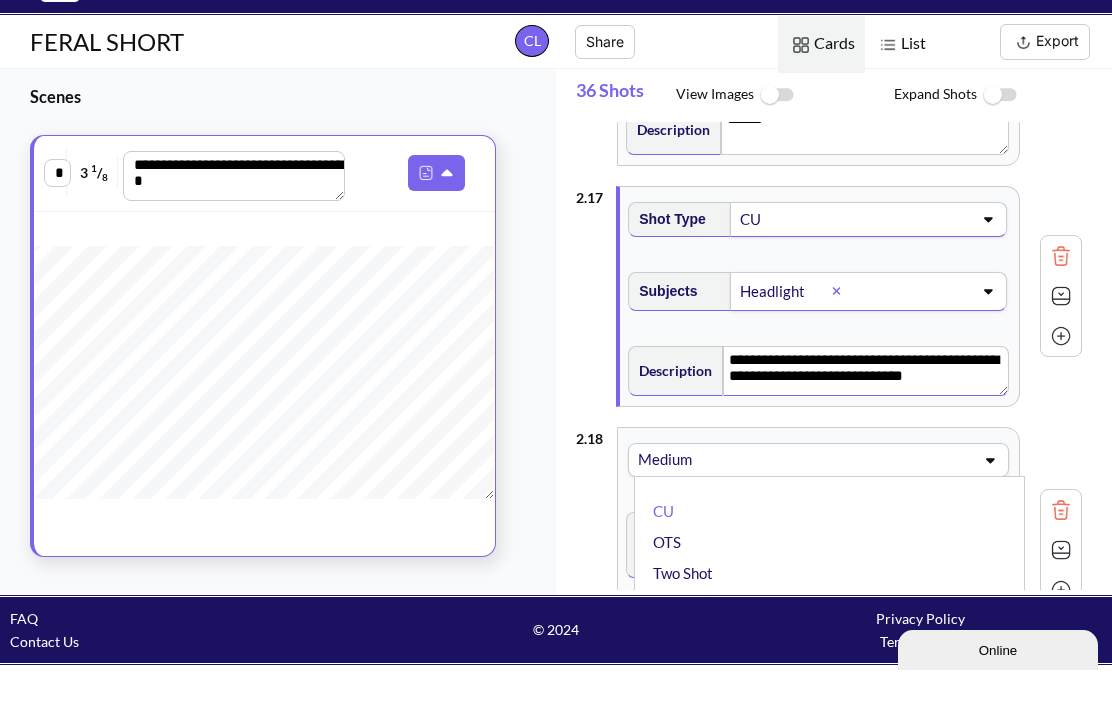 click 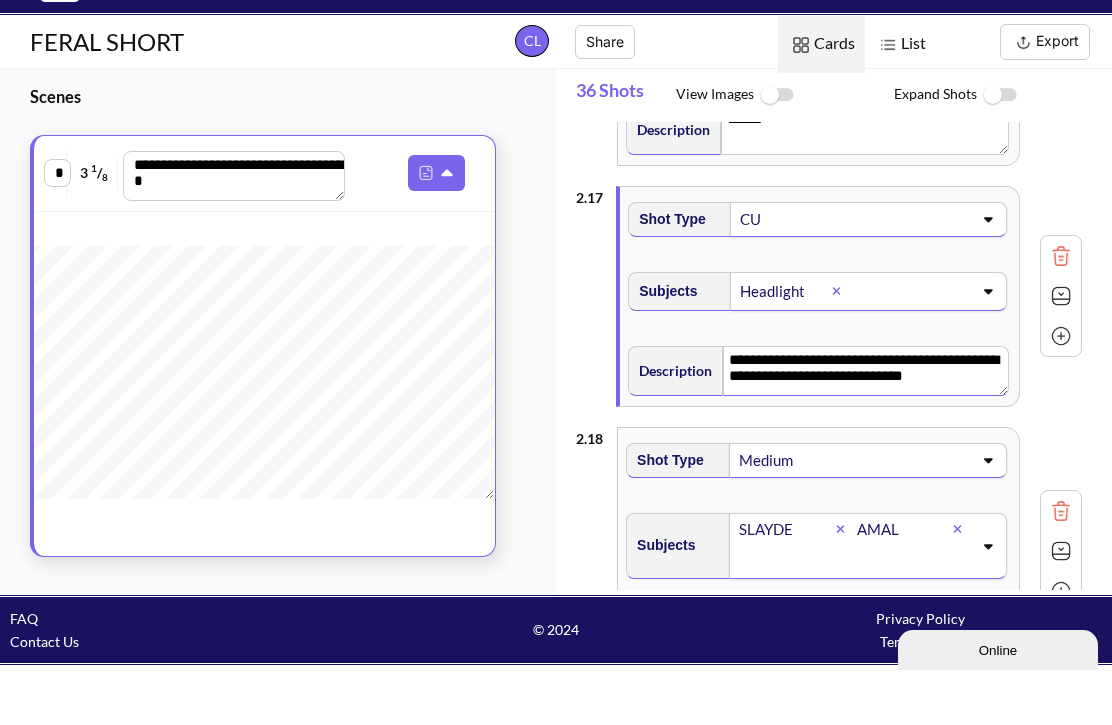 click 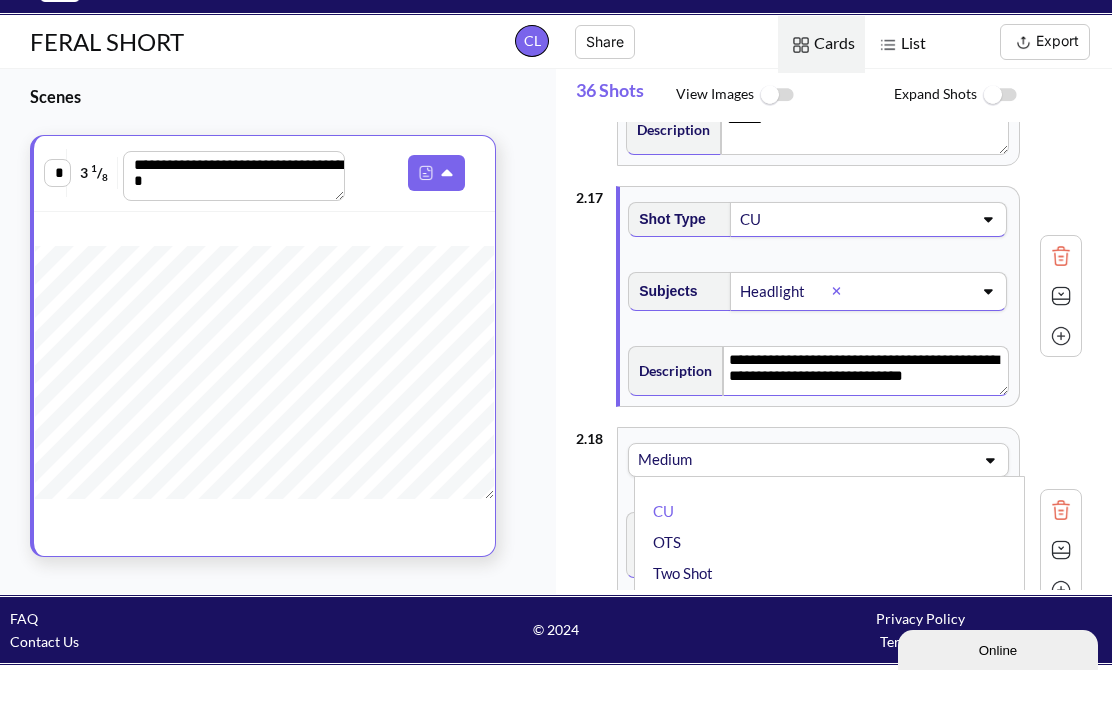 click 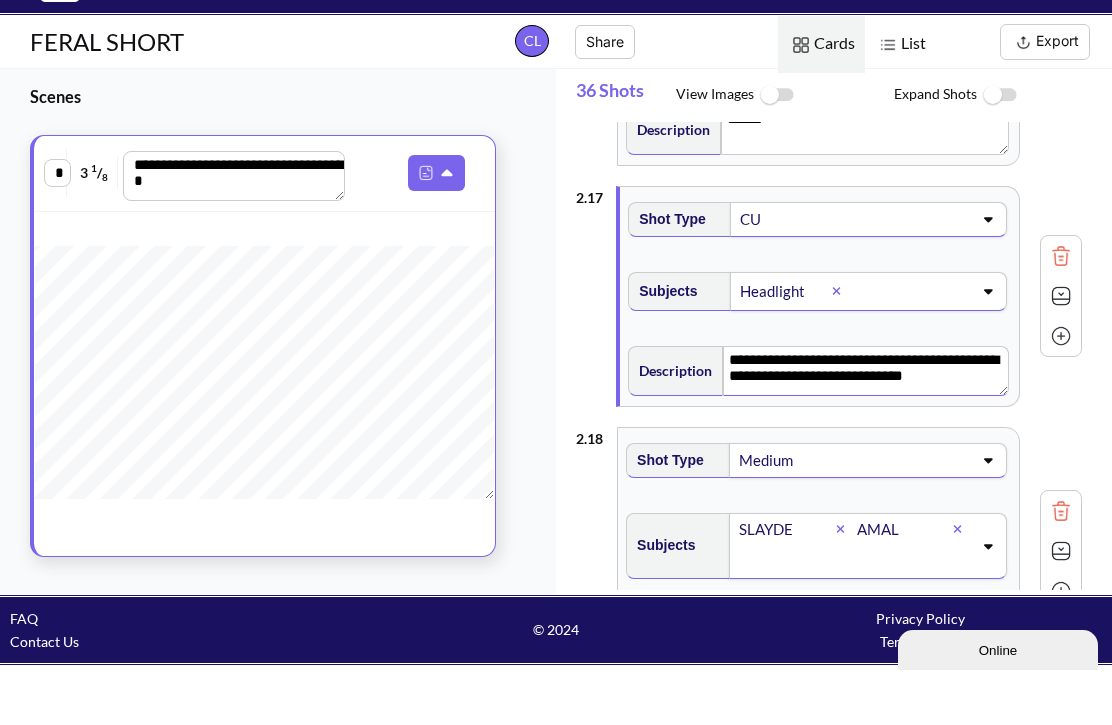 click 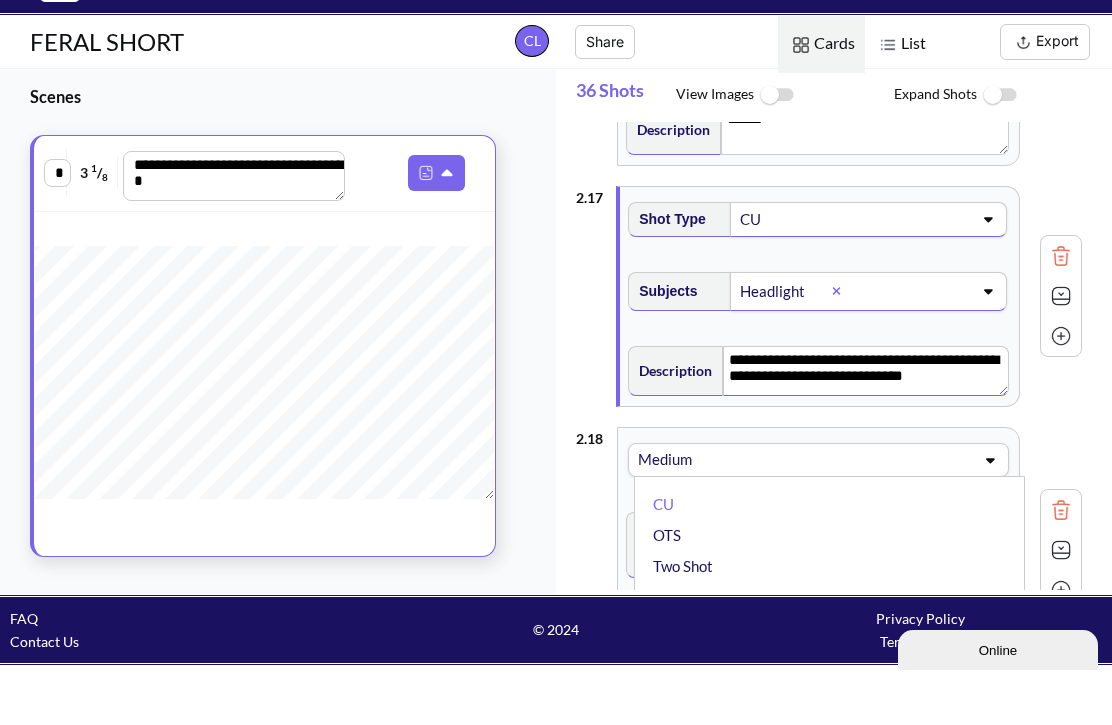scroll, scrollTop: 1, scrollLeft: 0, axis: vertical 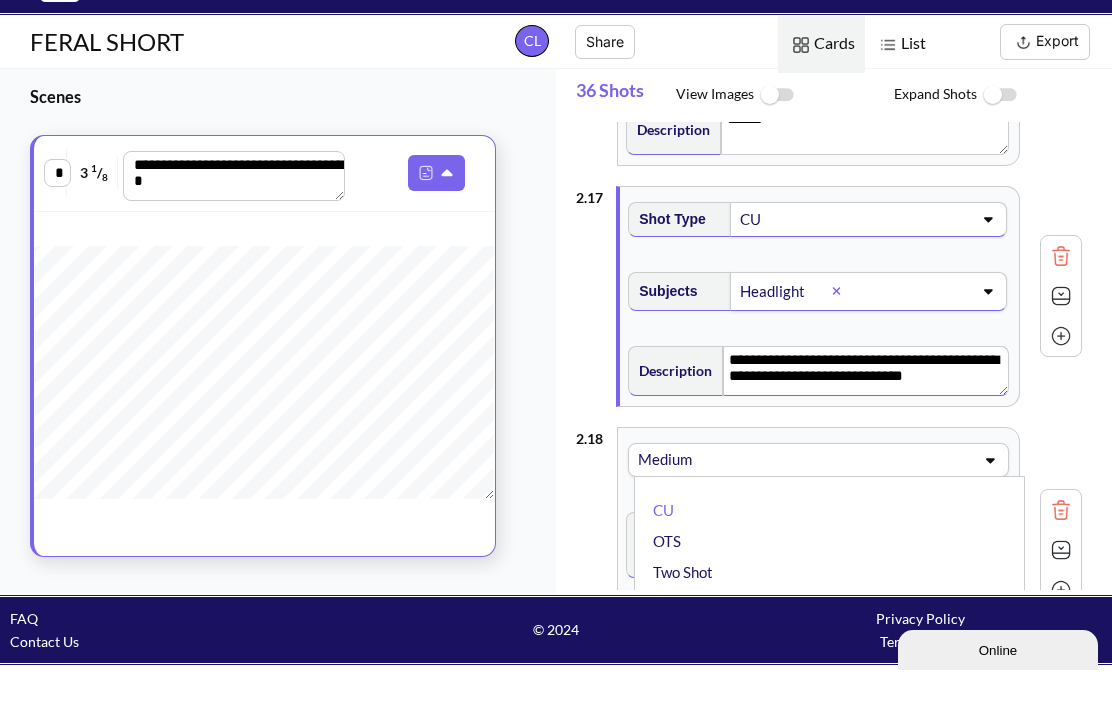 click on "Subjects SLAYDE AMAL" at bounding box center (829, 605) 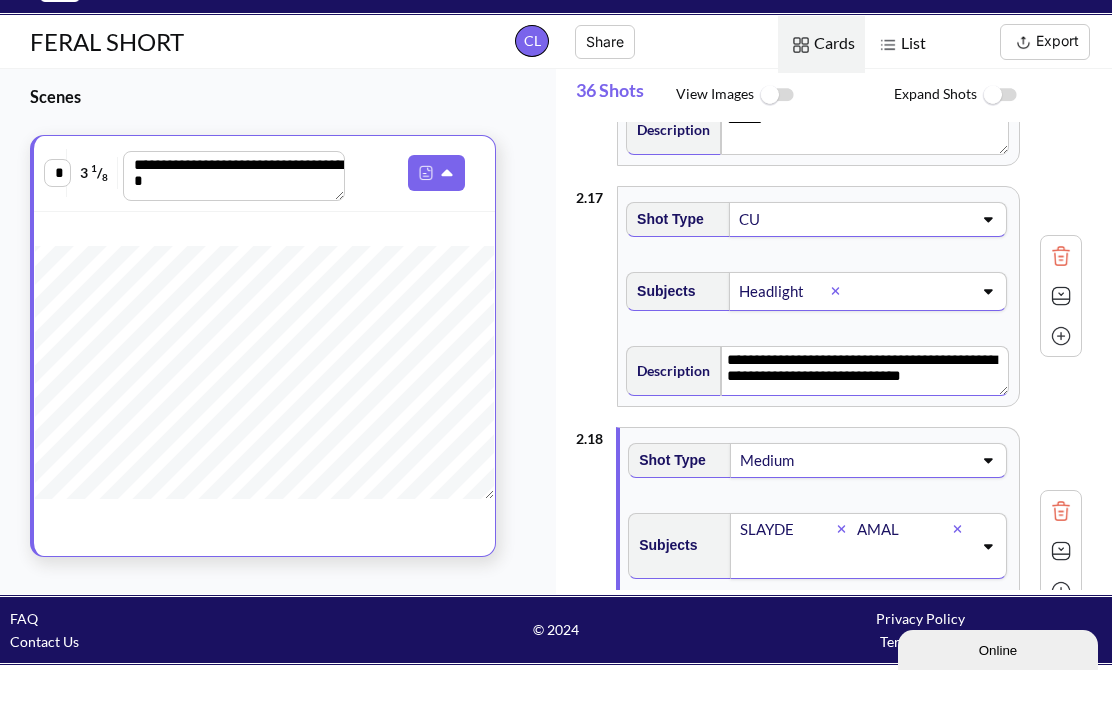 click 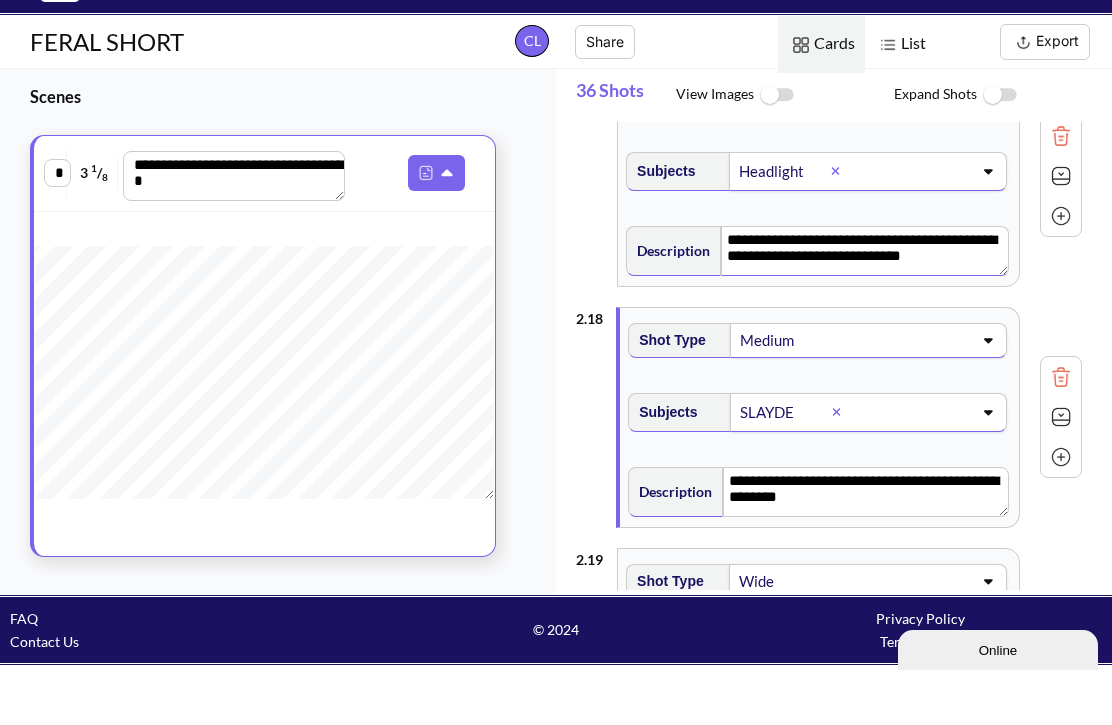 scroll, scrollTop: 4137, scrollLeft: 0, axis: vertical 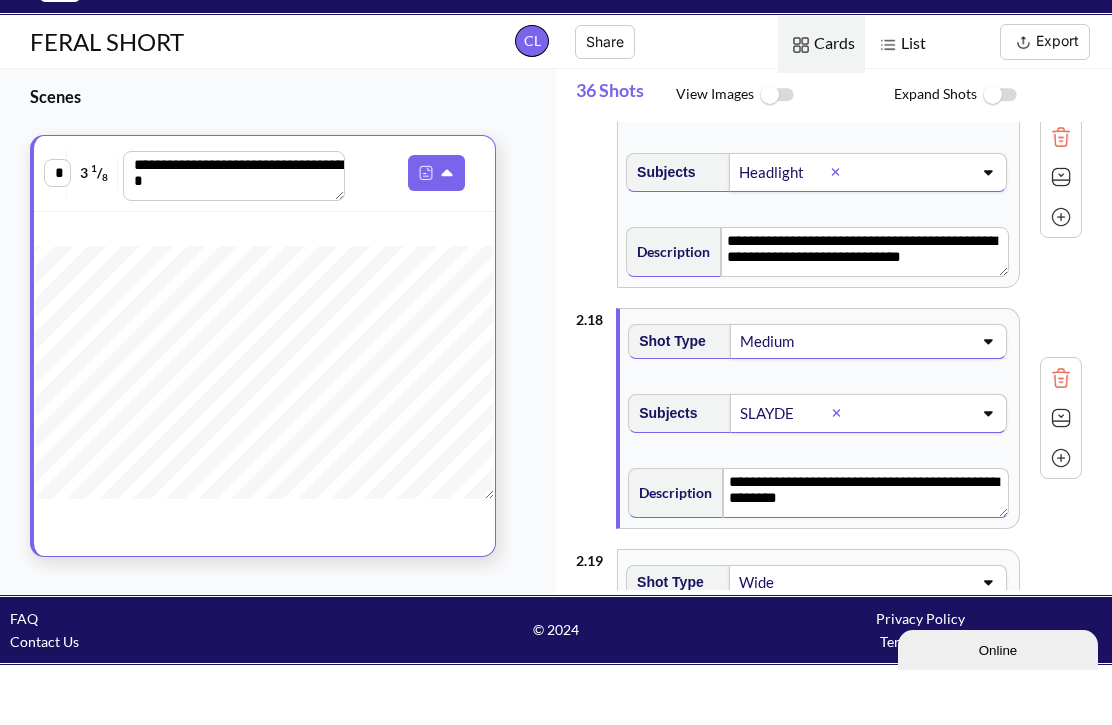 click on "**********" at bounding box center (866, 548) 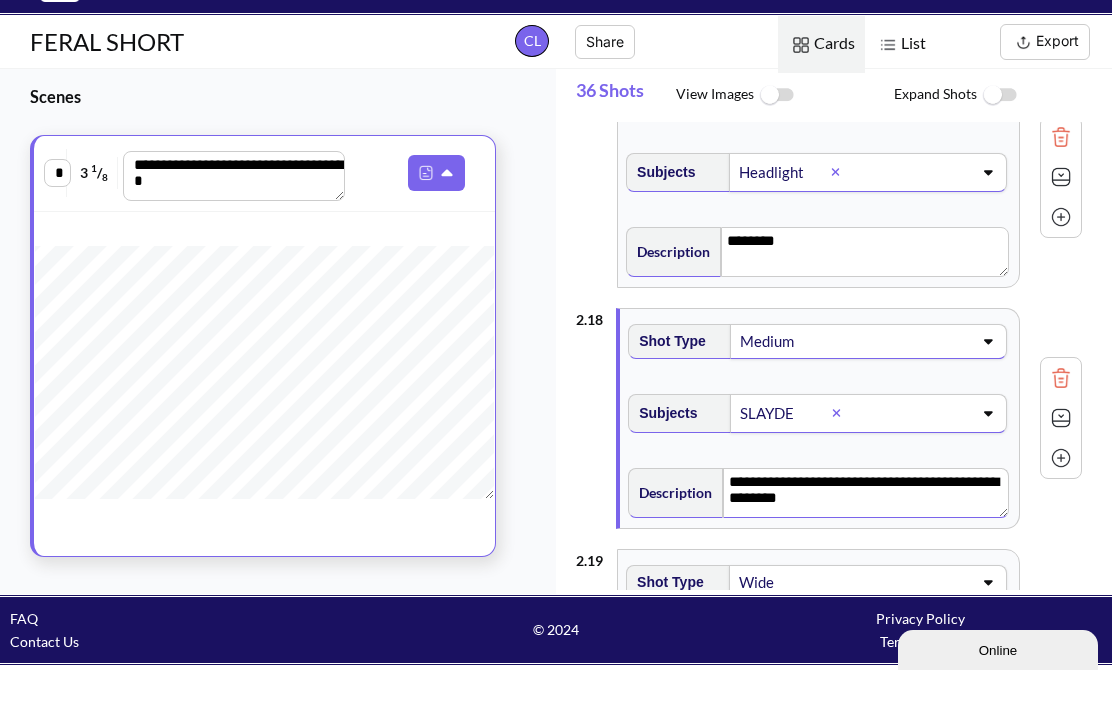 type on "**********" 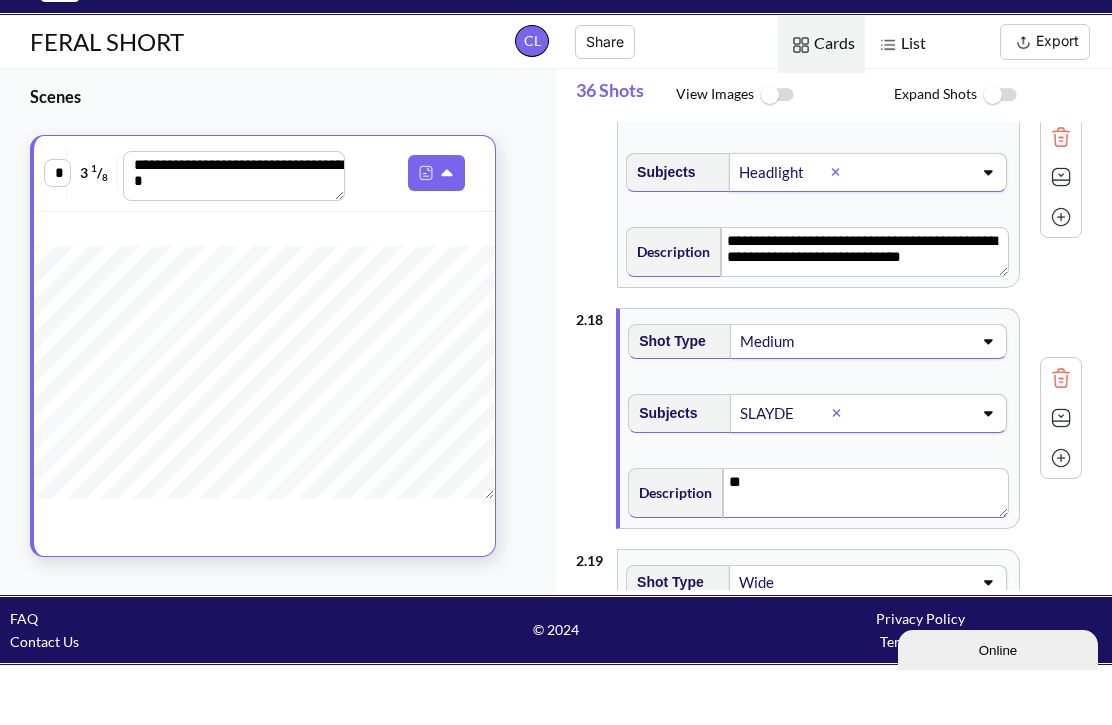 type on "*" 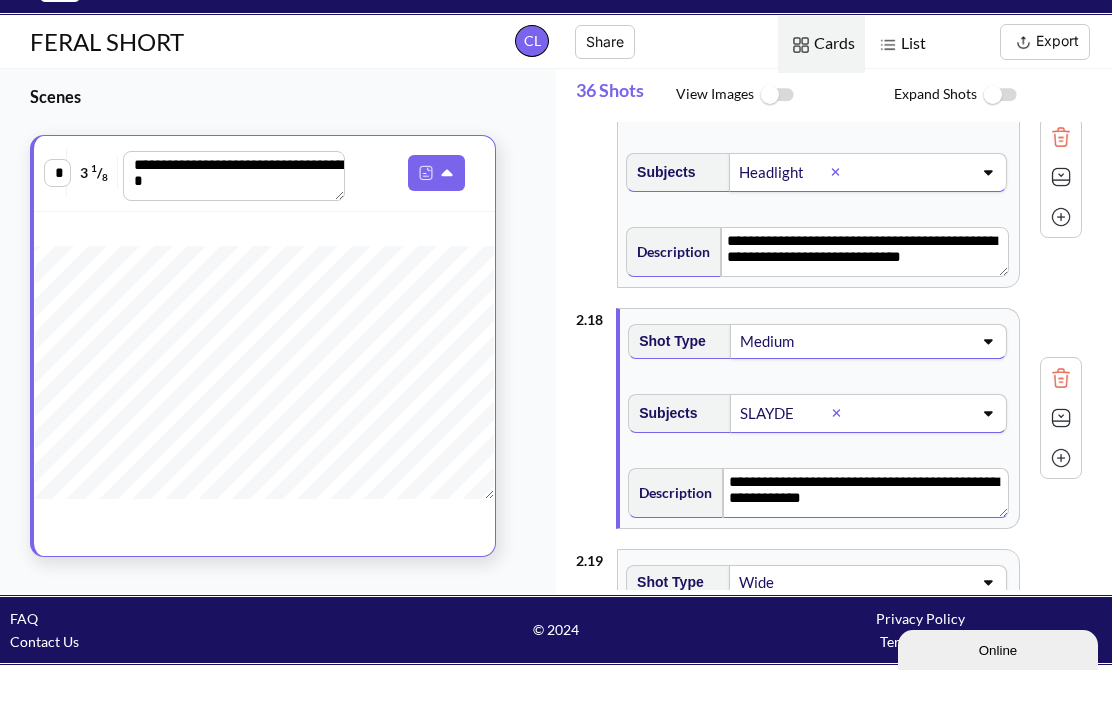click 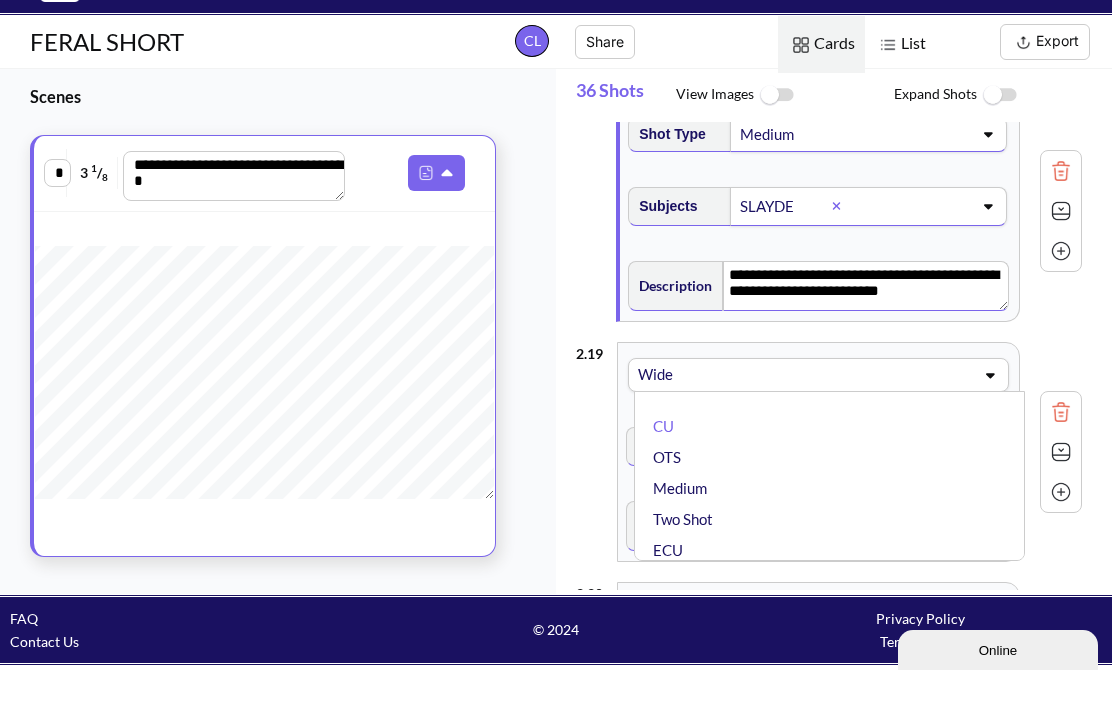 scroll, scrollTop: 4402, scrollLeft: 0, axis: vertical 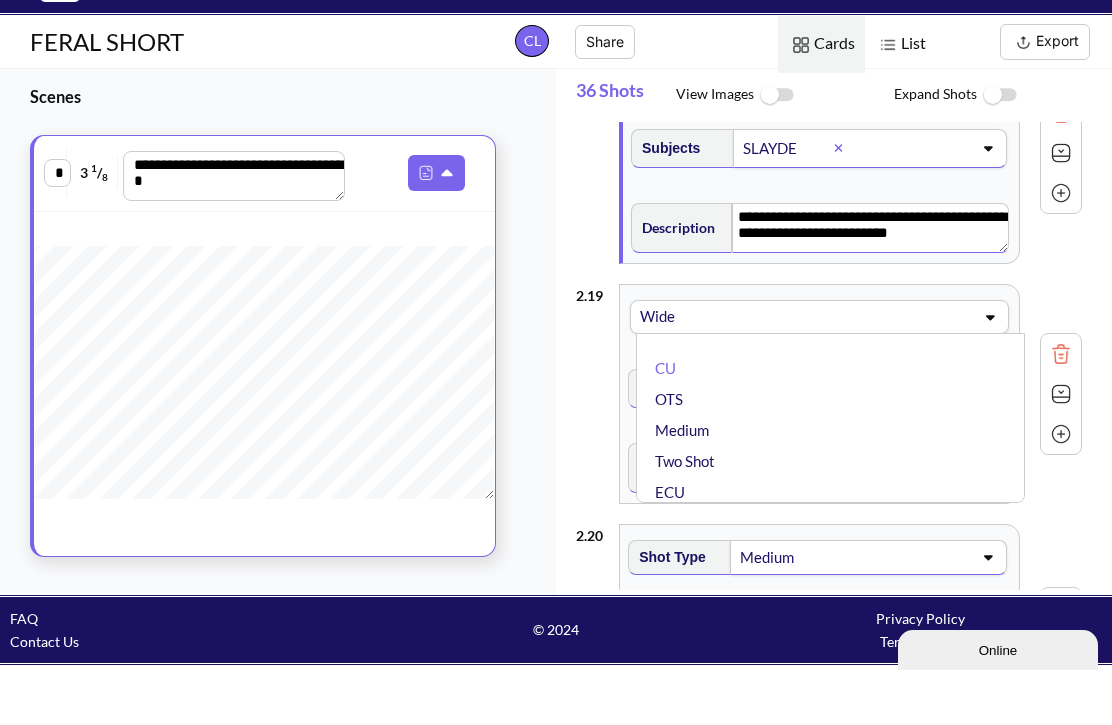 click on "**********" at bounding box center (829, 449) 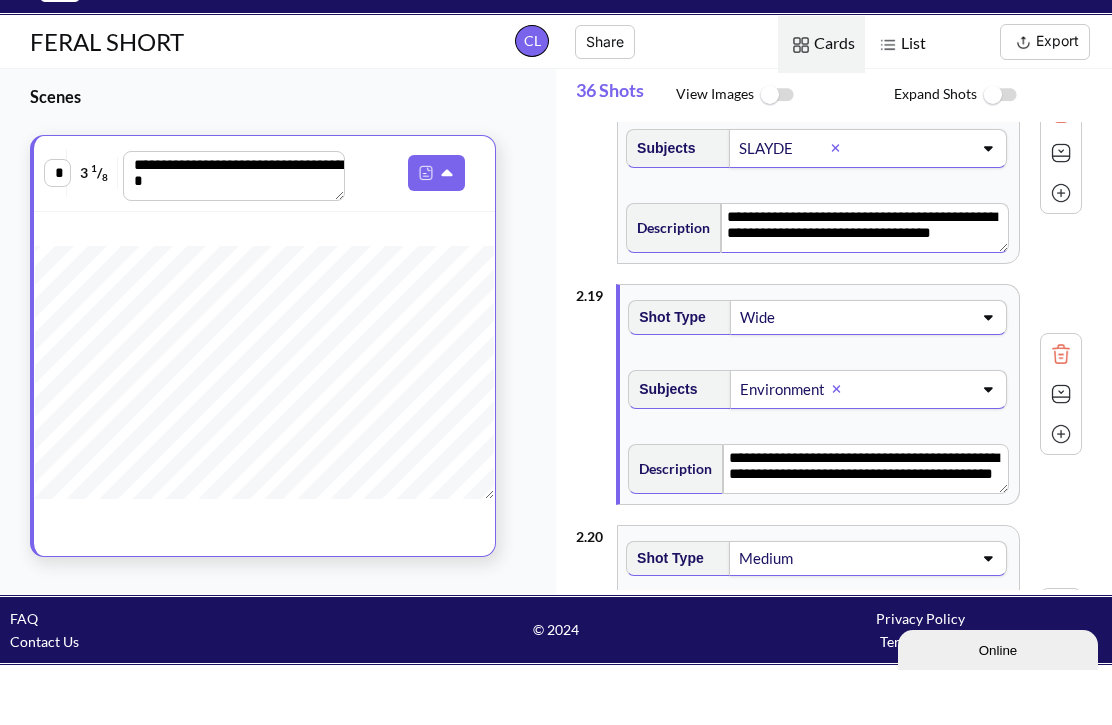 scroll, scrollTop: 14, scrollLeft: 0, axis: vertical 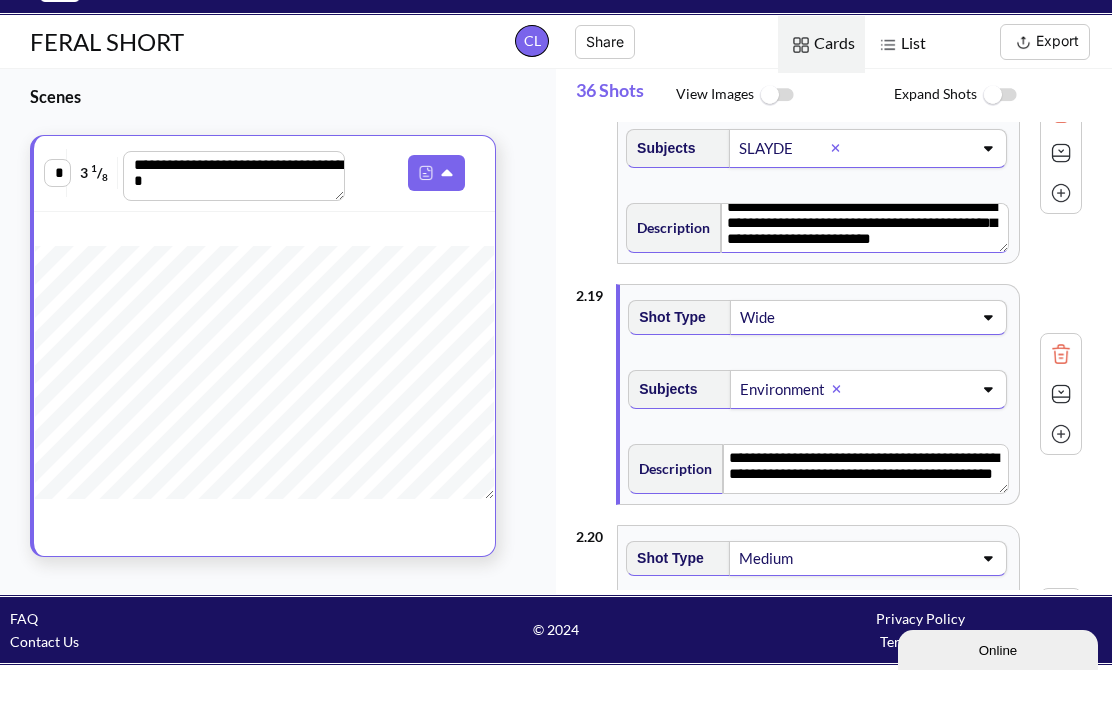 click 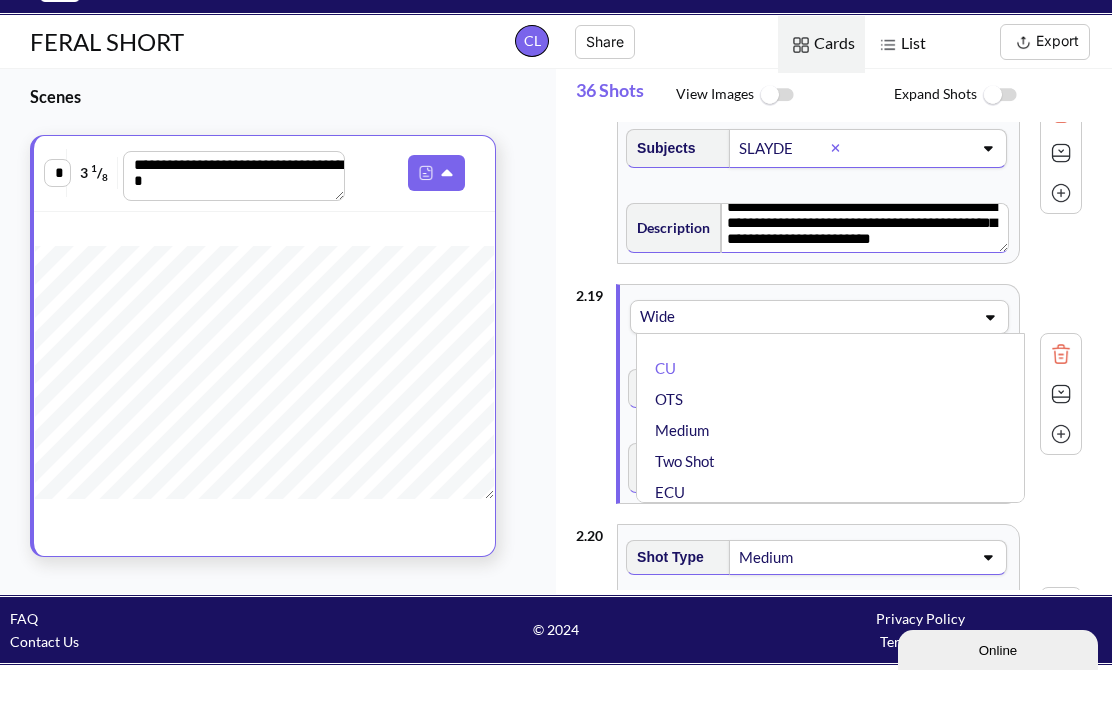 click on "Medium" at bounding box center [835, 485] 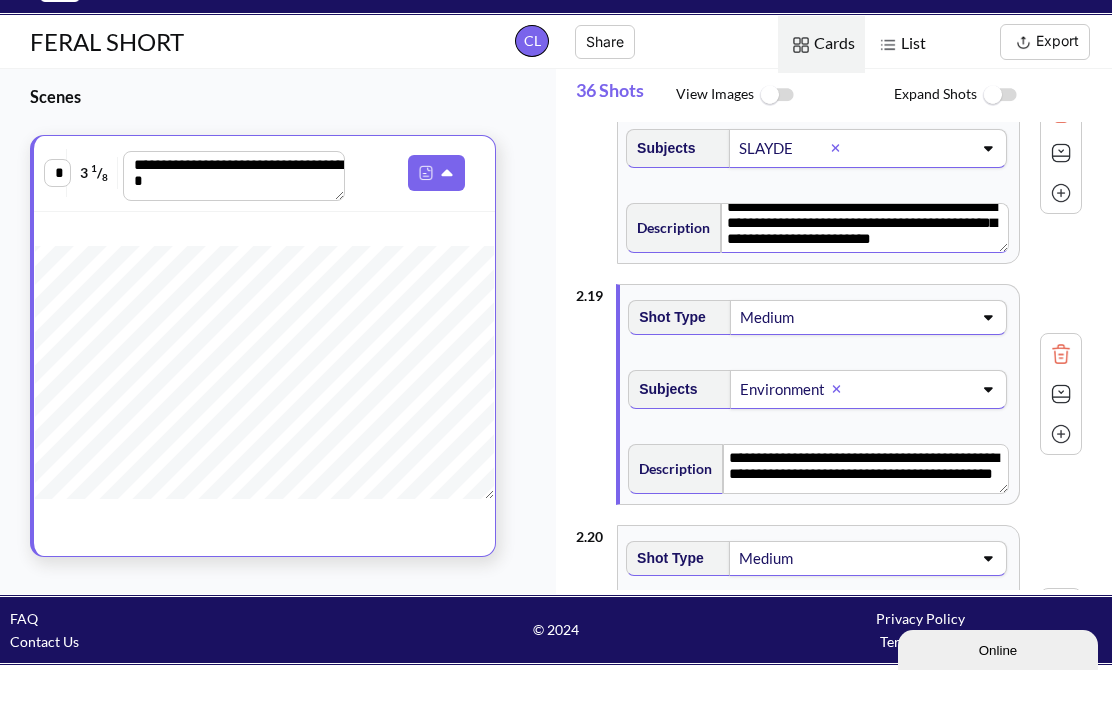 click 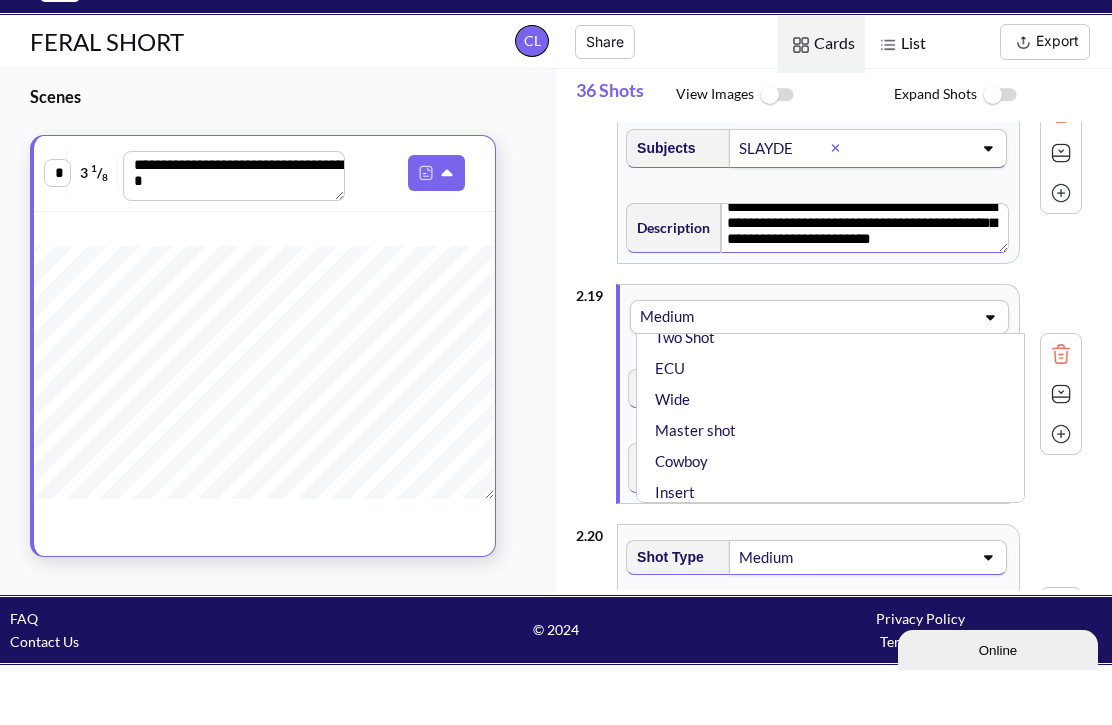 scroll, scrollTop: 87, scrollLeft: 0, axis: vertical 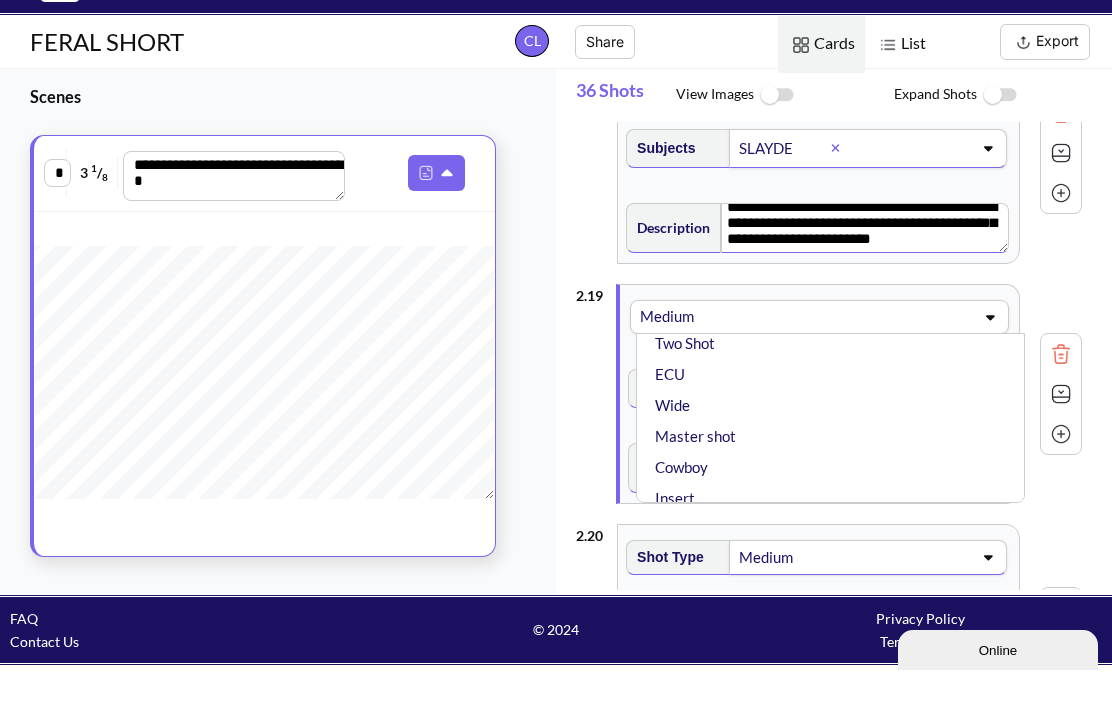 click on "Cowboy" at bounding box center (835, 522) 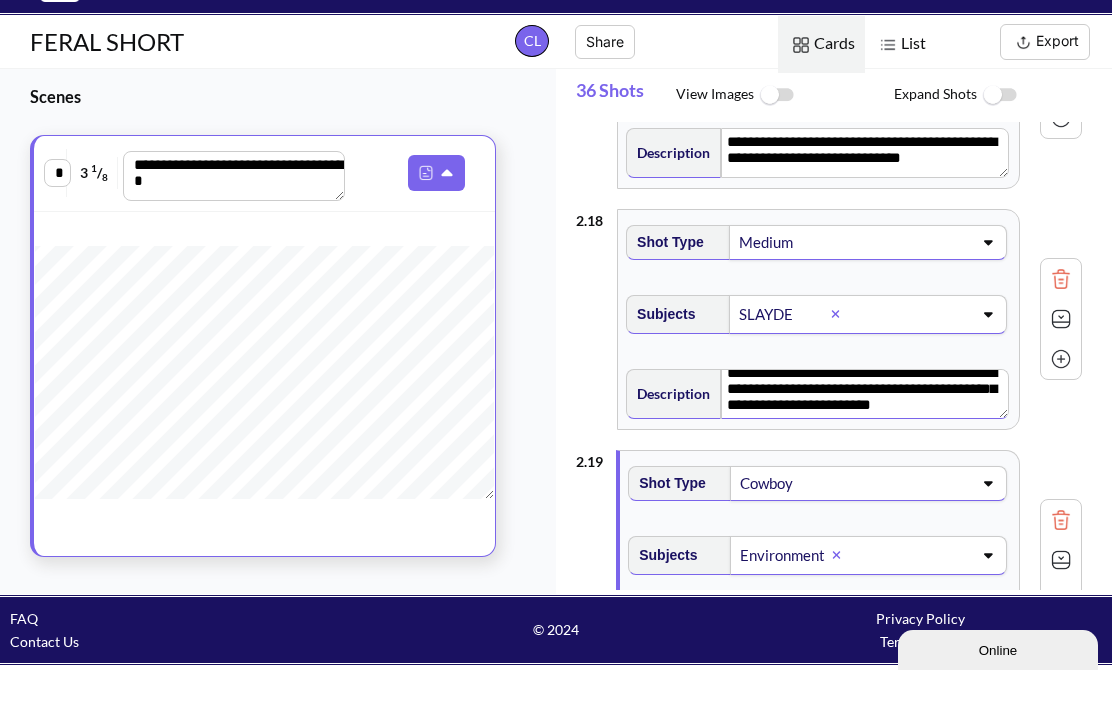 scroll, scrollTop: 4229, scrollLeft: 0, axis: vertical 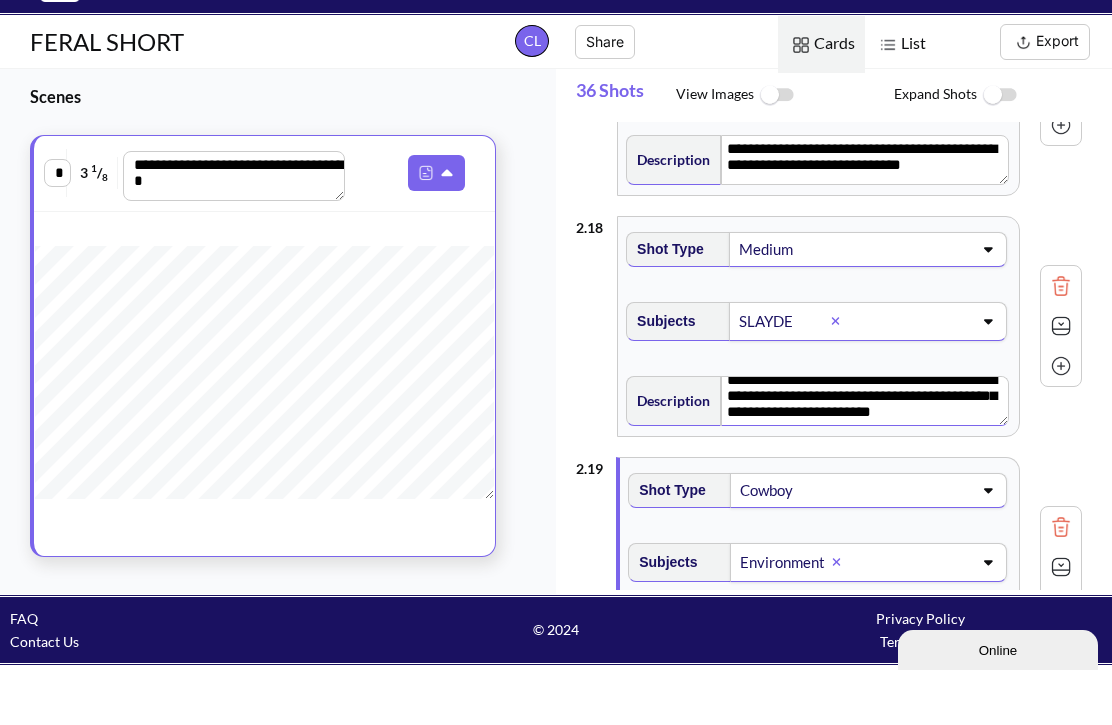 click 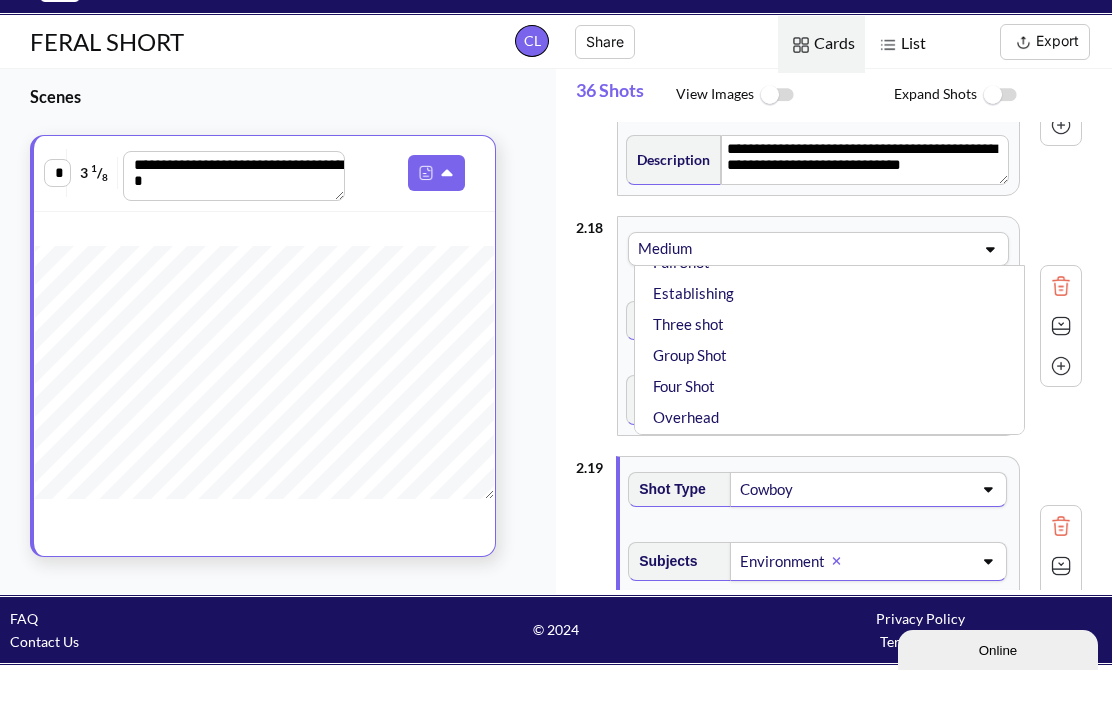scroll, scrollTop: 318, scrollLeft: 0, axis: vertical 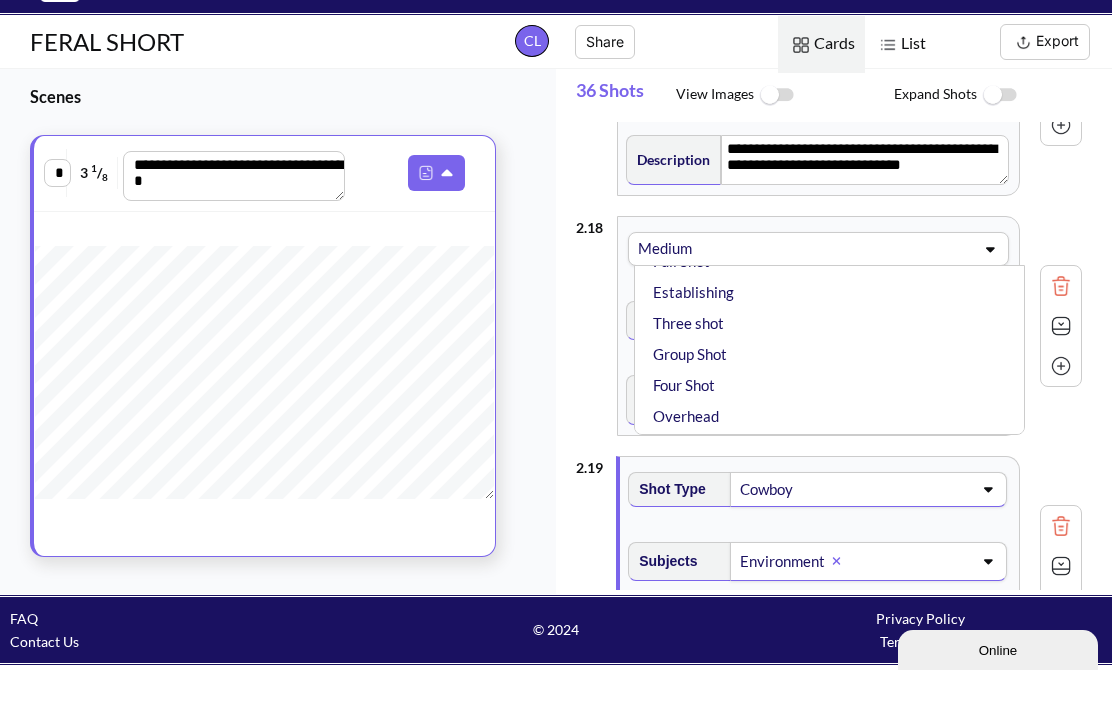 click on "Subjects SLAYDE" at bounding box center (829, 381) 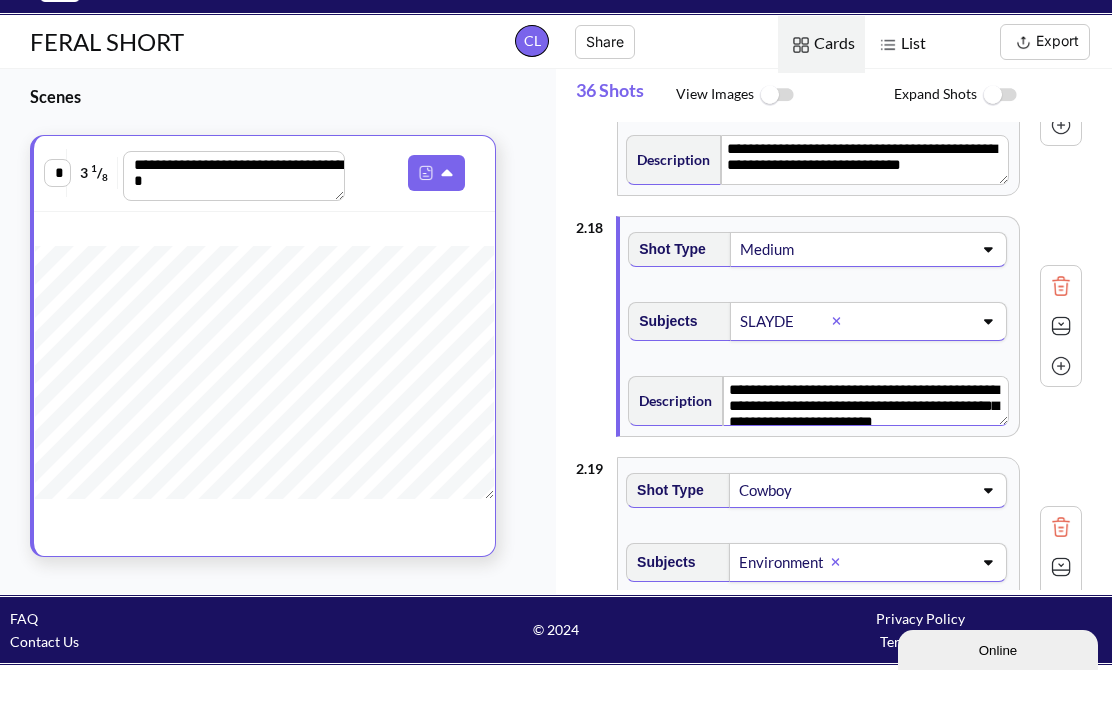 scroll, scrollTop: 0, scrollLeft: 0, axis: both 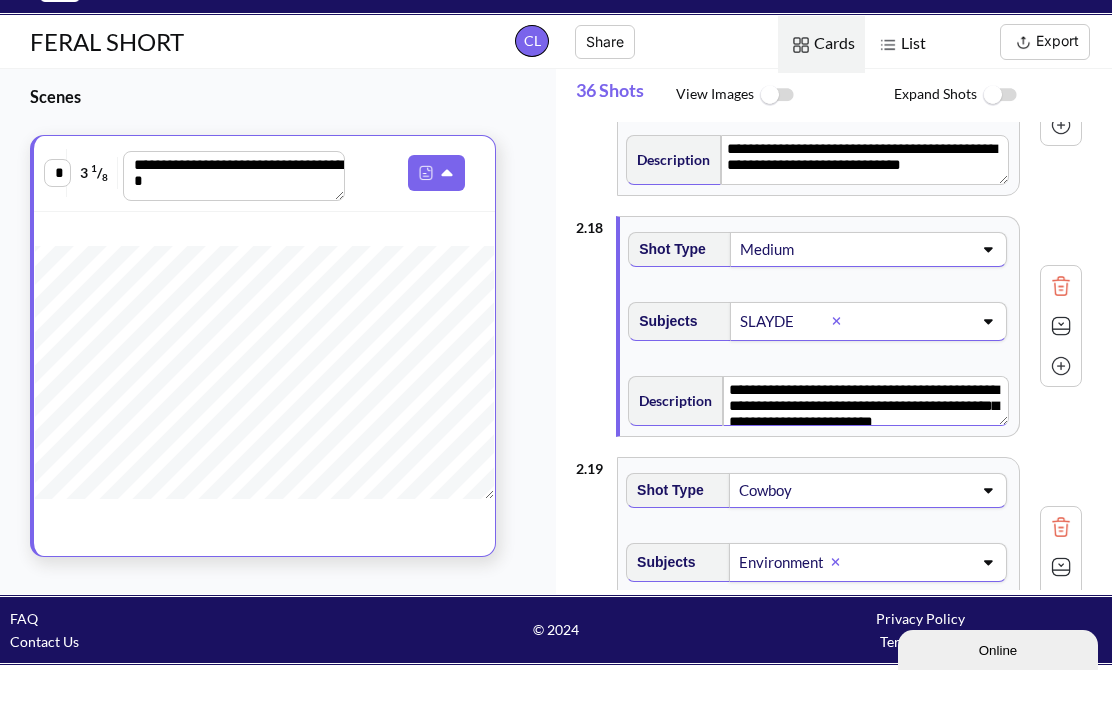 click on "**********" at bounding box center (866, 456) 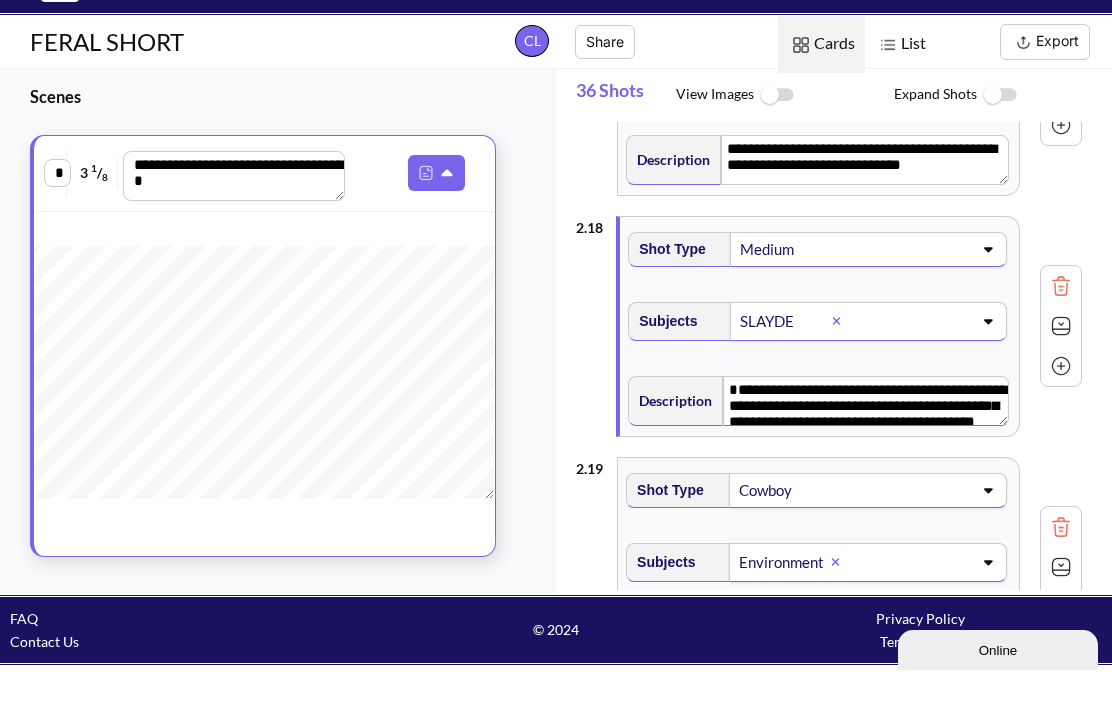 click on "**********" at bounding box center [866, 456] 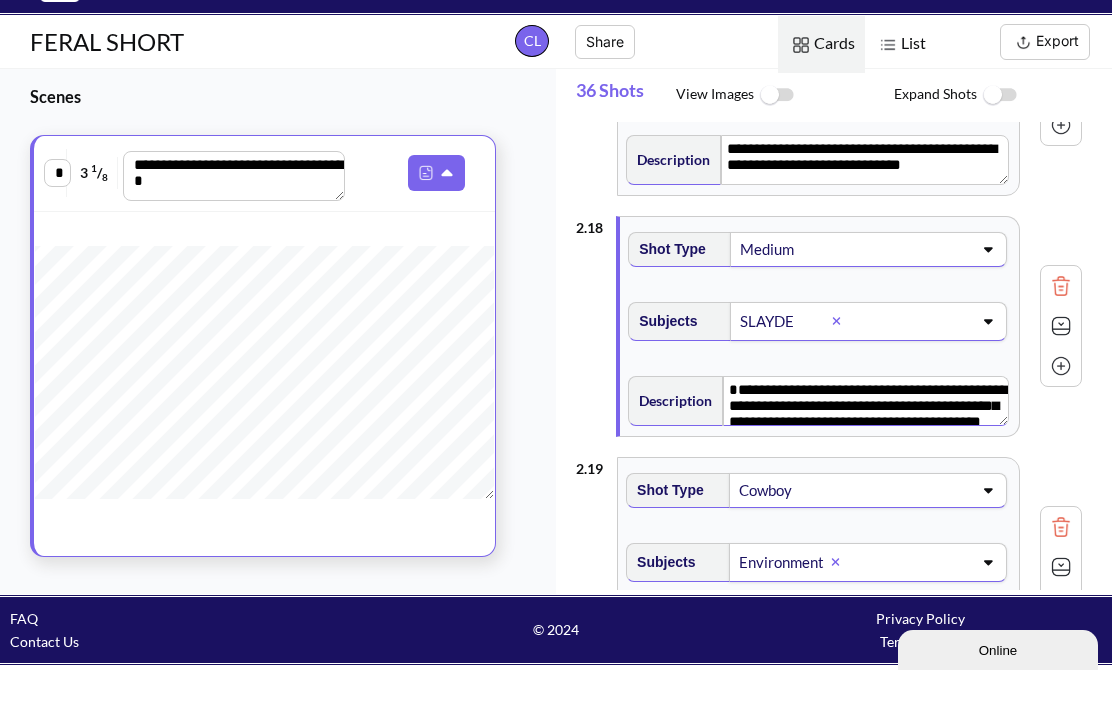 click 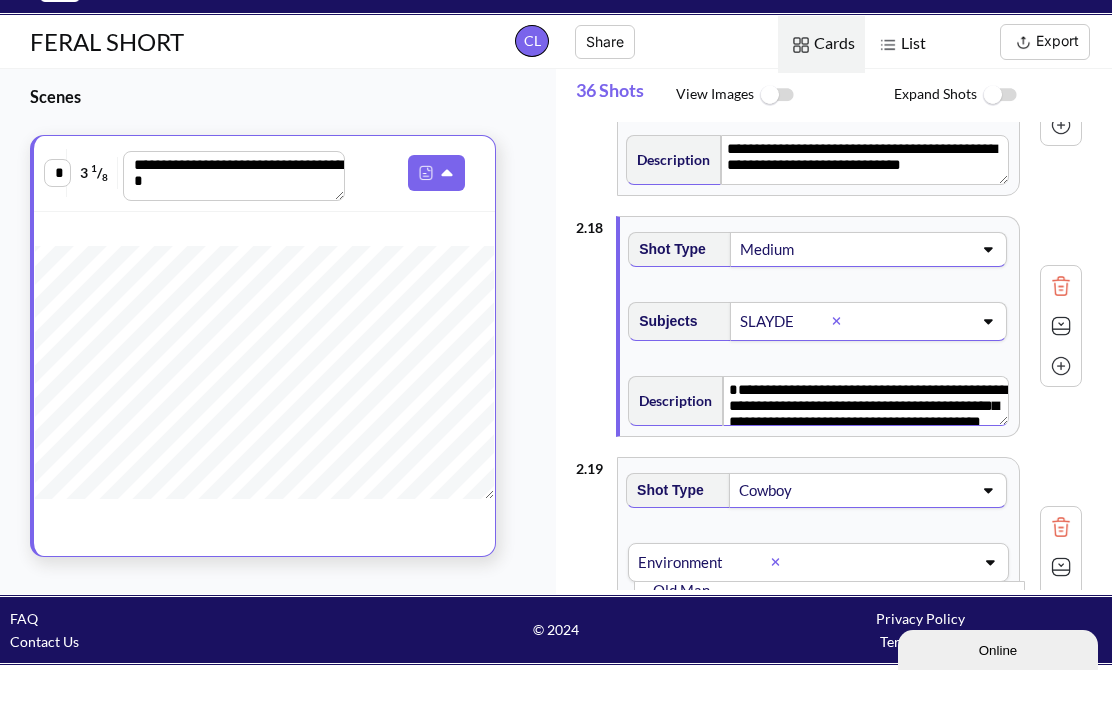 scroll, scrollTop: 118, scrollLeft: 0, axis: vertical 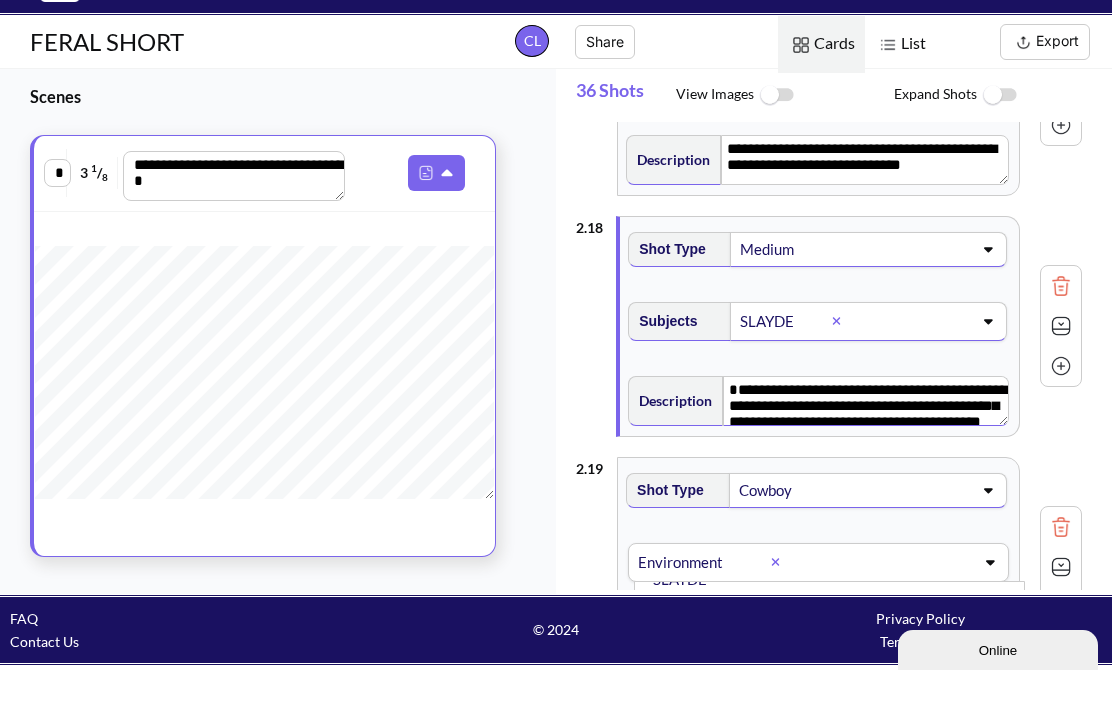 click at bounding box center [784, 617] 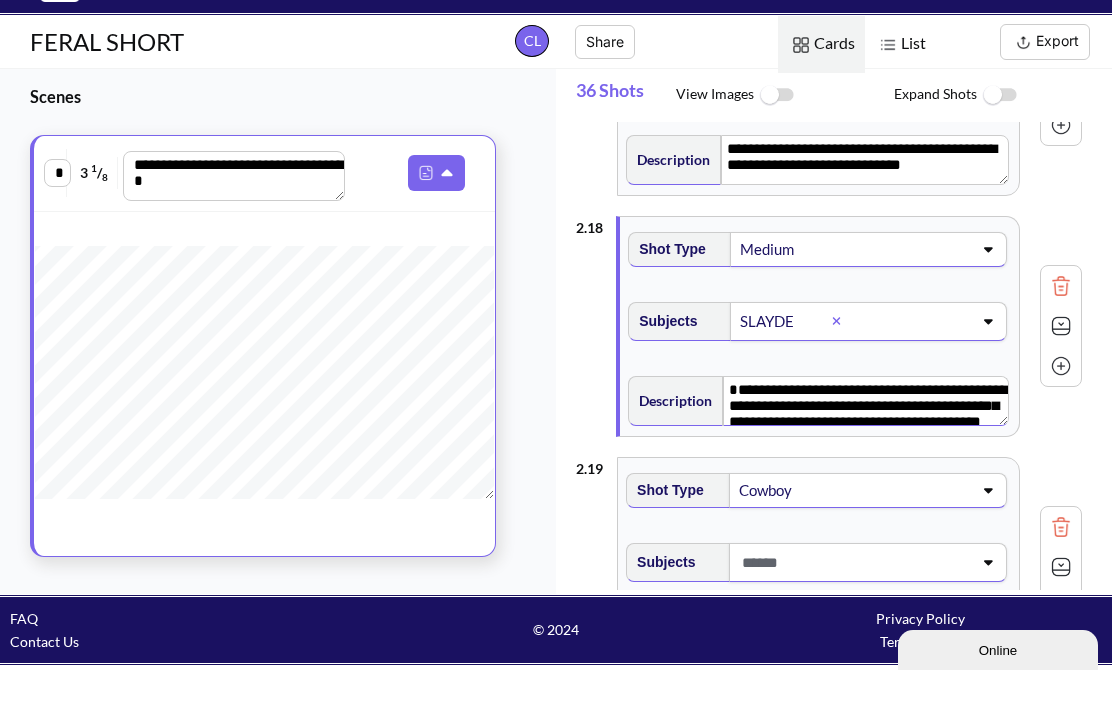 click 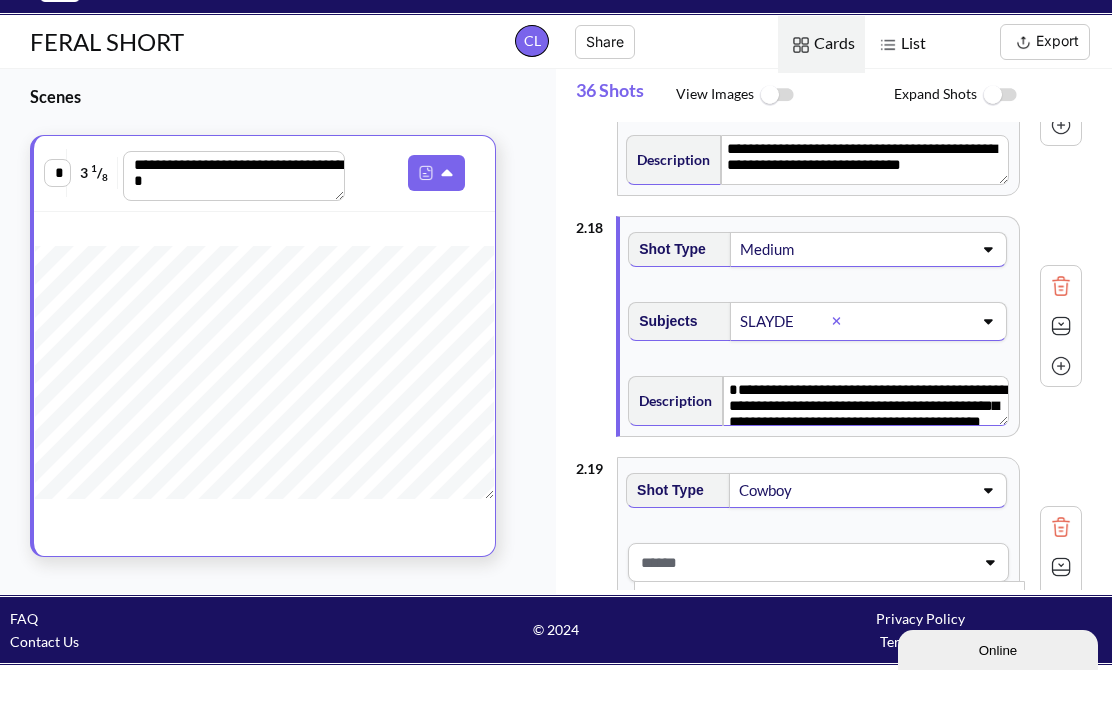 click on "Slayde" at bounding box center (834, 702) 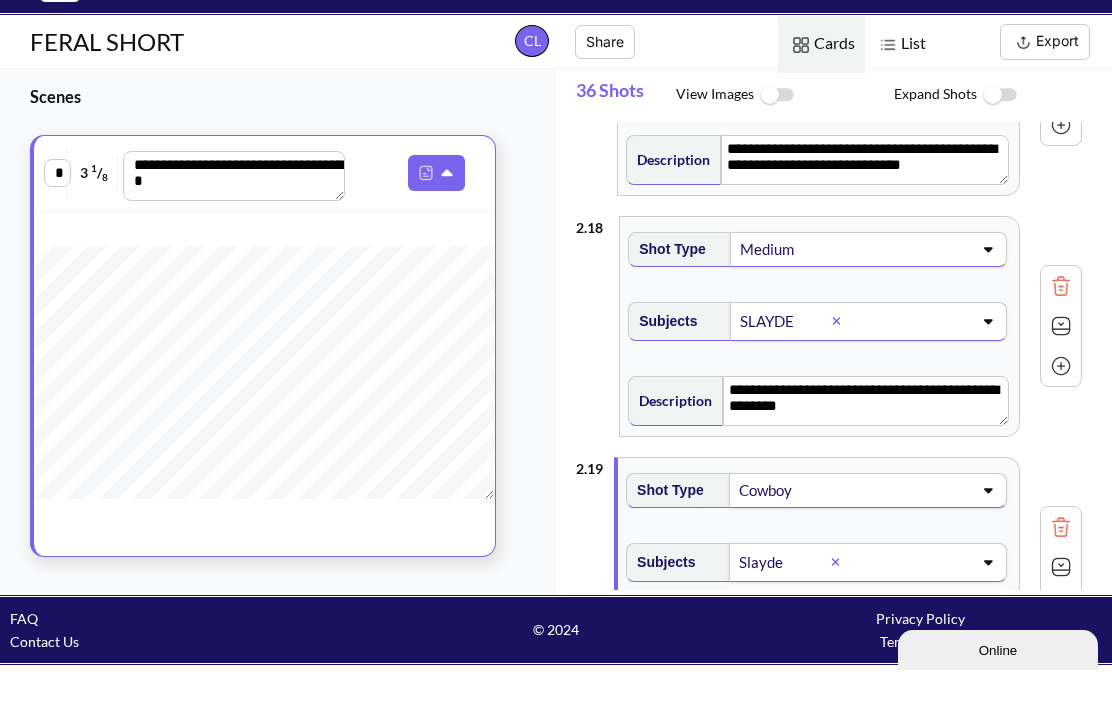 type on "**********" 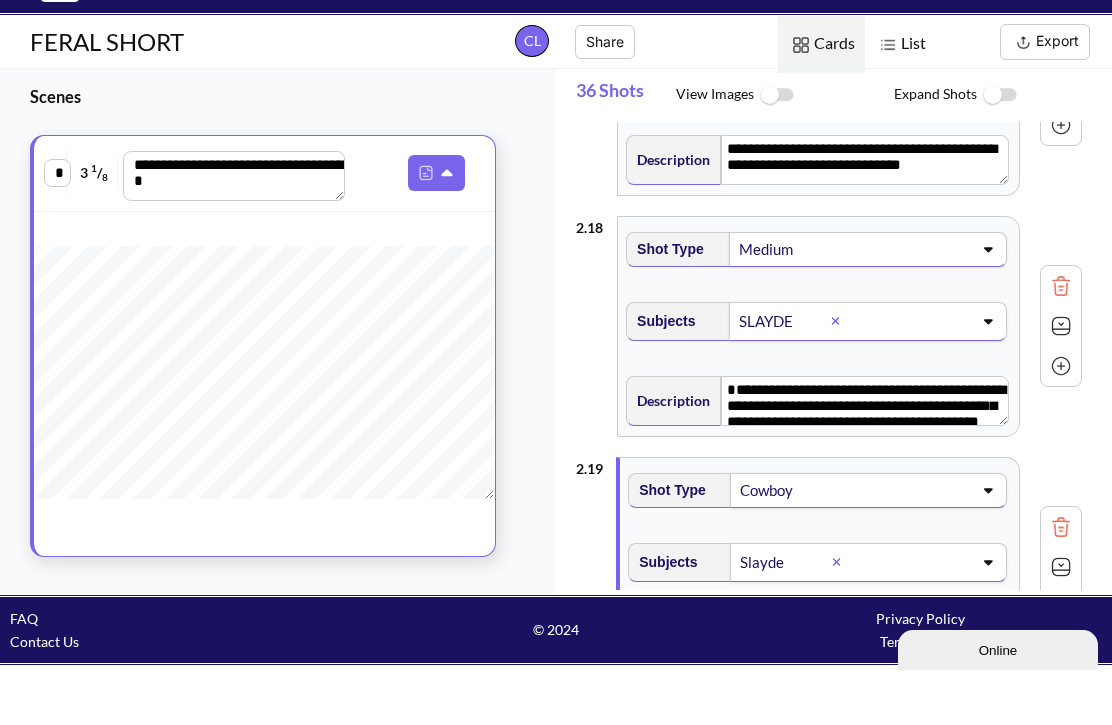 click 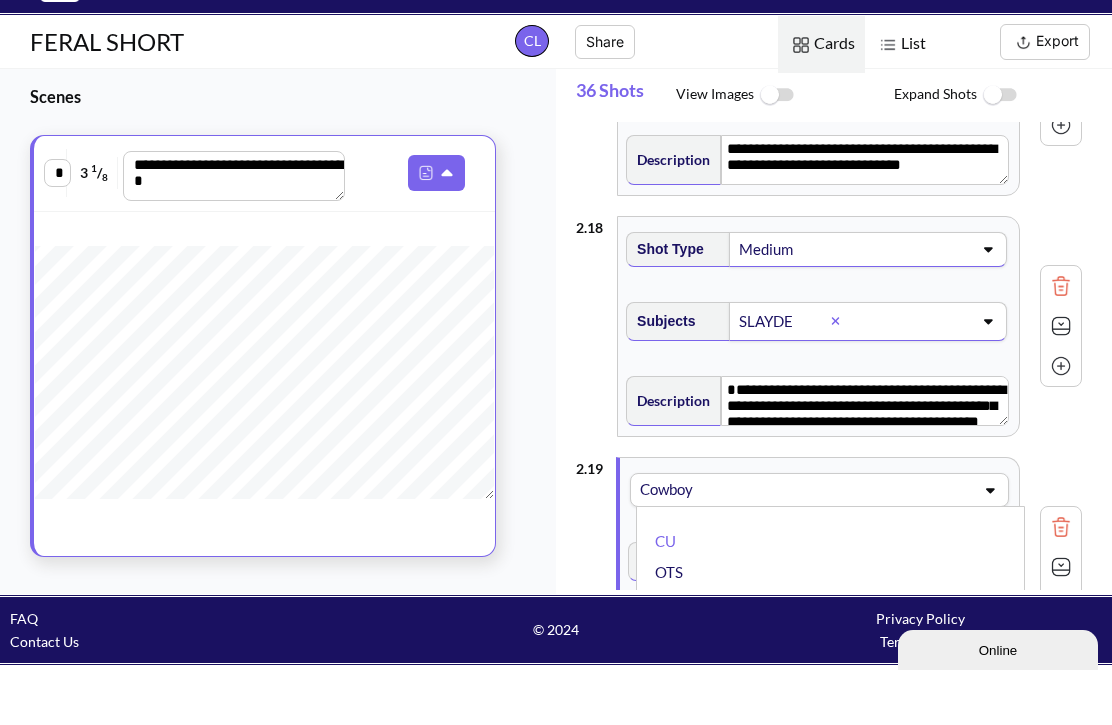 click on "Two Shot" at bounding box center [835, 689] 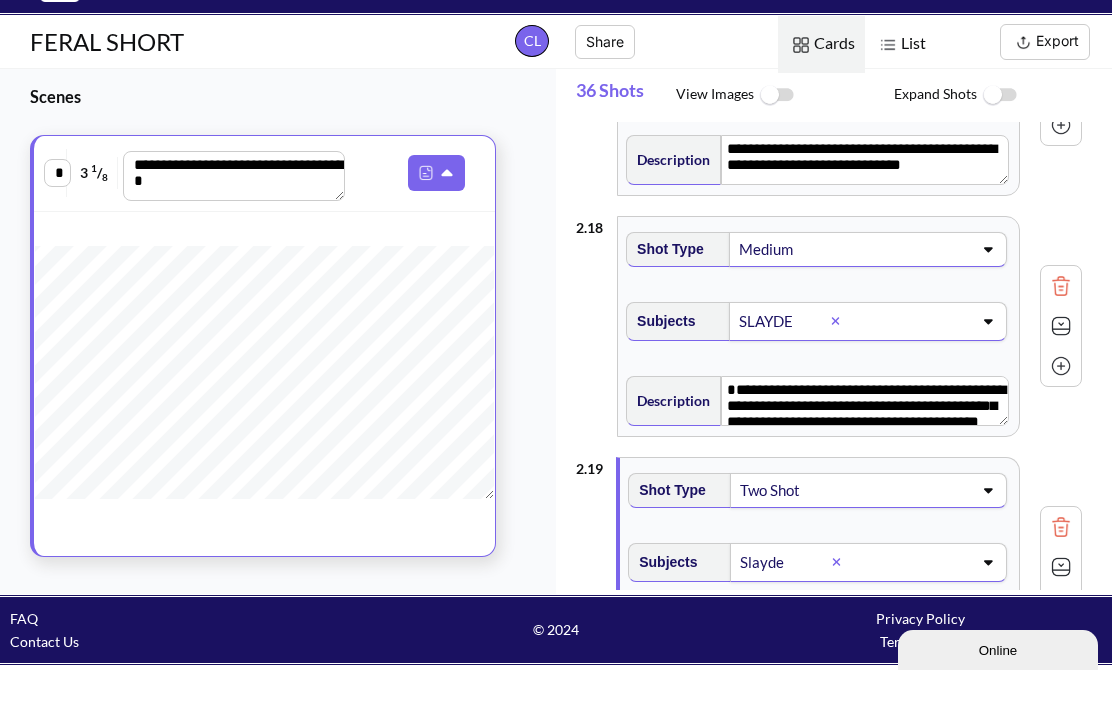 click 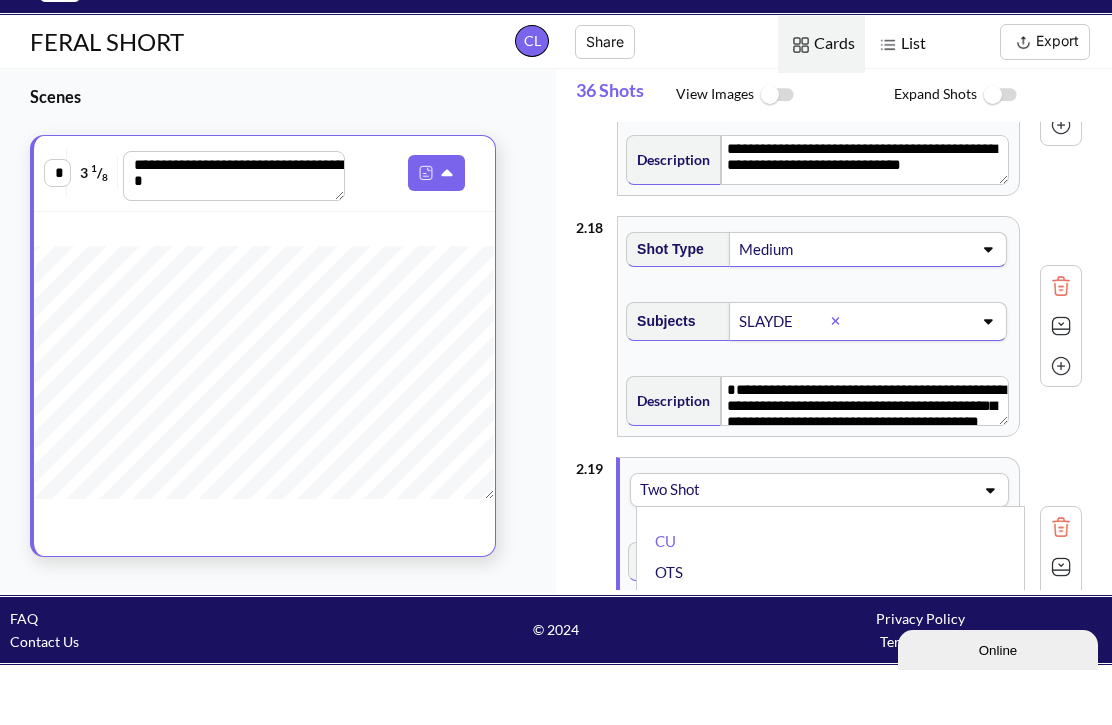 click on "Medium" at bounding box center [835, 658] 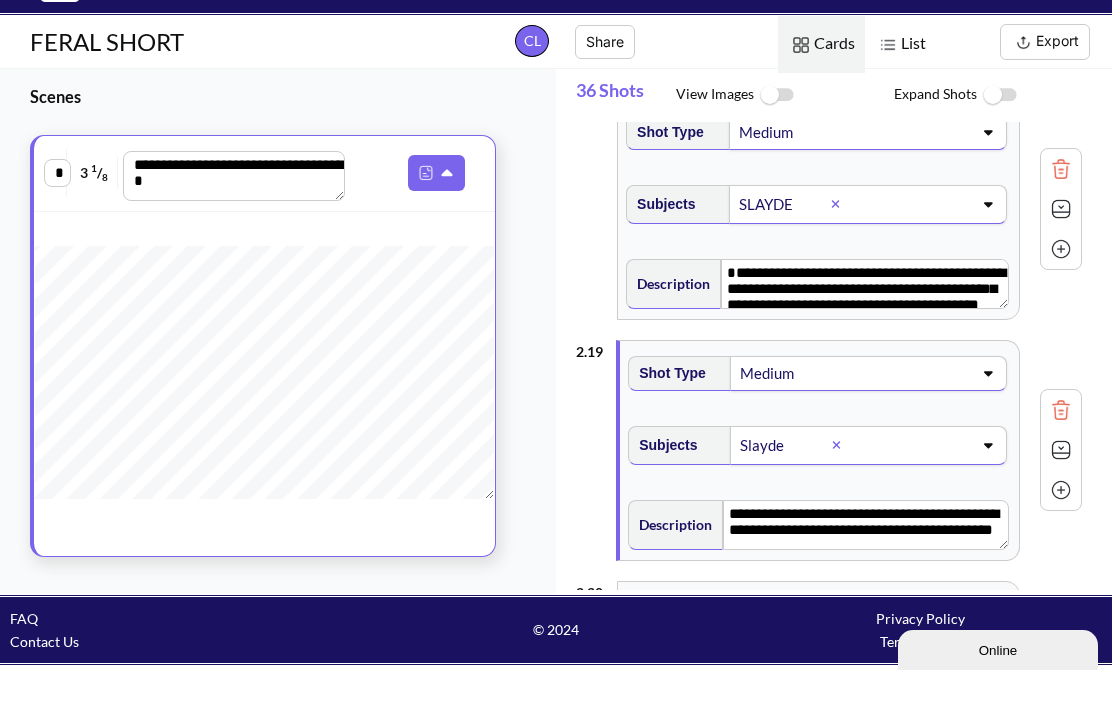 scroll, scrollTop: 4347, scrollLeft: 0, axis: vertical 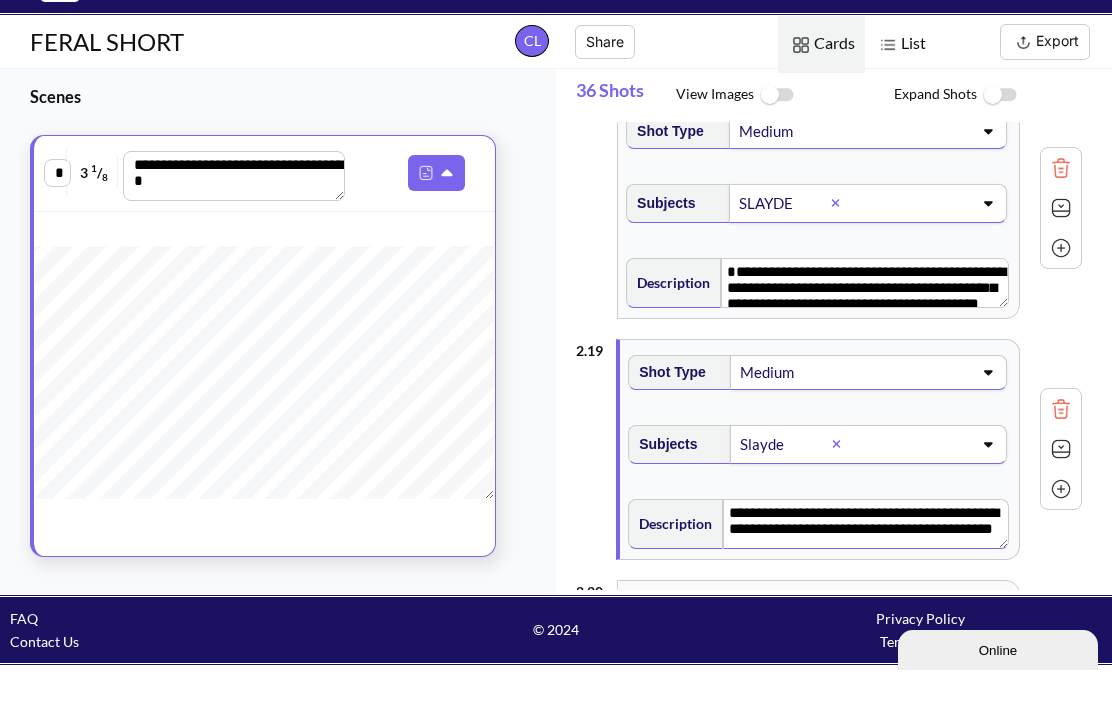 click on "**********" at bounding box center [866, 579] 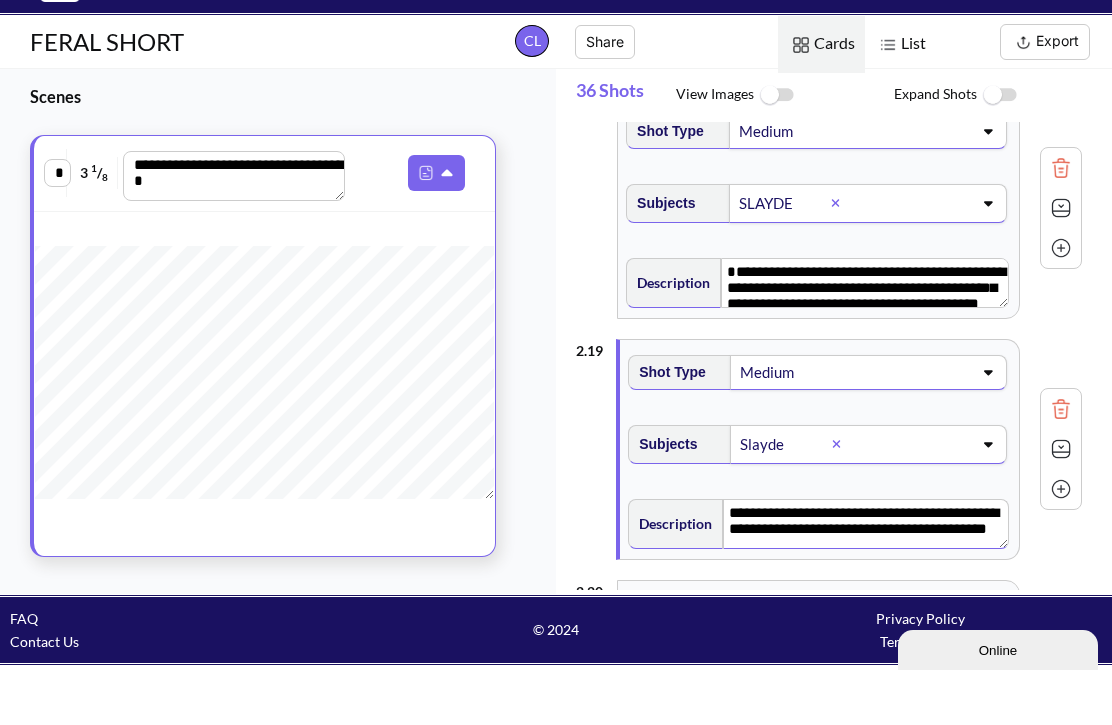 scroll, scrollTop: 62, scrollLeft: 0, axis: vertical 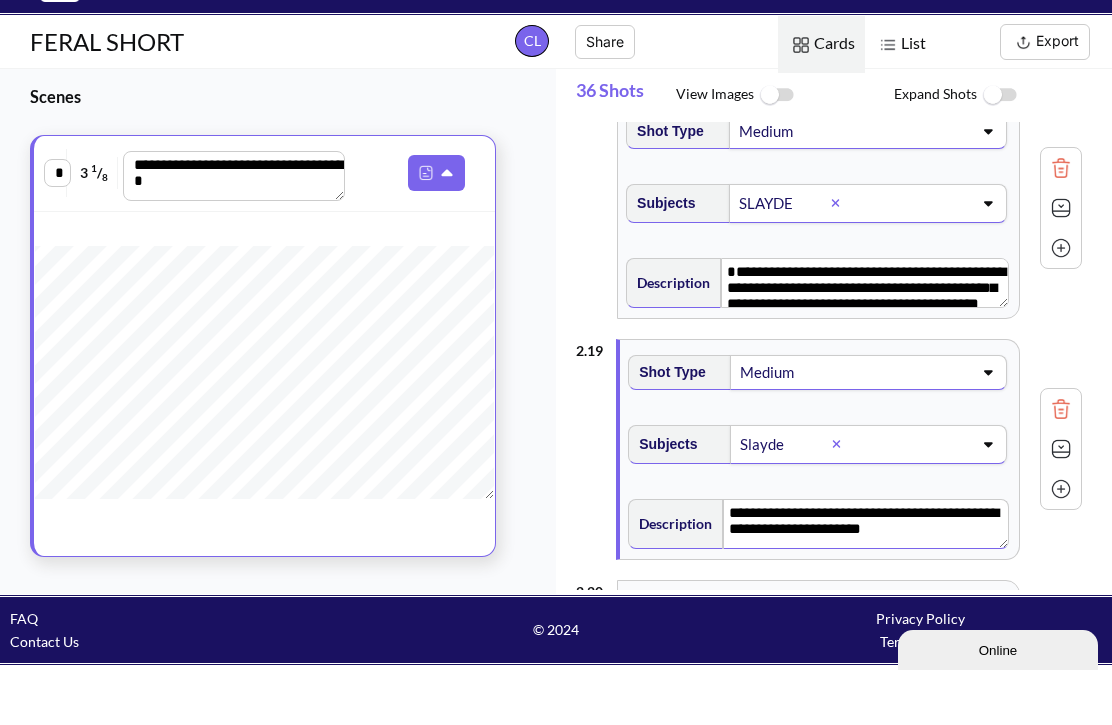type on "**********" 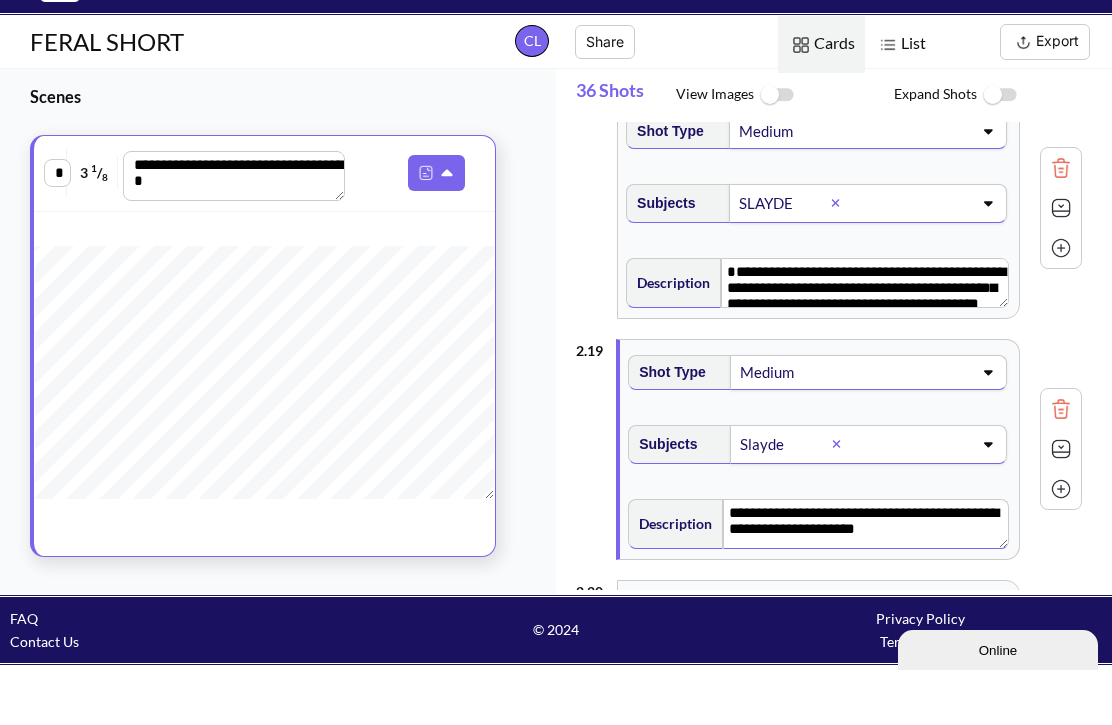 click on "**********" at bounding box center [866, 579] 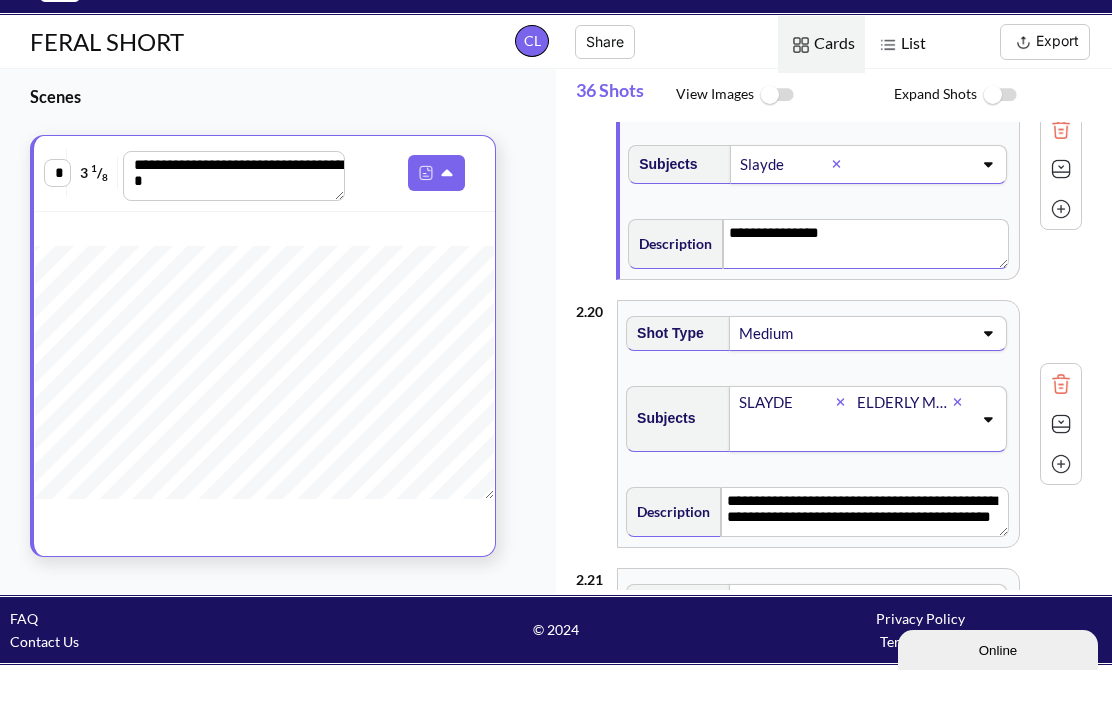 scroll, scrollTop: 4625, scrollLeft: 0, axis: vertical 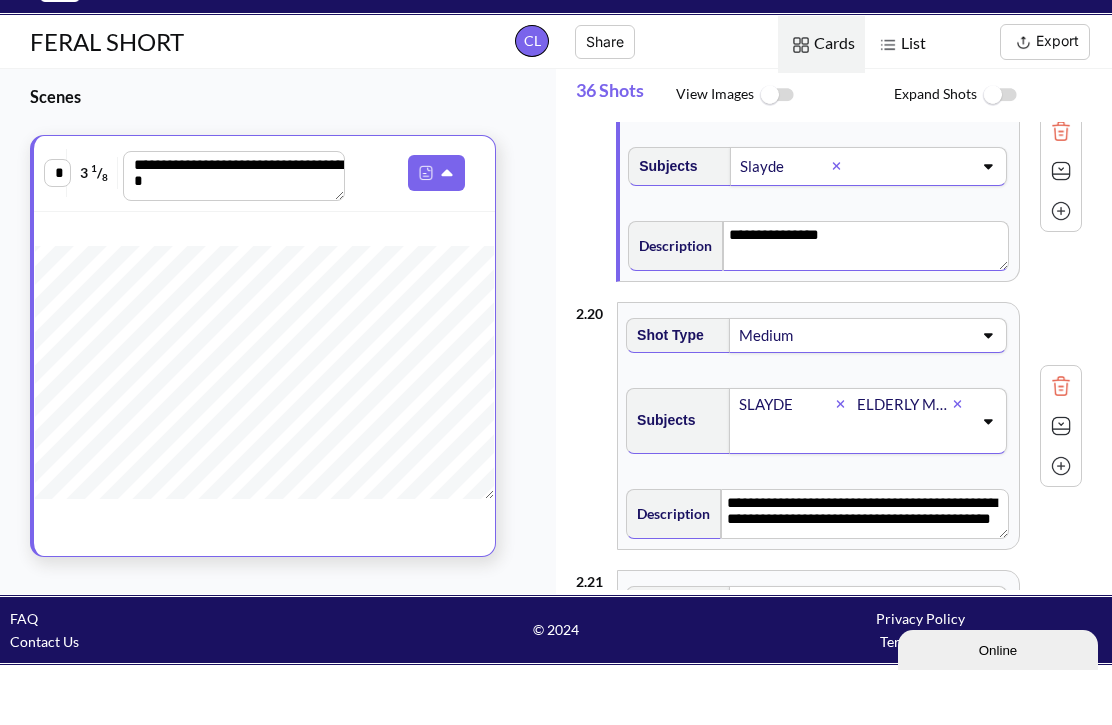 click 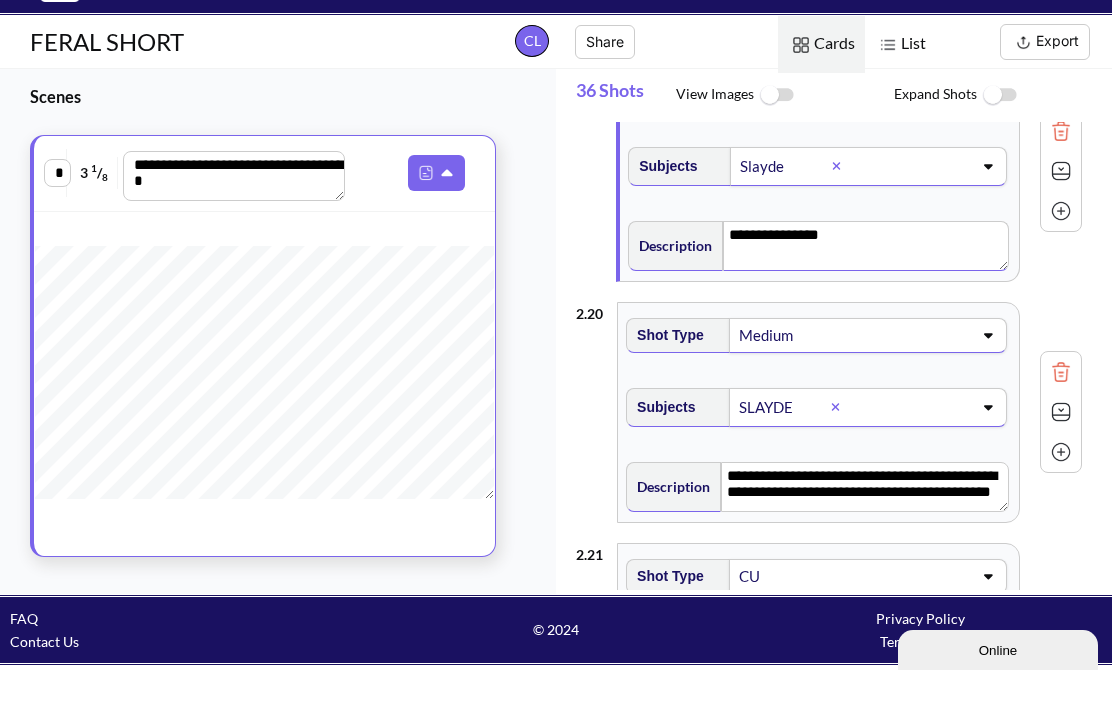 click at bounding box center [911, 462] 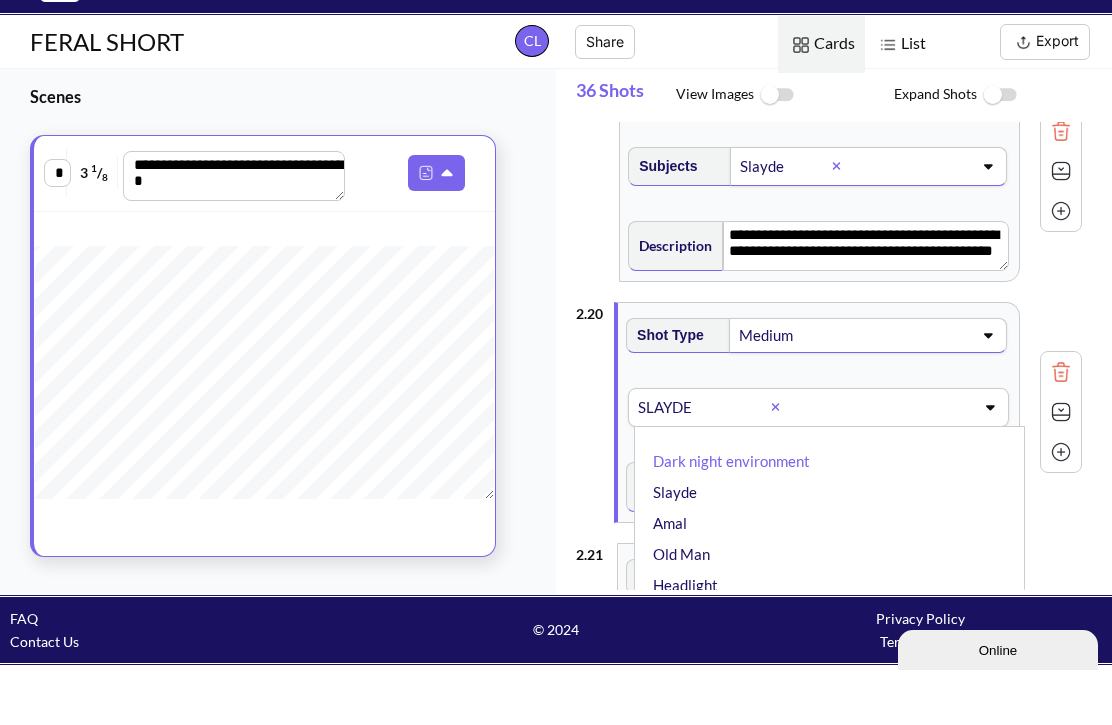 type on "**********" 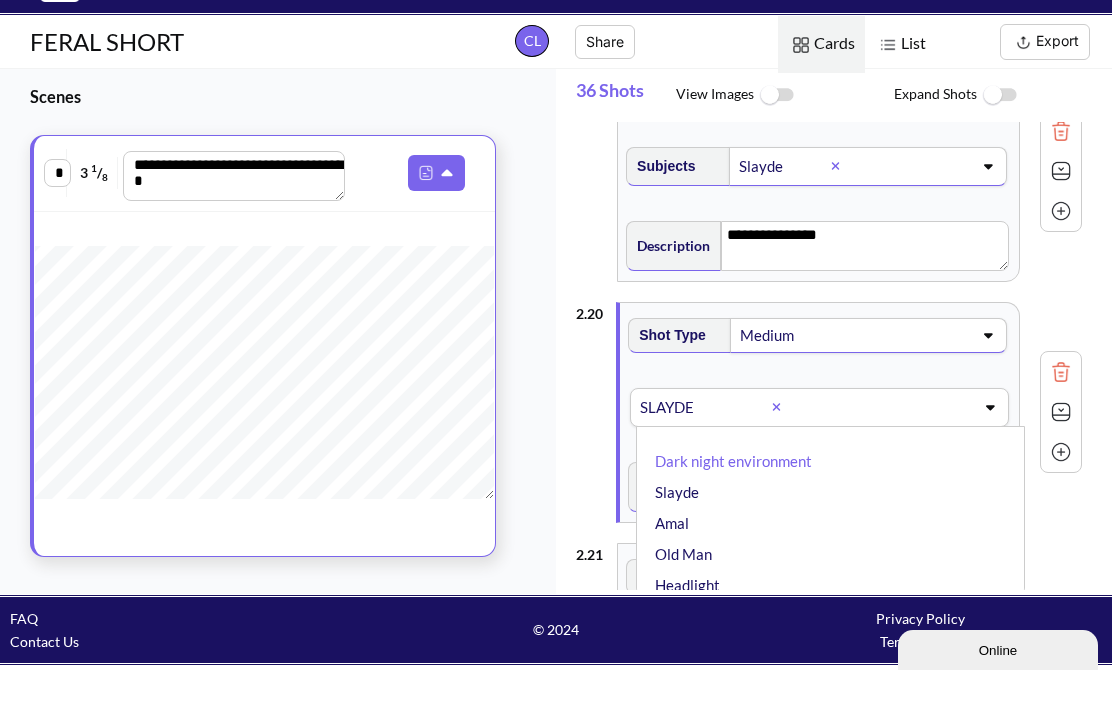 click on "SLAYDE" at bounding box center (705, 462) 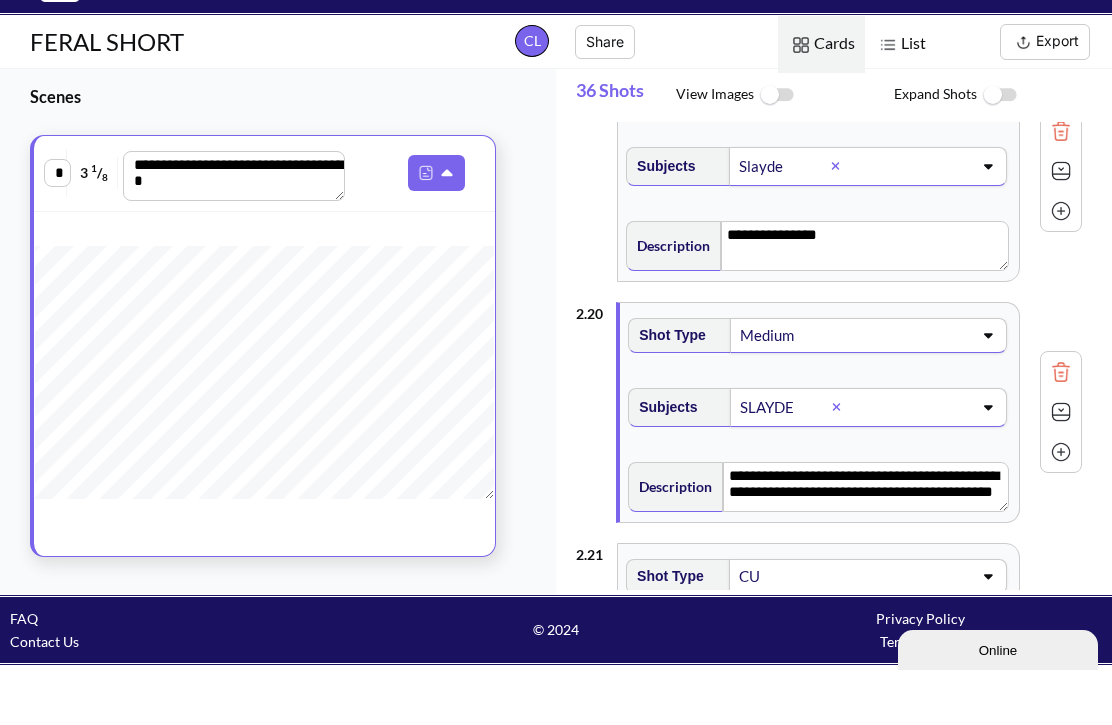 click 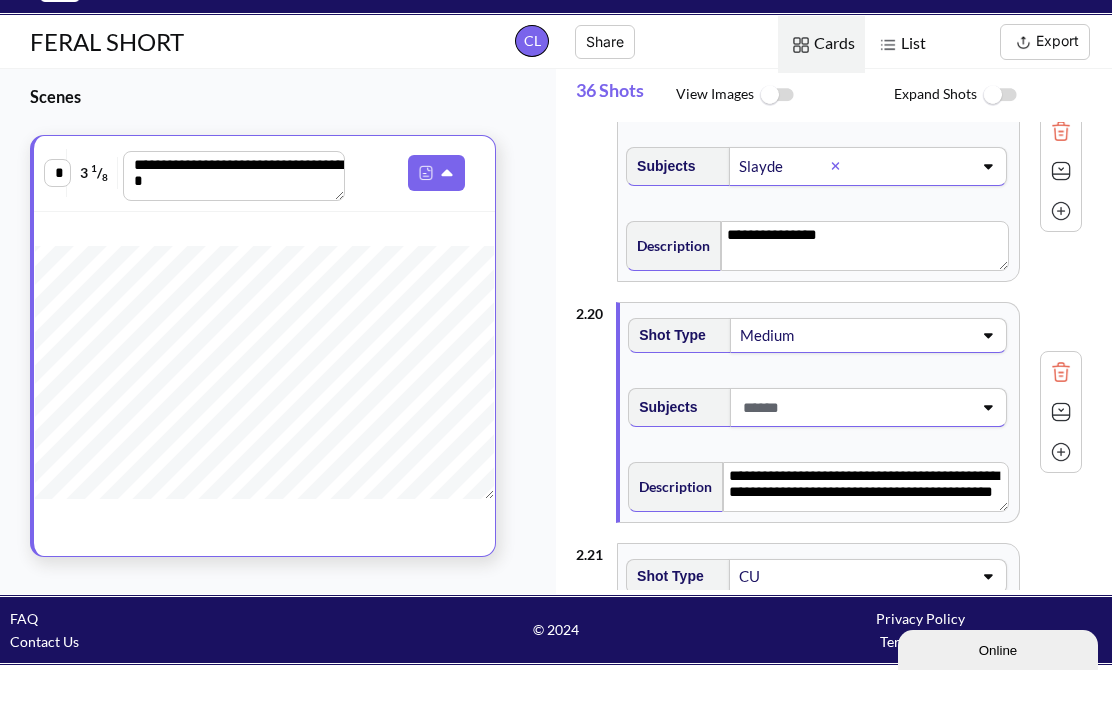 click 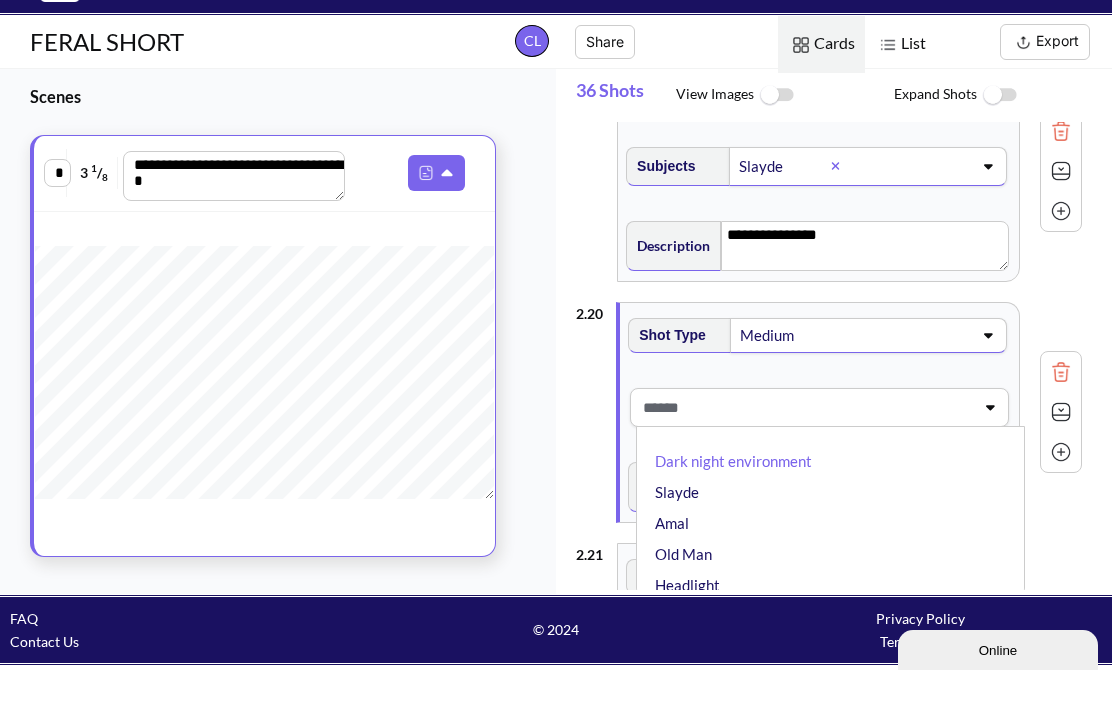 click on "Slayde" at bounding box center [835, 547] 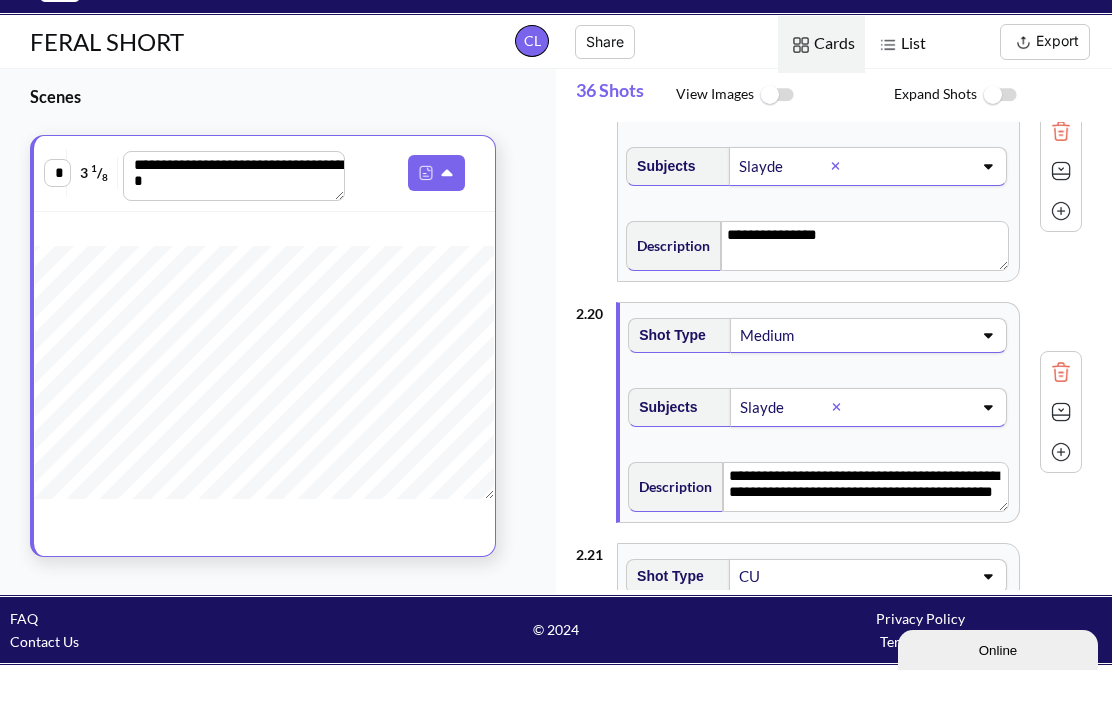 click on "**********" at bounding box center [866, 542] 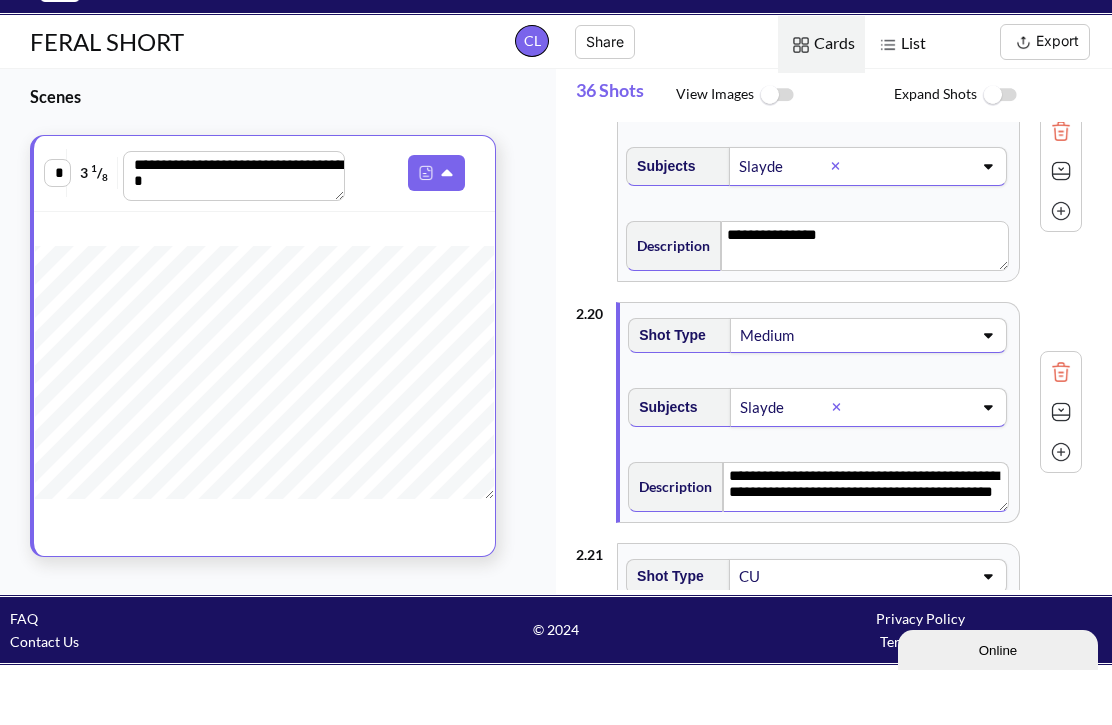 click on "**********" at bounding box center (866, 542) 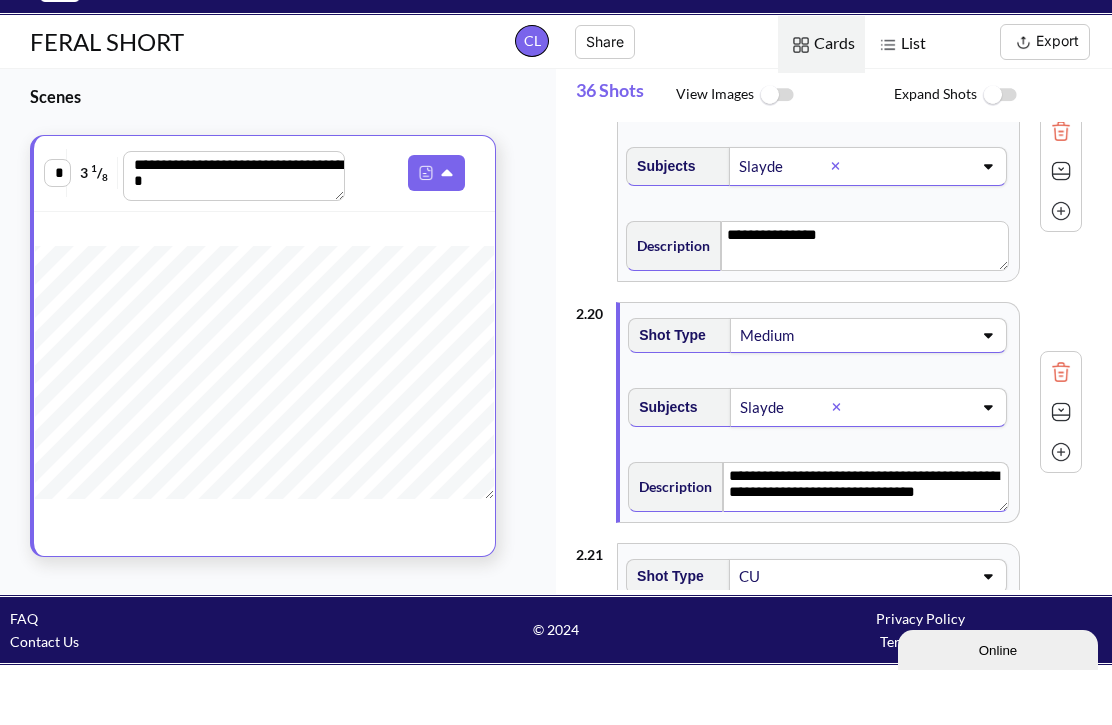 scroll, scrollTop: 0, scrollLeft: 0, axis: both 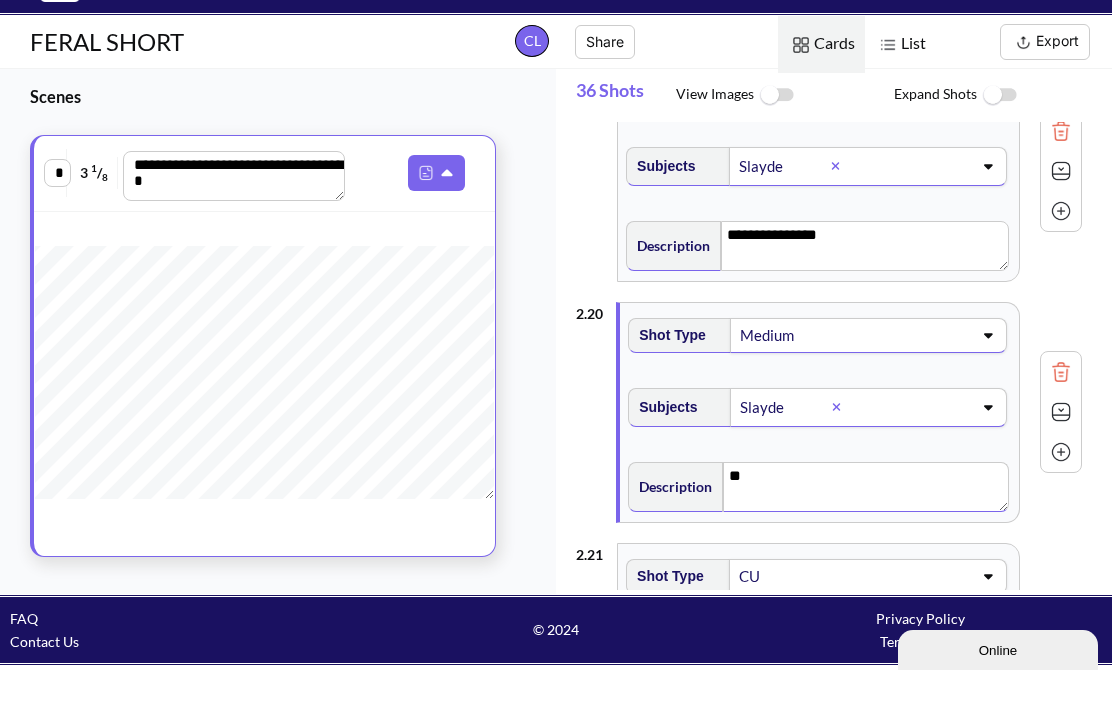 type on "*" 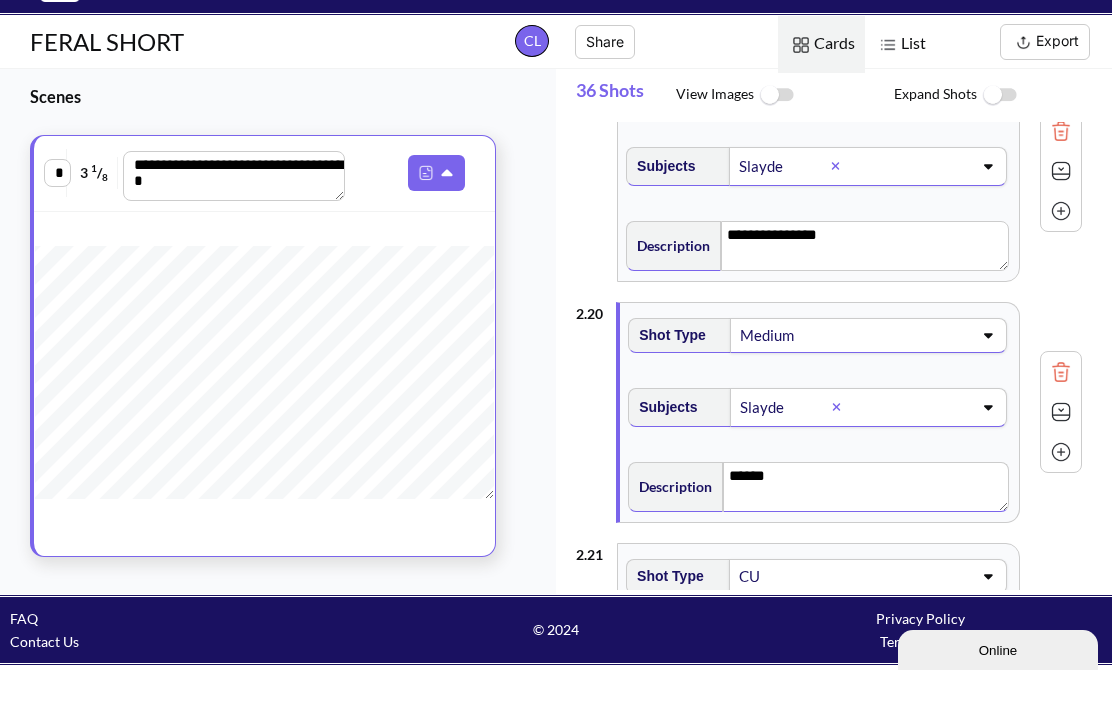 click 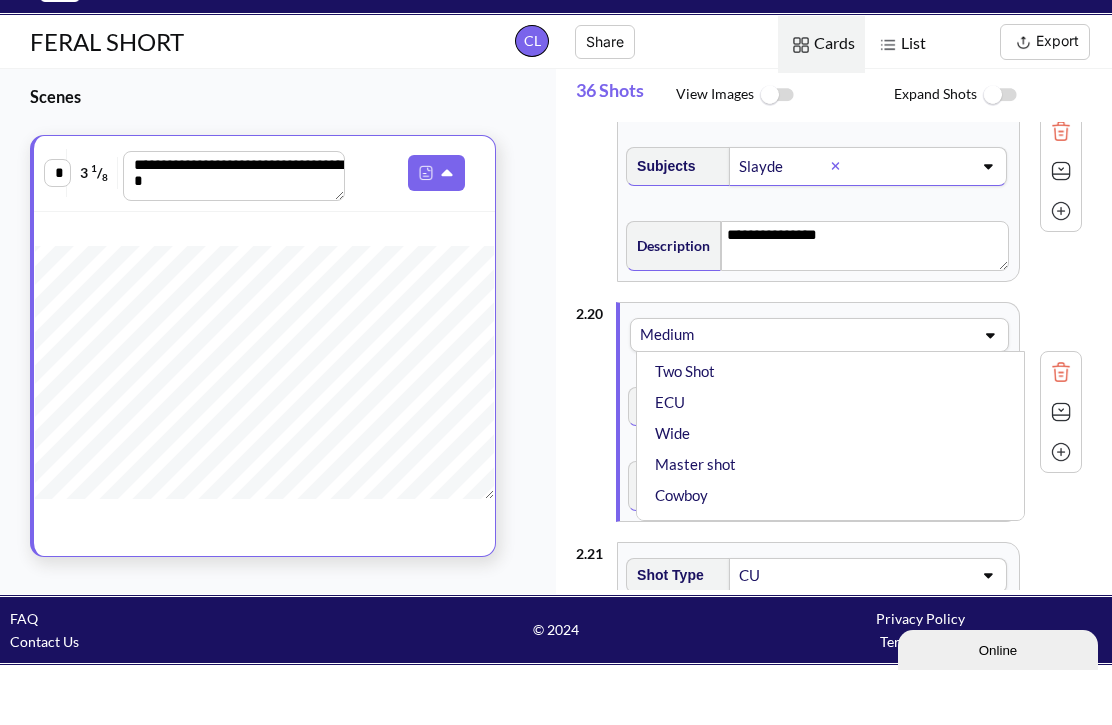 scroll, scrollTop: 78, scrollLeft: 0, axis: vertical 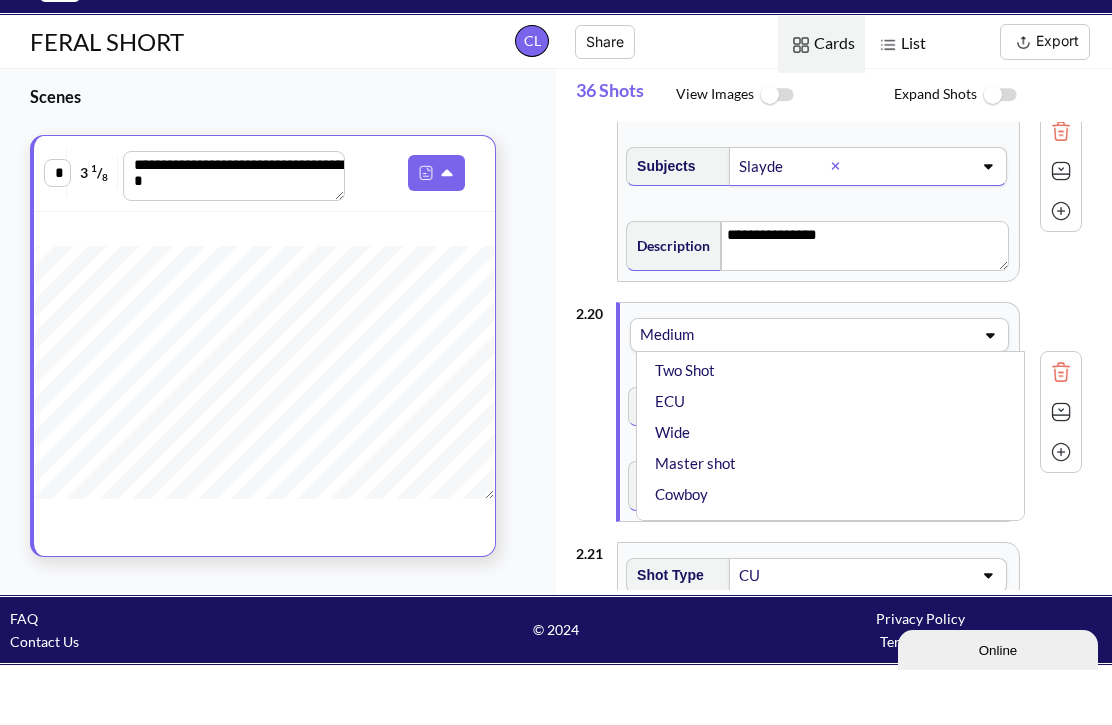 click on "Insert" at bounding box center [835, 580] 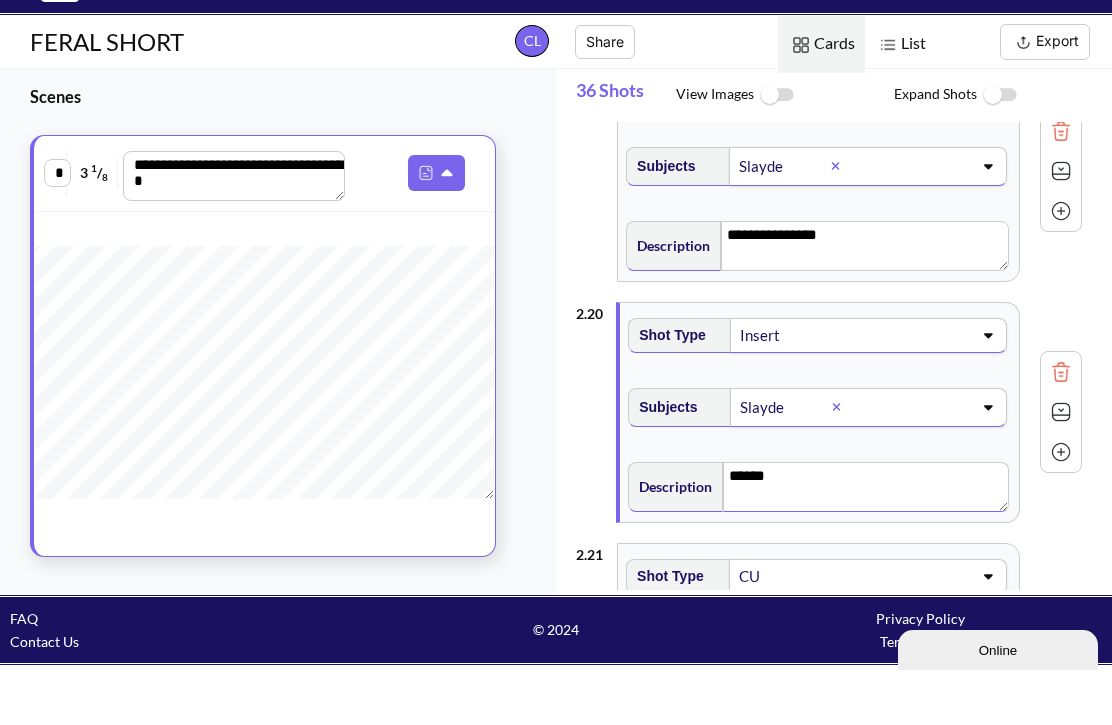 click 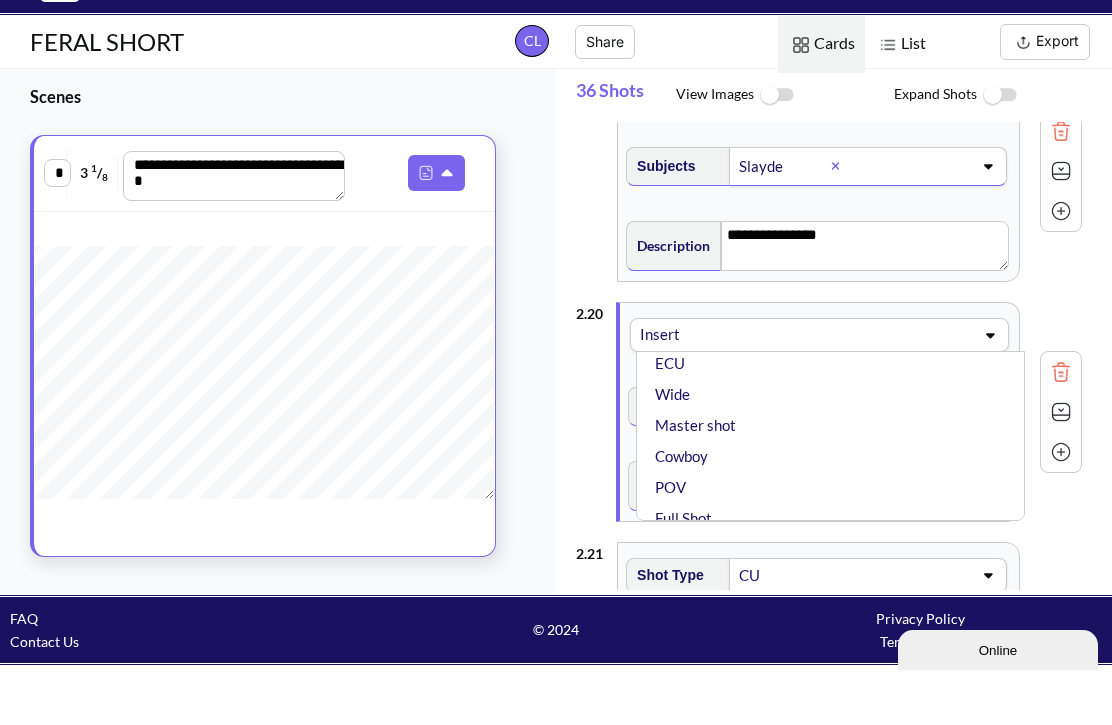 scroll, scrollTop: 140, scrollLeft: 0, axis: vertical 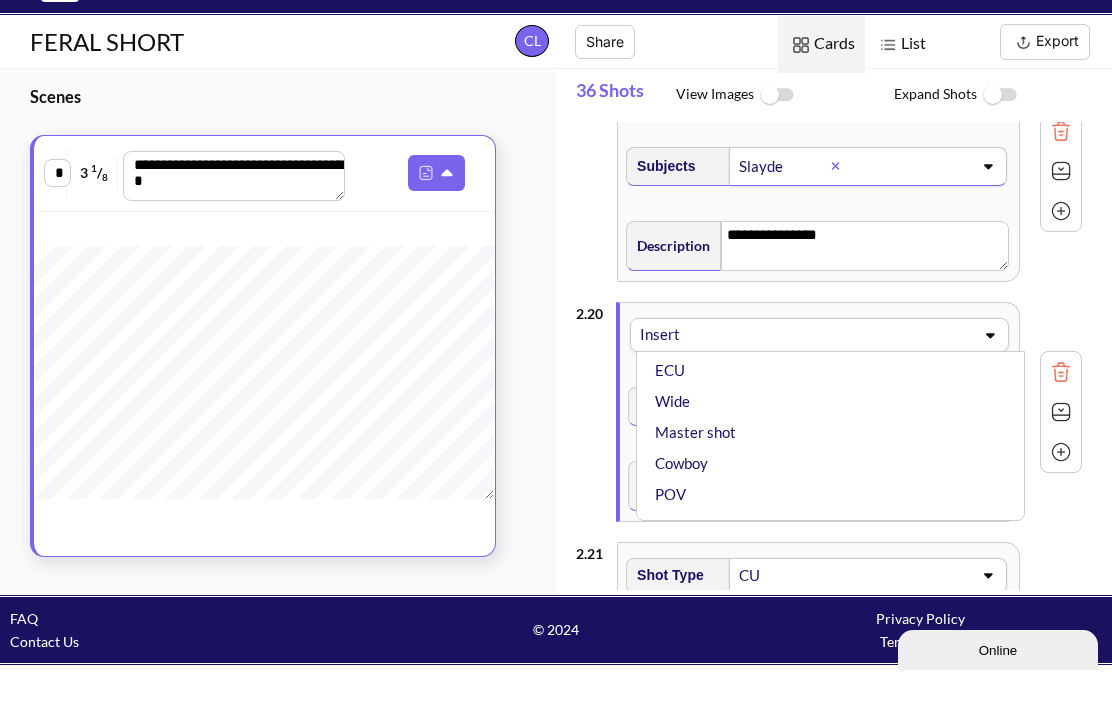 click on "Cowboy" at bounding box center [835, 518] 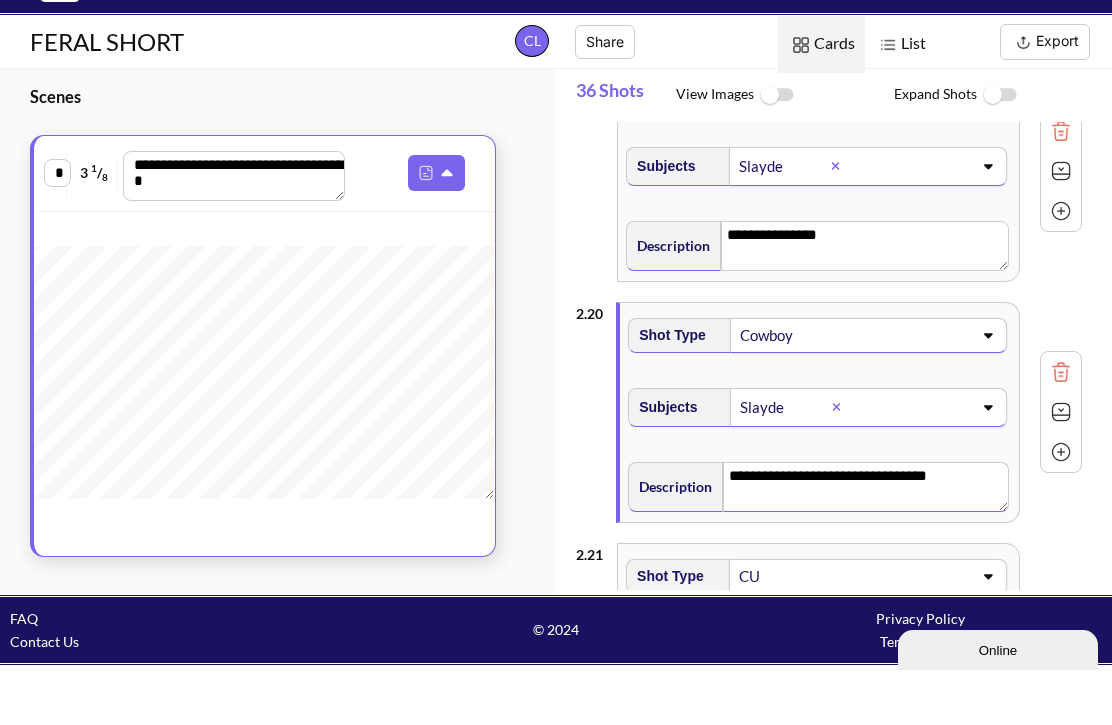 click 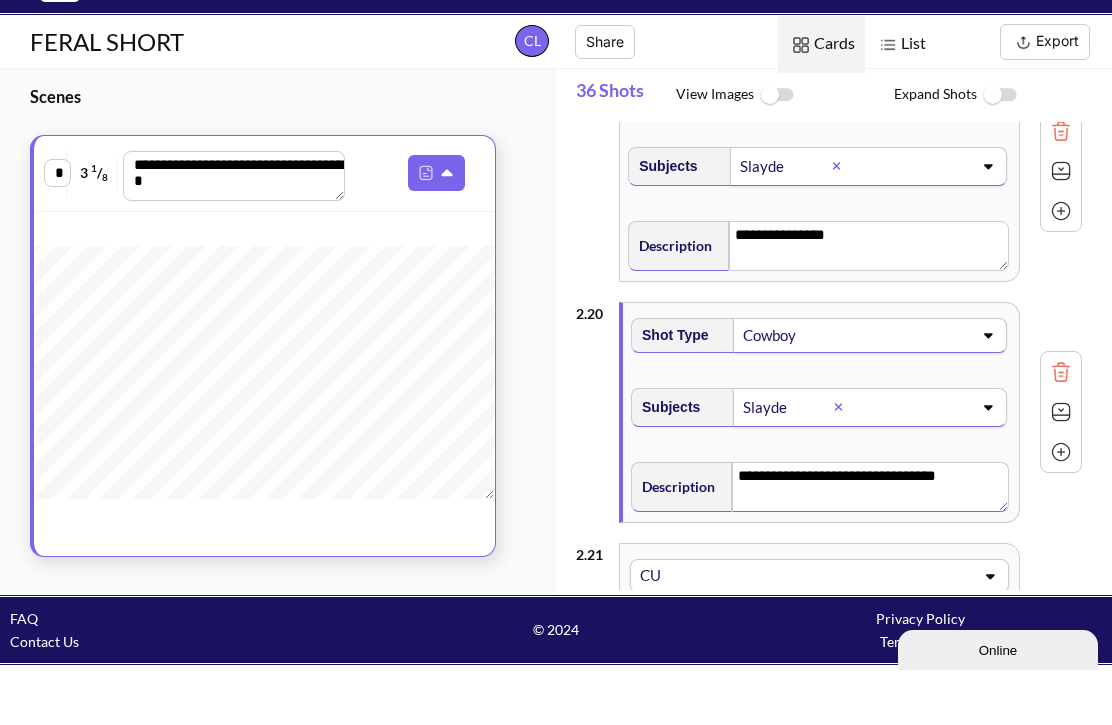 scroll, scrollTop: 267, scrollLeft: 0, axis: vertical 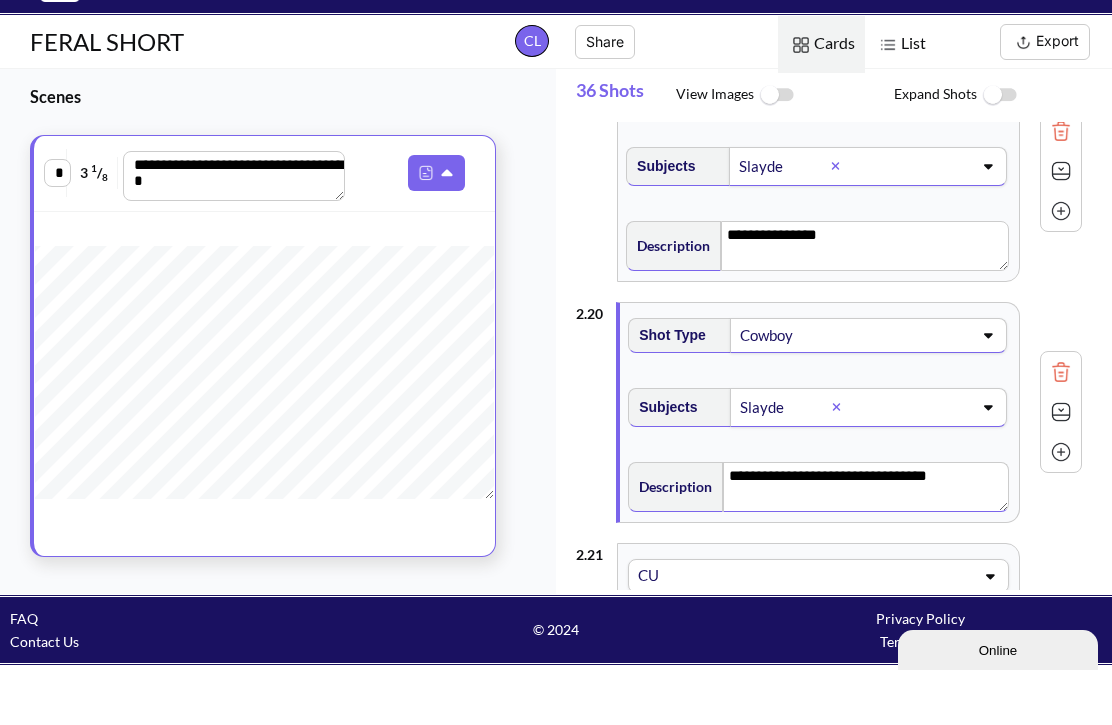 click 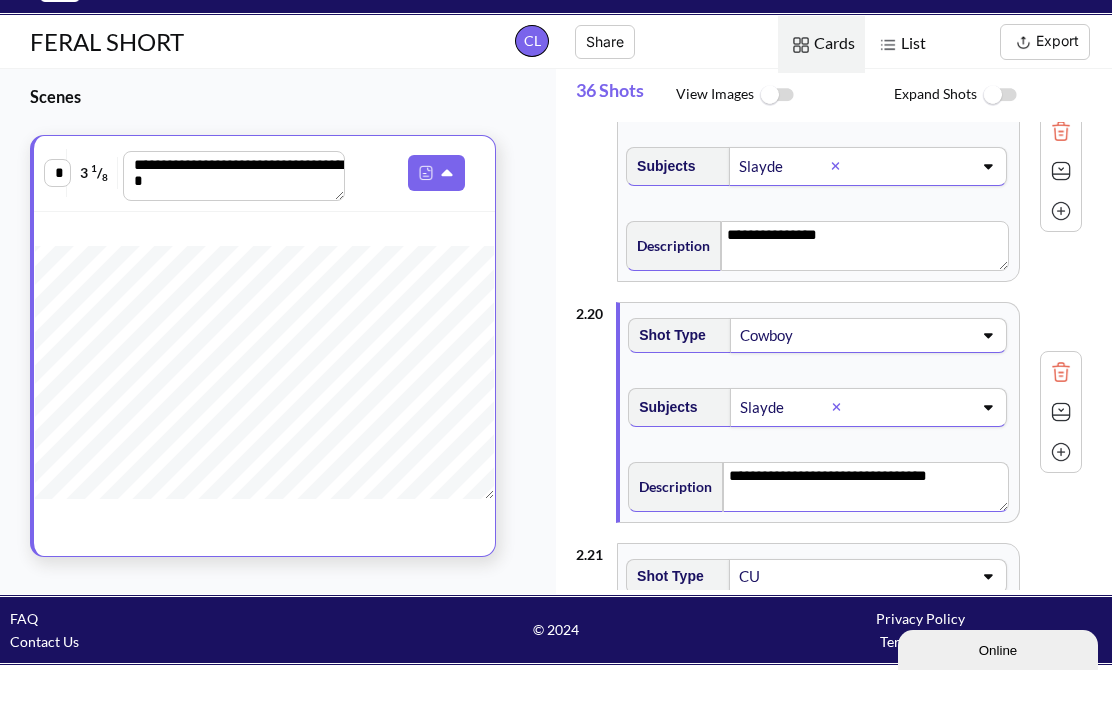 click at bounding box center (911, 631) 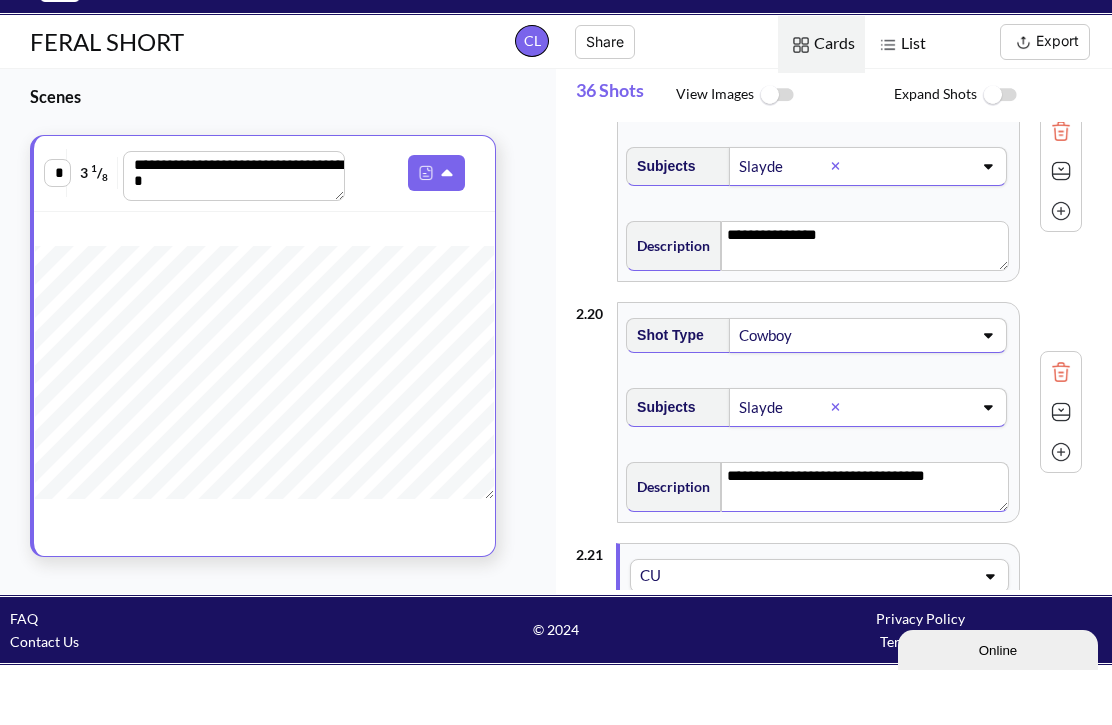 click on "CU CU ✔ OTS Medium Two Shot ECU Wide Master shot Cowboy Insert POV Full Shot Establishing Three shot Group Shot Four Shot Overhead Developing 50/50 Split Field Special Shot" at bounding box center (819, 631) 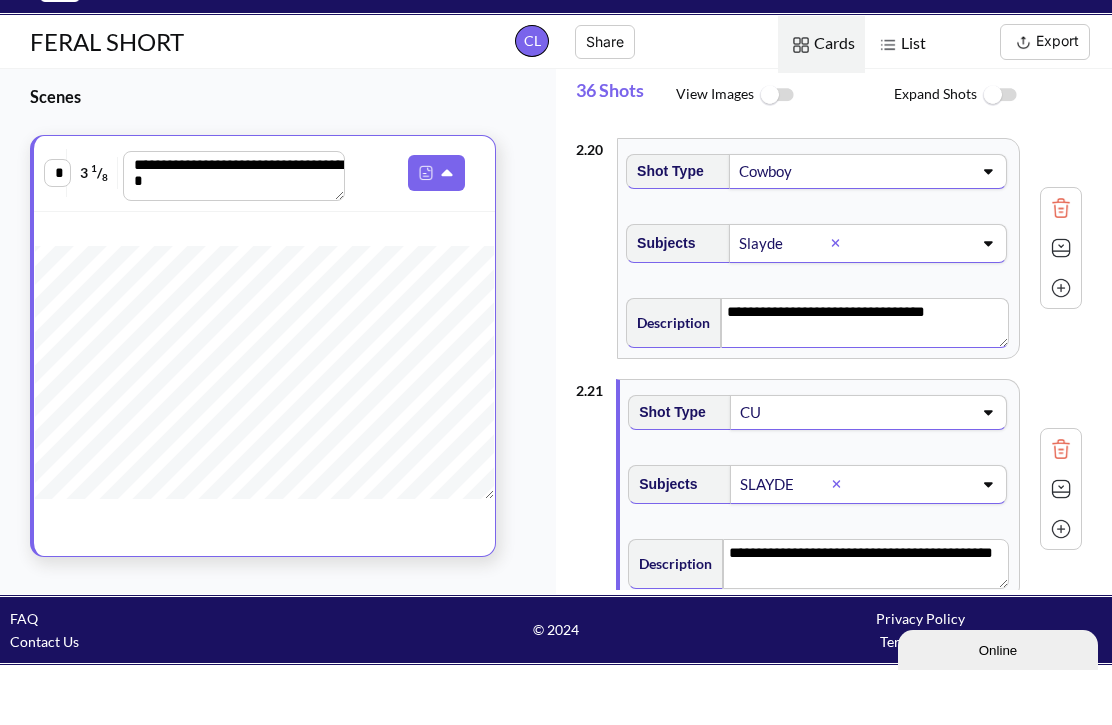scroll, scrollTop: 4774, scrollLeft: 0, axis: vertical 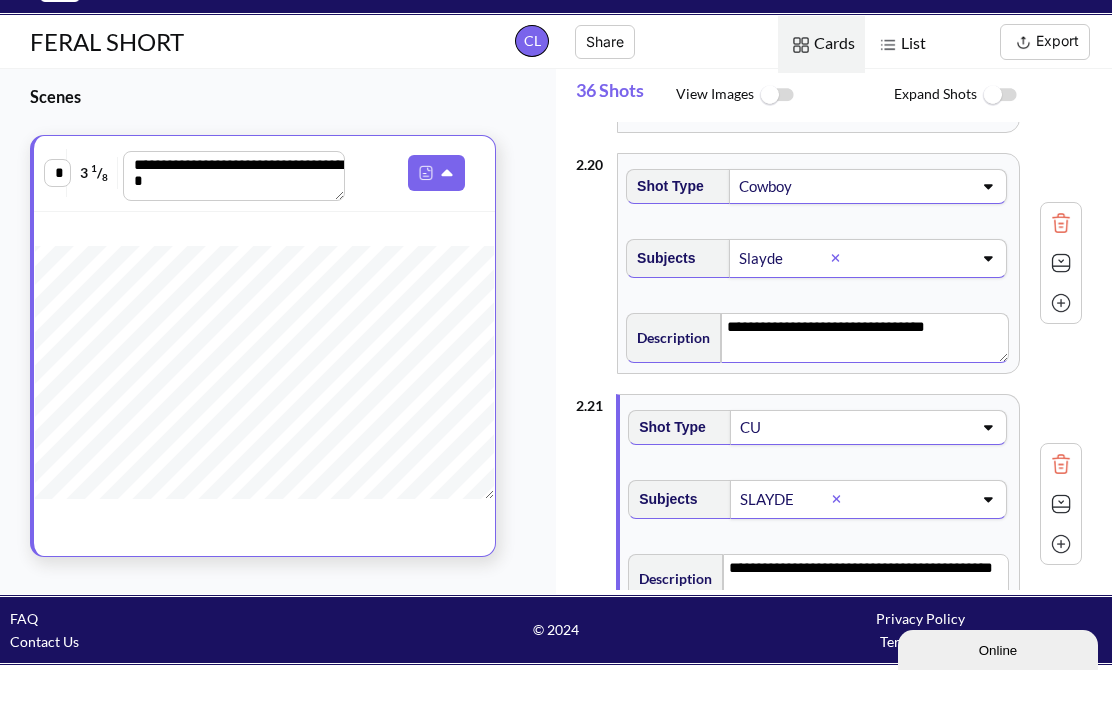 click 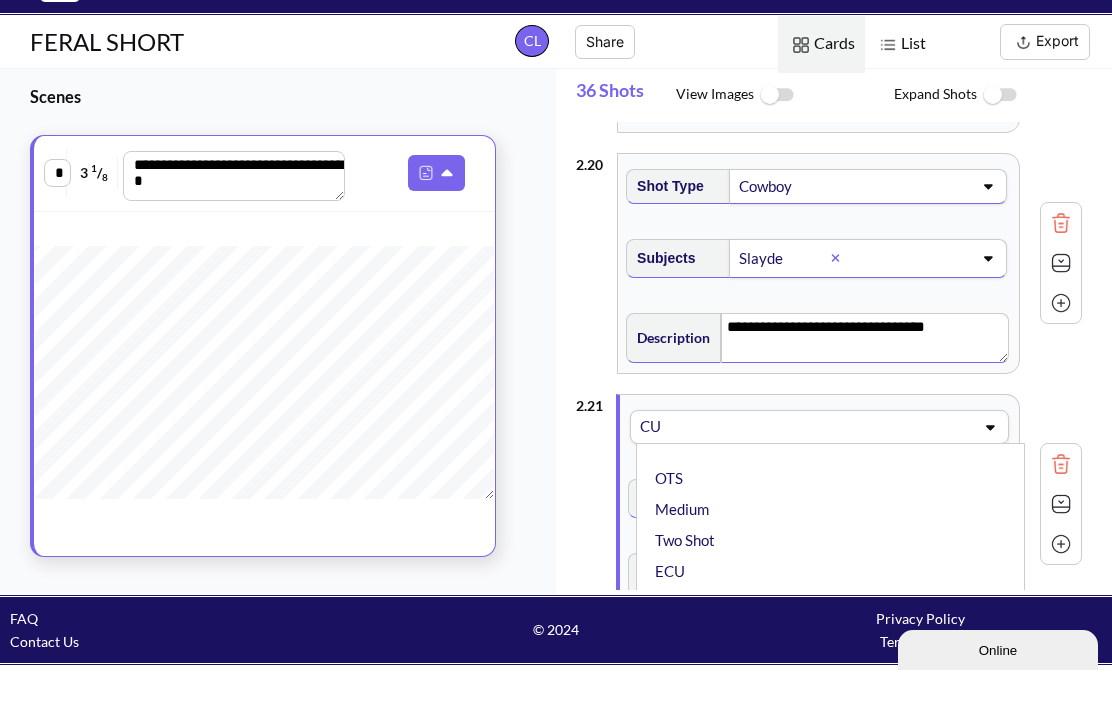click on "Medium" at bounding box center [835, 564] 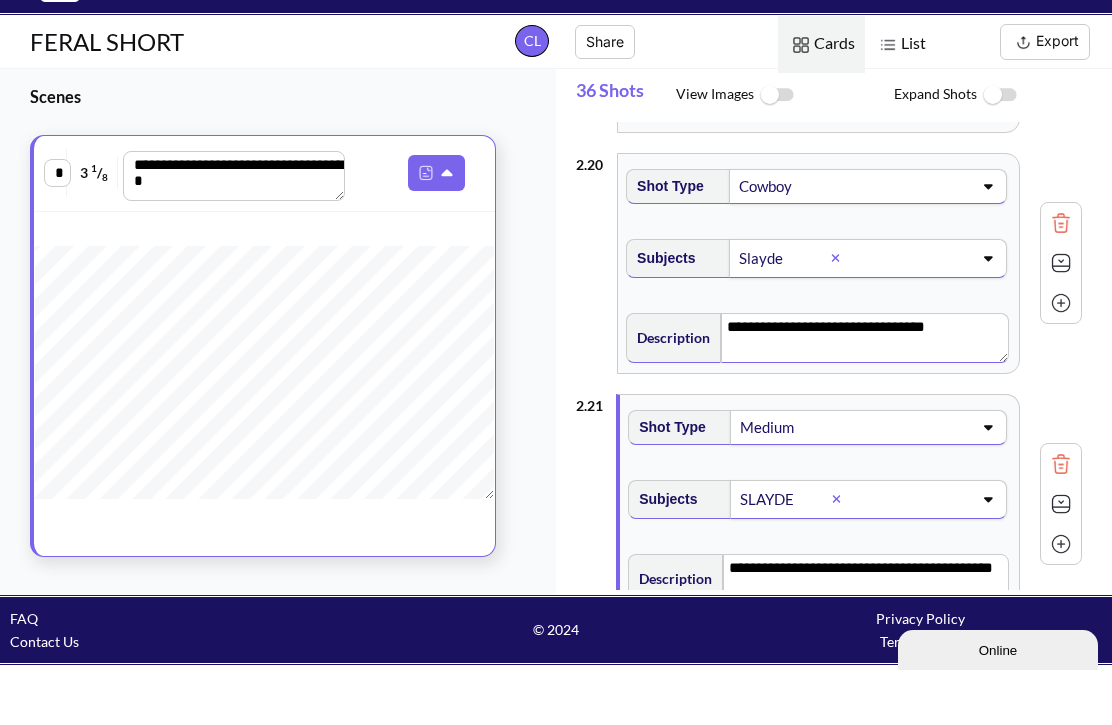 click at bounding box center [911, 554] 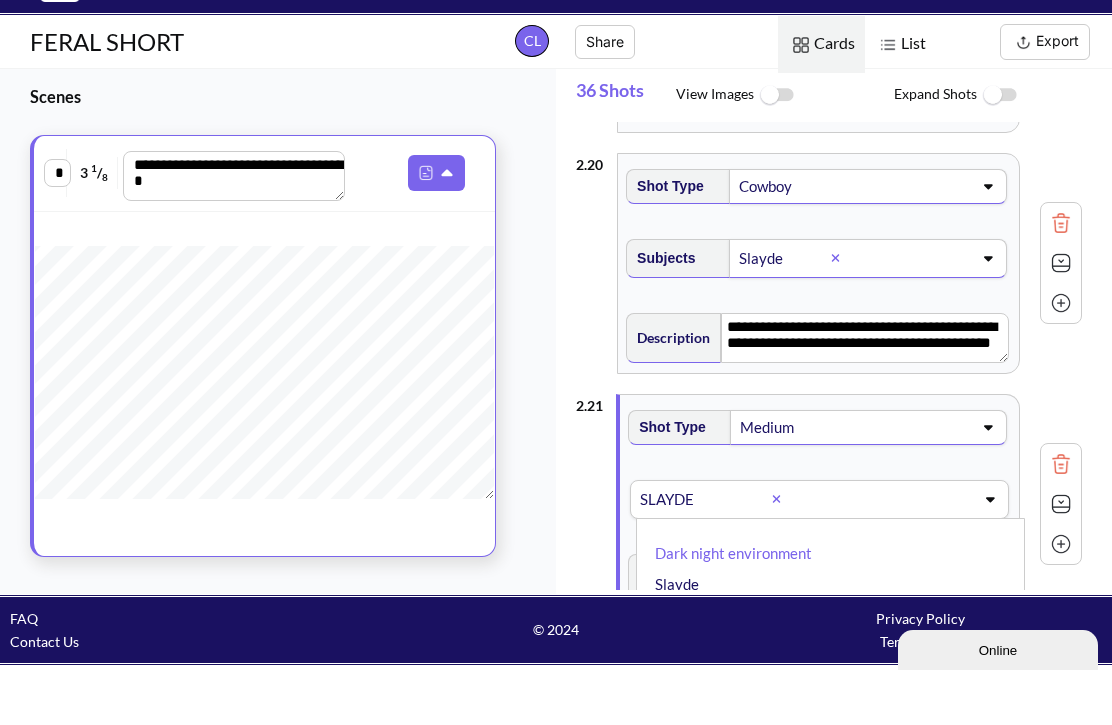 type on "**********" 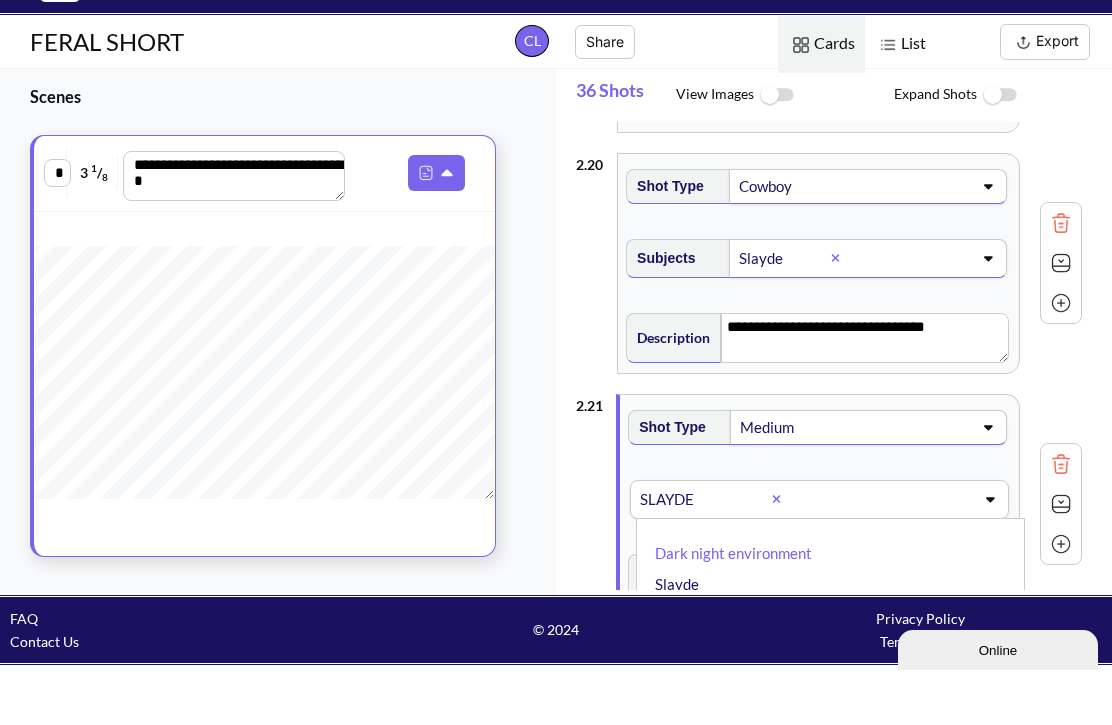 click at bounding box center (883, 554) 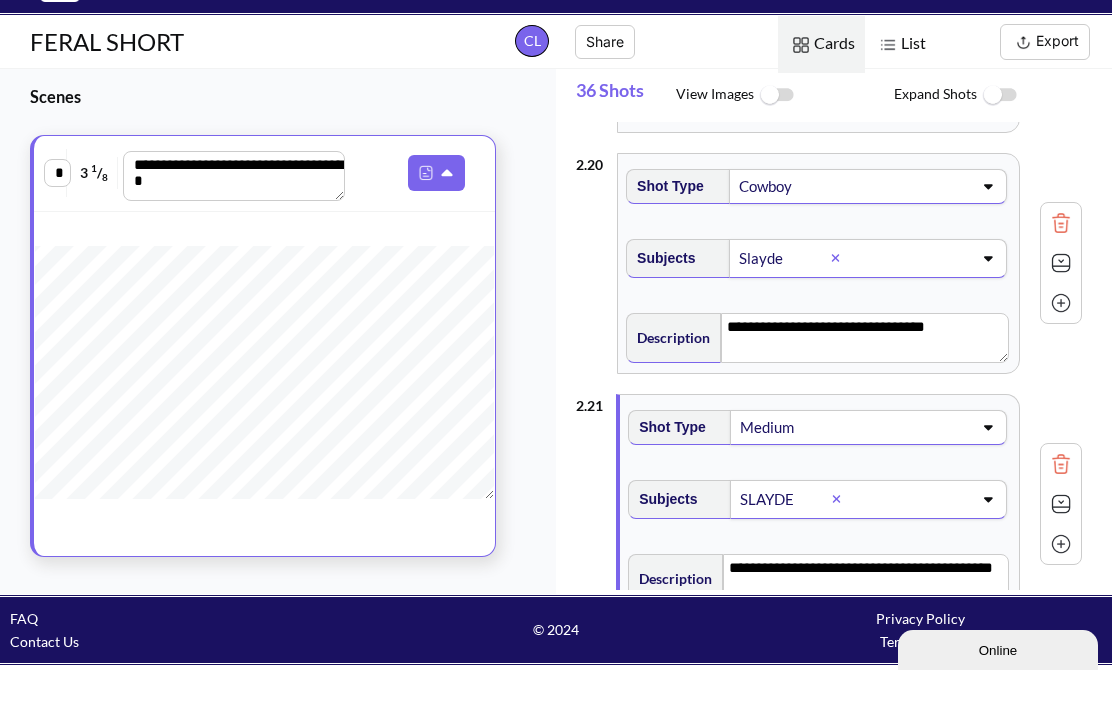 click 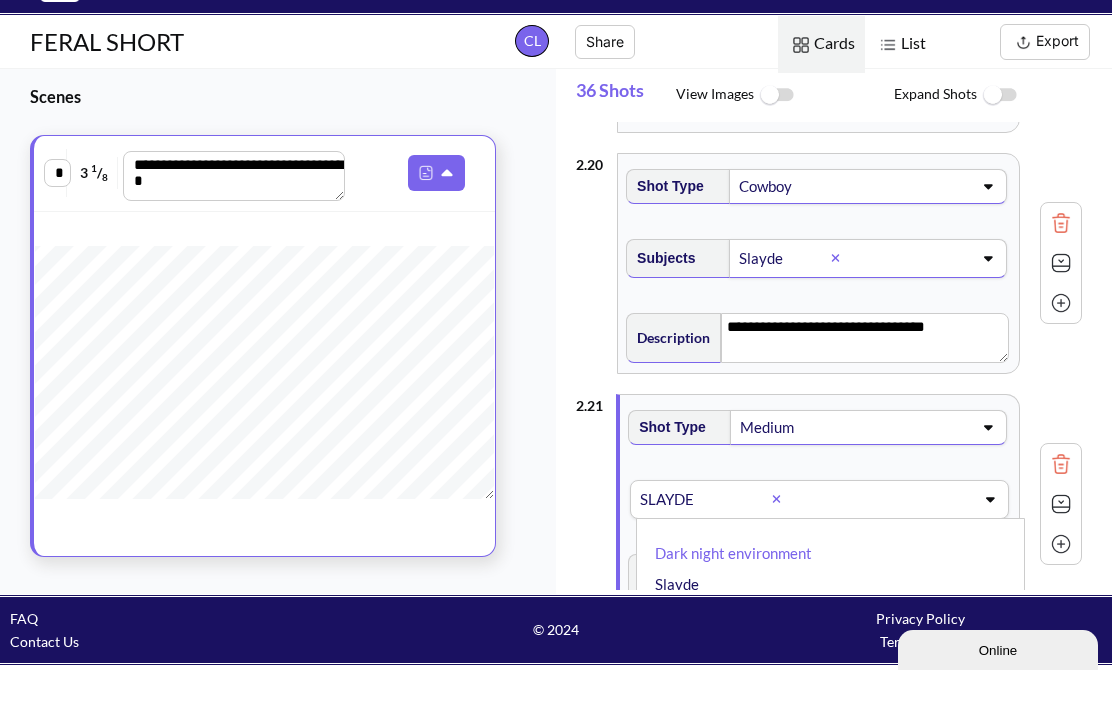 click on "Amal" at bounding box center [835, 670] 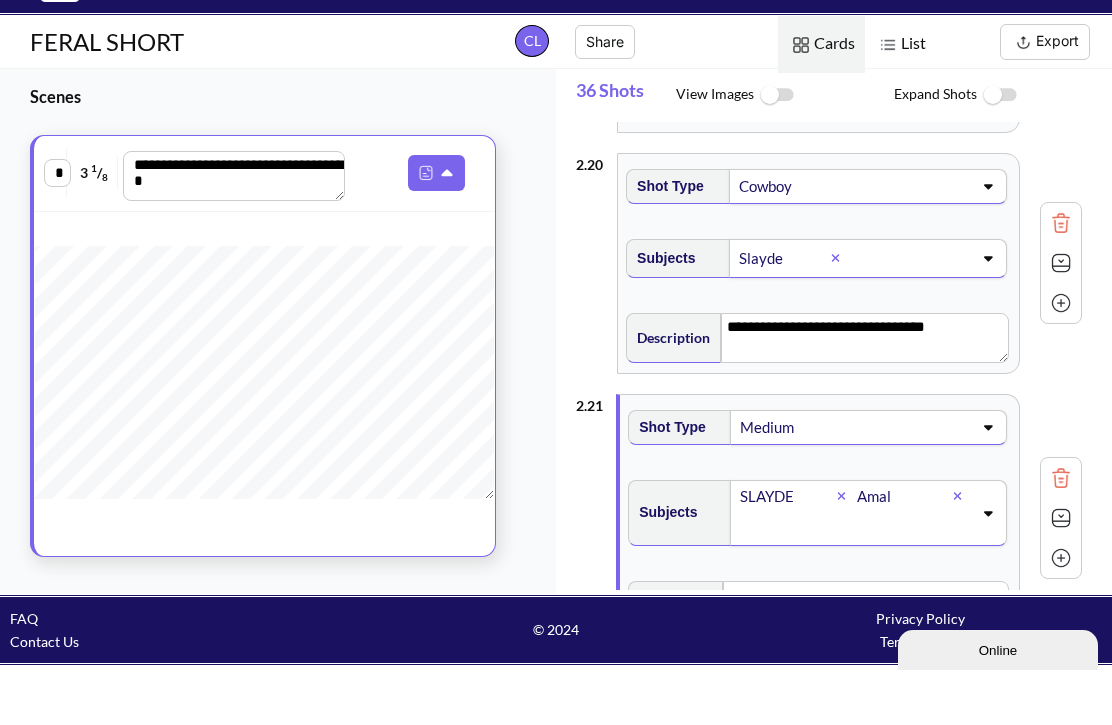 click on "SLAYDE" at bounding box center [787, 551] 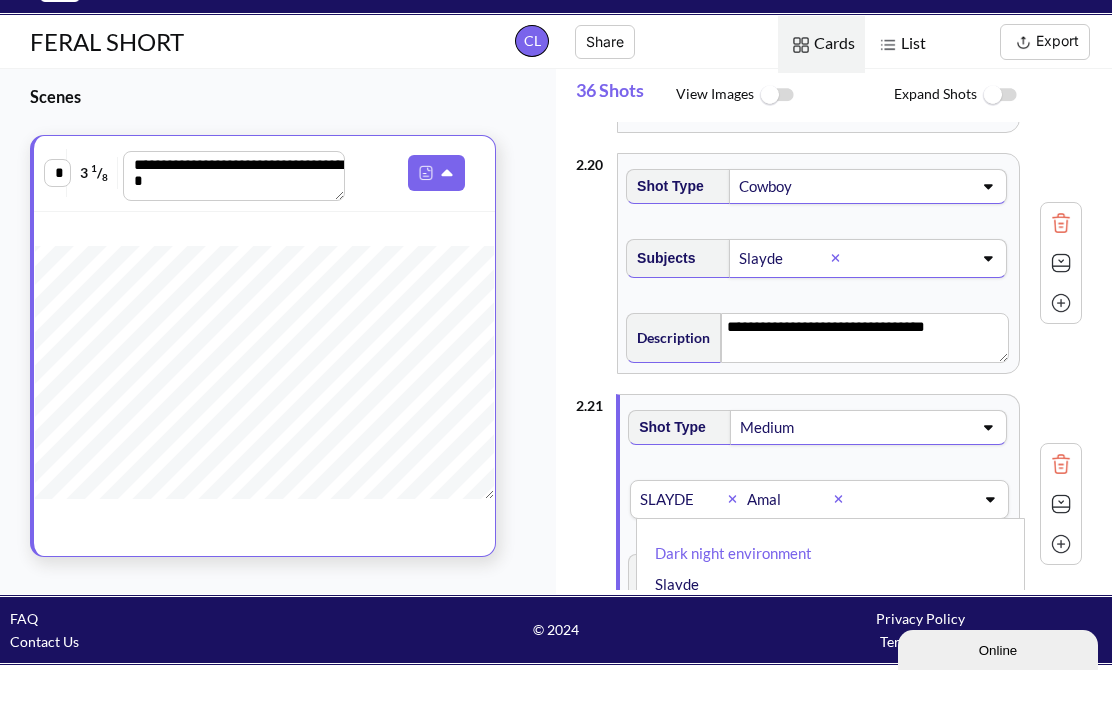 click on "SLAYDE" at bounding box center [683, 554] 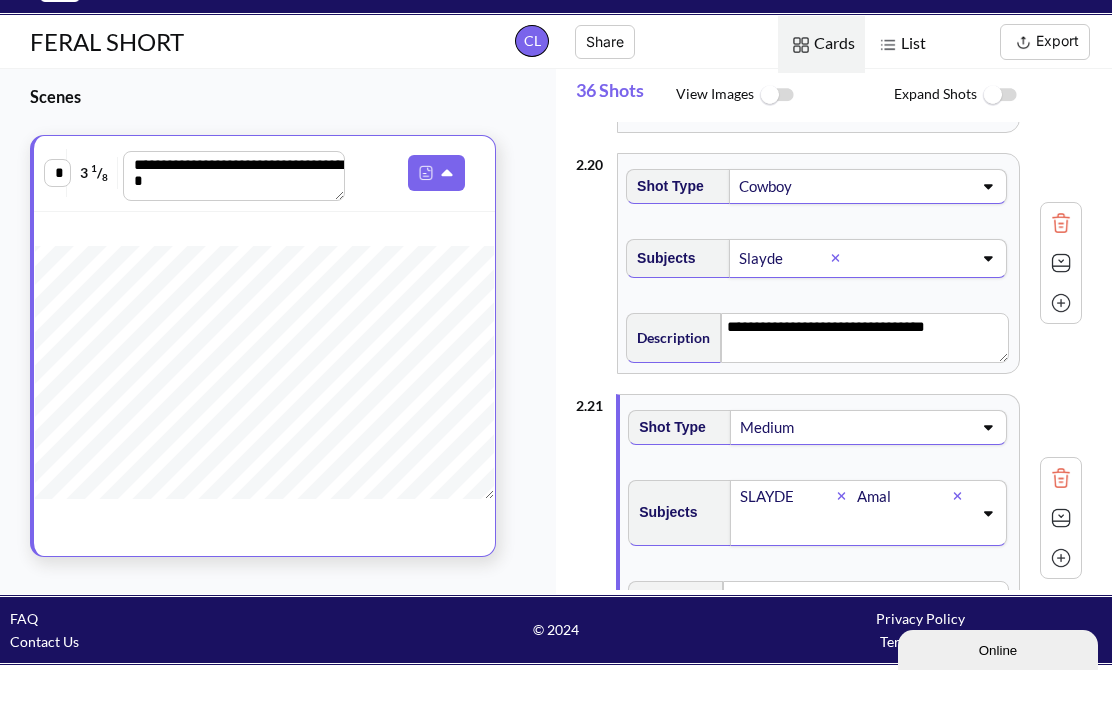 click on "SLAYDE" at bounding box center (787, 551) 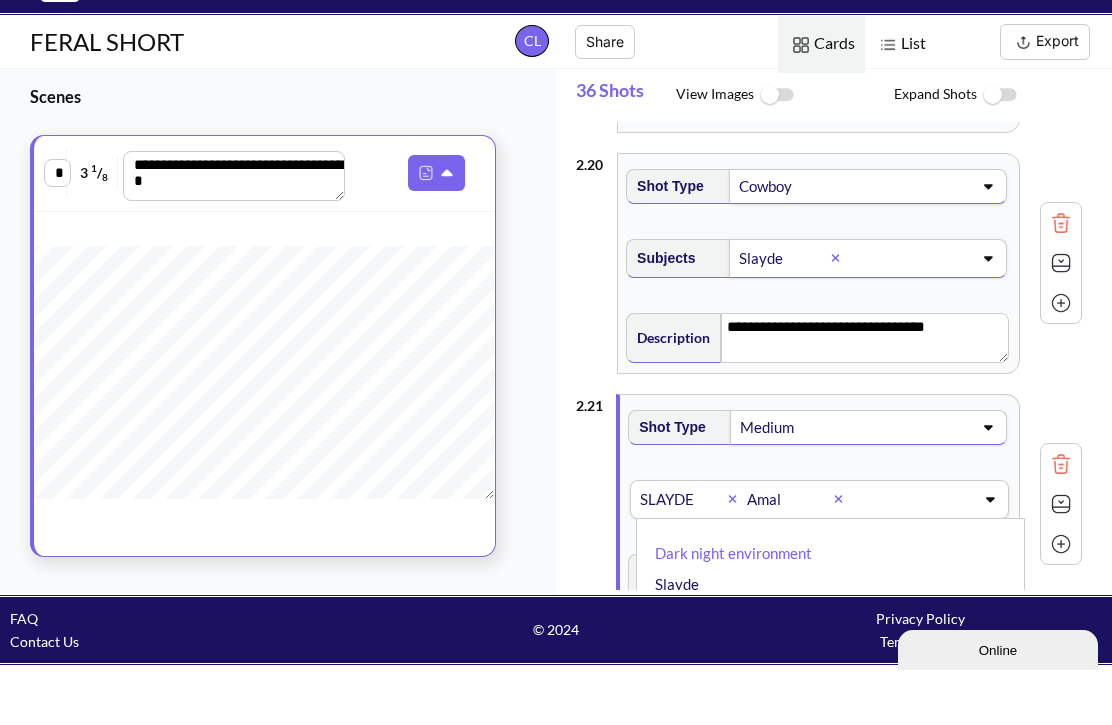 click on "SLAYDE" at bounding box center [683, 554] 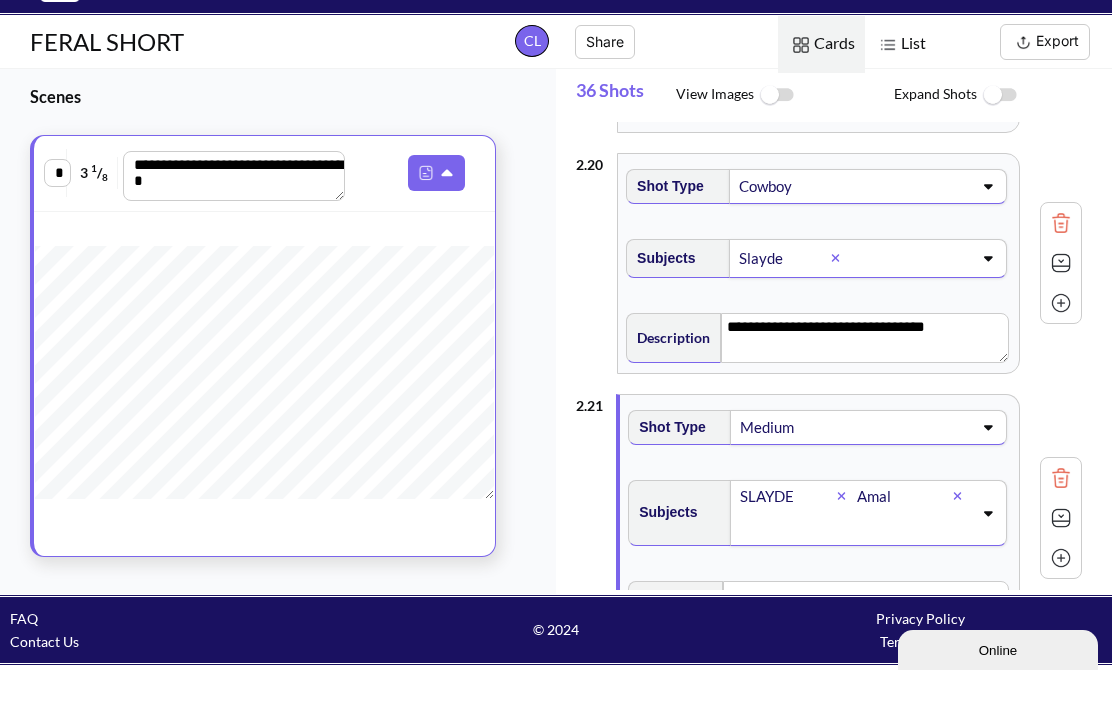 click on "SLAYDE" at bounding box center (787, 551) 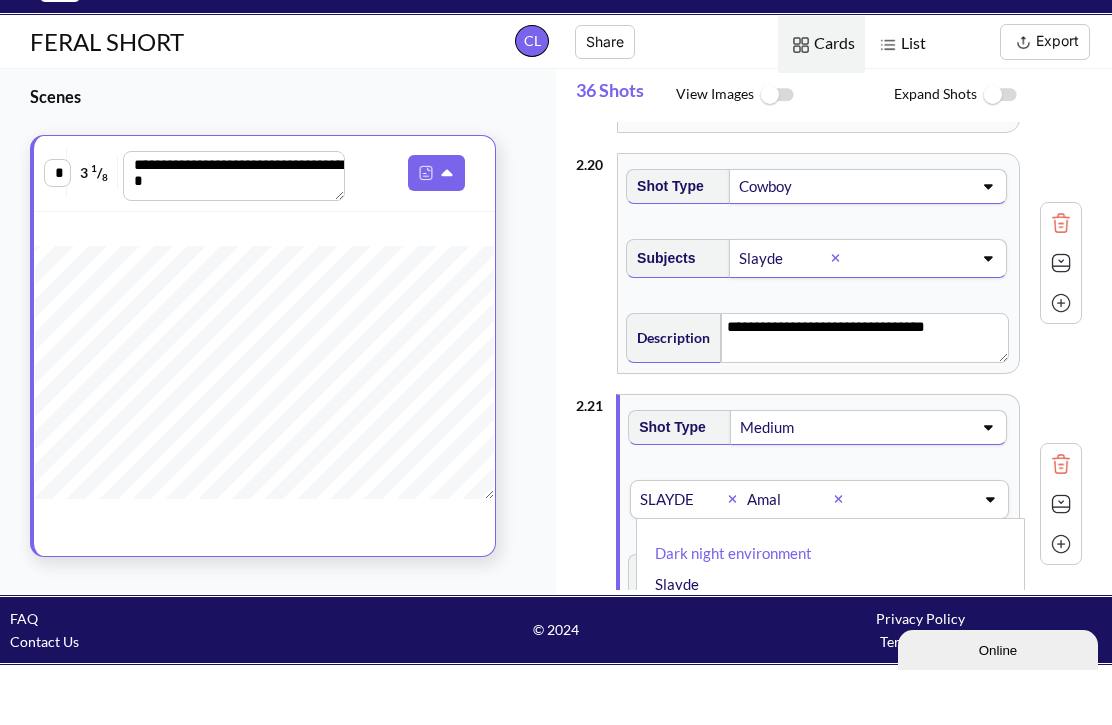 click on "Slayde" at bounding box center (835, 639) 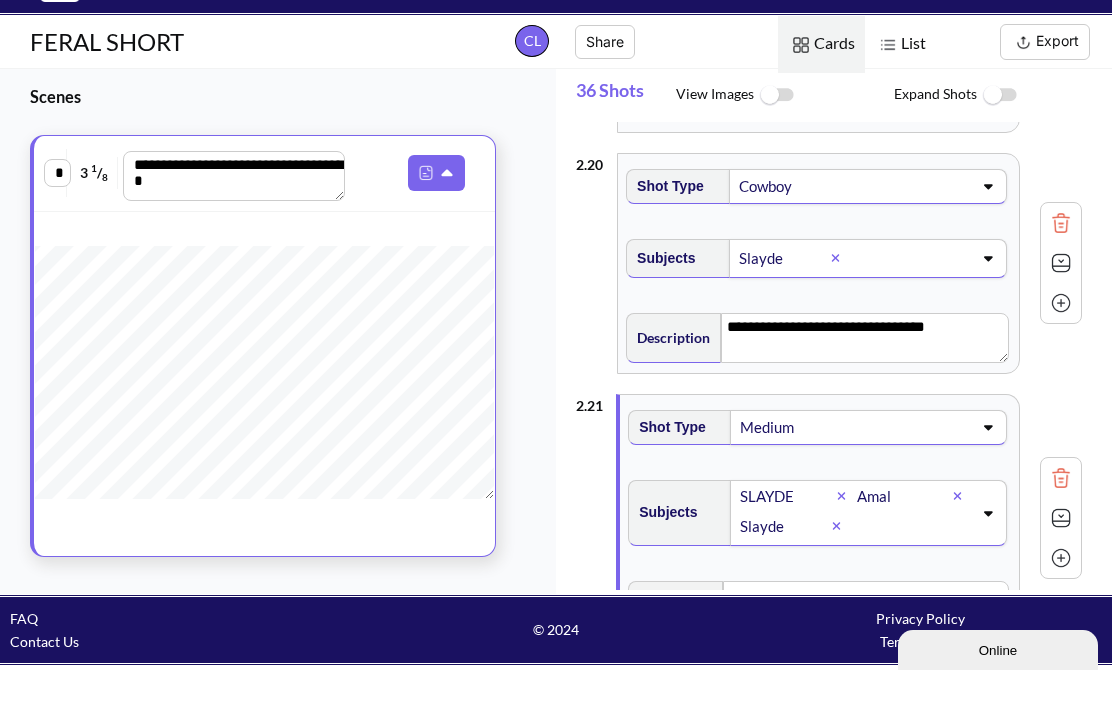 click at bounding box center [846, 551] 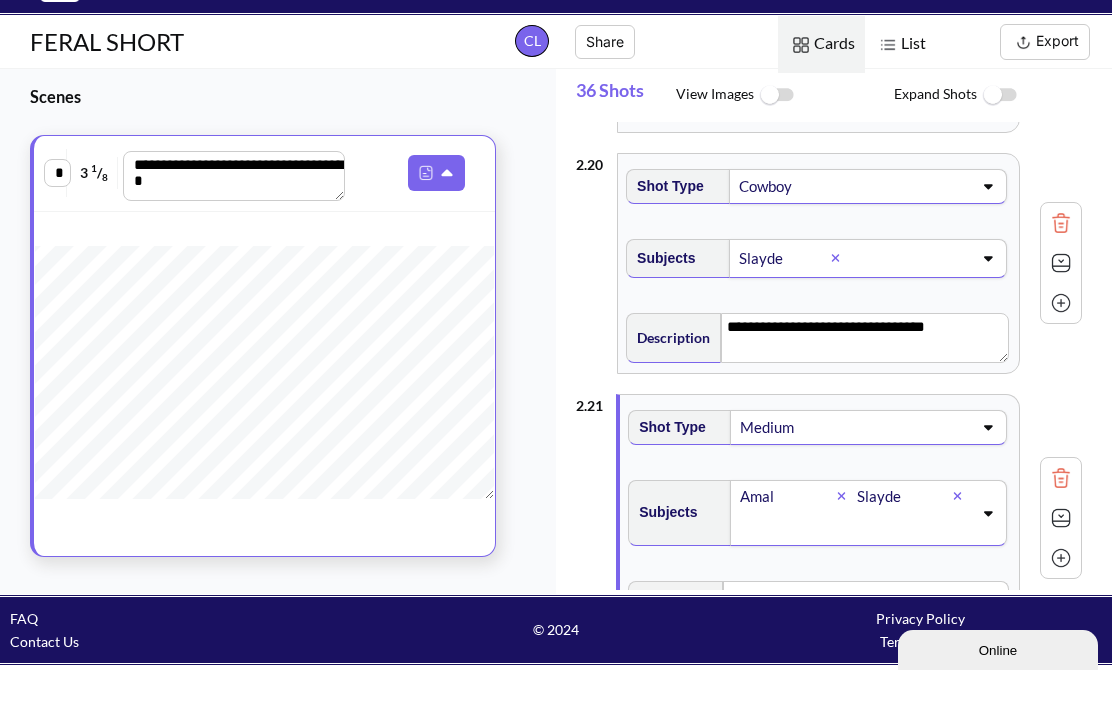 click on "**********" at bounding box center (866, 661) 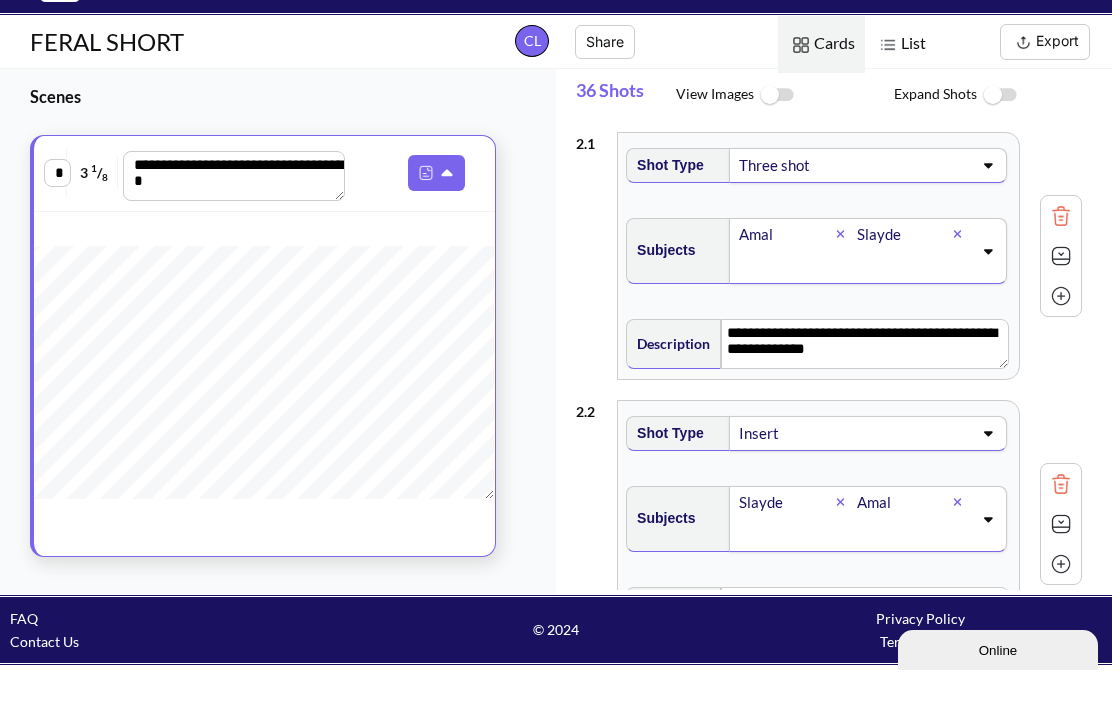scroll, scrollTop: 0, scrollLeft: 0, axis: both 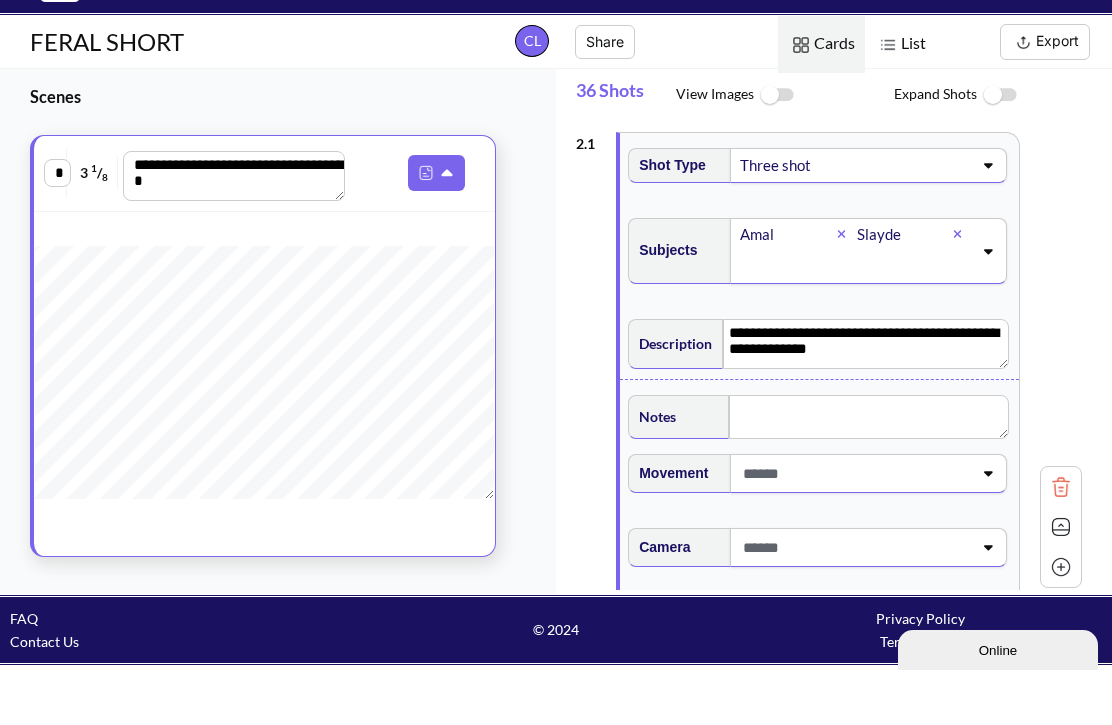 click at bounding box center [1061, 622] 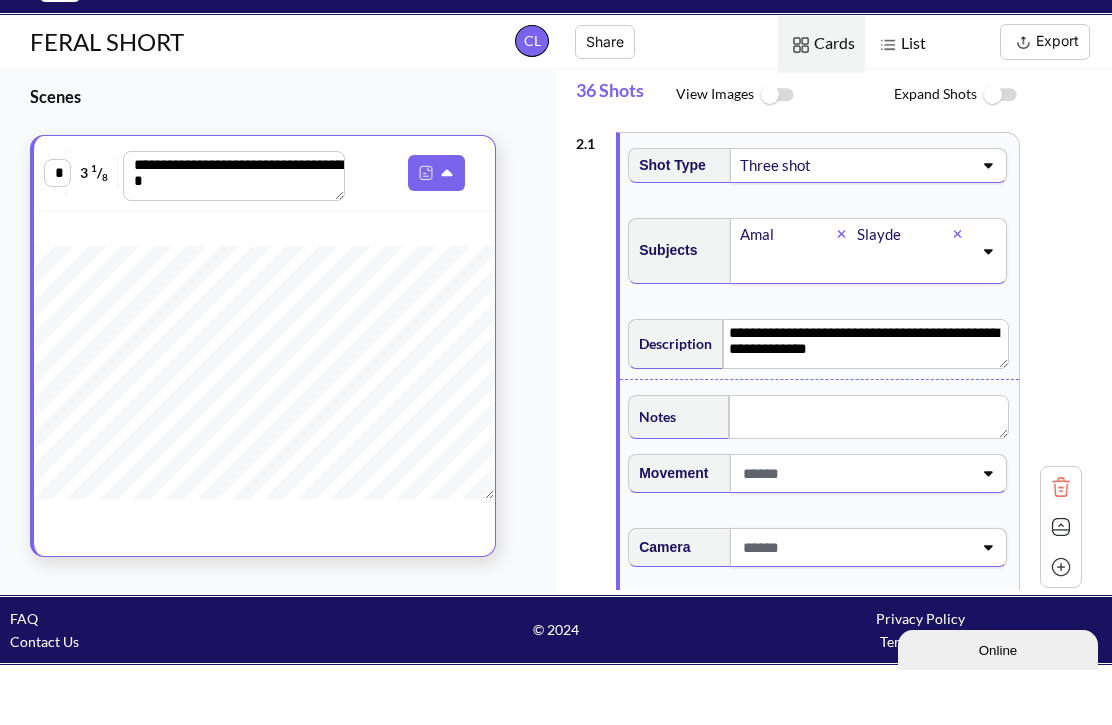 type 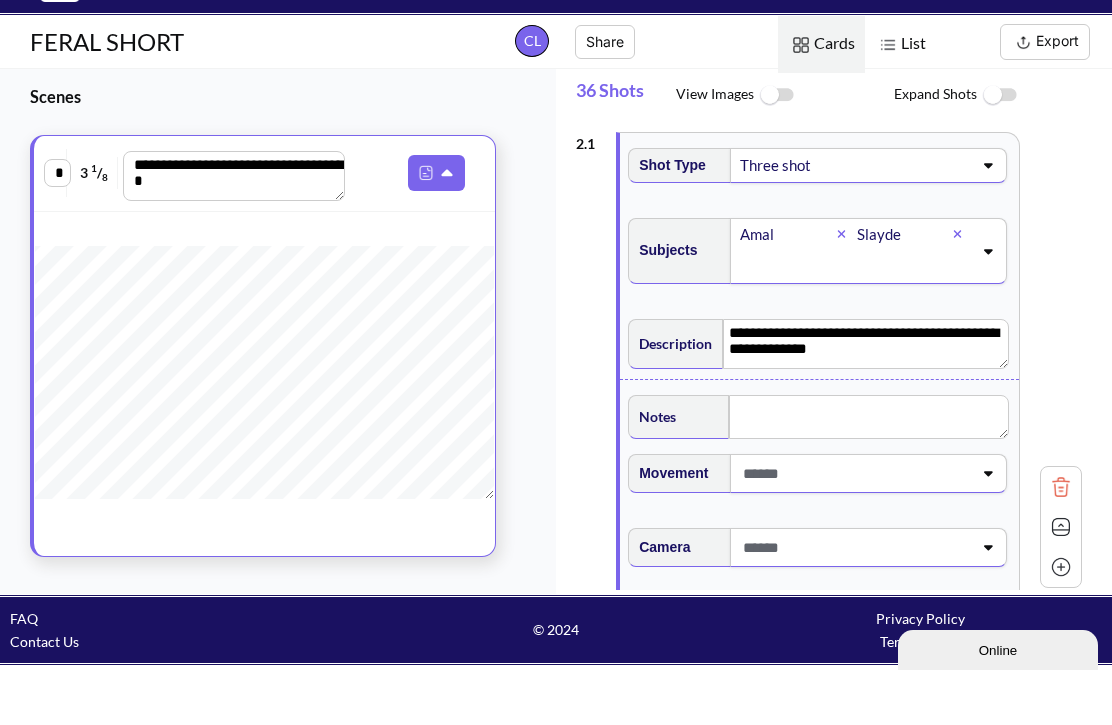 type on "**********" 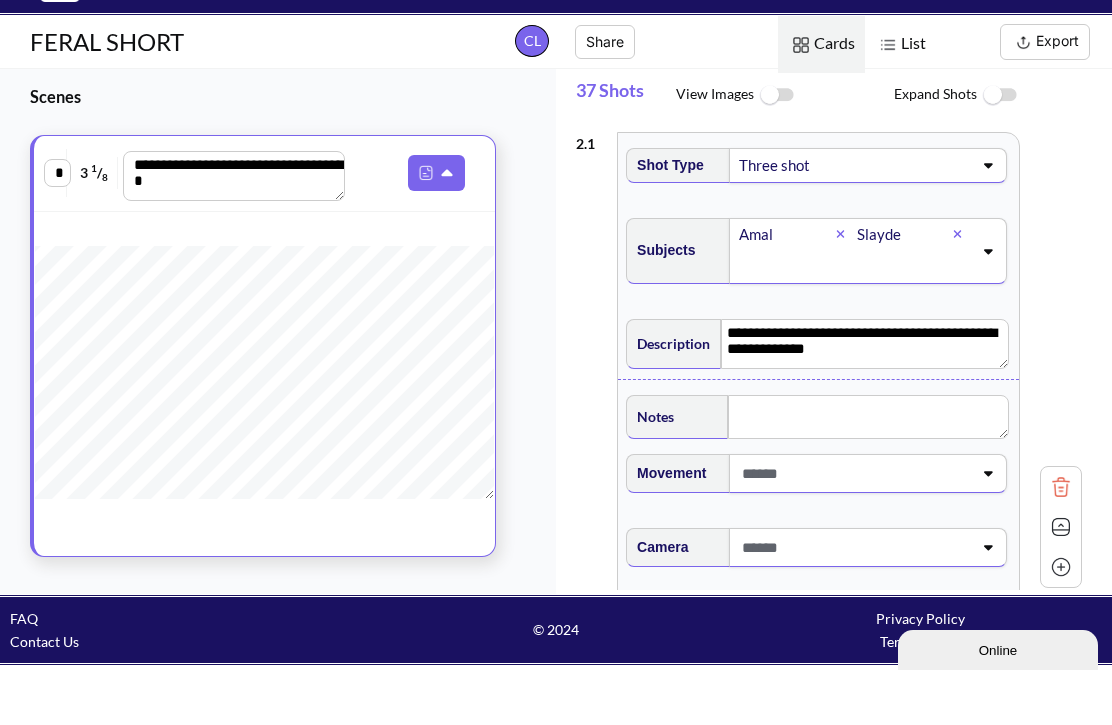 click at bounding box center [1061, 622] 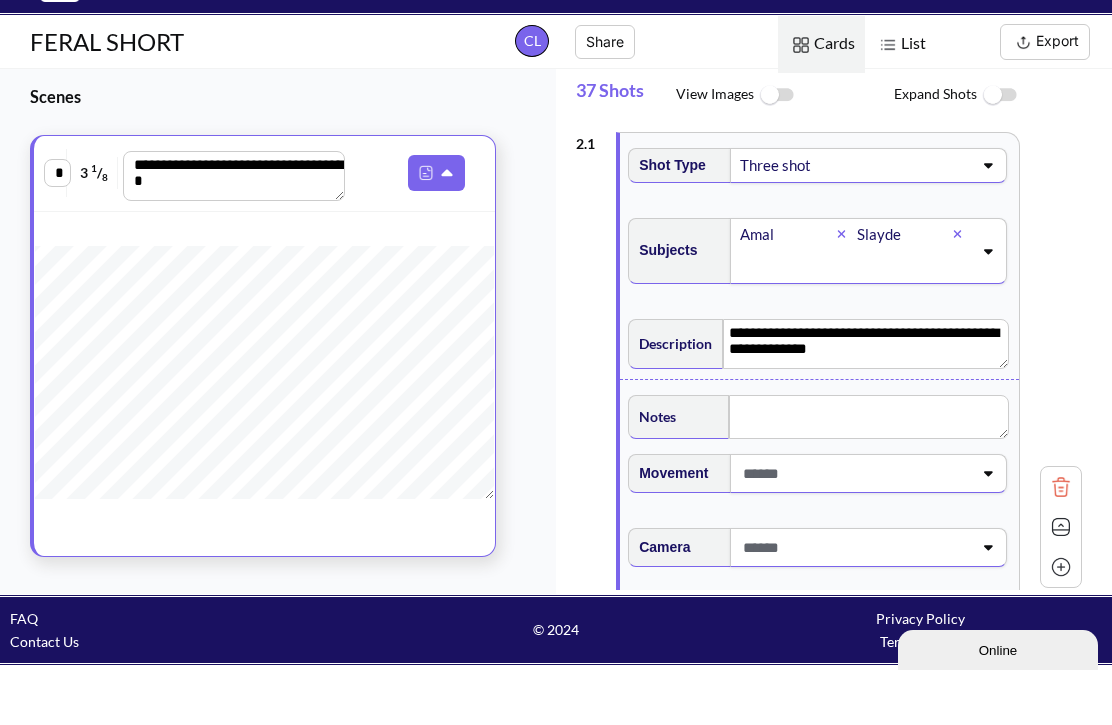 type 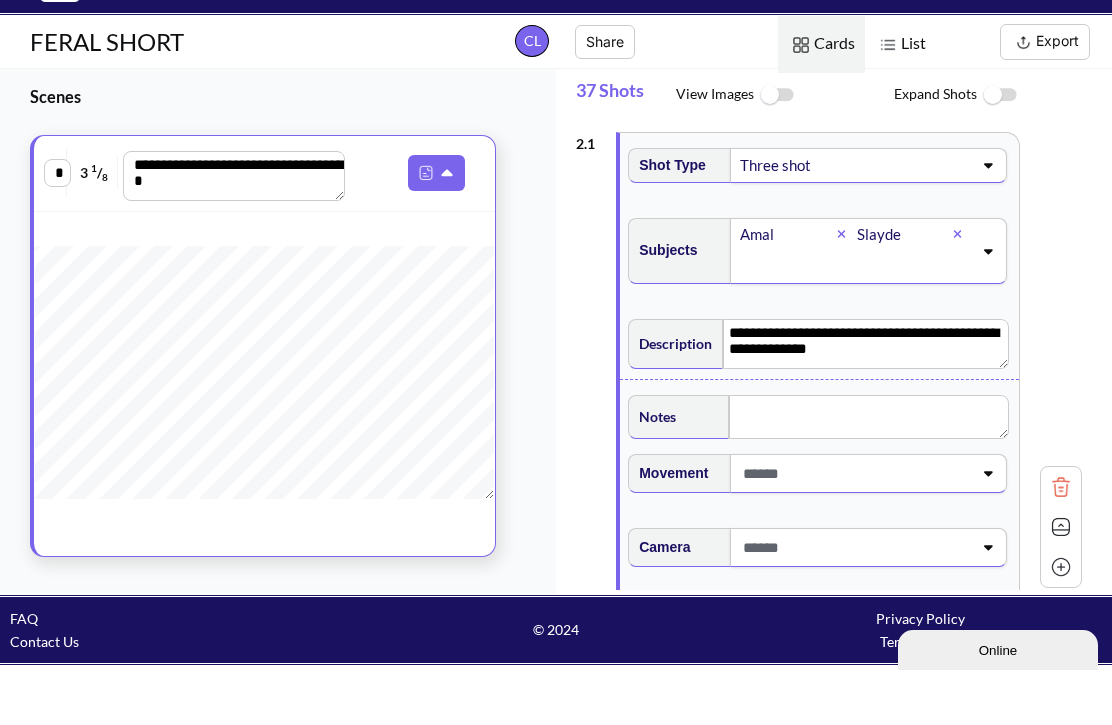 type on "**********" 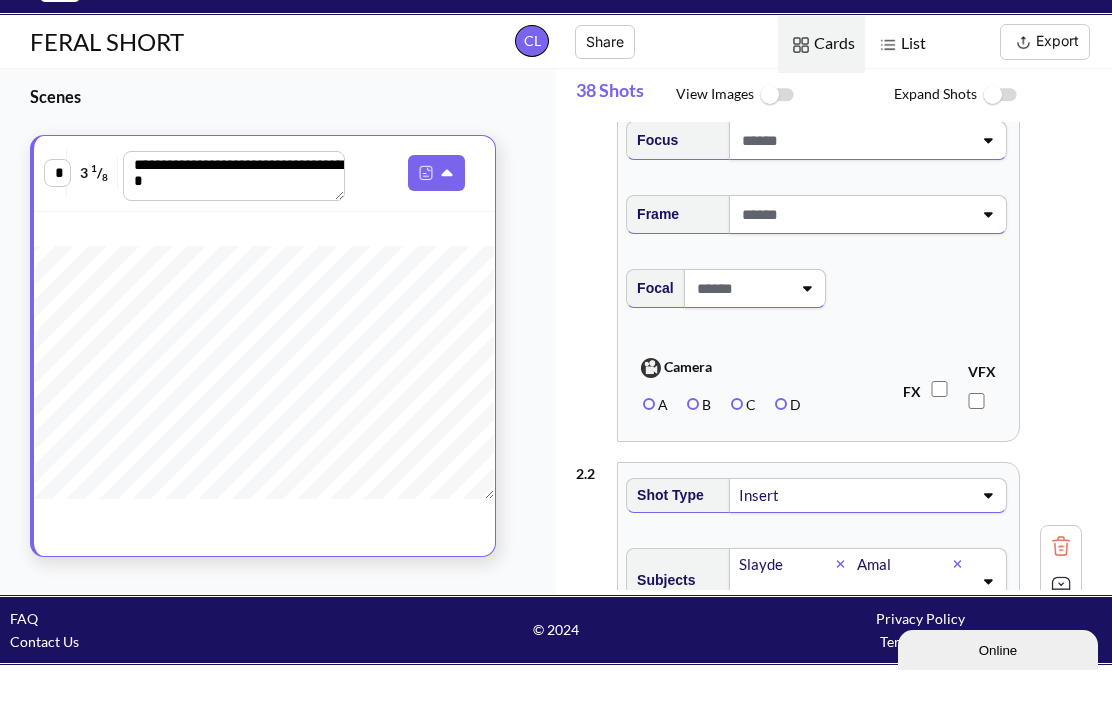 type 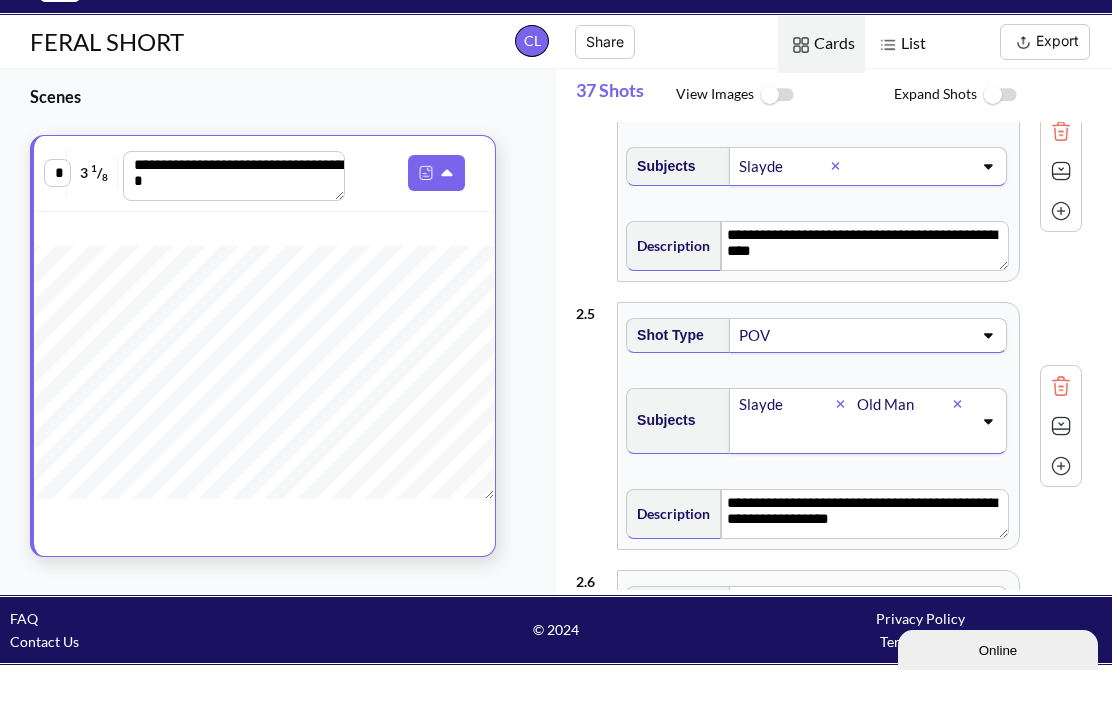 type 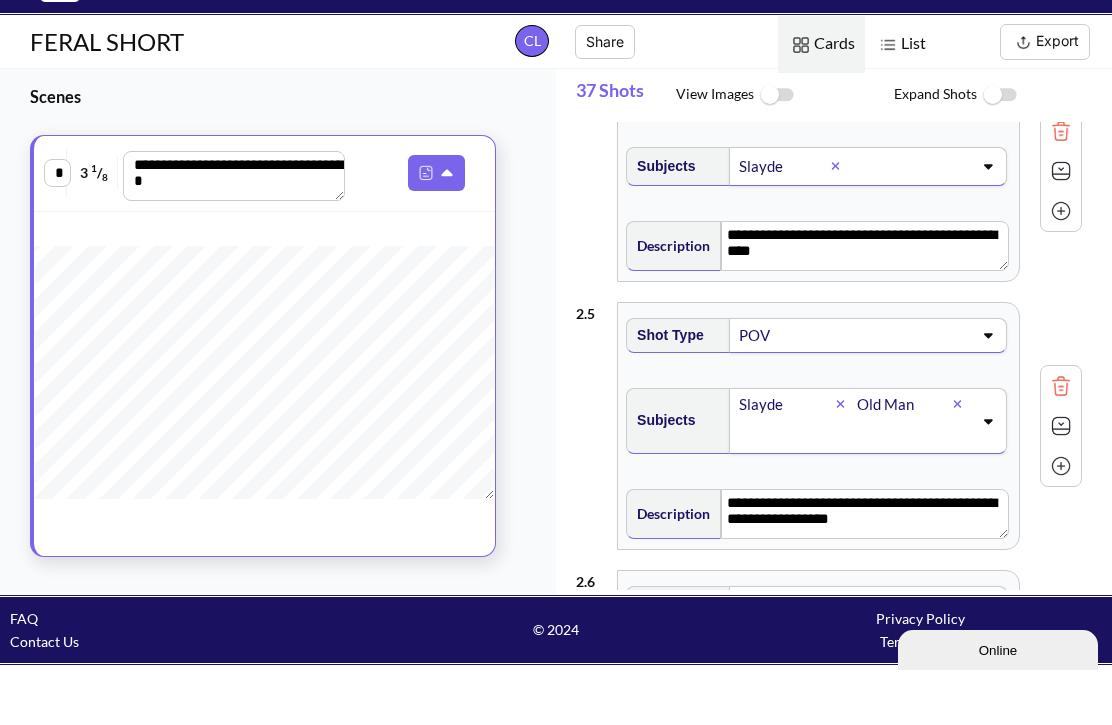 type on "**********" 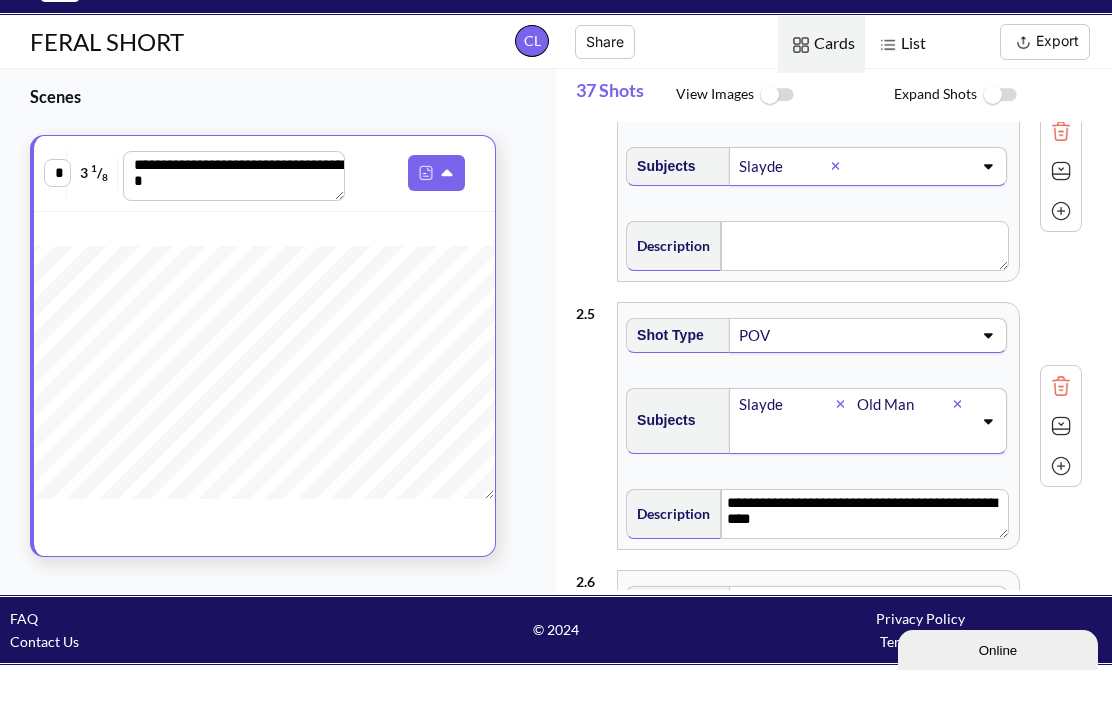 type on "**********" 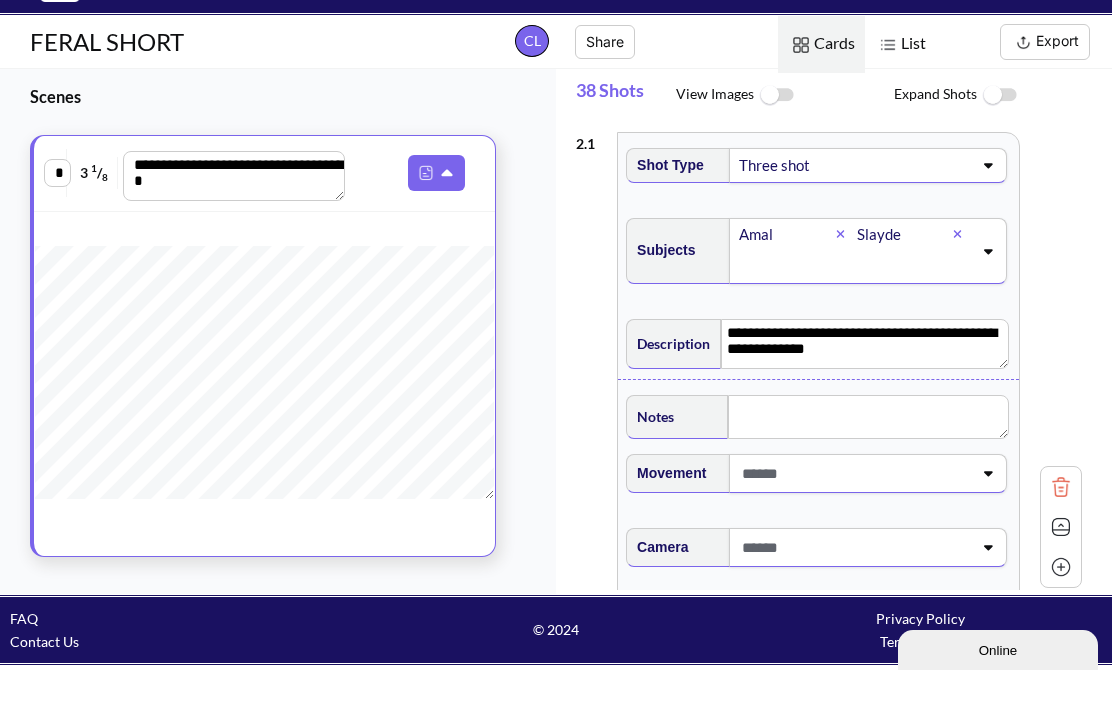 scroll, scrollTop: -4, scrollLeft: 0, axis: vertical 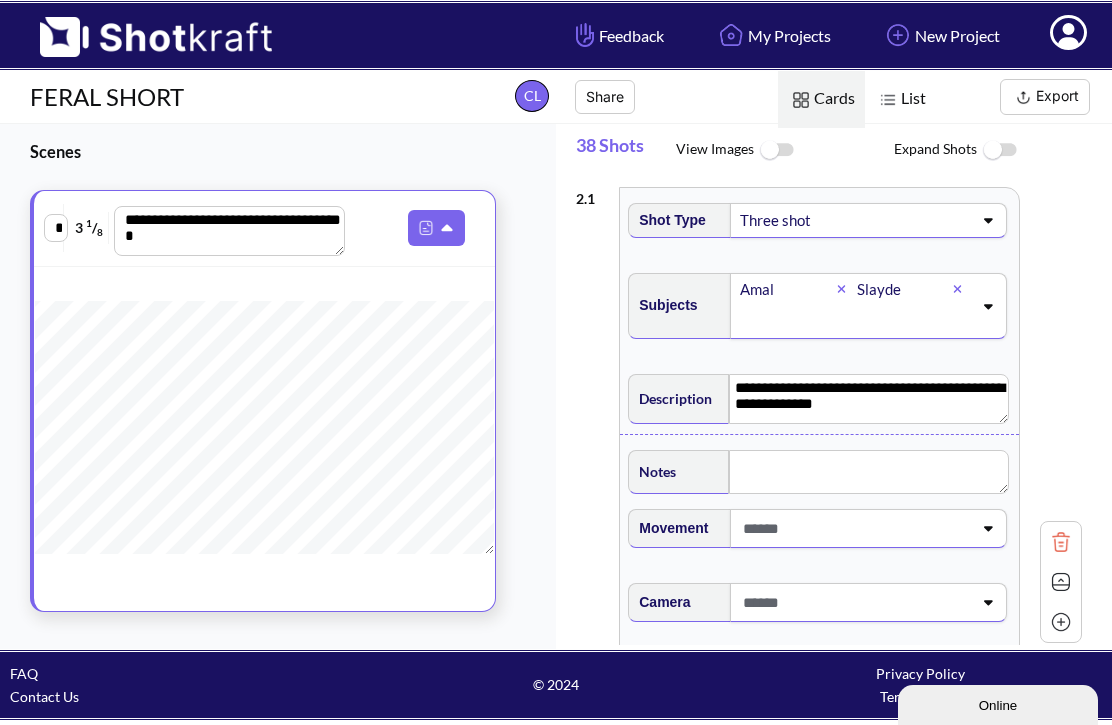 click at bounding box center [888, 100] 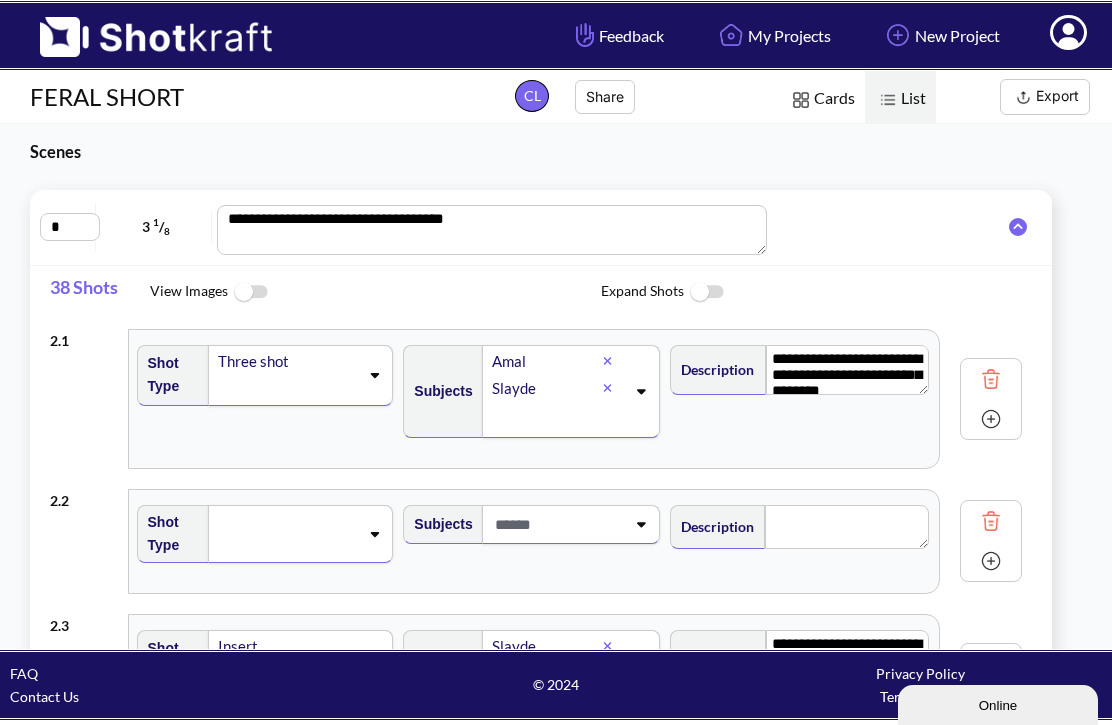 scroll, scrollTop: 62, scrollLeft: 0, axis: vertical 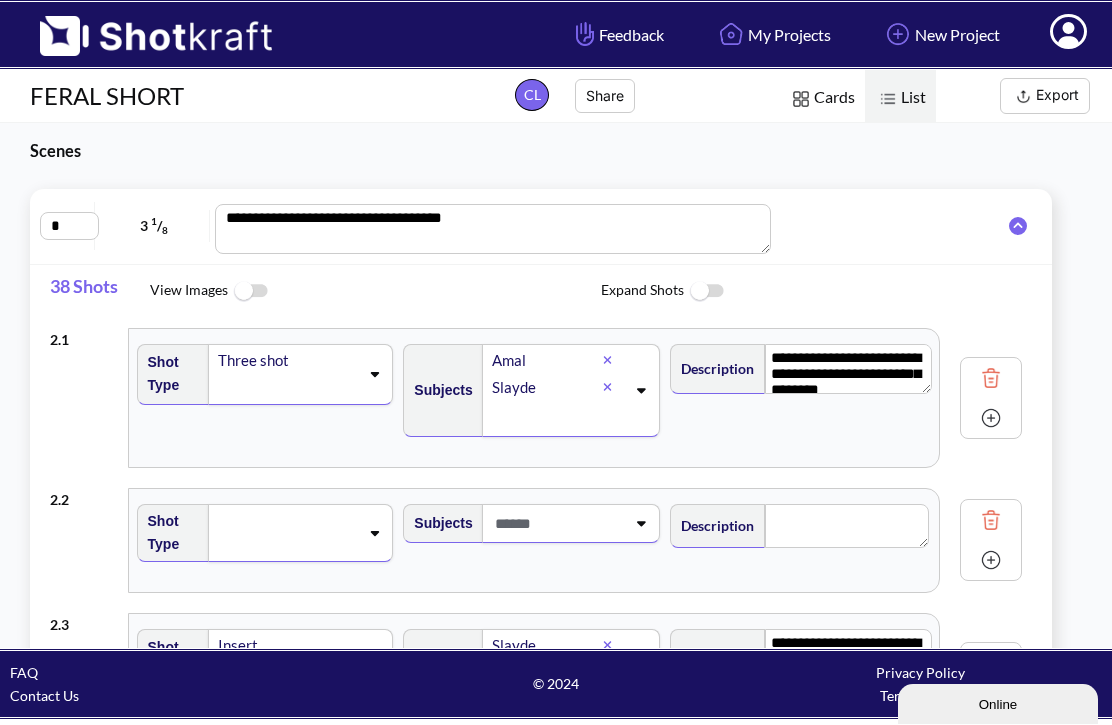 click 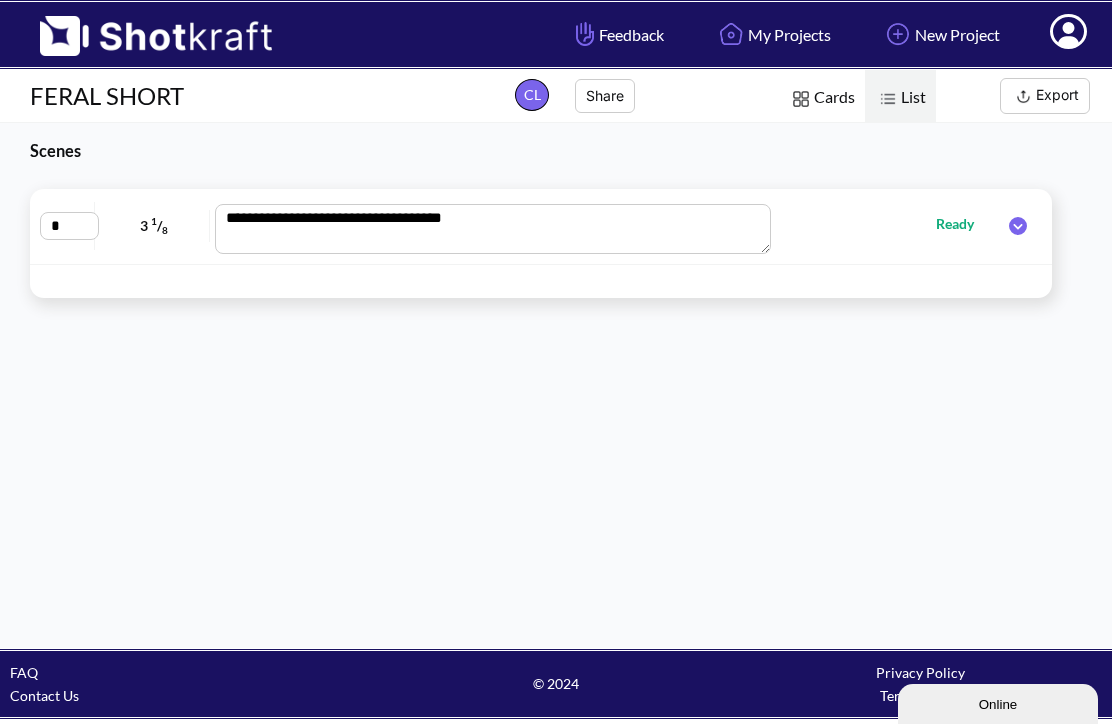 click 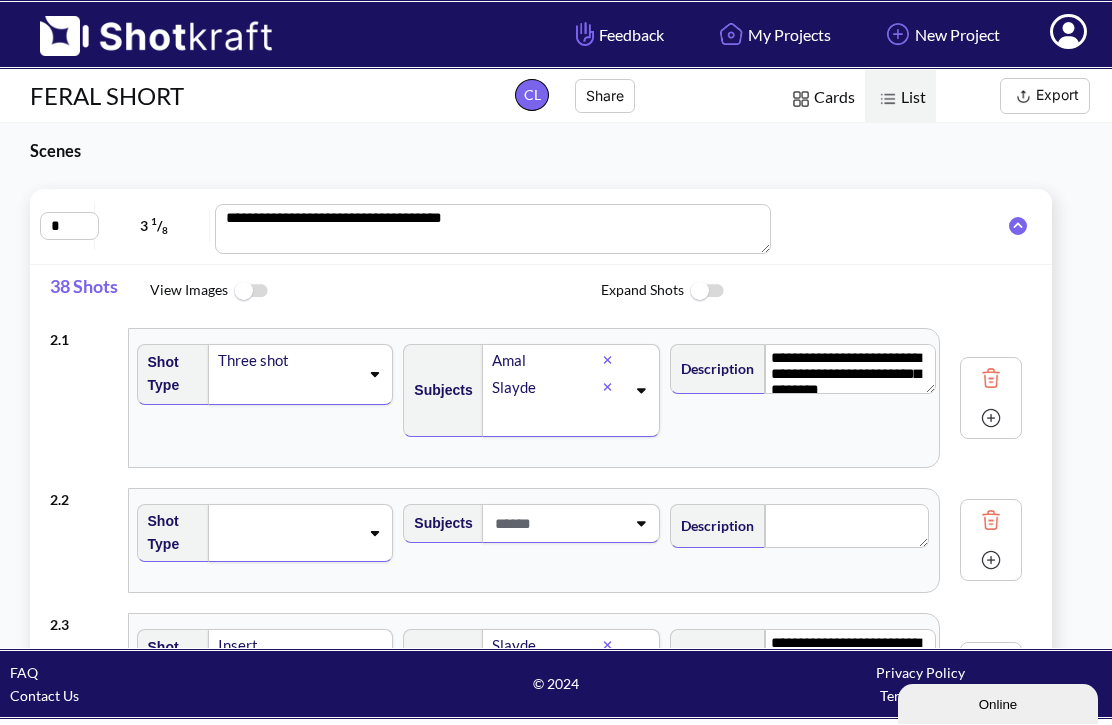 scroll, scrollTop: 0, scrollLeft: 0, axis: both 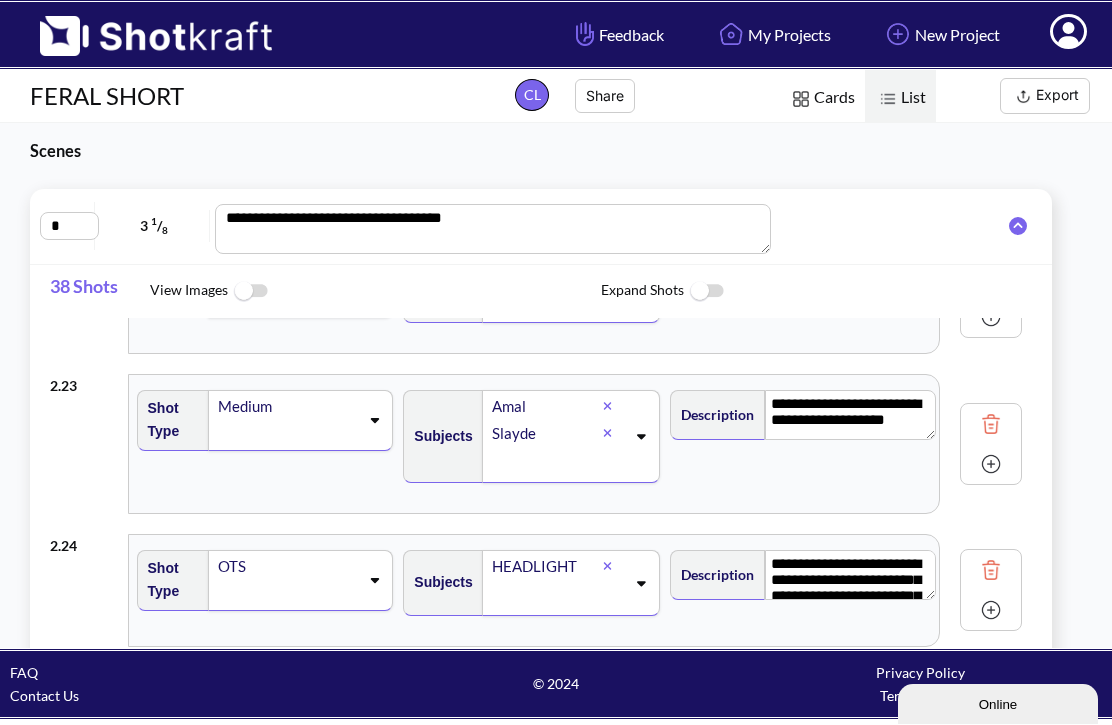 click at bounding box center [991, 425] 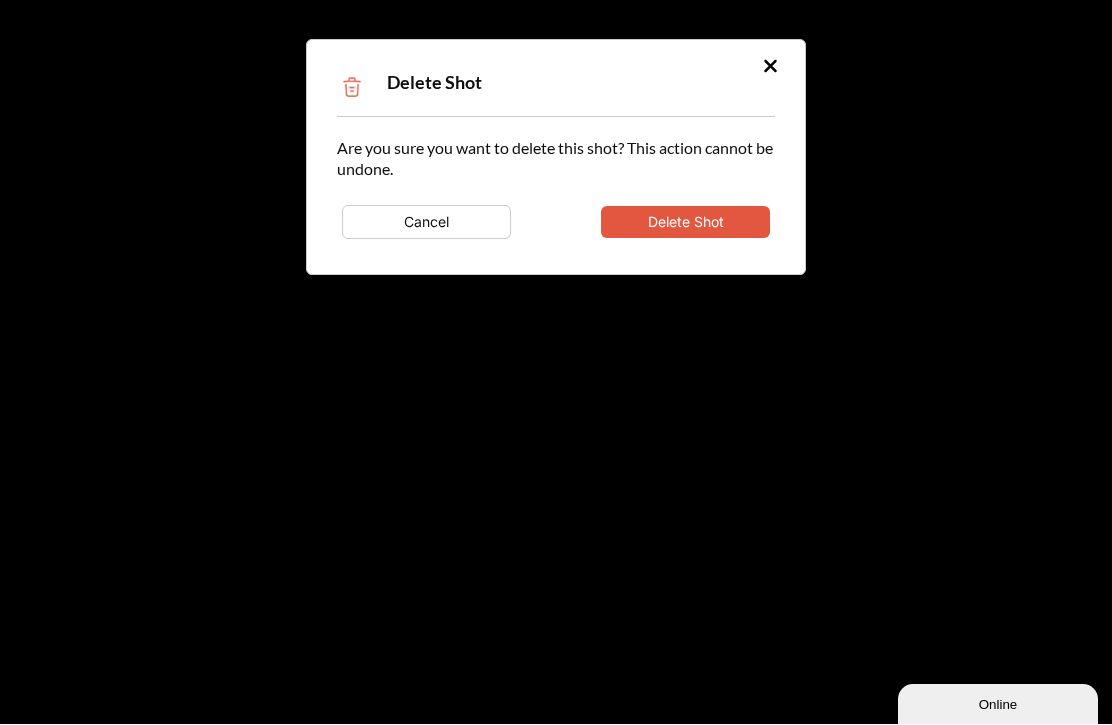 click on "Delete Shot" at bounding box center [685, 223] 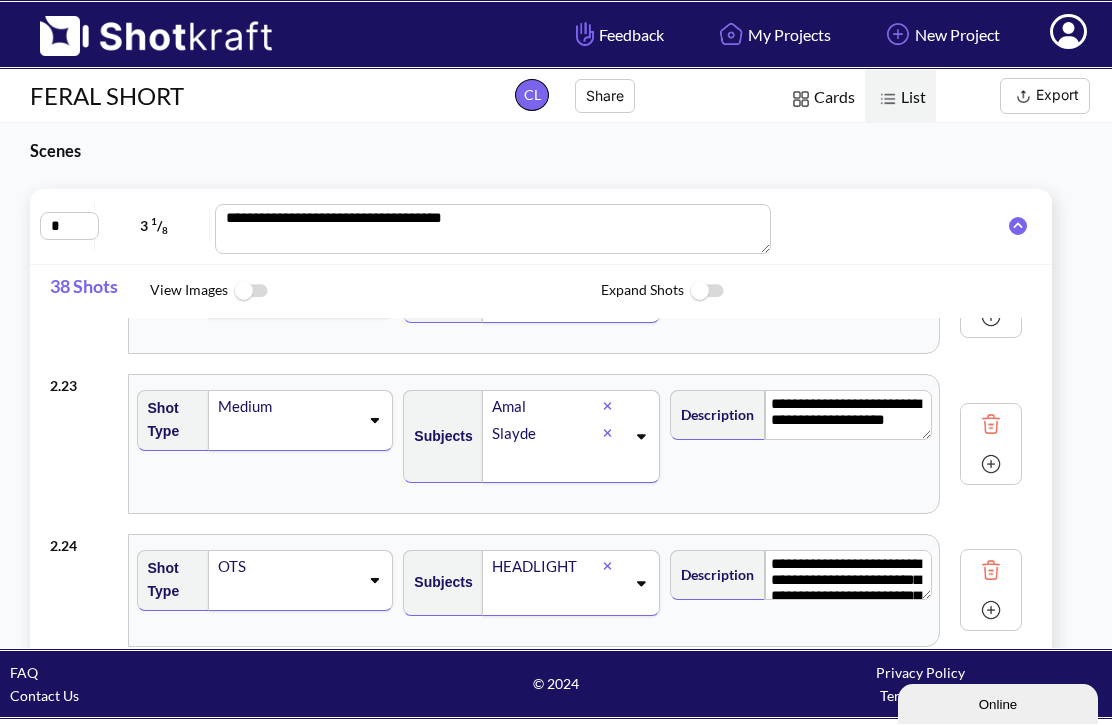 type on "**********" 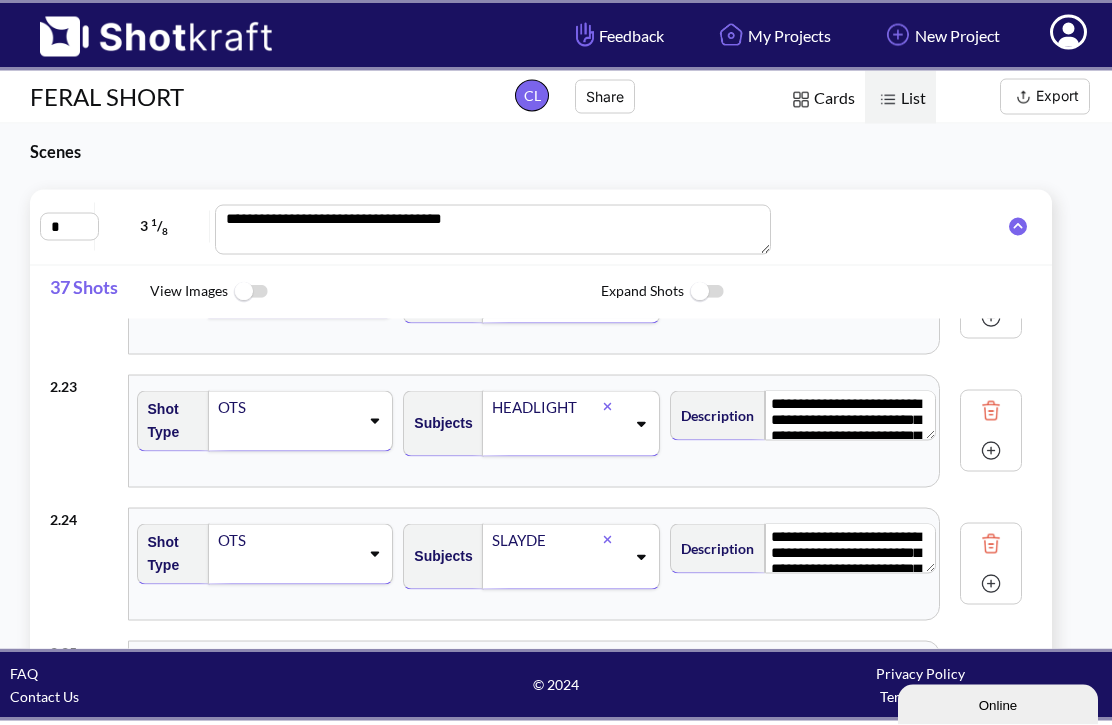 scroll, scrollTop: 0, scrollLeft: 0, axis: both 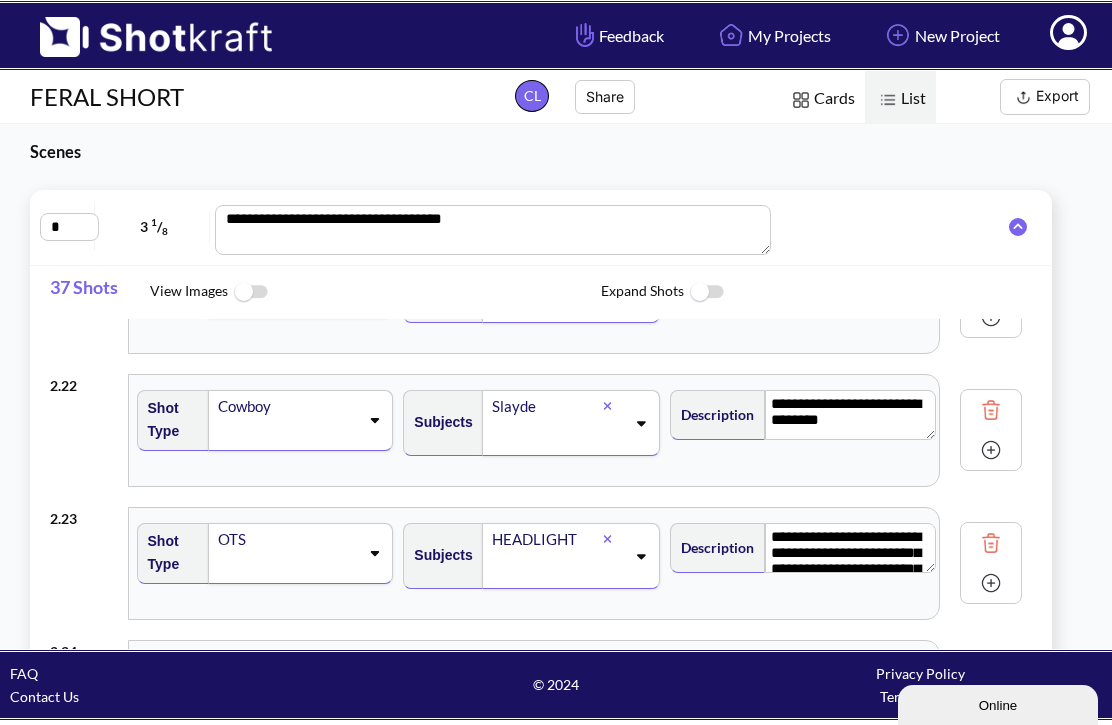 click 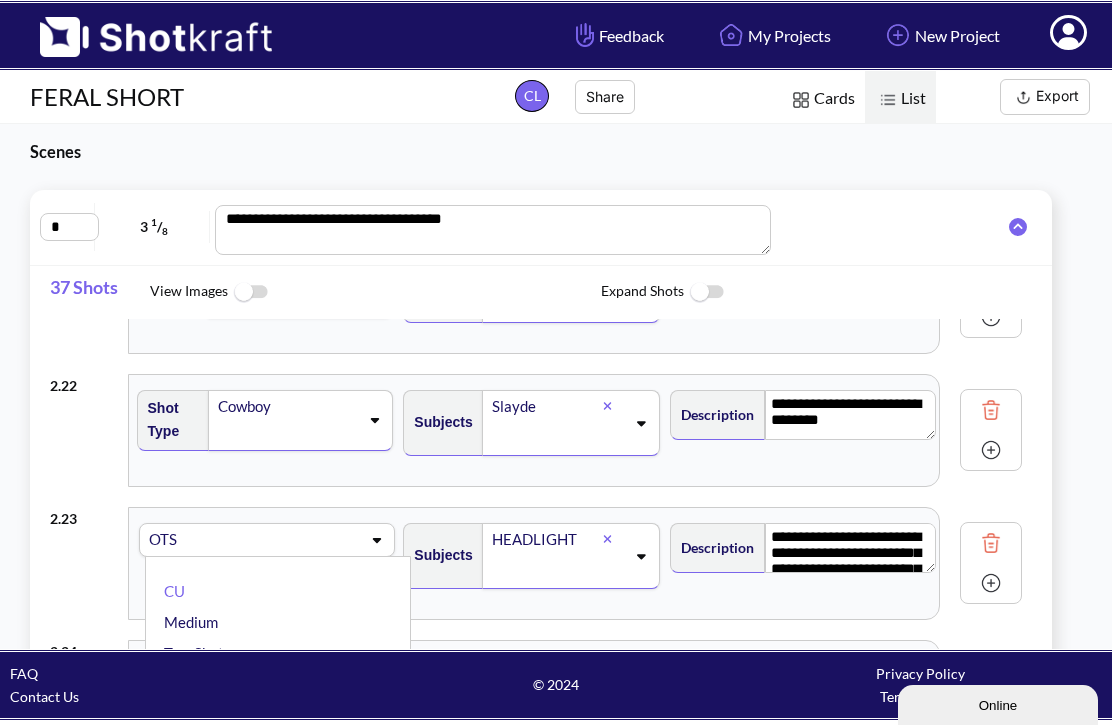 click on "Medium" at bounding box center (283, 622) 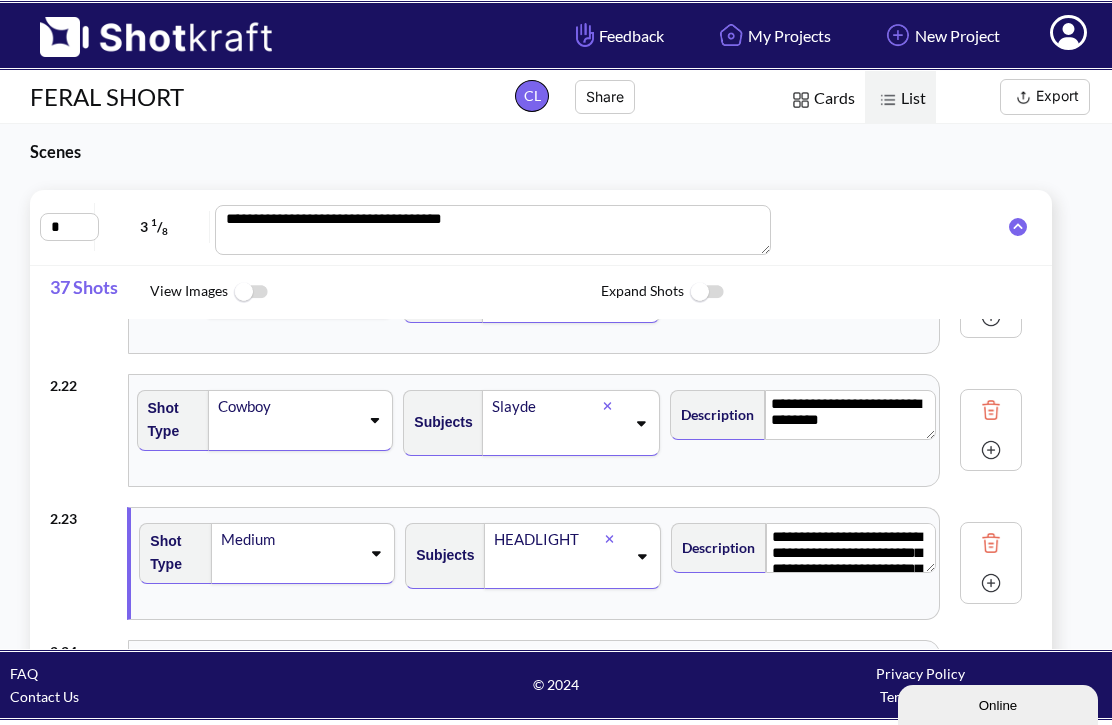 click 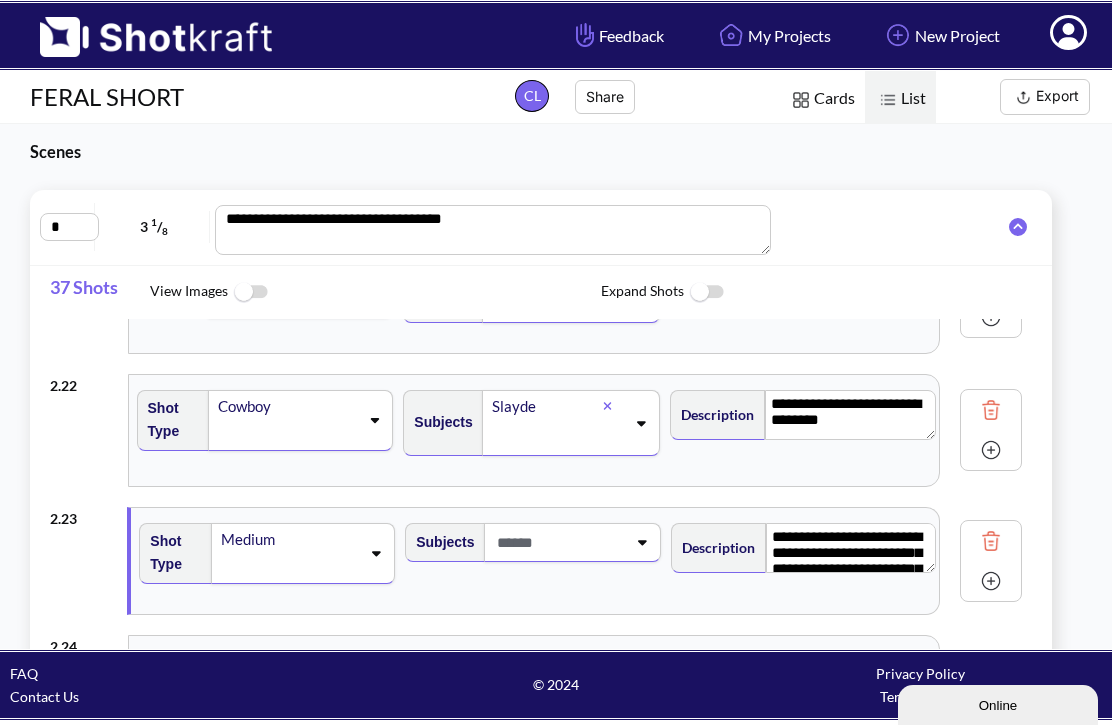 click 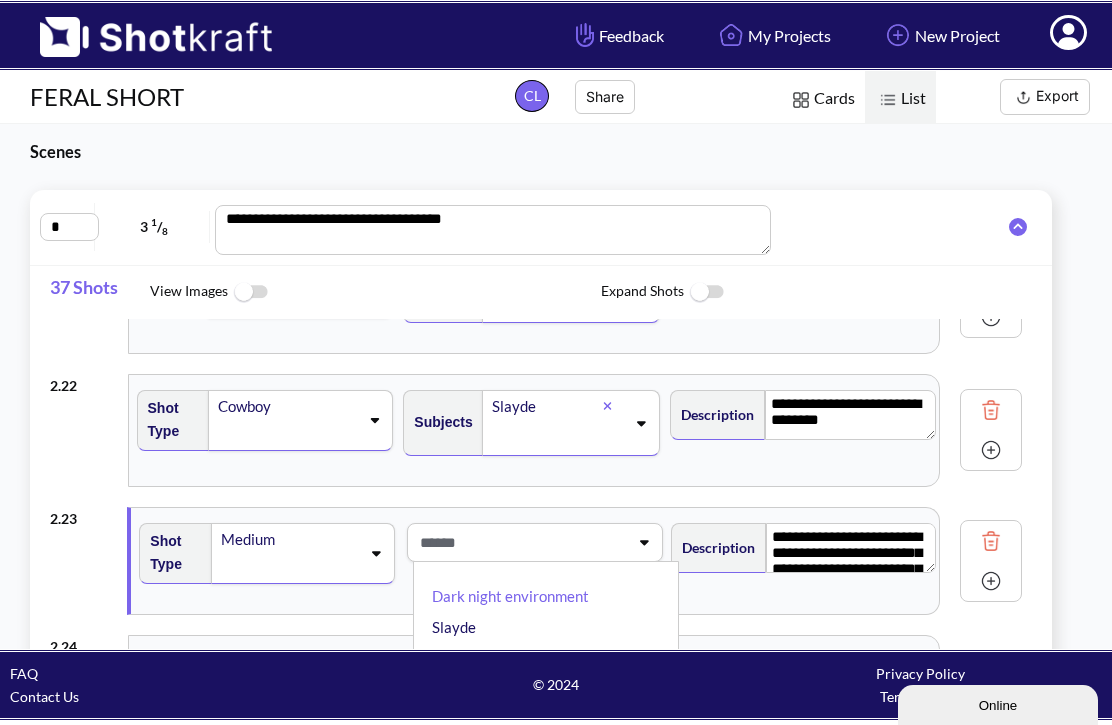 click on "Slayde" at bounding box center [551, 627] 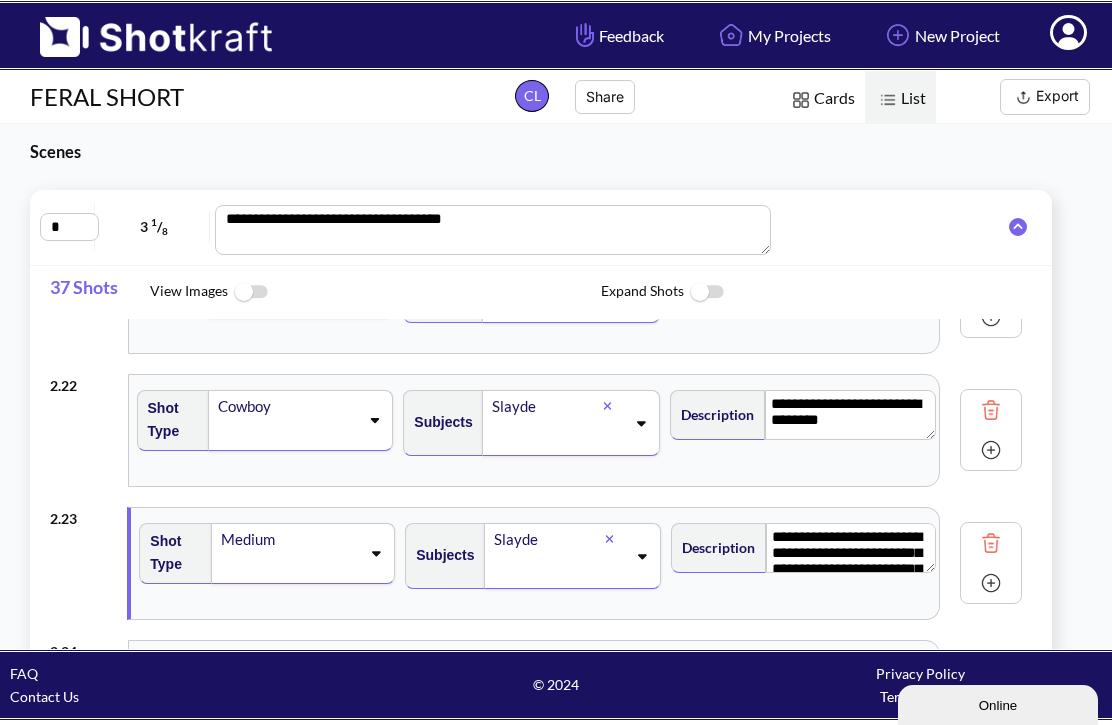click 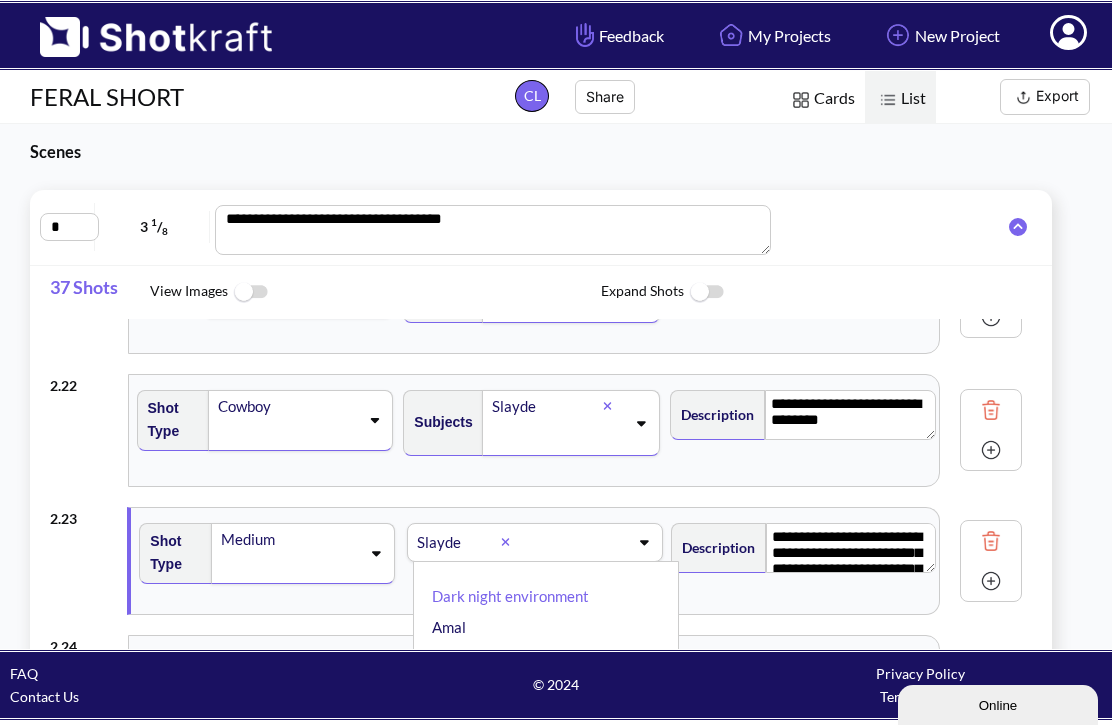 click on "Amal" at bounding box center [551, 627] 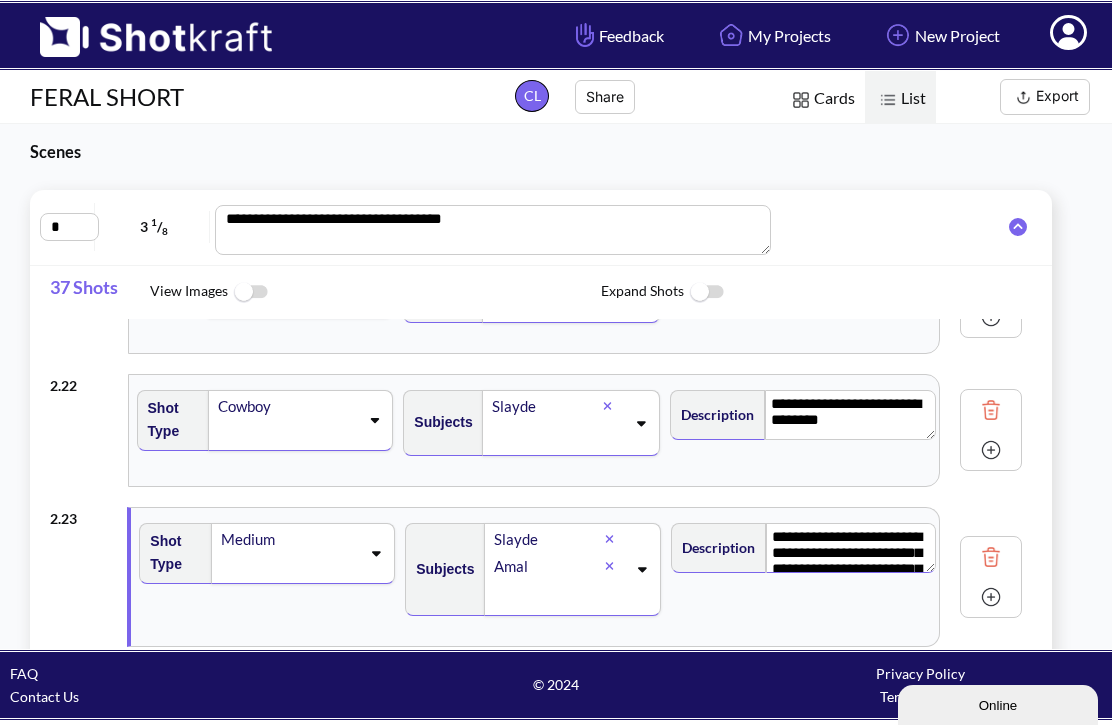 click on "**********" at bounding box center (851, 548) 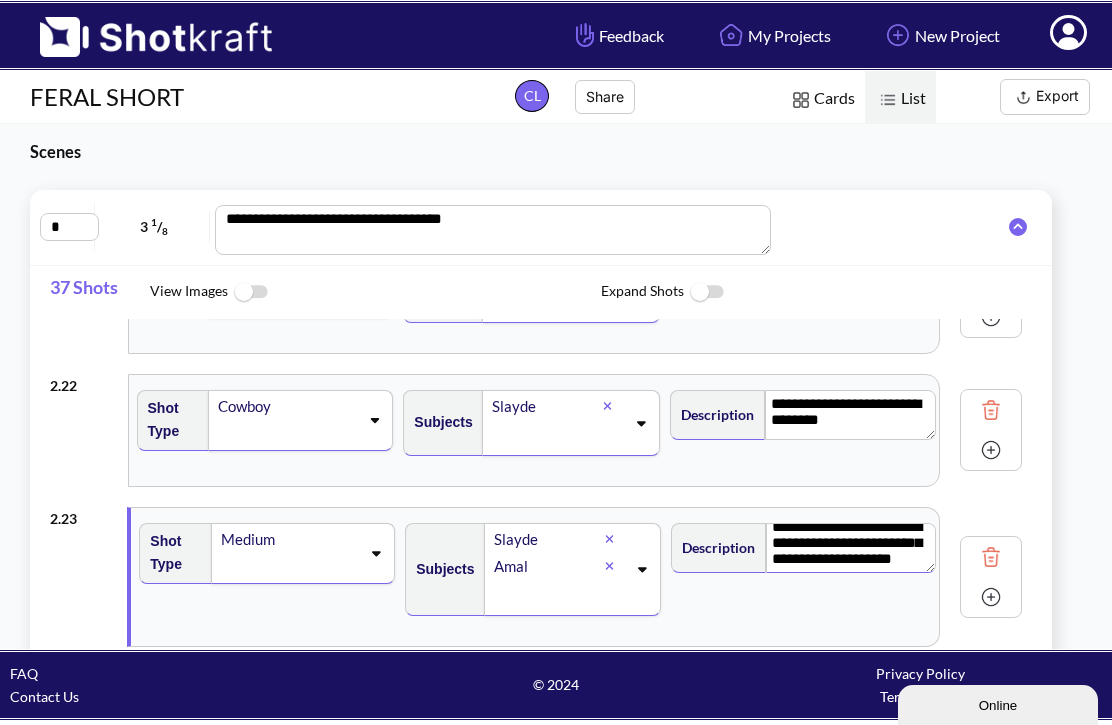 click on "**********" at bounding box center (851, 548) 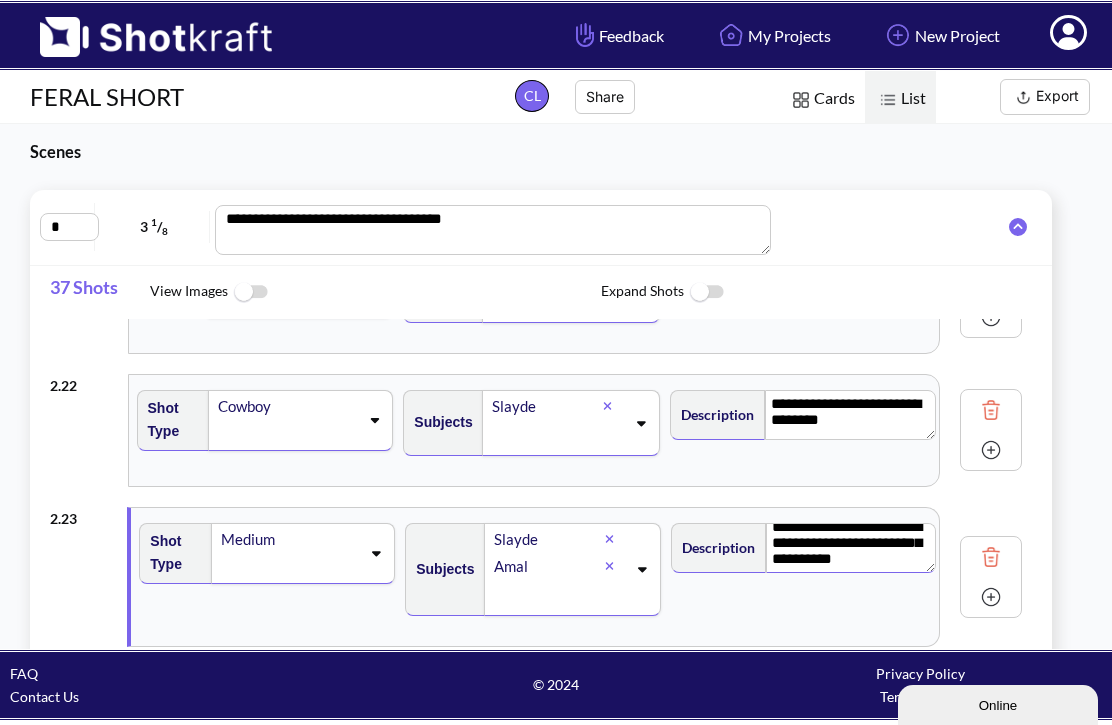scroll, scrollTop: 19, scrollLeft: 0, axis: vertical 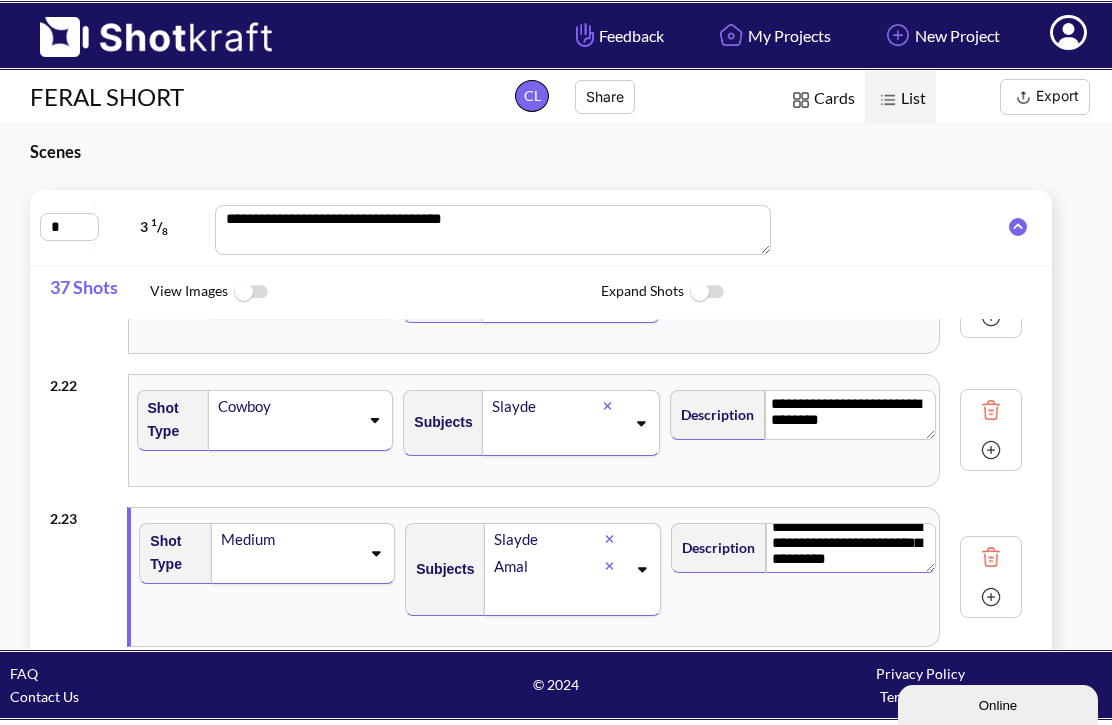 click on "**********" at bounding box center (851, 548) 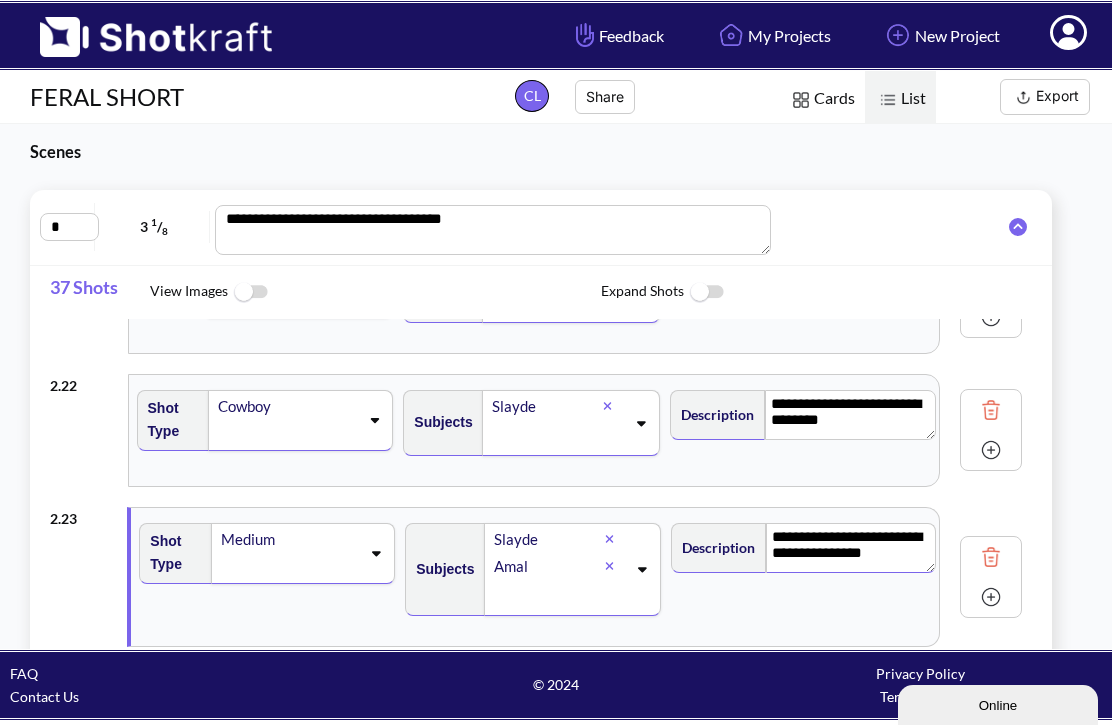 scroll, scrollTop: 0, scrollLeft: 0, axis: both 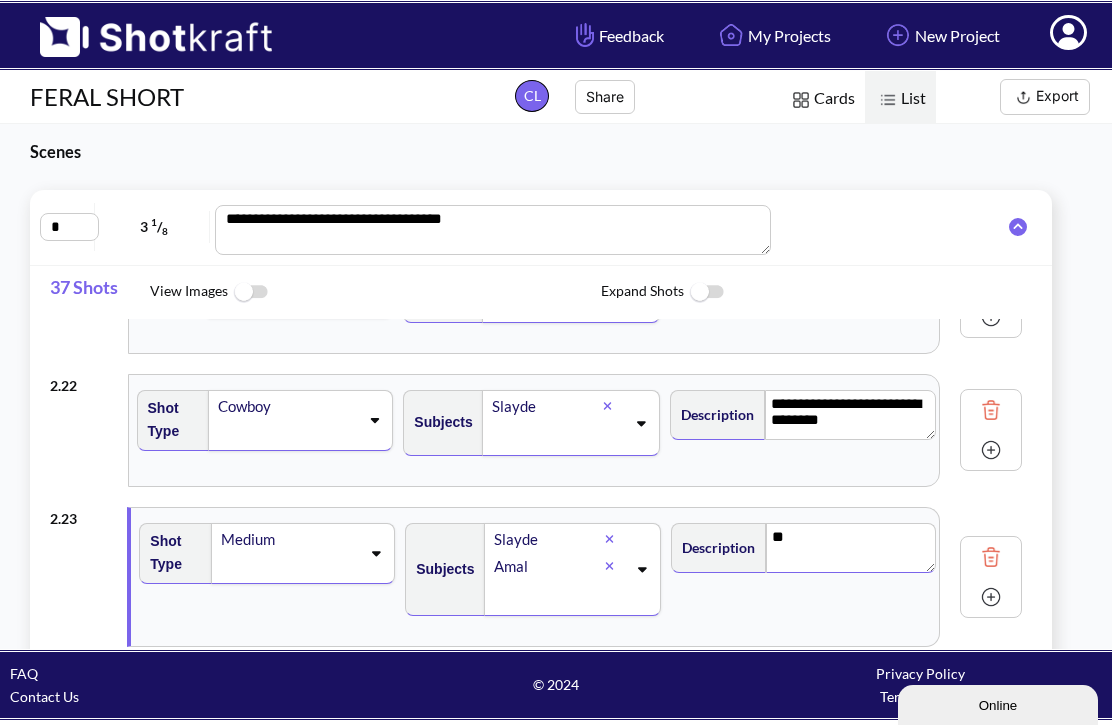 type on "*" 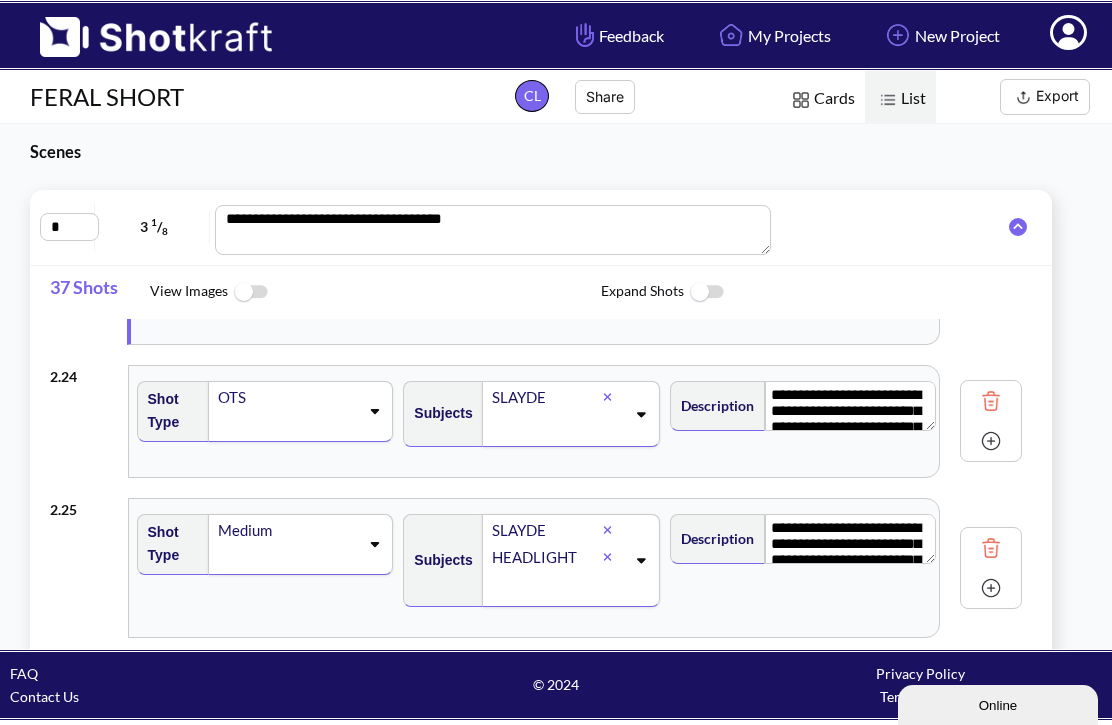 scroll, scrollTop: 3296, scrollLeft: 0, axis: vertical 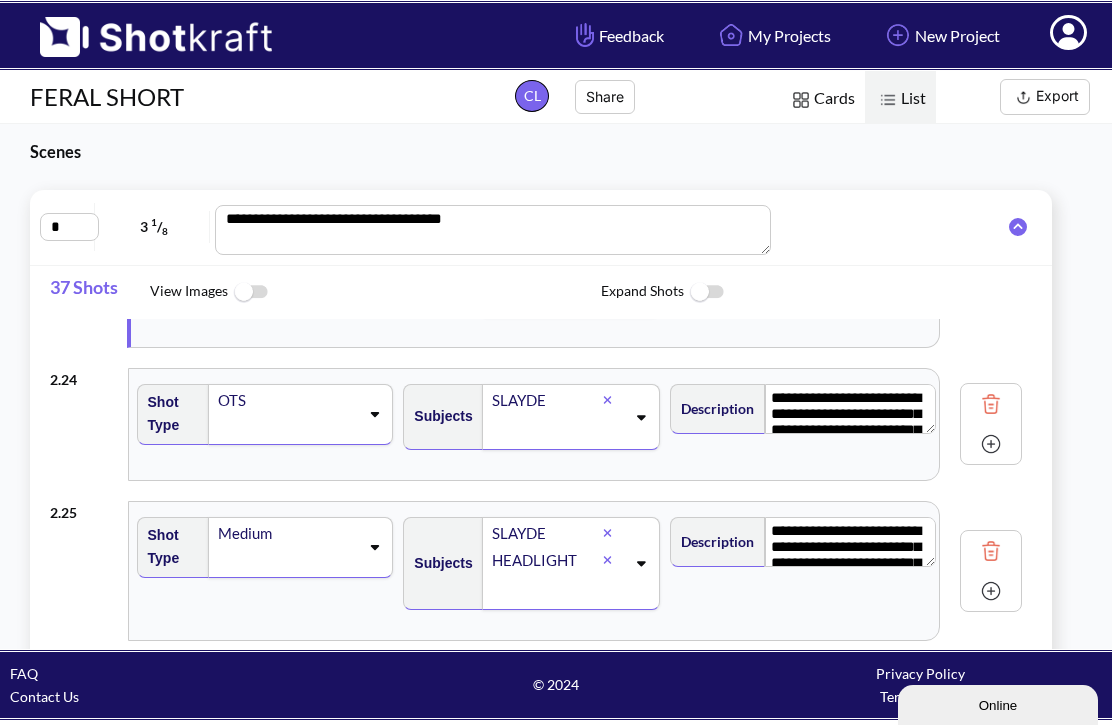 click at bounding box center (991, 404) 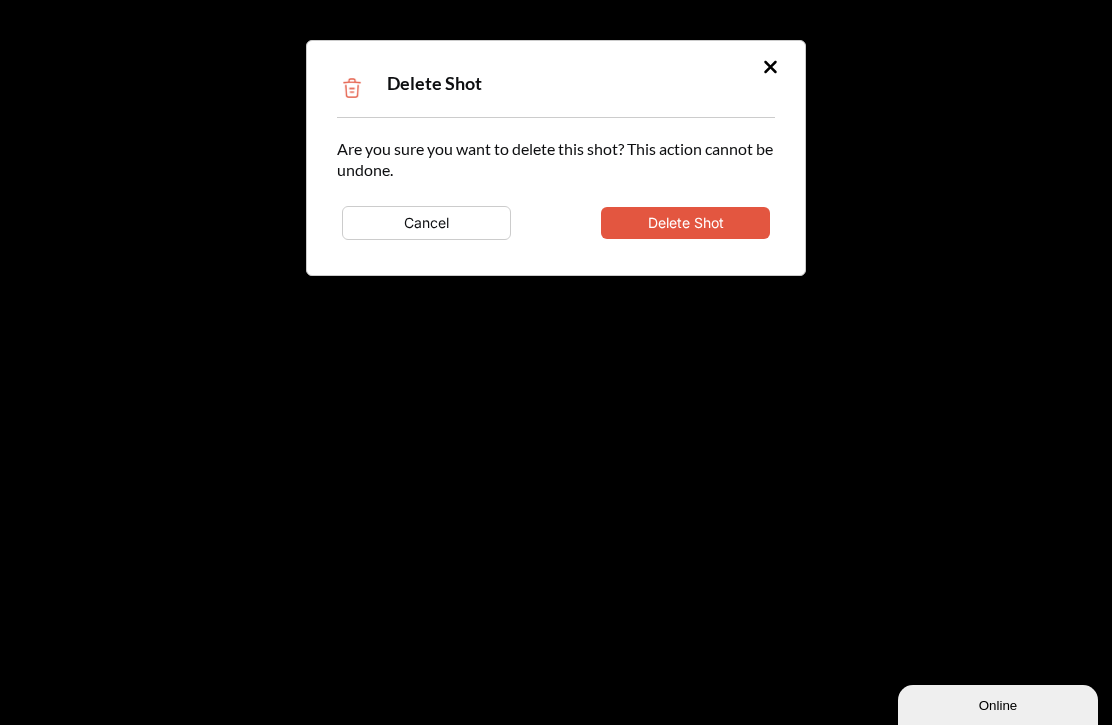 type on "**********" 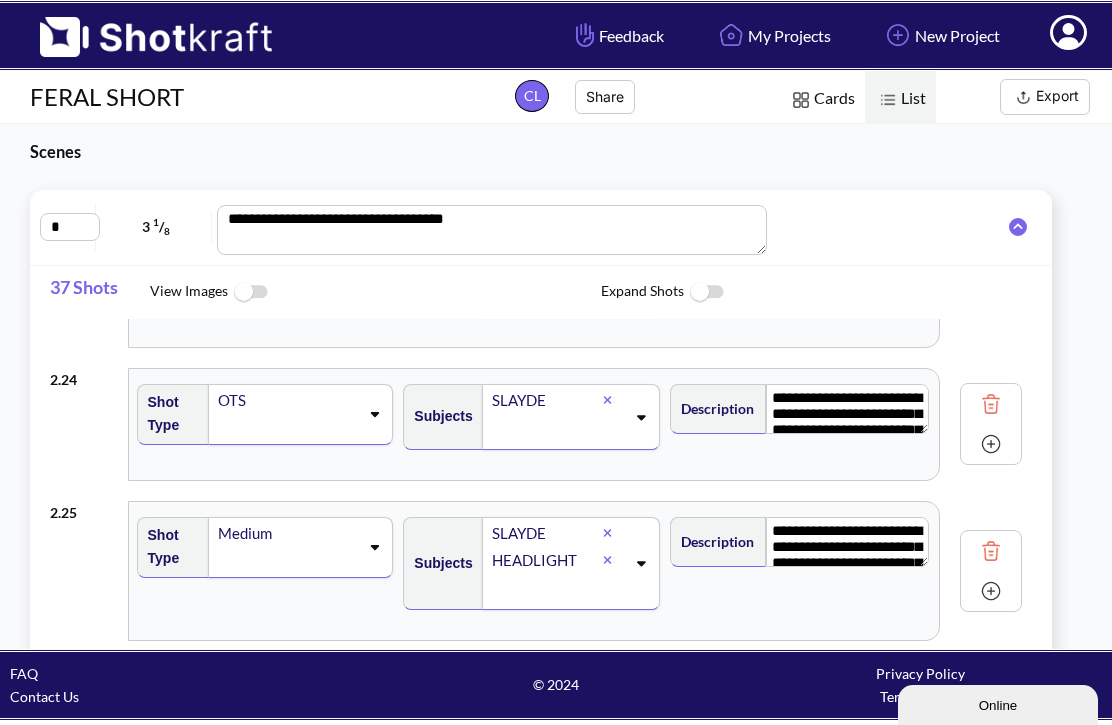 type on "**********" 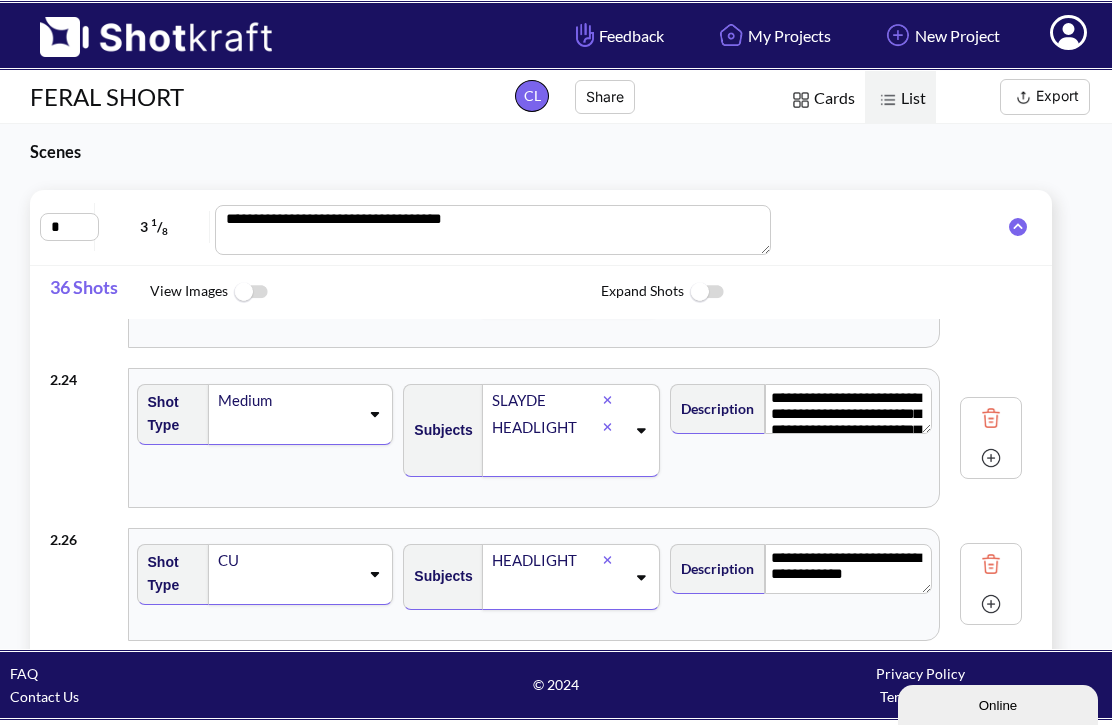 scroll, scrollTop: 3043, scrollLeft: 0, axis: vertical 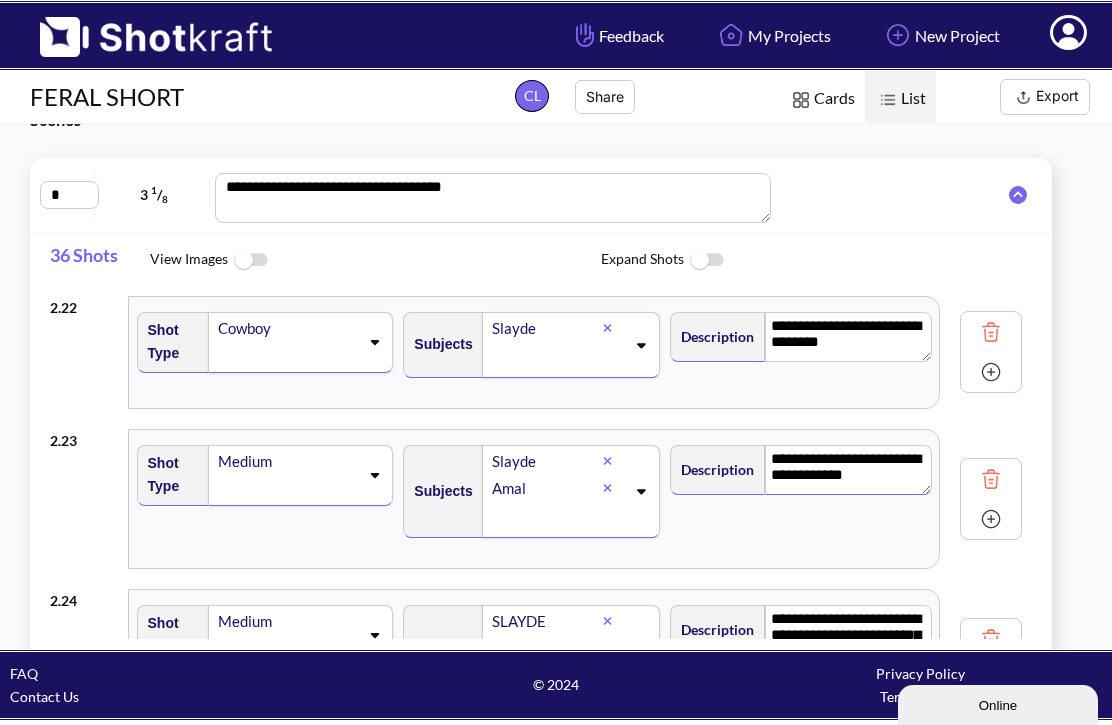 click at bounding box center (991, 639) 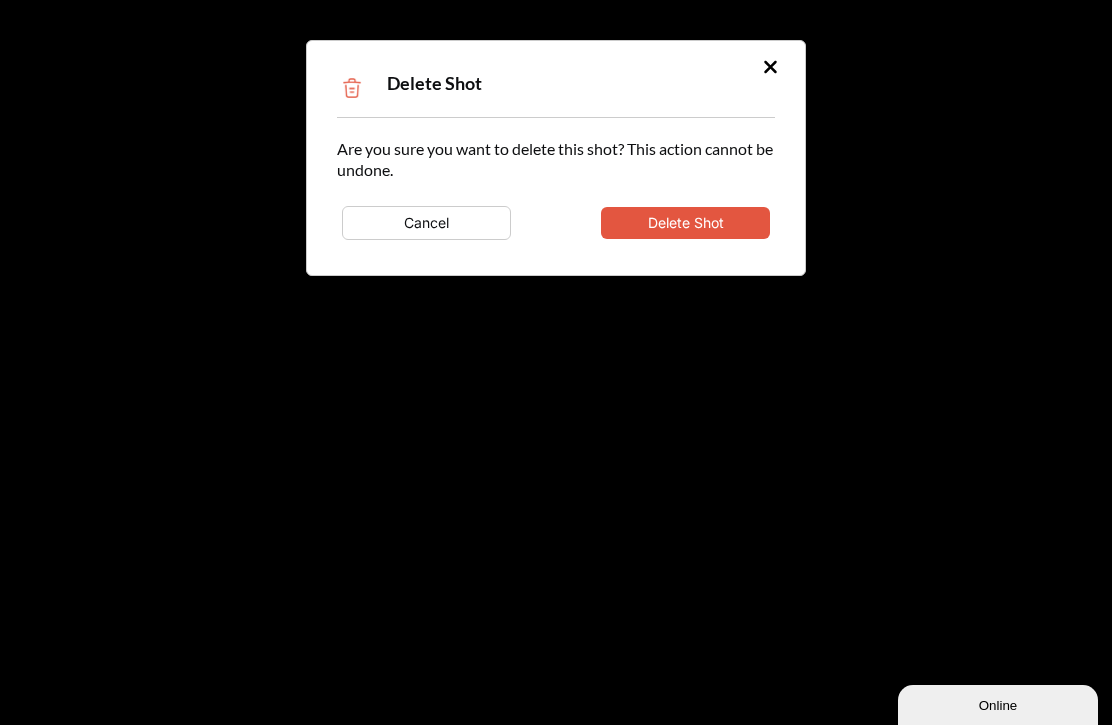 click on "Delete Shot" at bounding box center (685, 223) 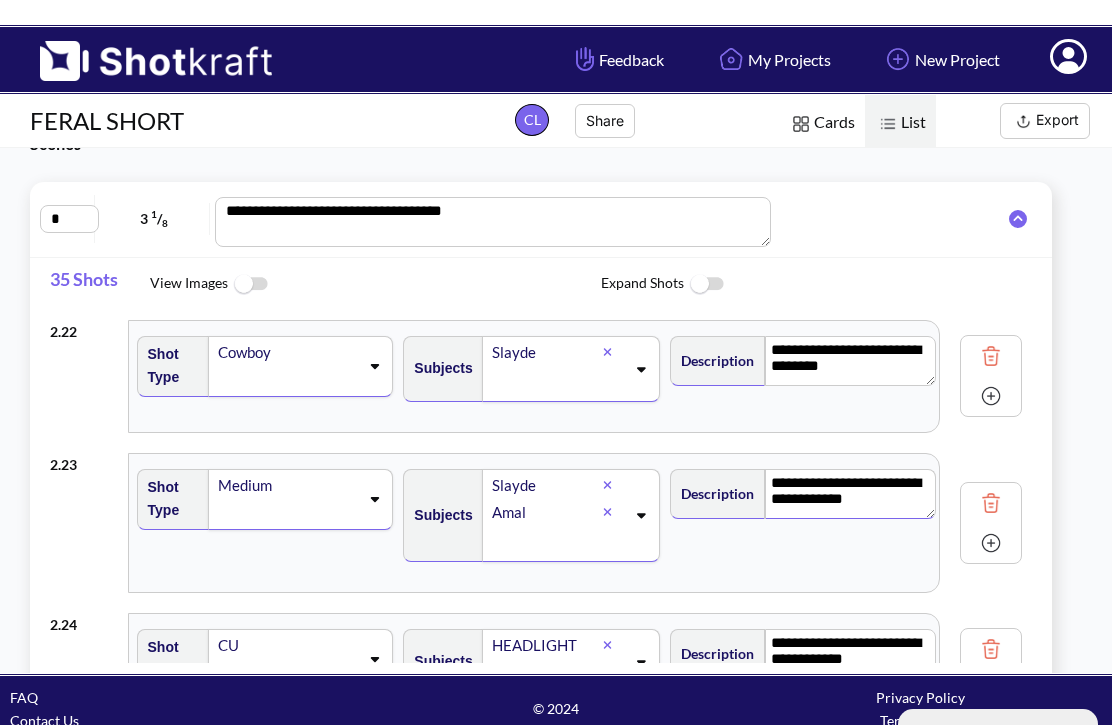 scroll, scrollTop: 62, scrollLeft: 0, axis: vertical 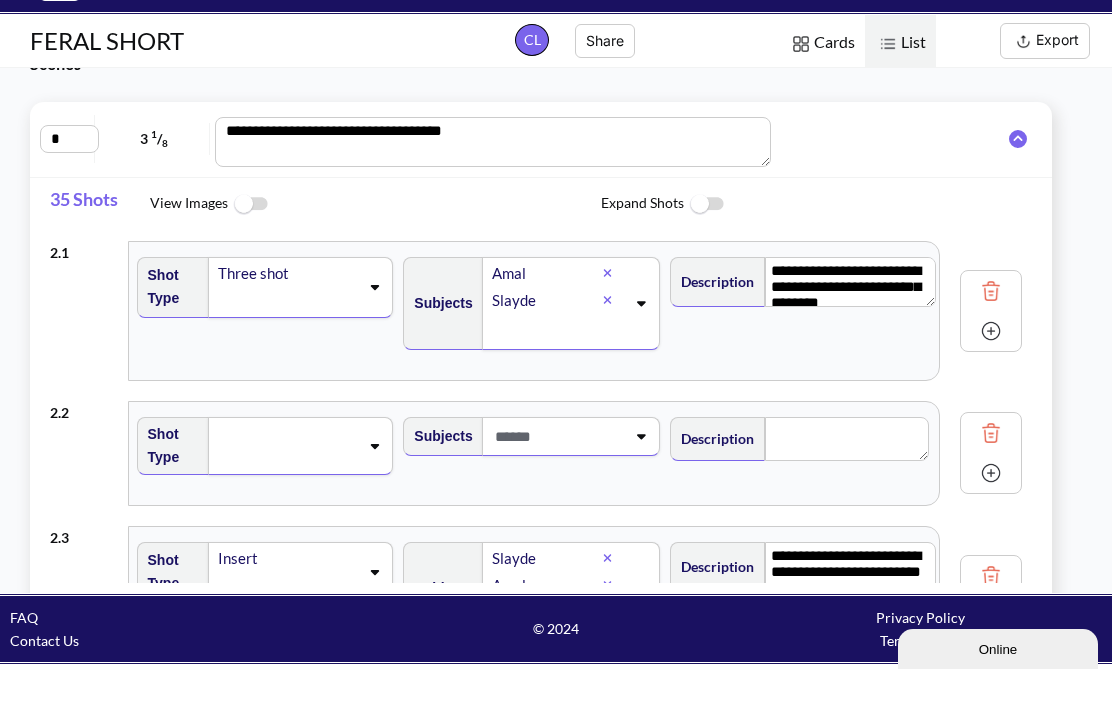 click at bounding box center (991, 489) 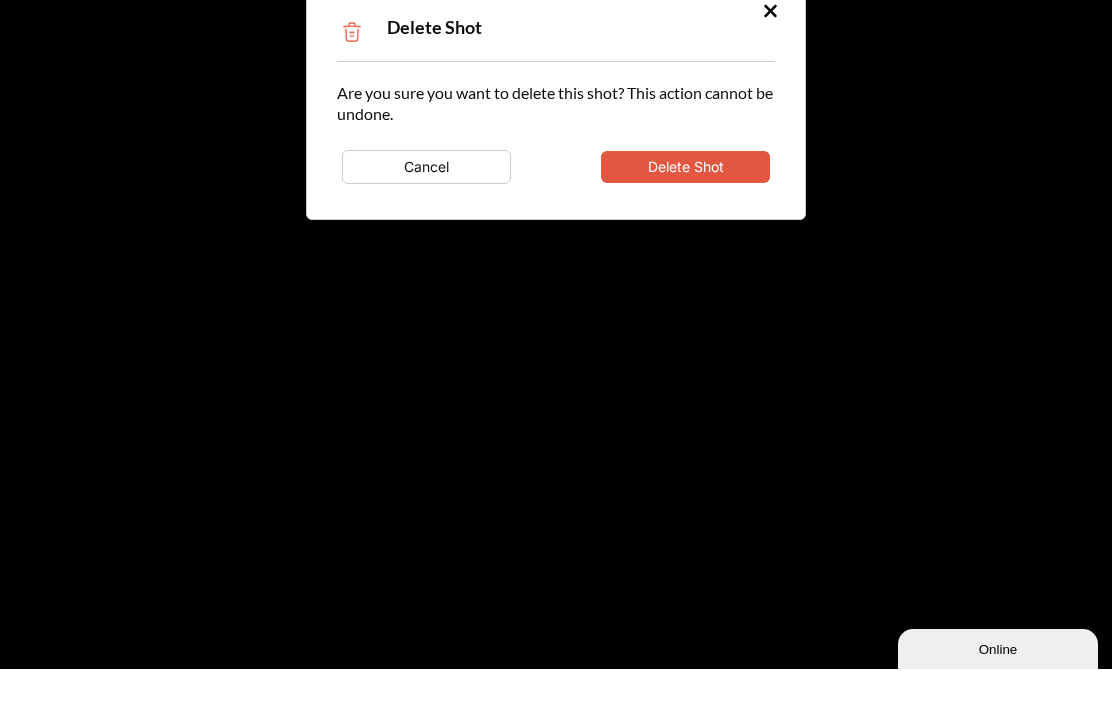 scroll, scrollTop: 63, scrollLeft: 0, axis: vertical 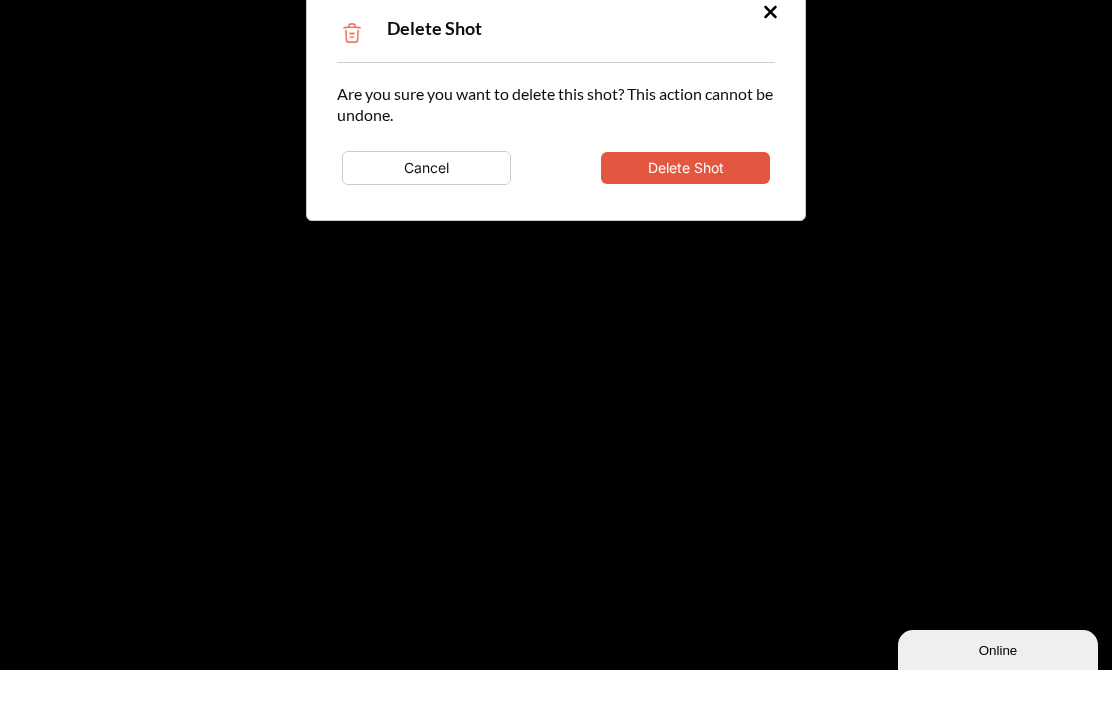 click on "Delete Shot" at bounding box center [685, 223] 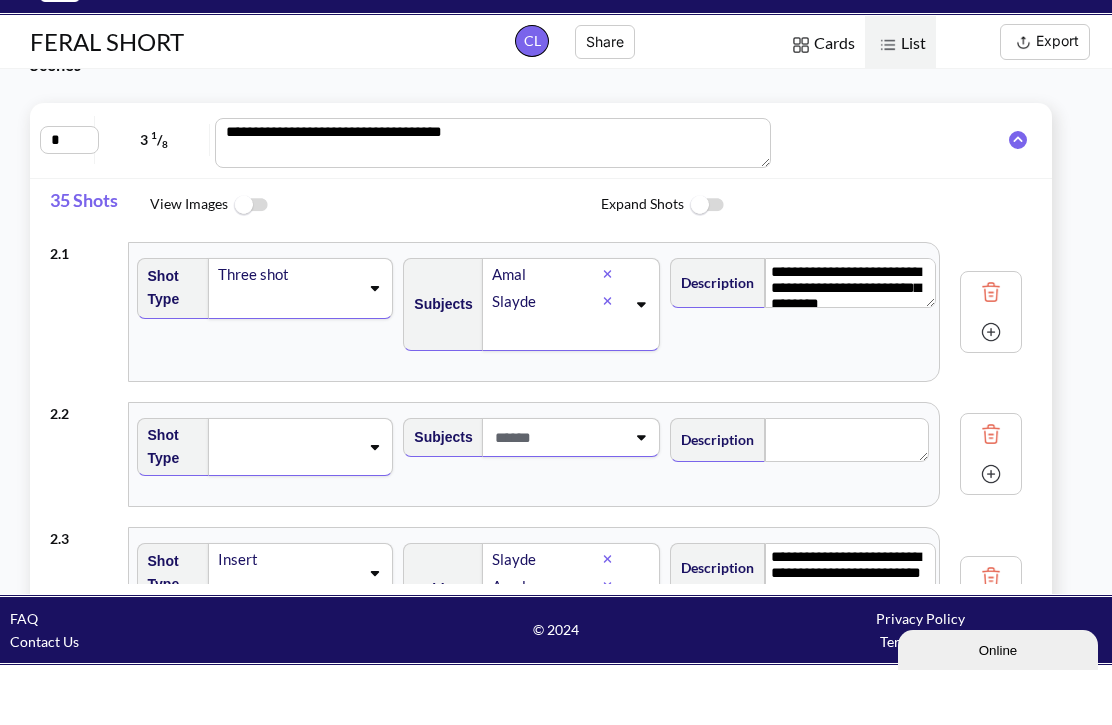 scroll, scrollTop: 62, scrollLeft: 0, axis: vertical 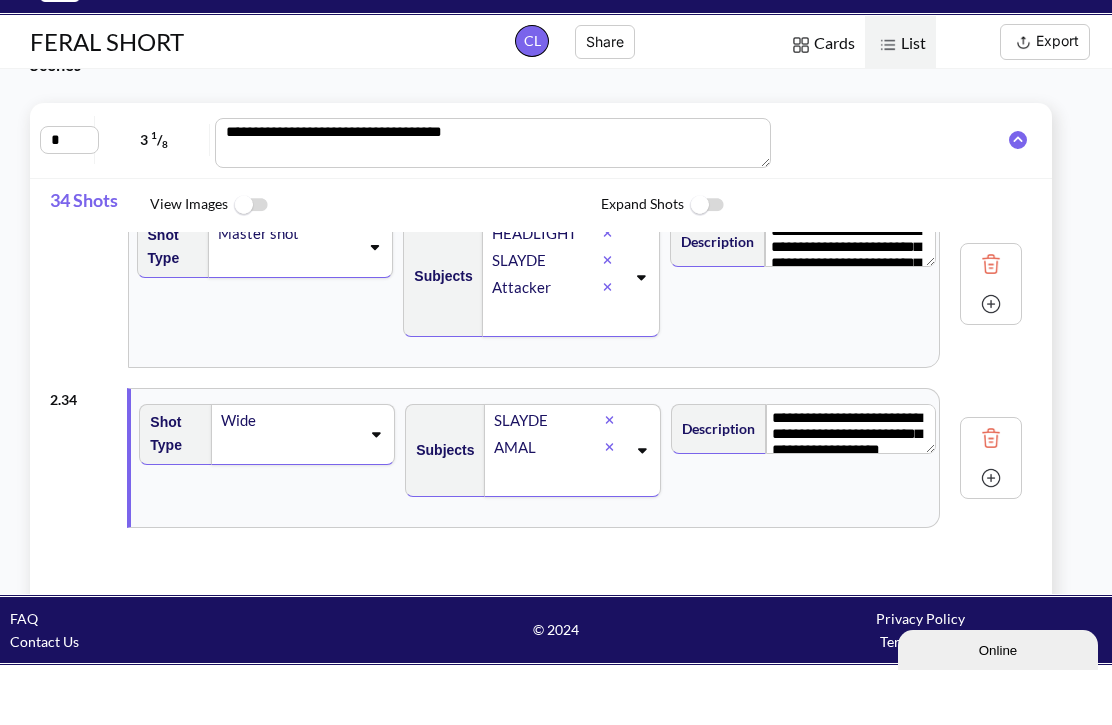 click at bounding box center (991, 493) 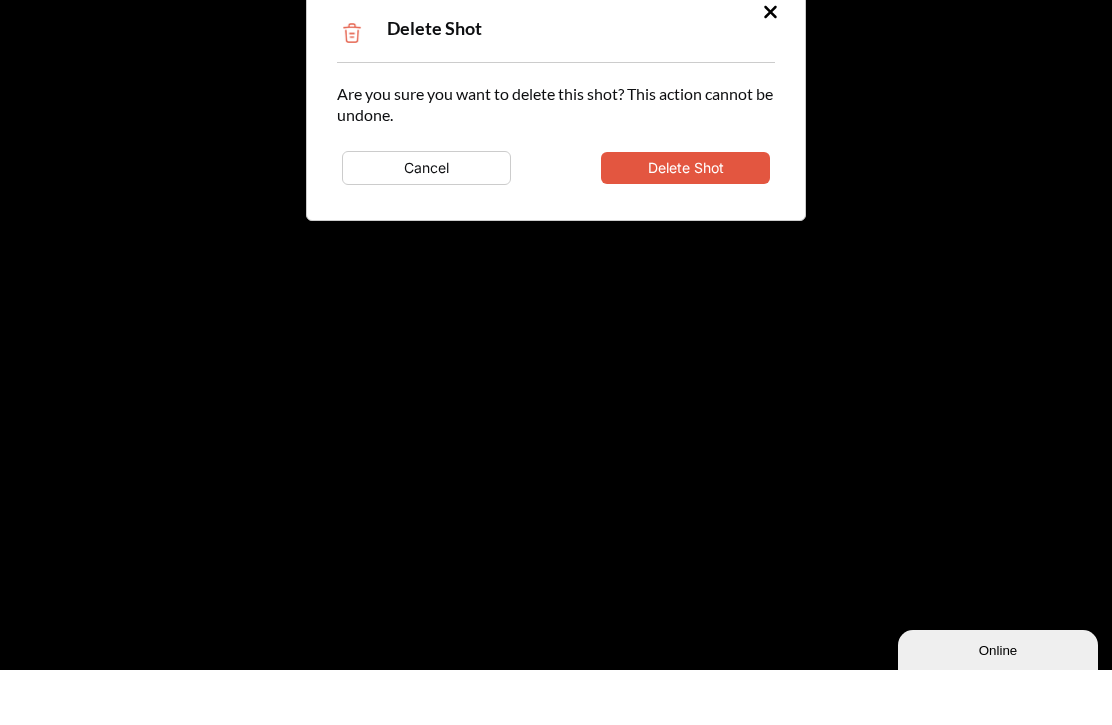 click on "Delete Shot" at bounding box center [685, 223] 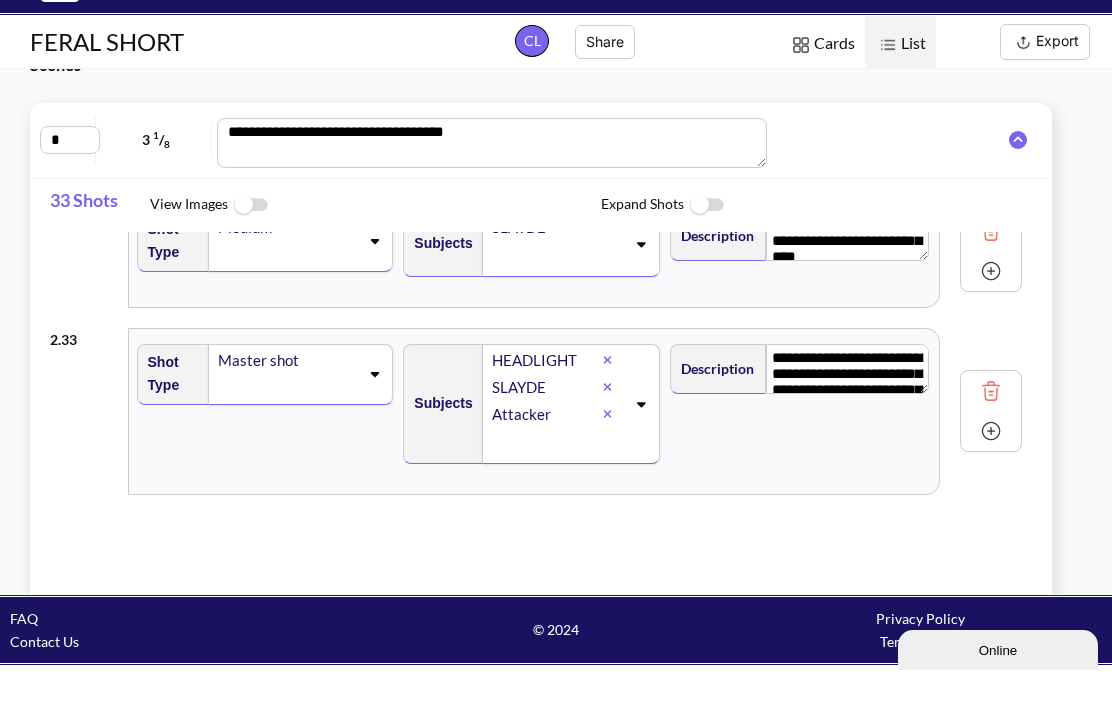 scroll, scrollTop: 0, scrollLeft: 0, axis: both 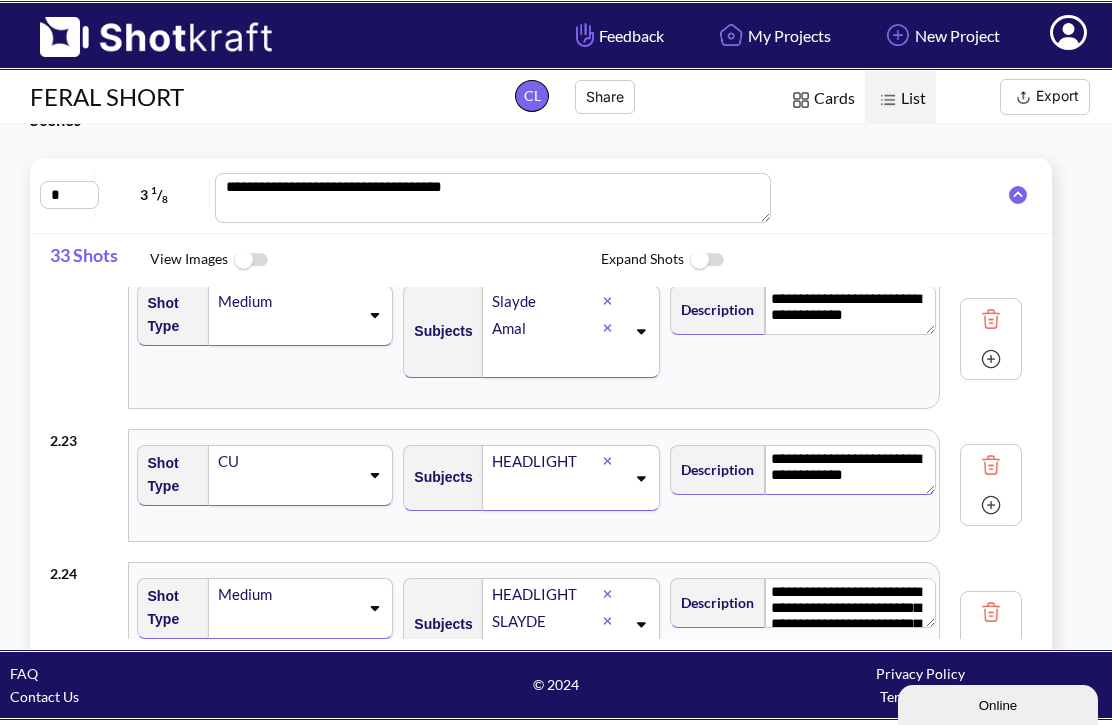 click at bounding box center (991, 612) 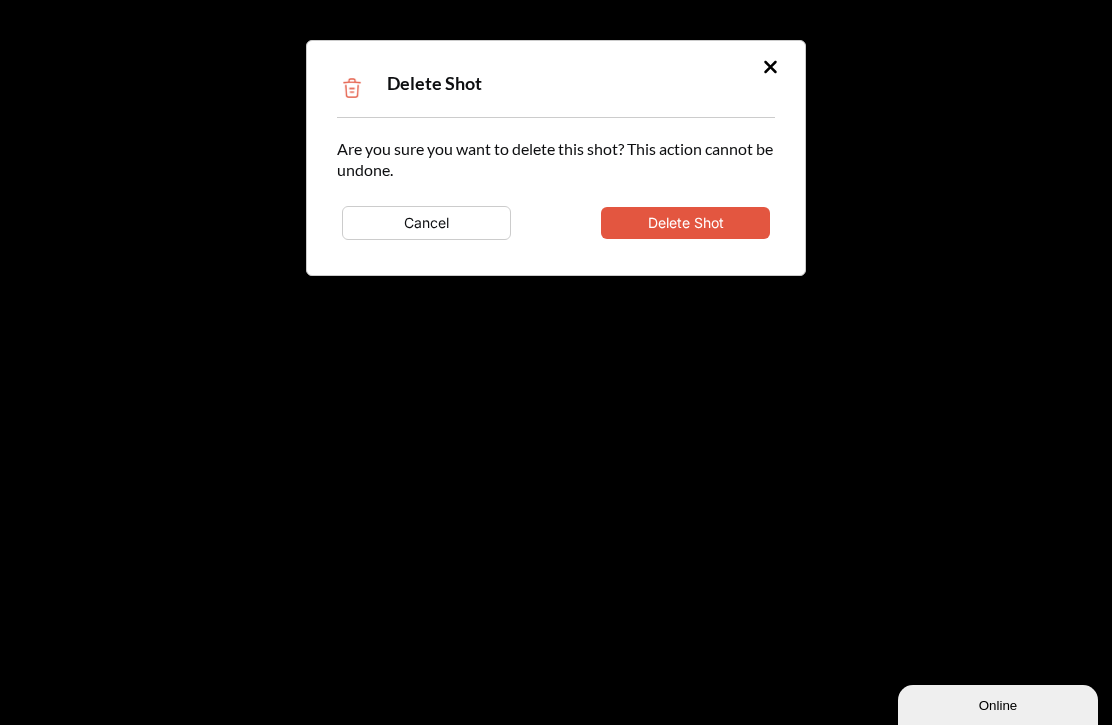 click on "Delete Shot" at bounding box center [685, 223] 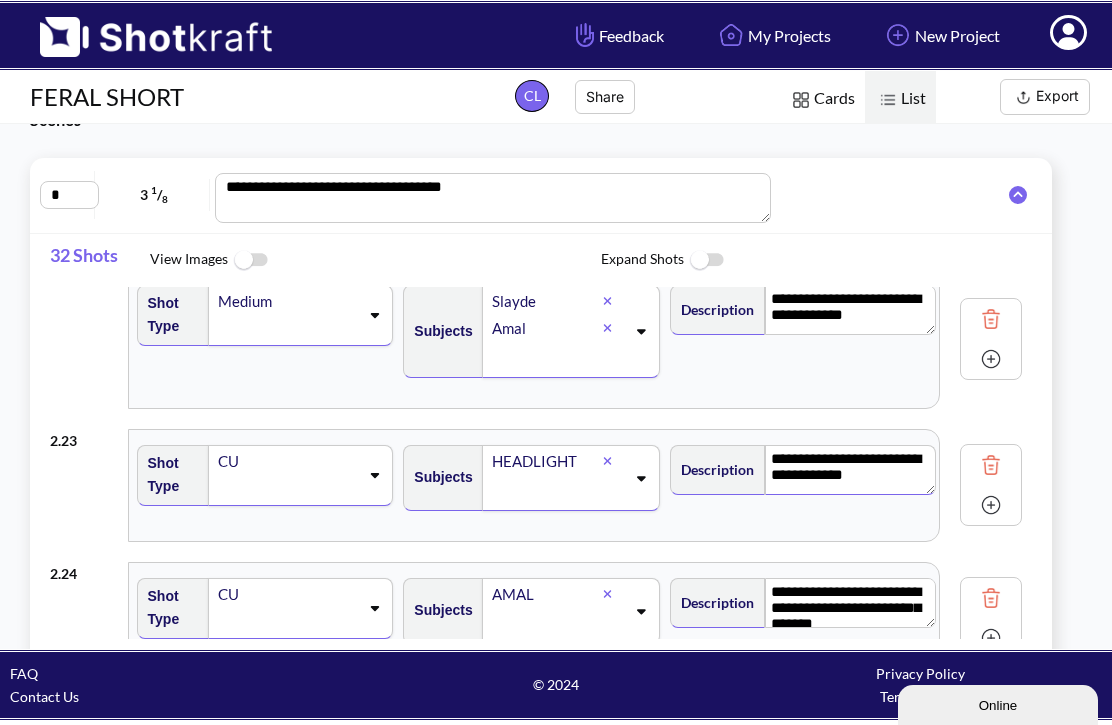 click at bounding box center [991, 598] 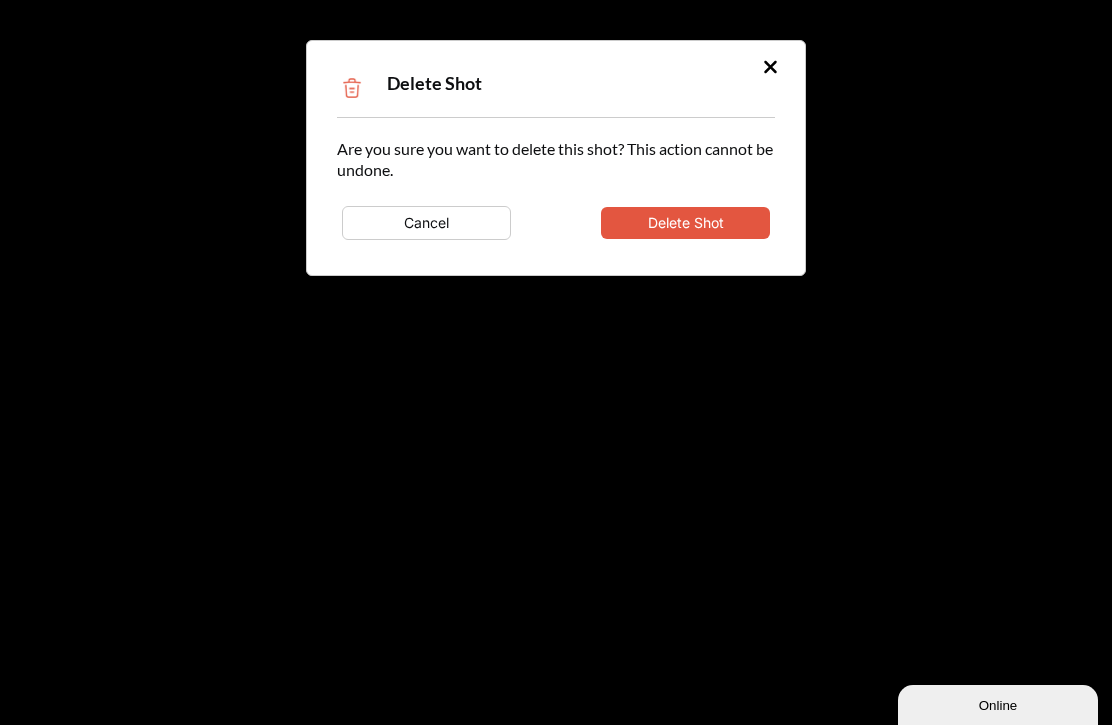 click on "Delete Shot" at bounding box center [685, 223] 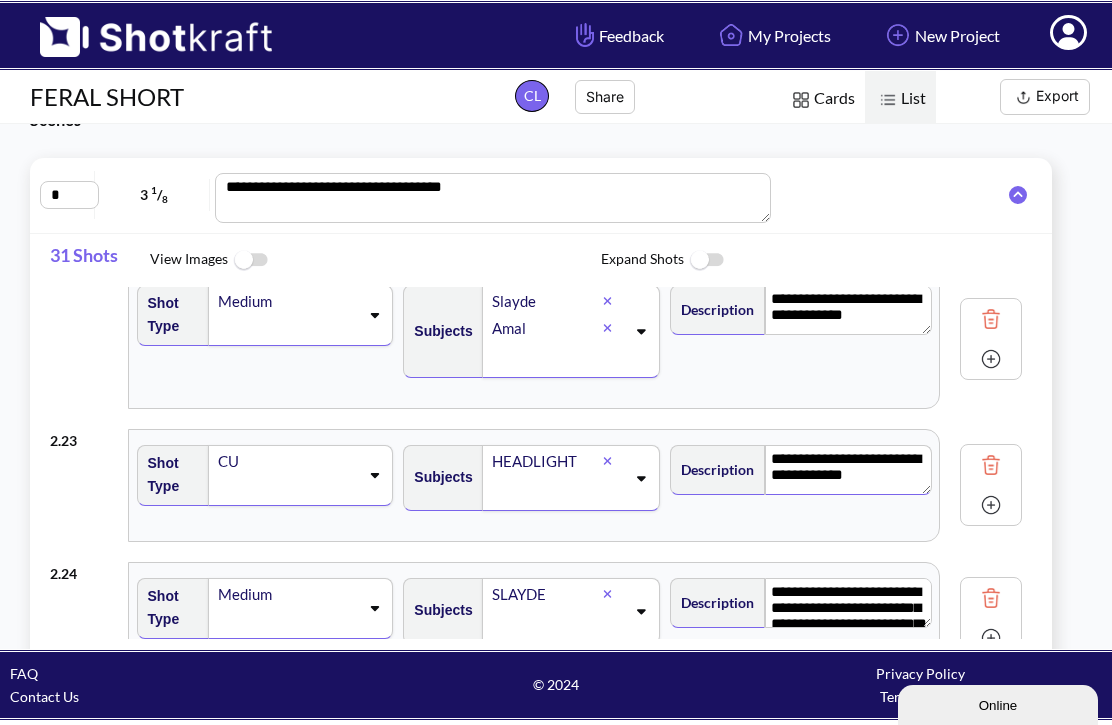 click at bounding box center (991, 598) 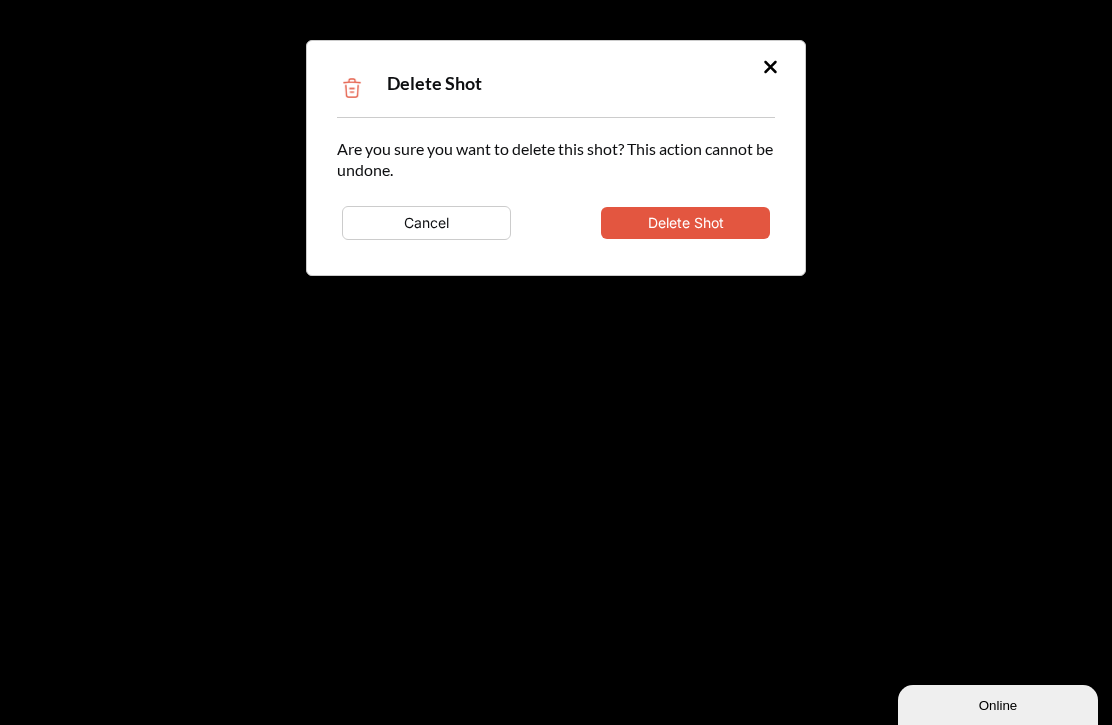 click on "Delete Shot" at bounding box center (685, 223) 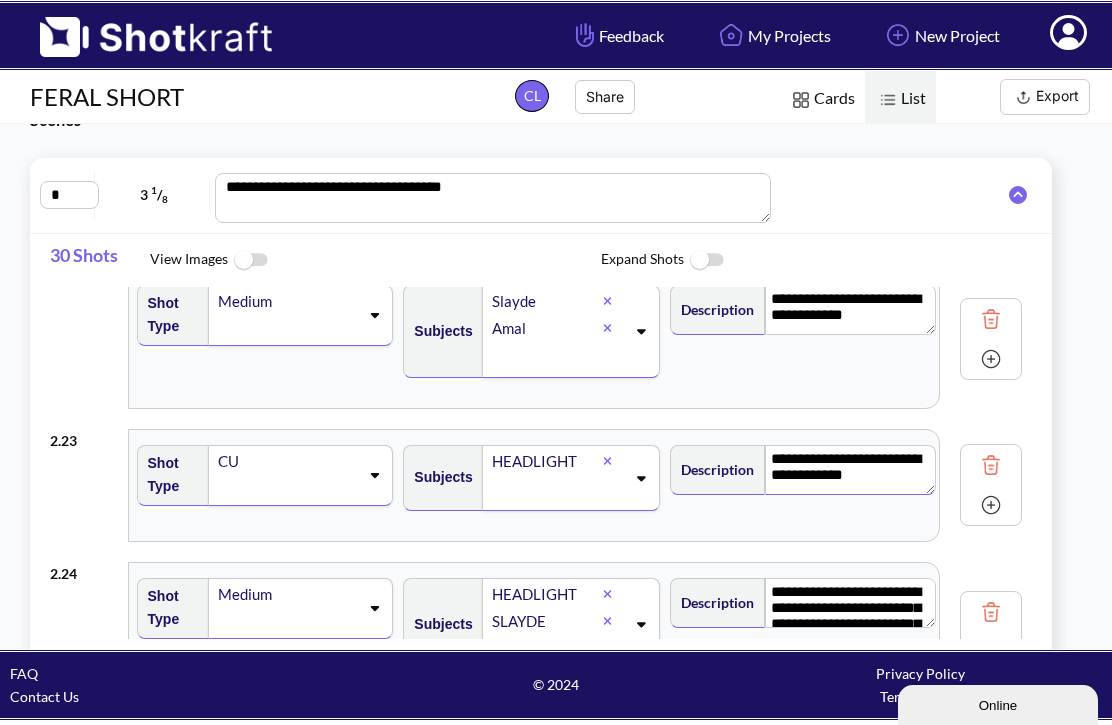 click at bounding box center (991, 612) 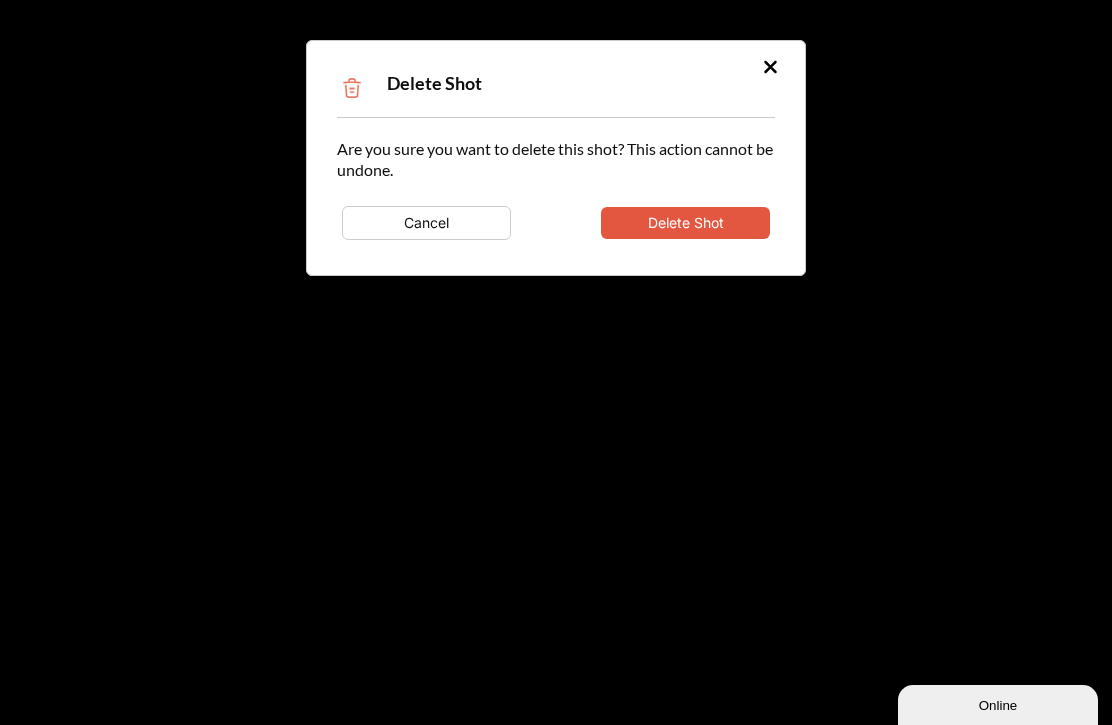 click on "Delete Shot" at bounding box center [685, 223] 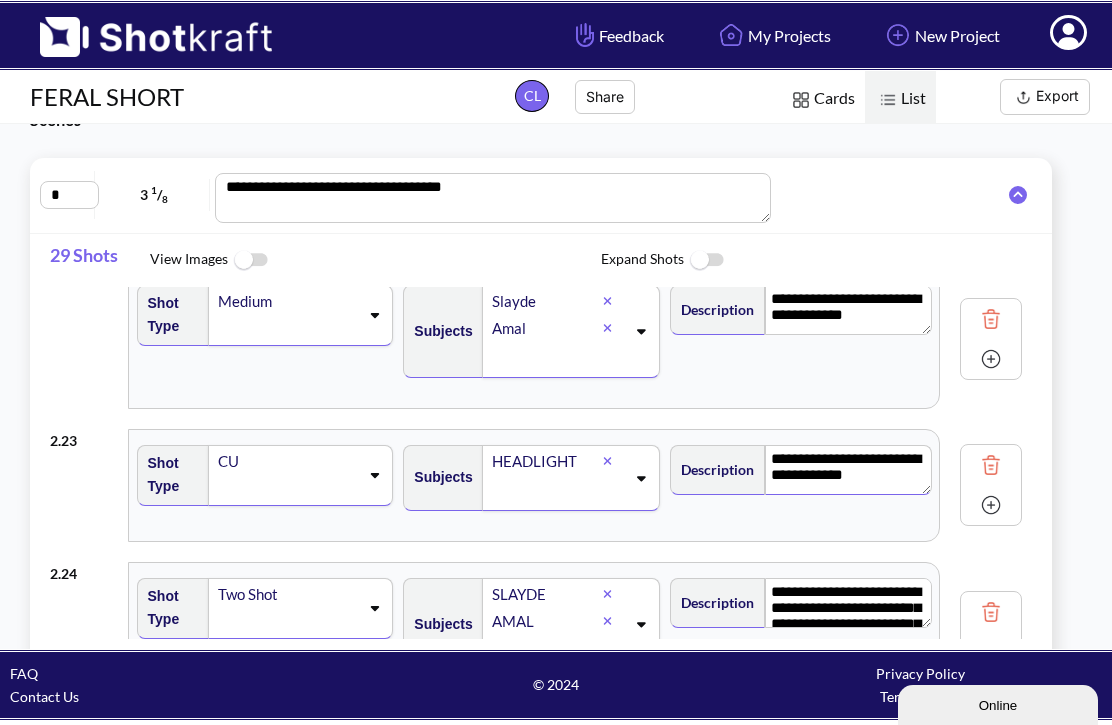 click at bounding box center (991, 612) 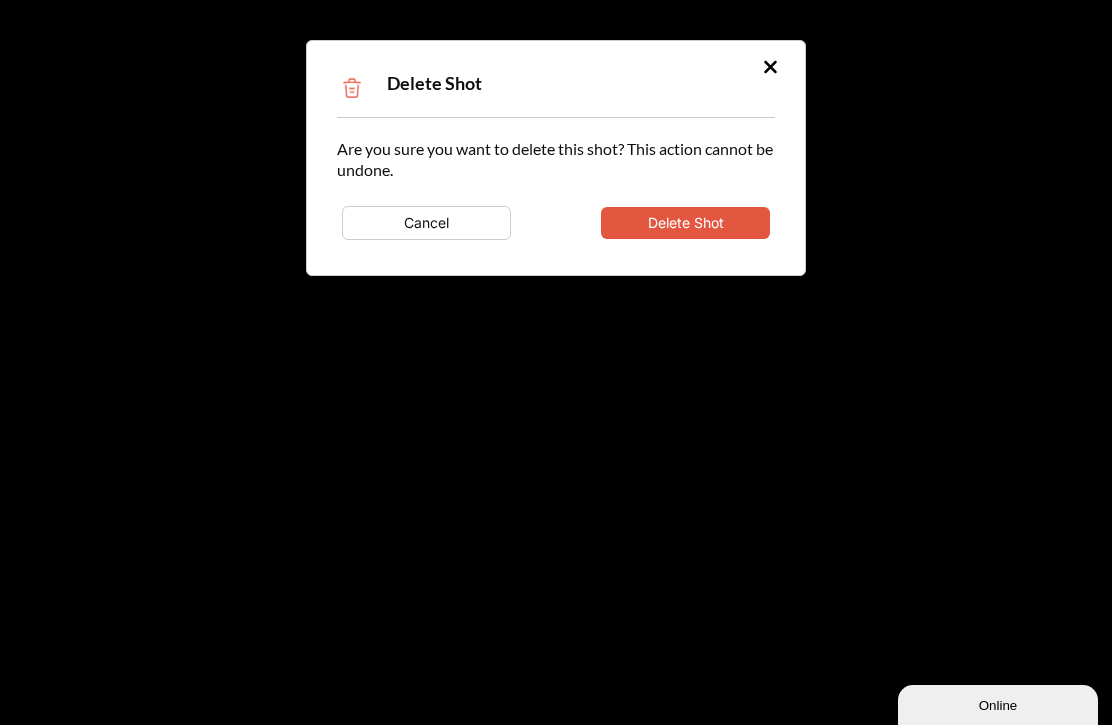 click on "Delete Shot" at bounding box center [685, 223] 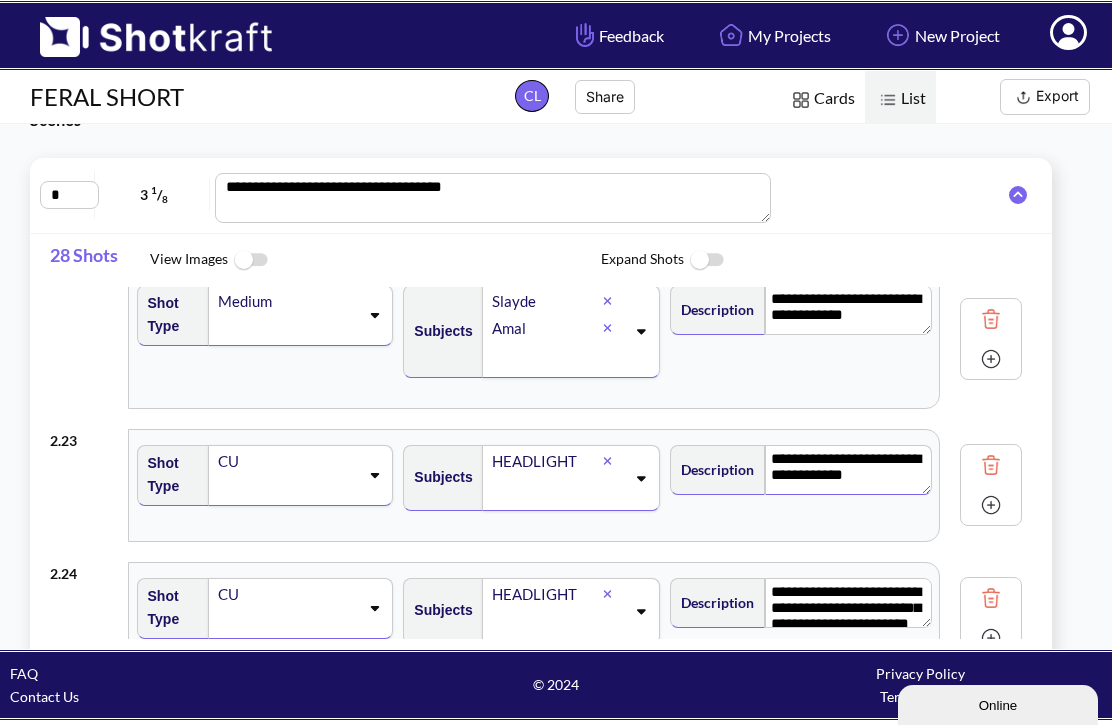 click at bounding box center [991, 598] 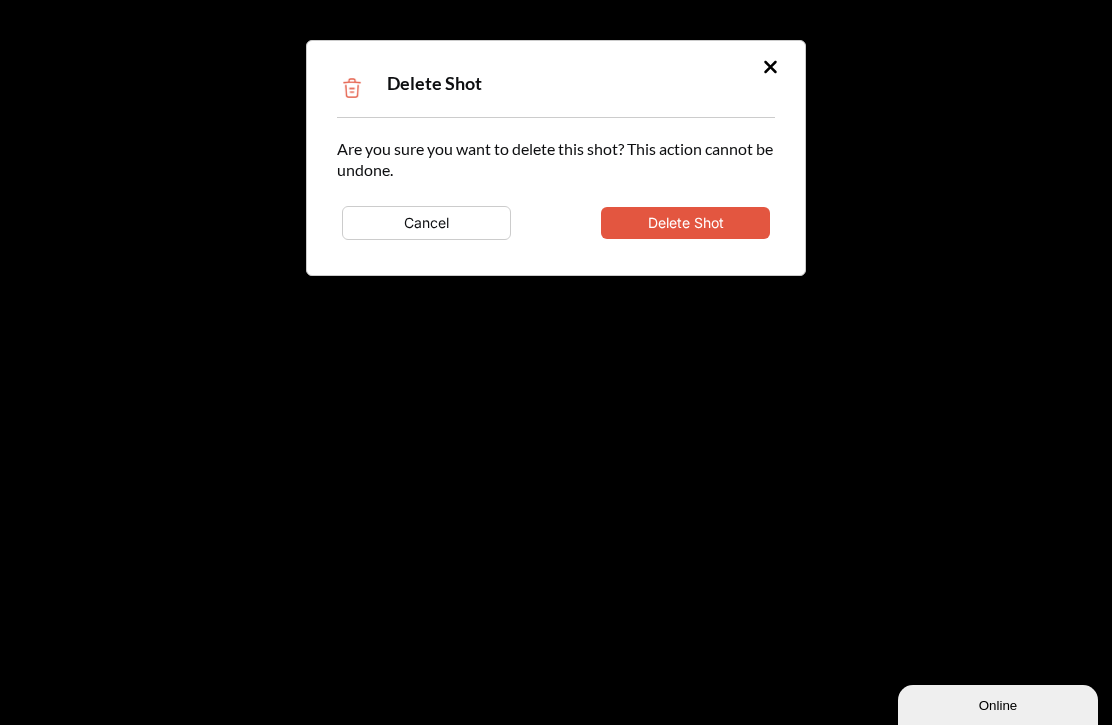 click on "Delete Shot" at bounding box center (685, 223) 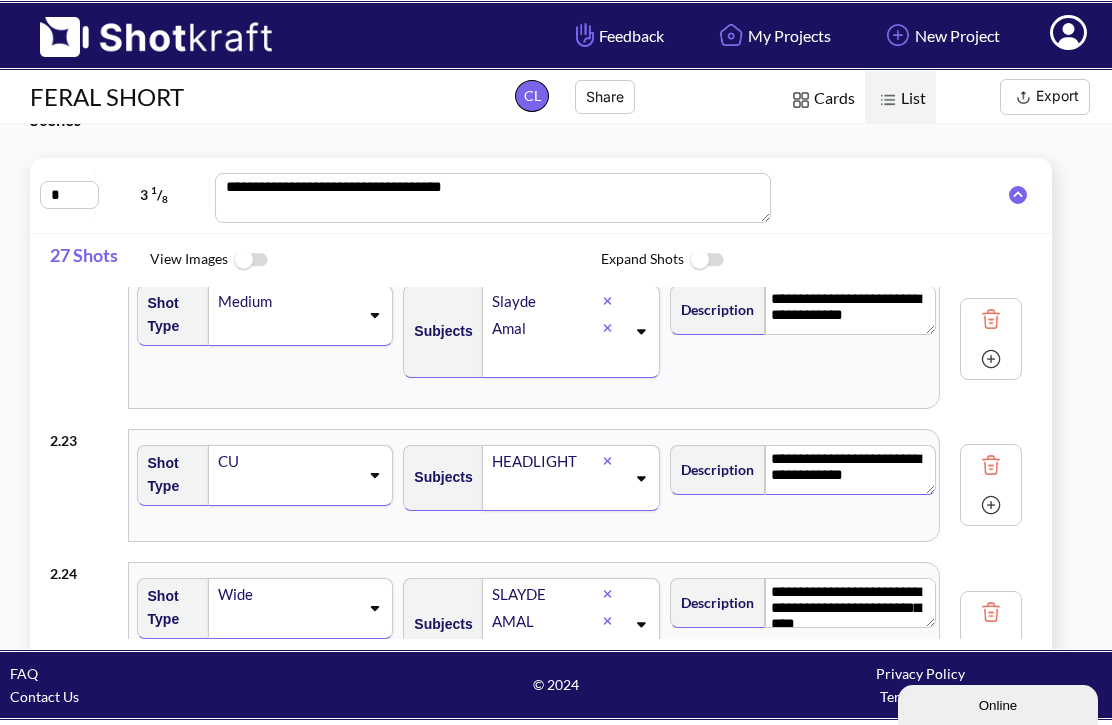 click at bounding box center [991, 612] 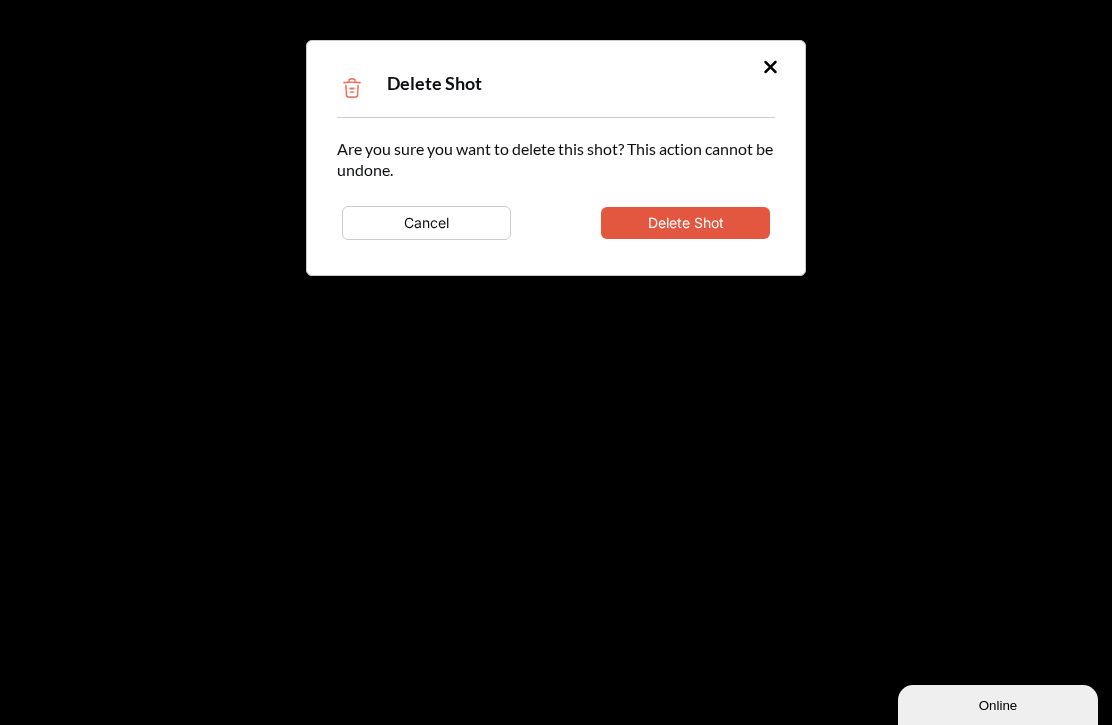 click on "Delete Shot" at bounding box center (685, 223) 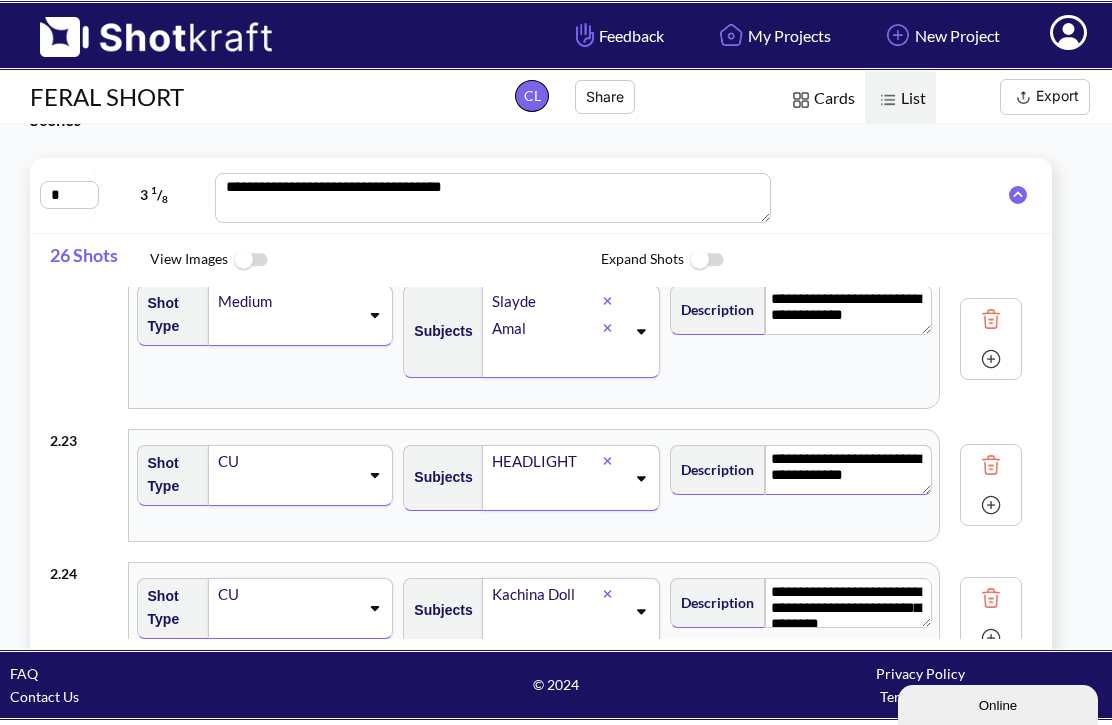 click at bounding box center [991, 598] 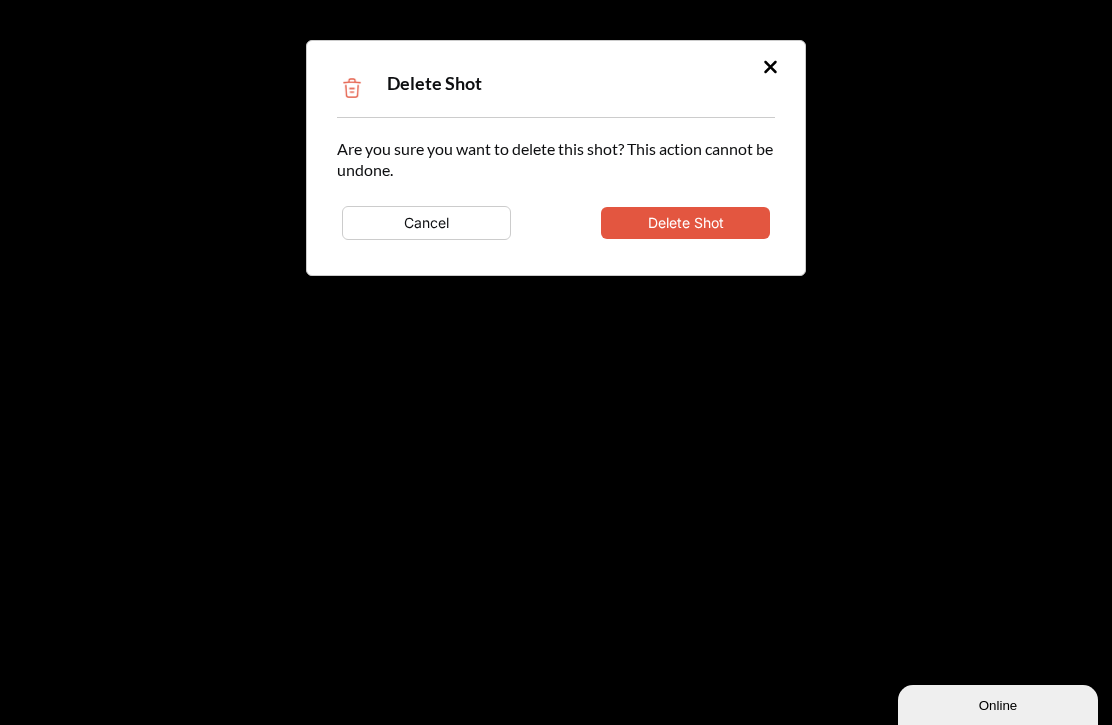 click on "Delete Shot" at bounding box center (685, 223) 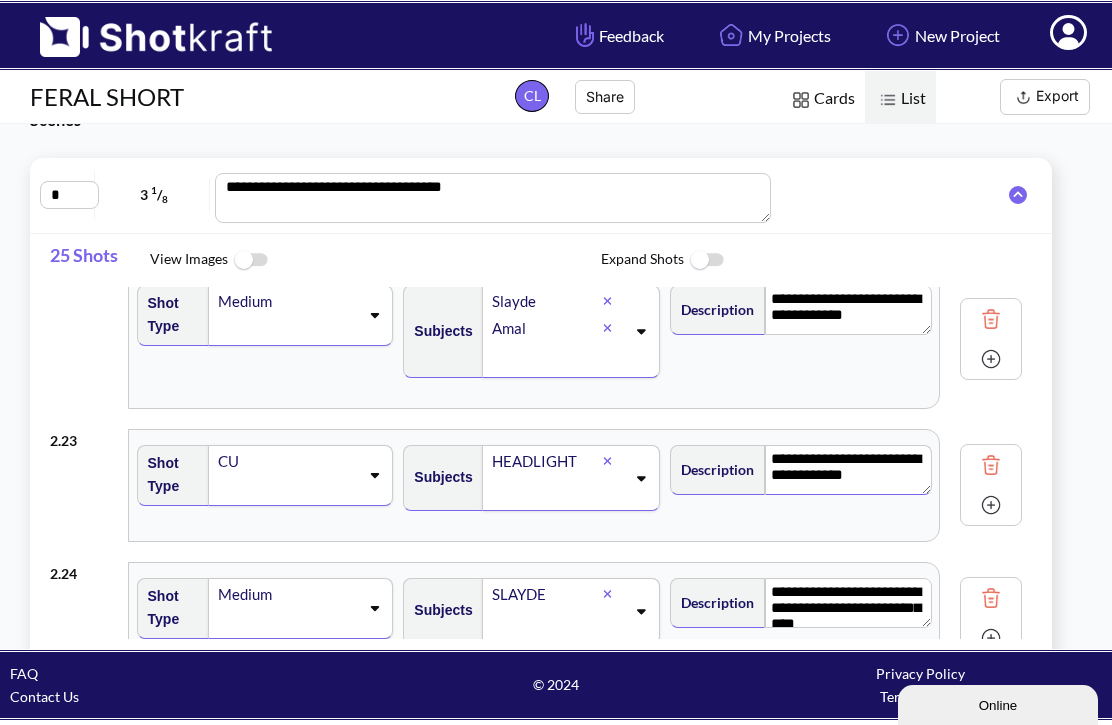 click at bounding box center [991, 598] 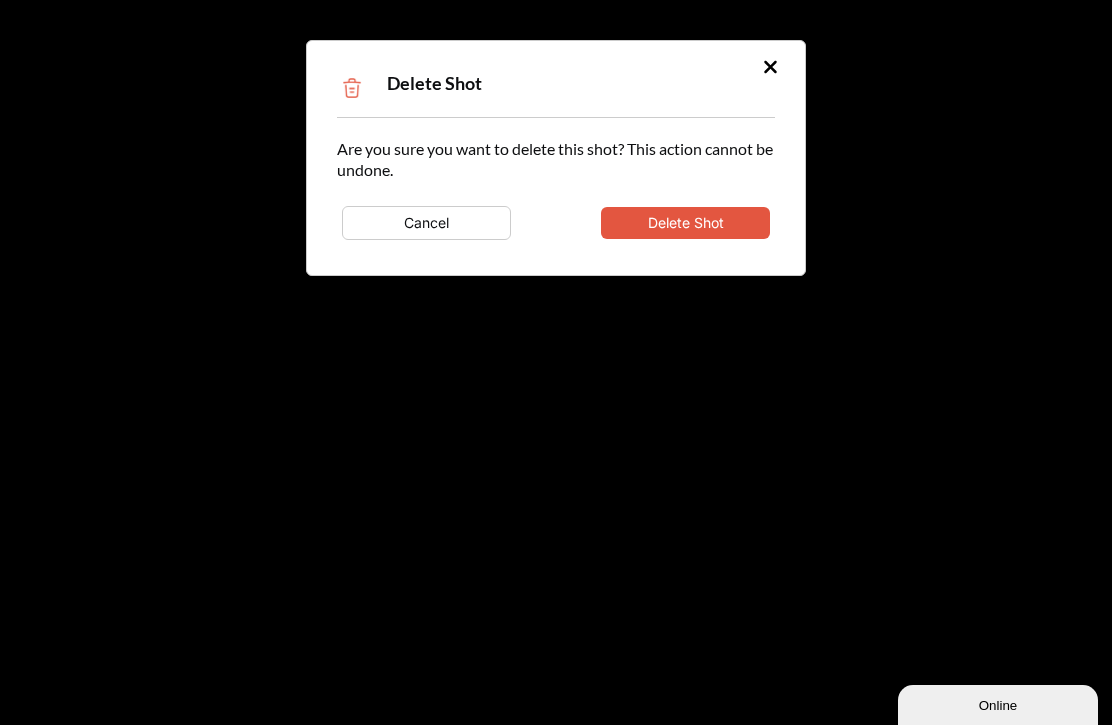 click on "Delete Shot" at bounding box center (685, 223) 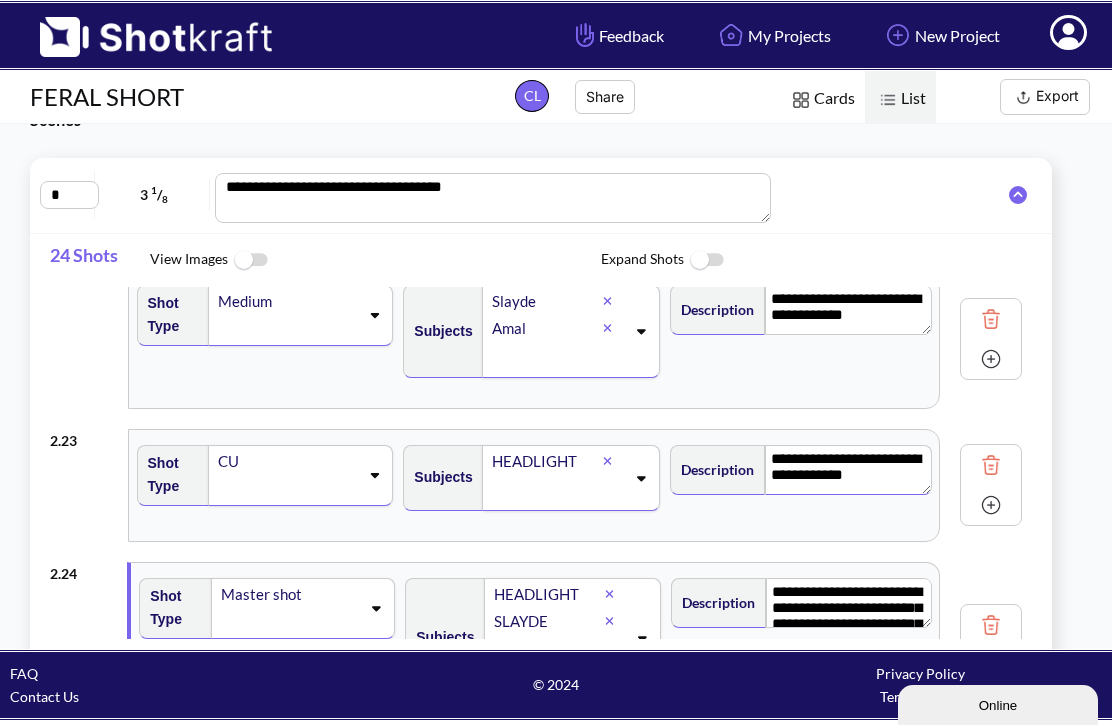 click at bounding box center [991, 625] 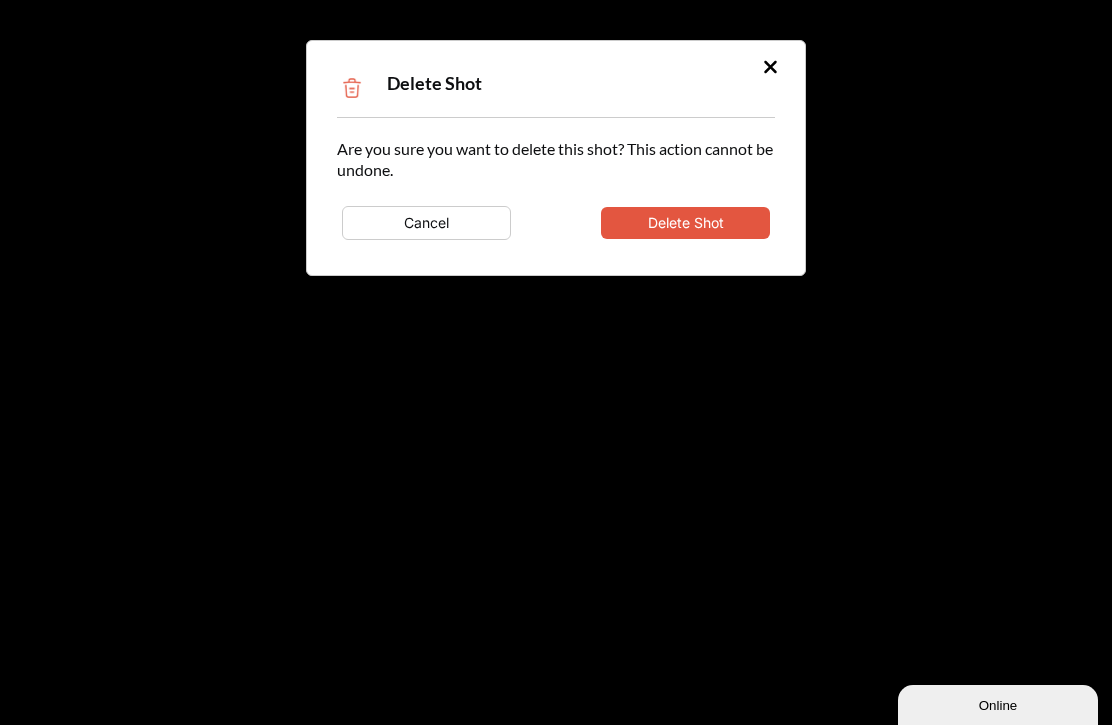 click on "Delete Shot" at bounding box center (685, 223) 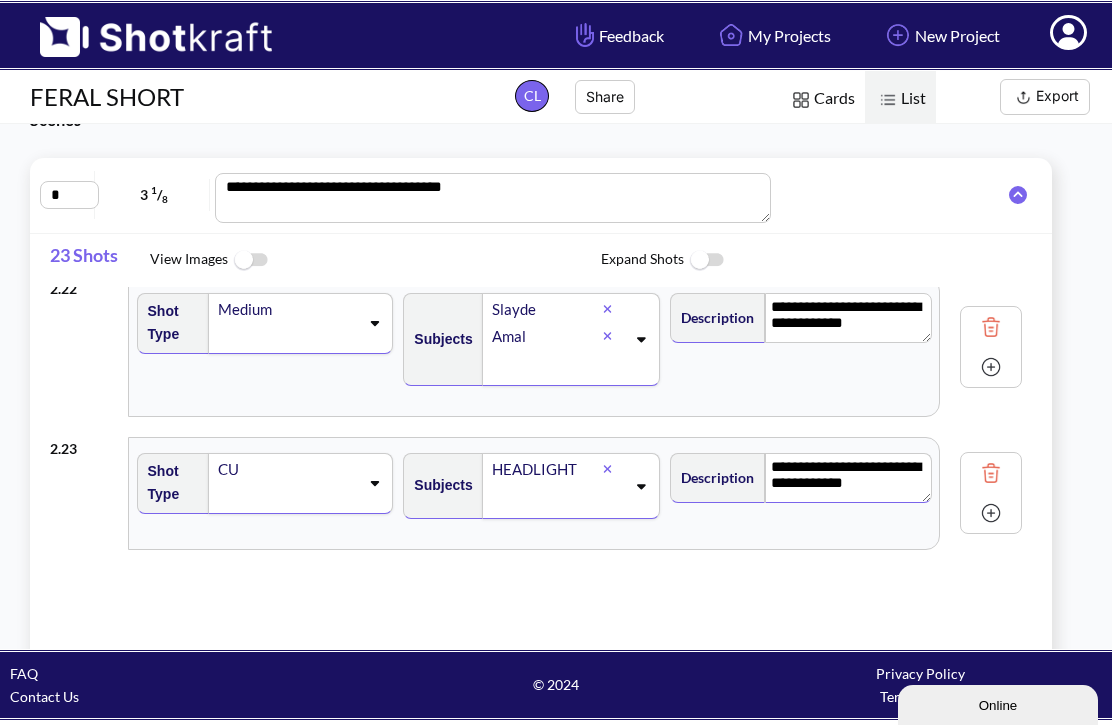 scroll, scrollTop: 3037, scrollLeft: 0, axis: vertical 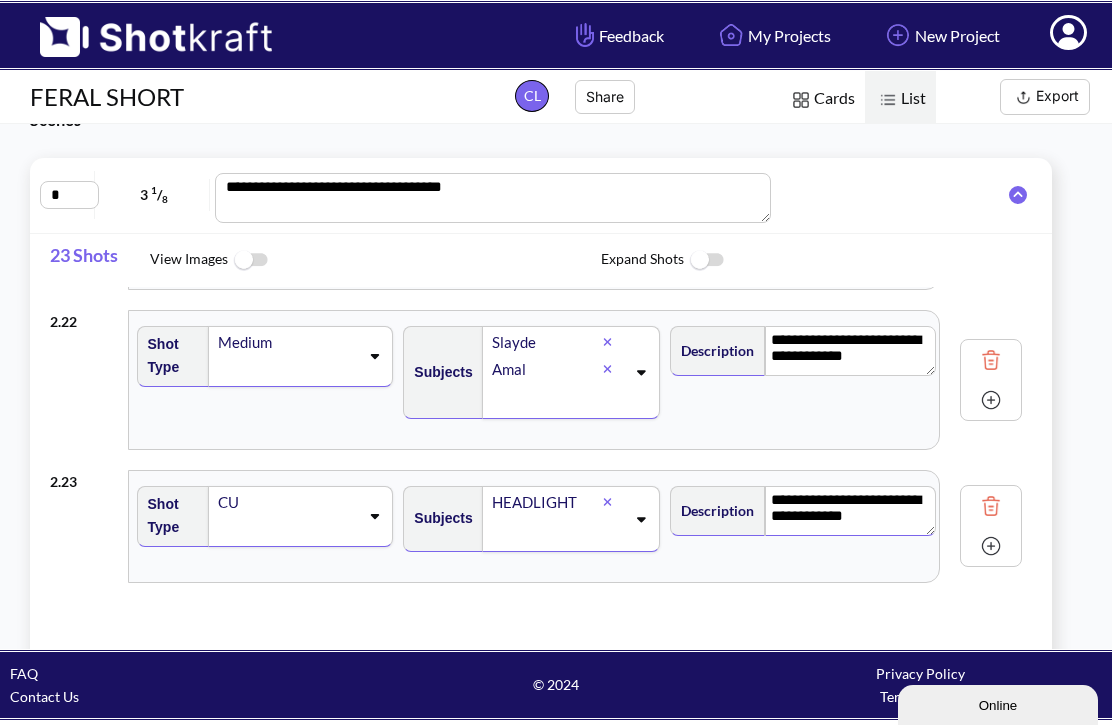 click at bounding box center [991, 506] 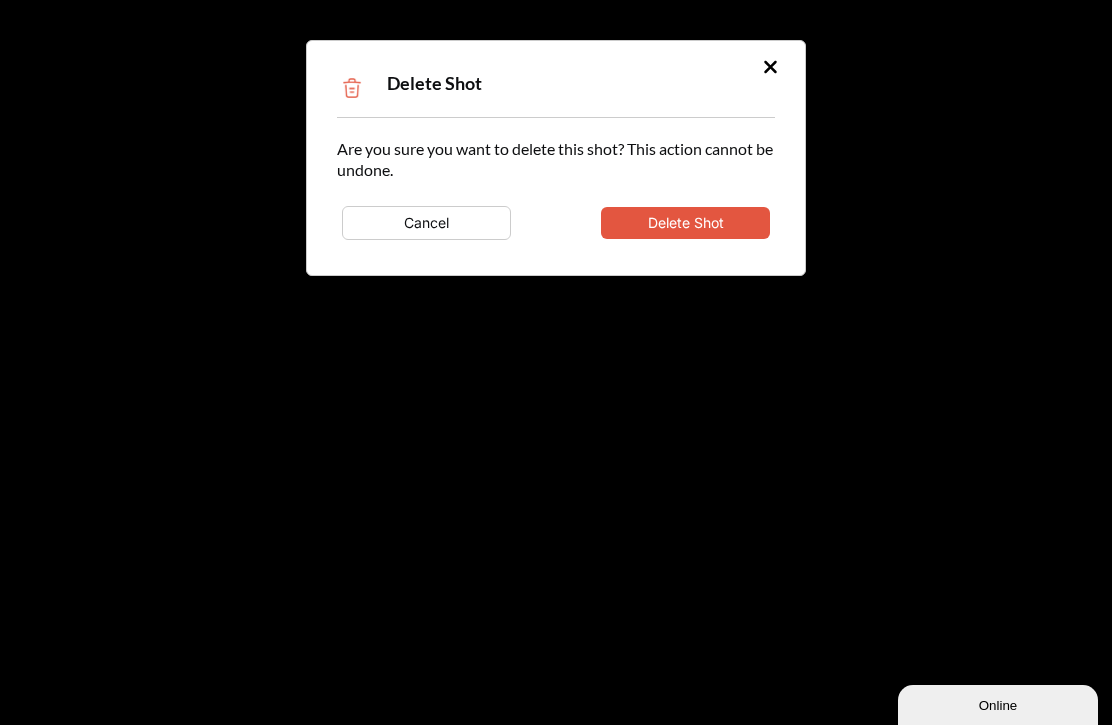 click on "Delete Shot" at bounding box center [685, 223] 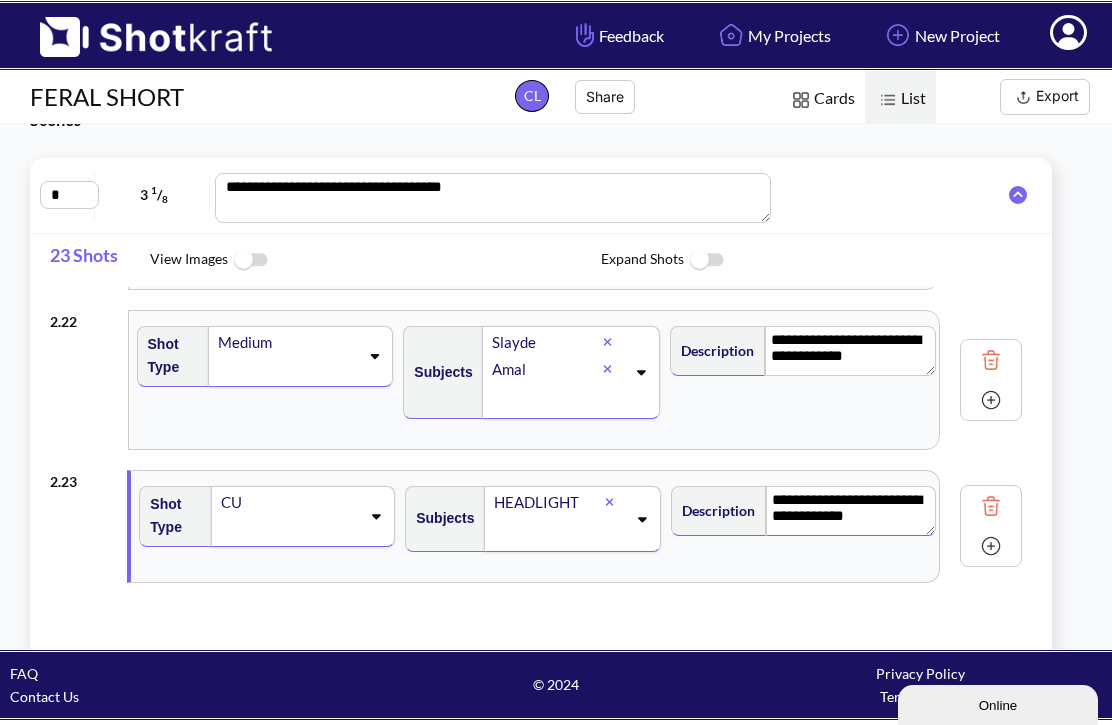 scroll, scrollTop: 2904, scrollLeft: 0, axis: vertical 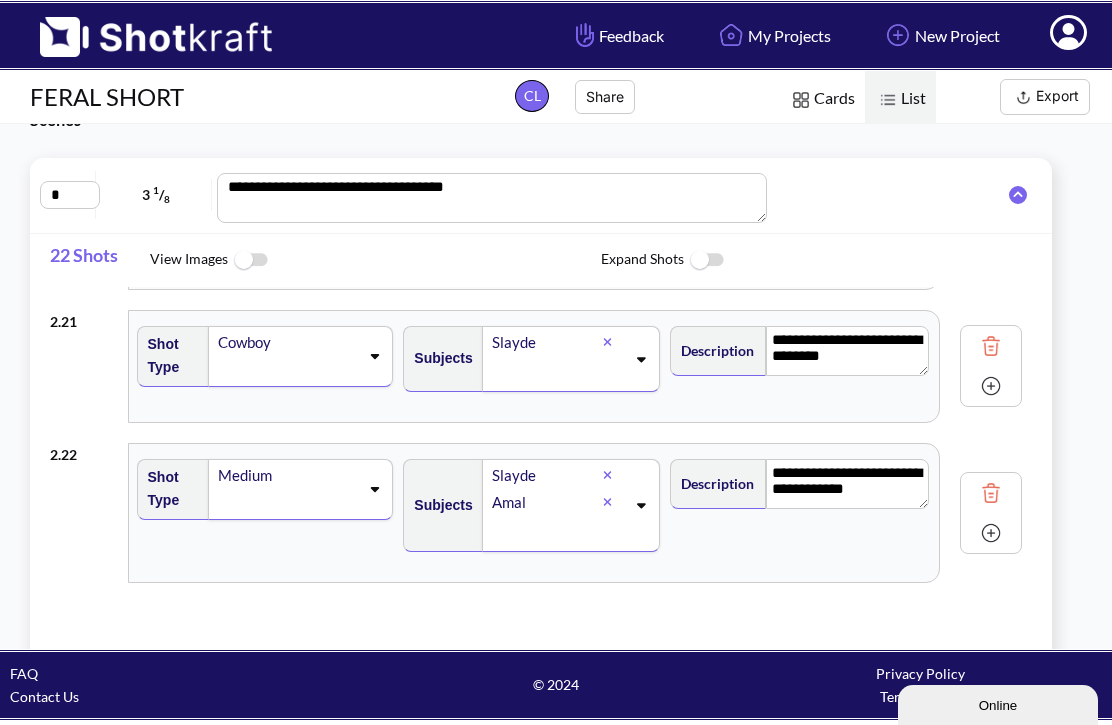 click on "Export" at bounding box center (1045, 97) 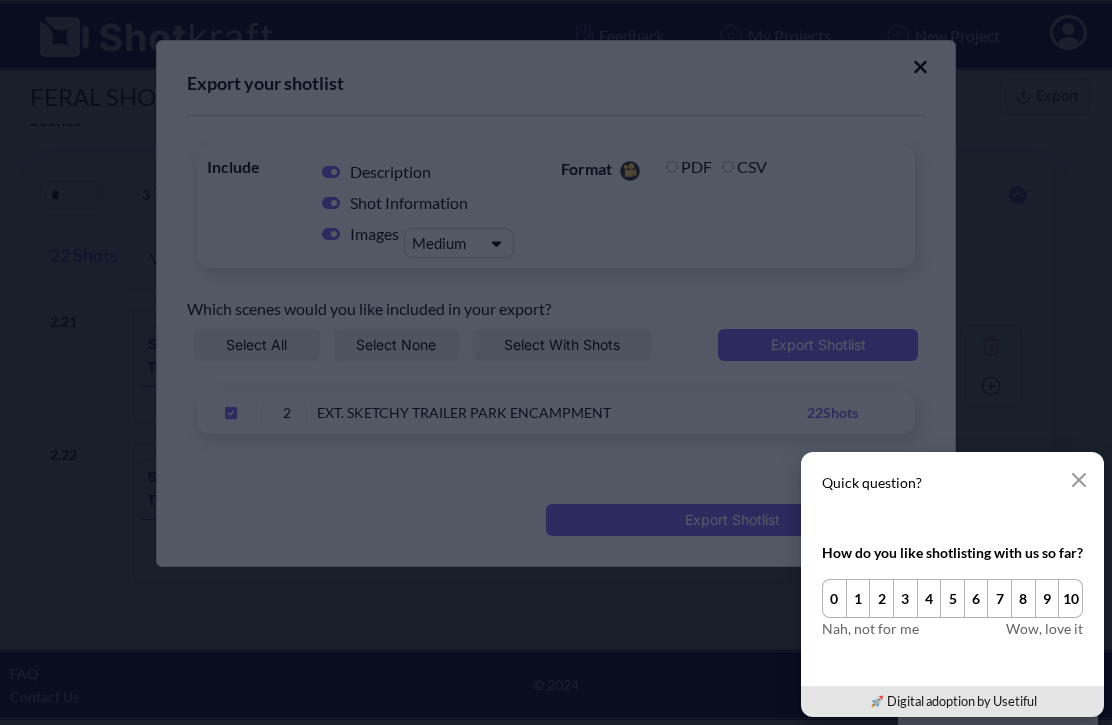 click on "9" at bounding box center (1047, 598) 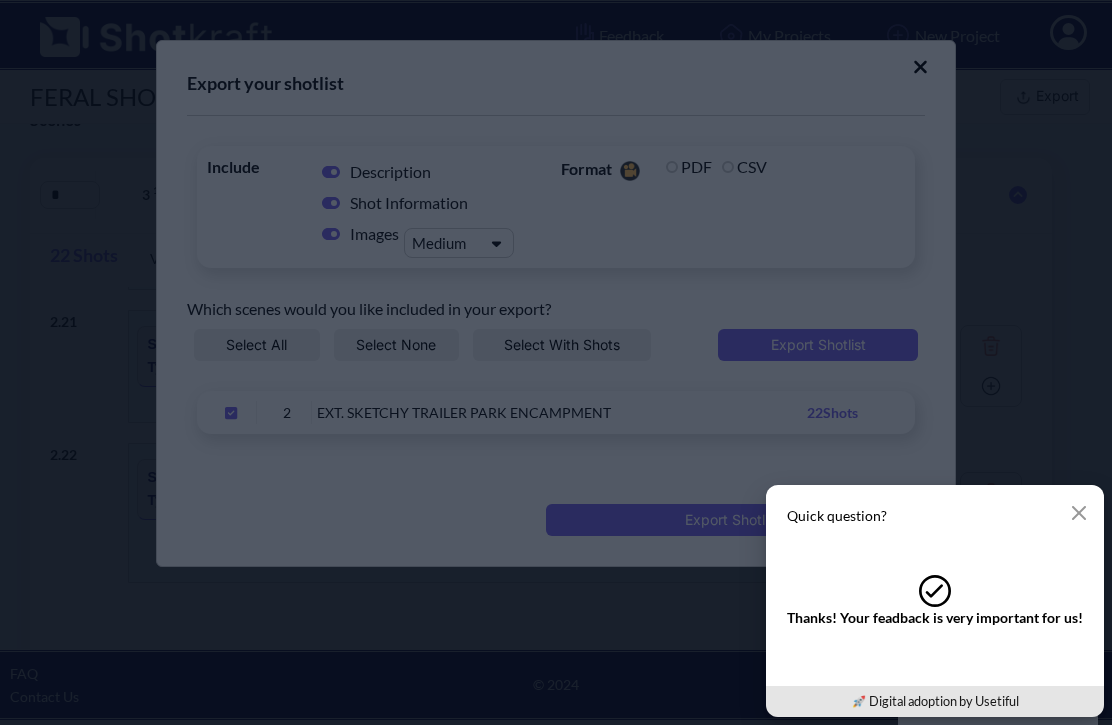 click on ".cls-tick-1{fill:none;stroke:inherit;stroke-linecap:round;stroke-linejoin:round;stroke-width:2px;}" at bounding box center [935, 591] 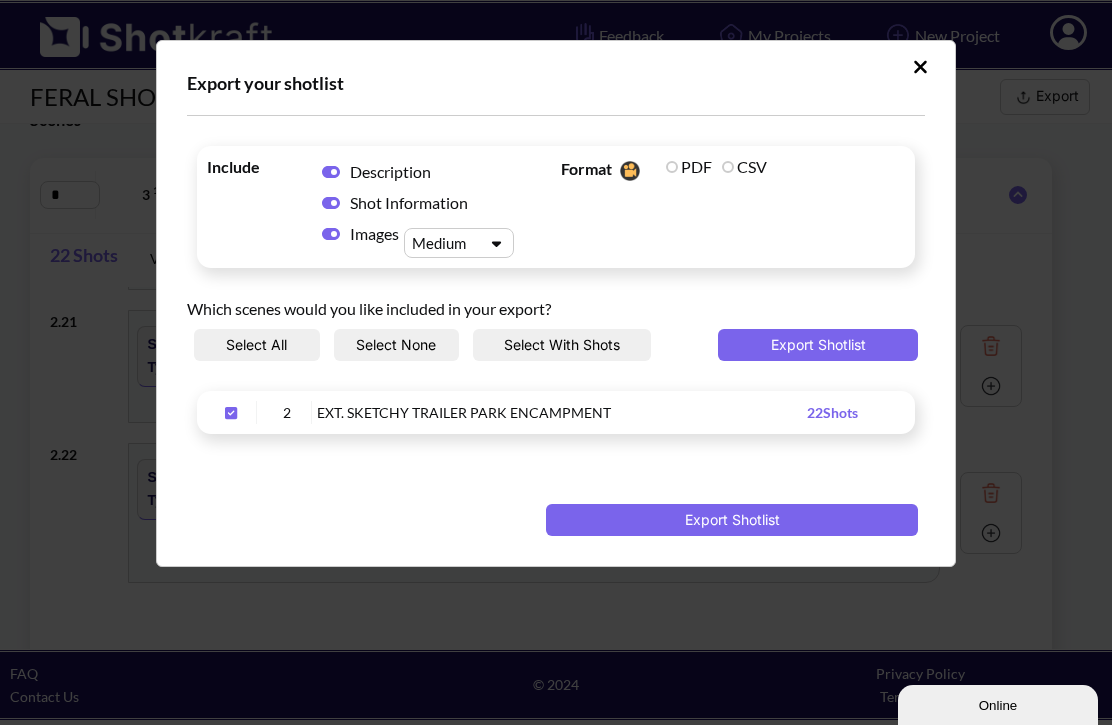 click on "Select All" at bounding box center [257, 345] 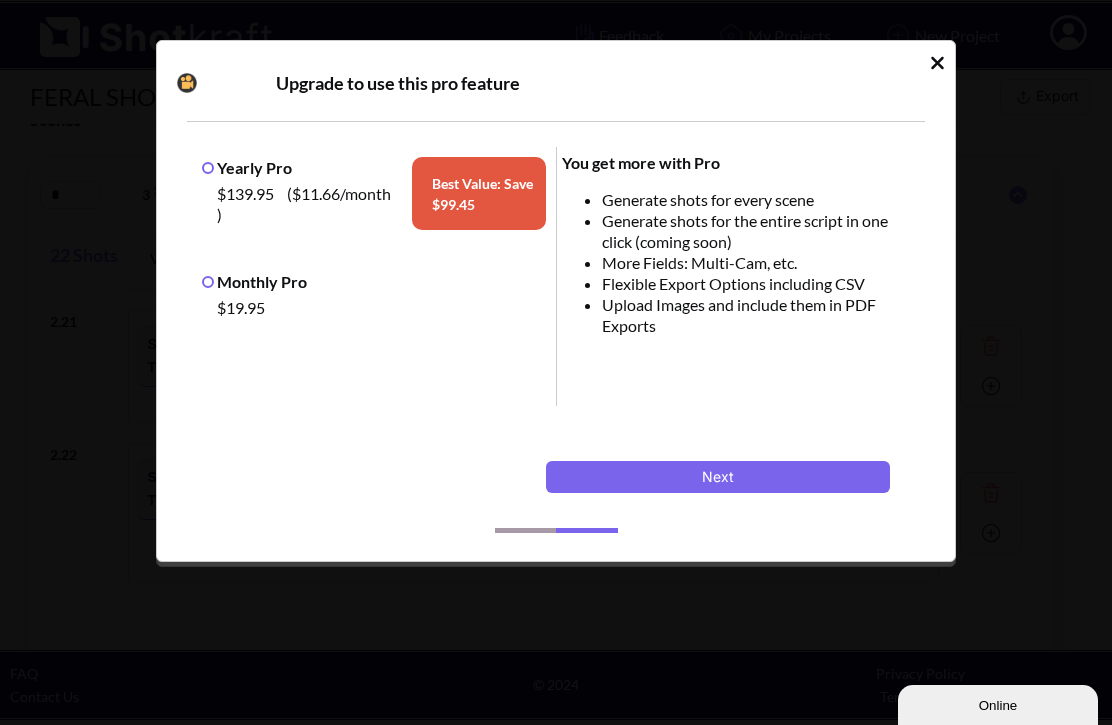 click 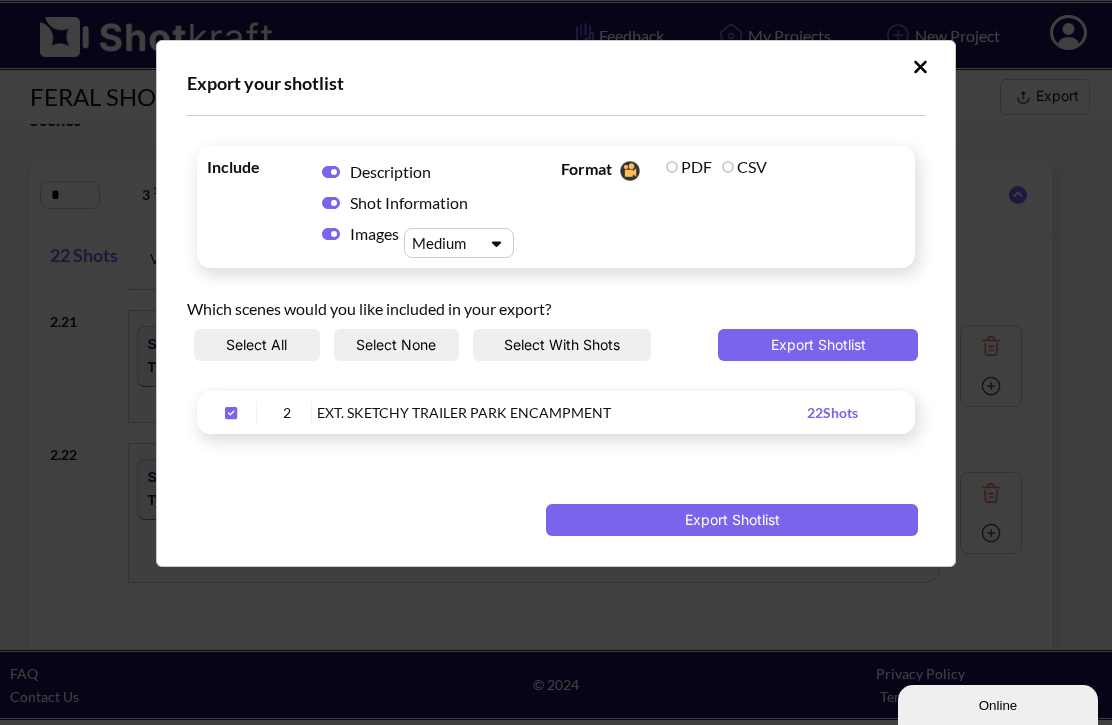 click 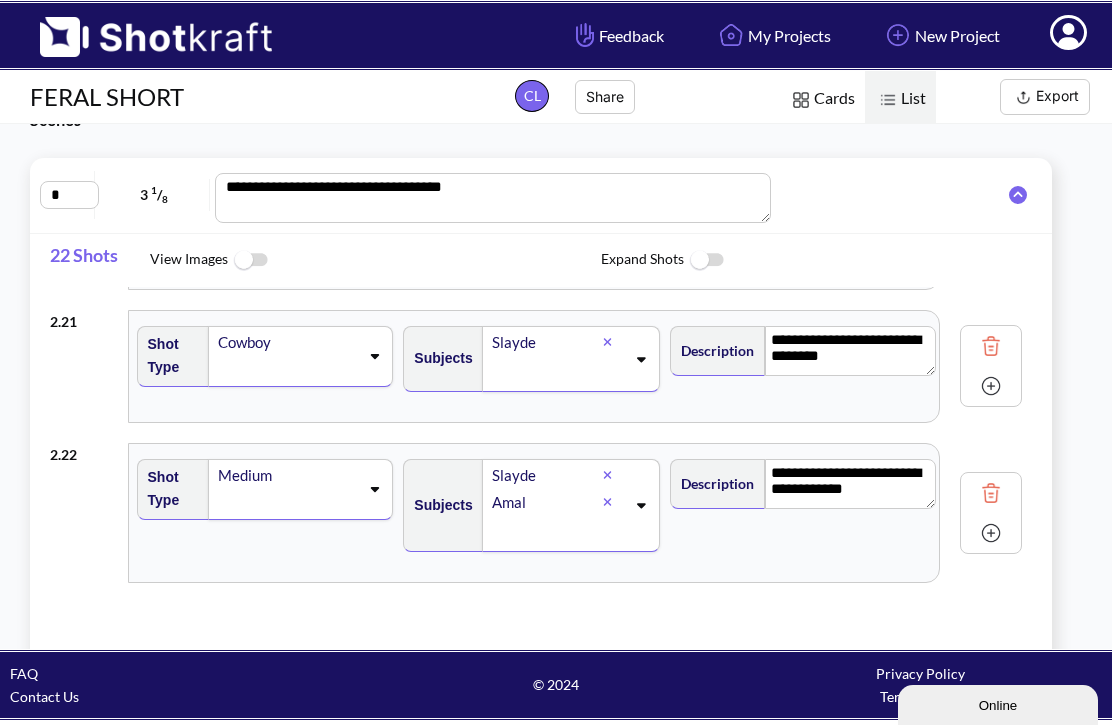 scroll, scrollTop: 0, scrollLeft: 0, axis: both 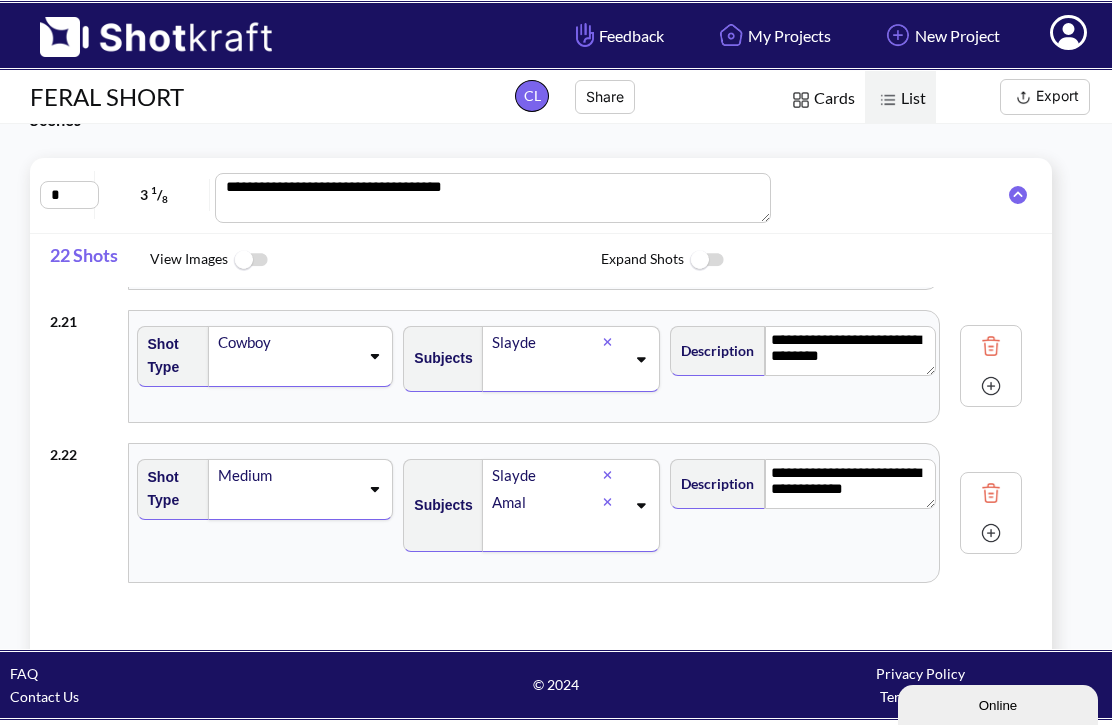 click on "Share" at bounding box center [605, 97] 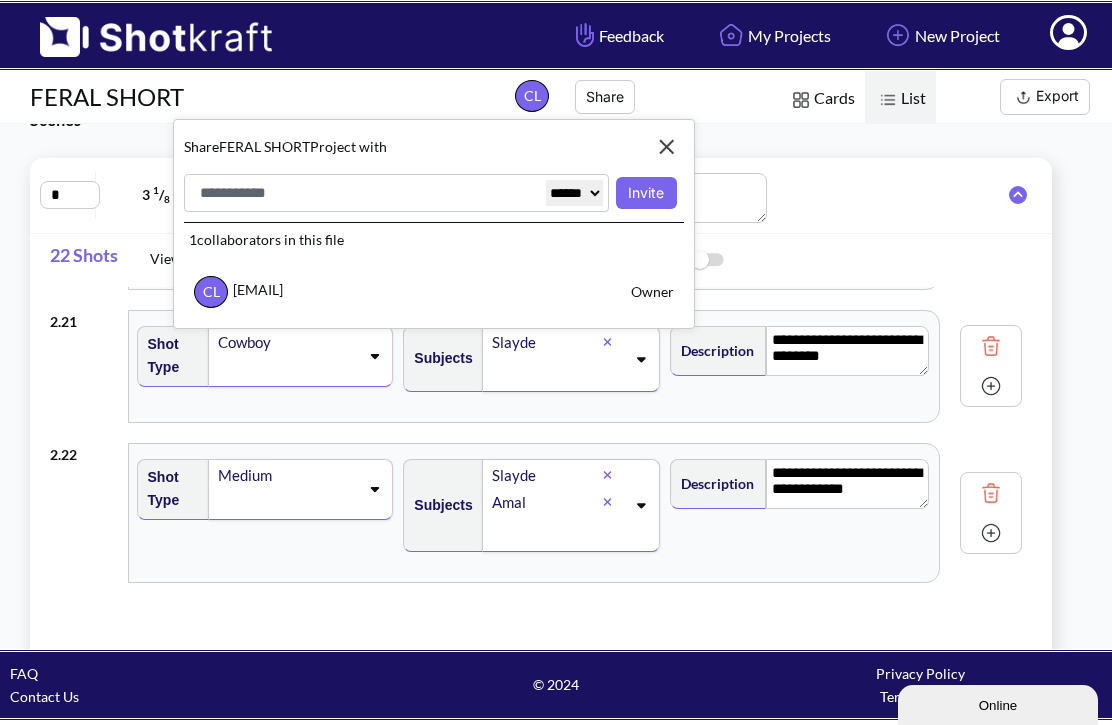 click at bounding box center (368, 193) 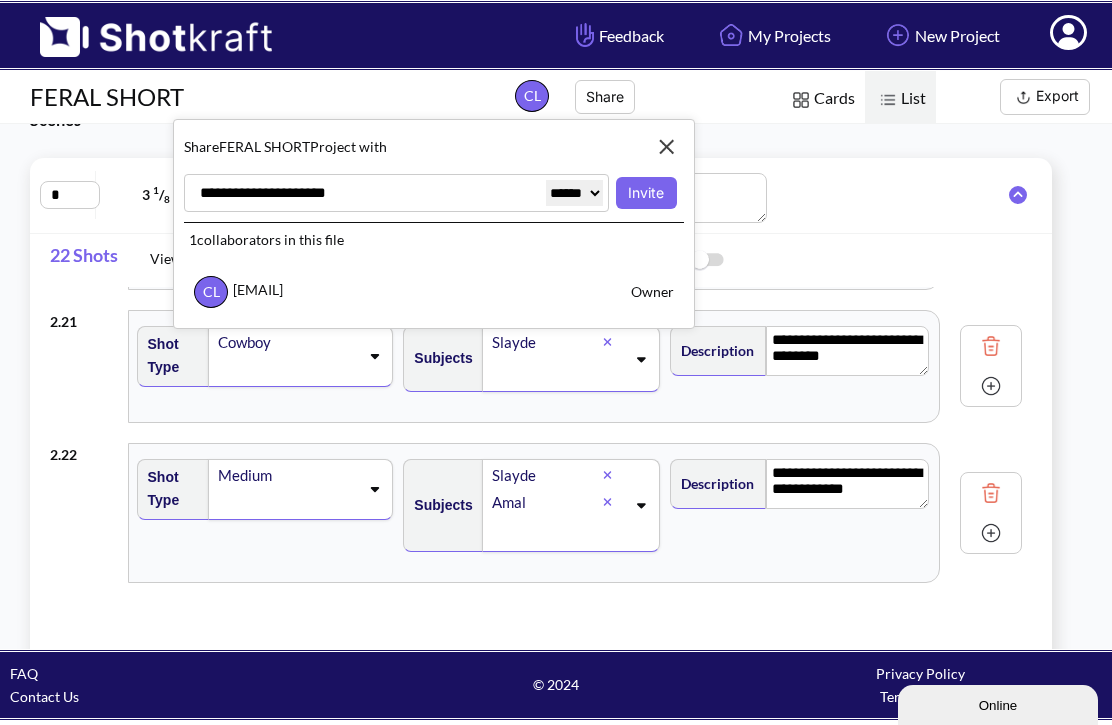 click at bounding box center (667, 147) 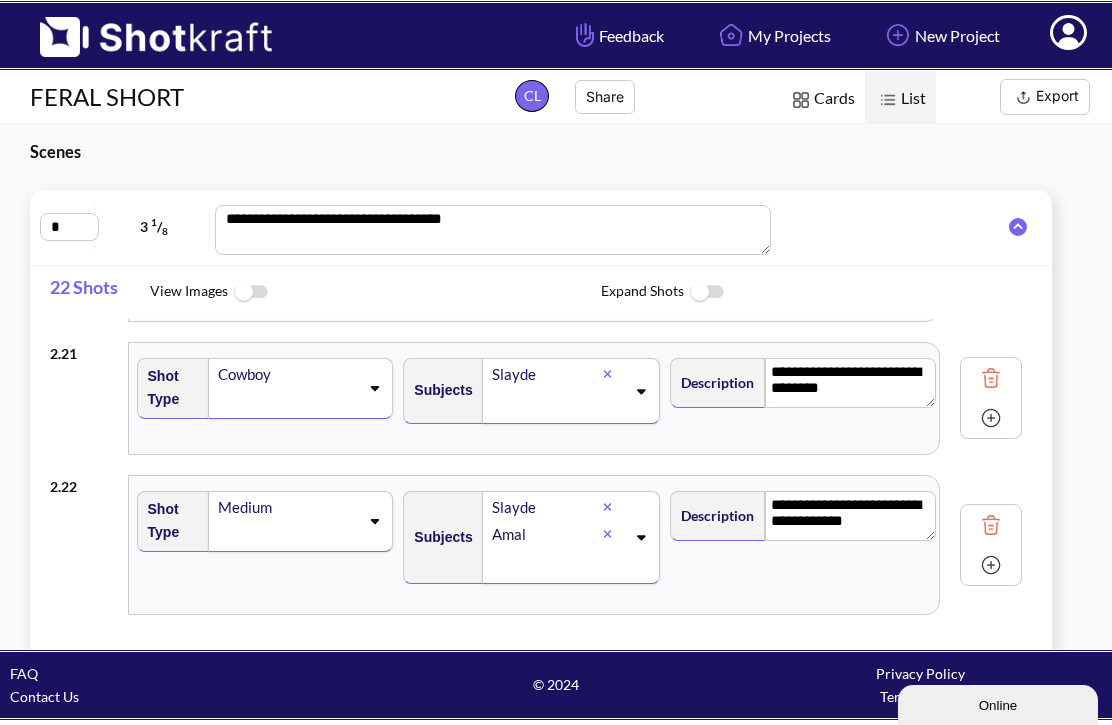 scroll, scrollTop: 0, scrollLeft: 0, axis: both 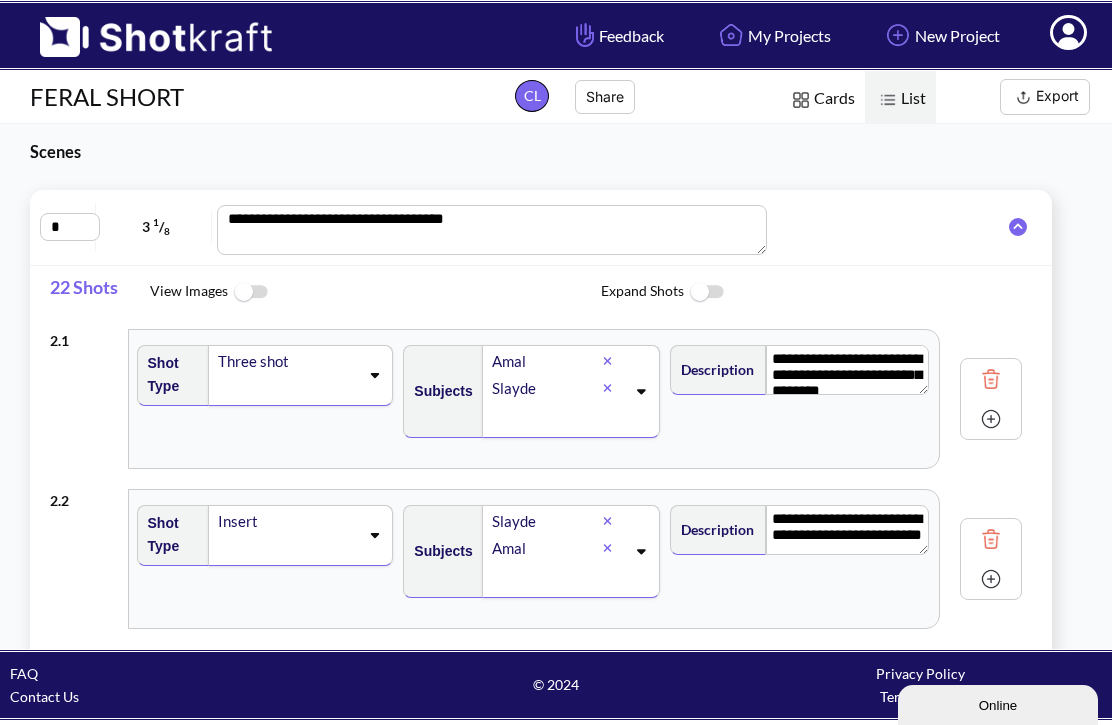 click on "CL [EMAIL]" at bounding box center [532, 96] 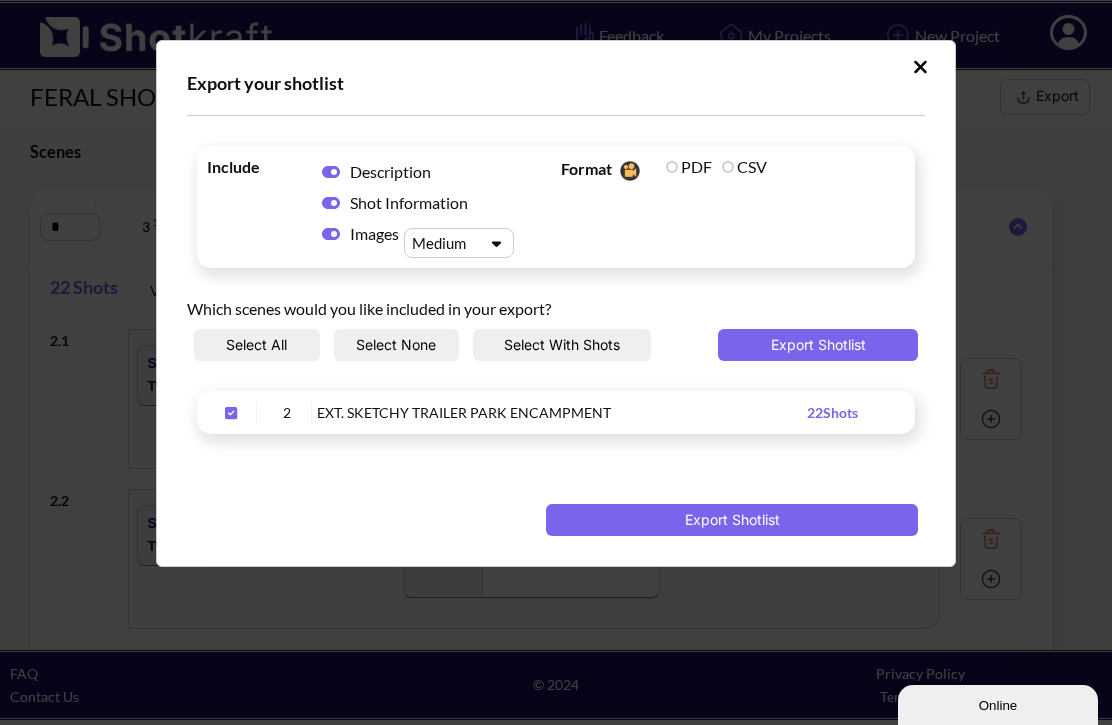 click on "Select All" at bounding box center [257, 345] 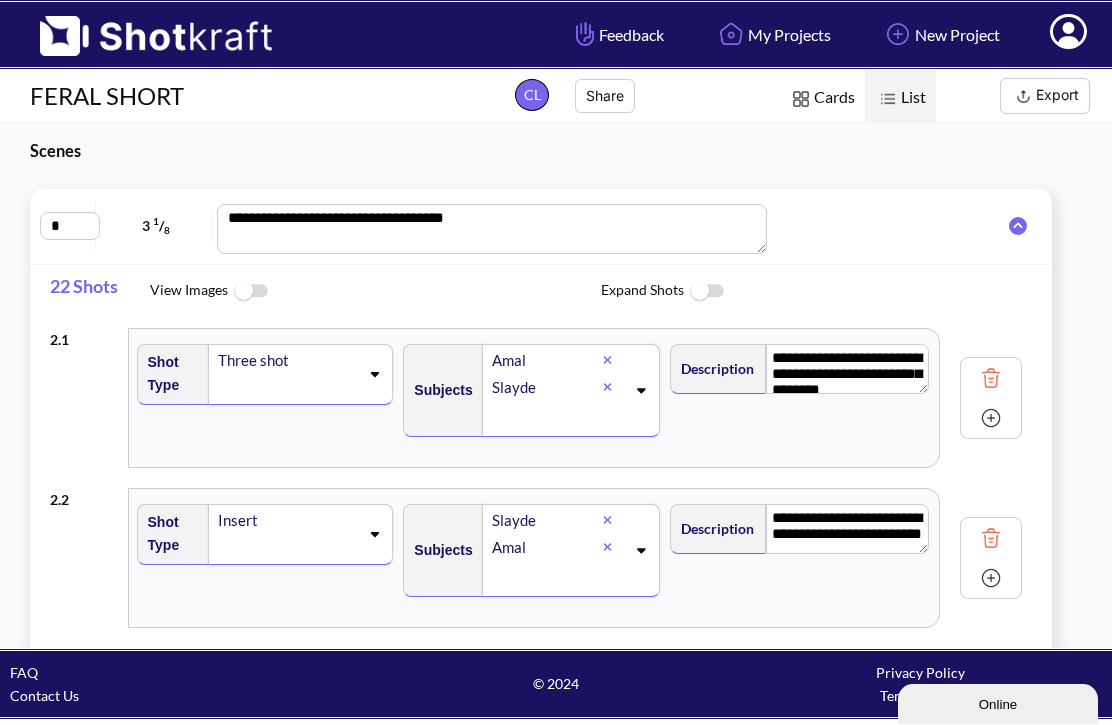 scroll, scrollTop: 62, scrollLeft: 0, axis: vertical 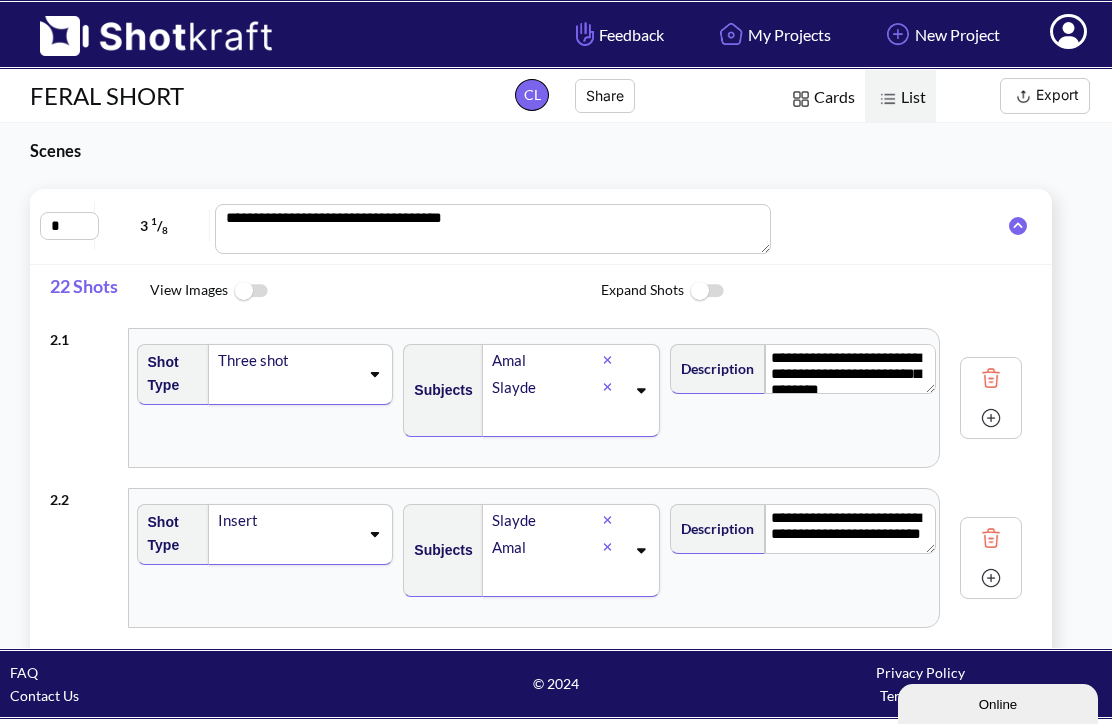 click on "Amal [LAST]" at bounding box center (571, 391) 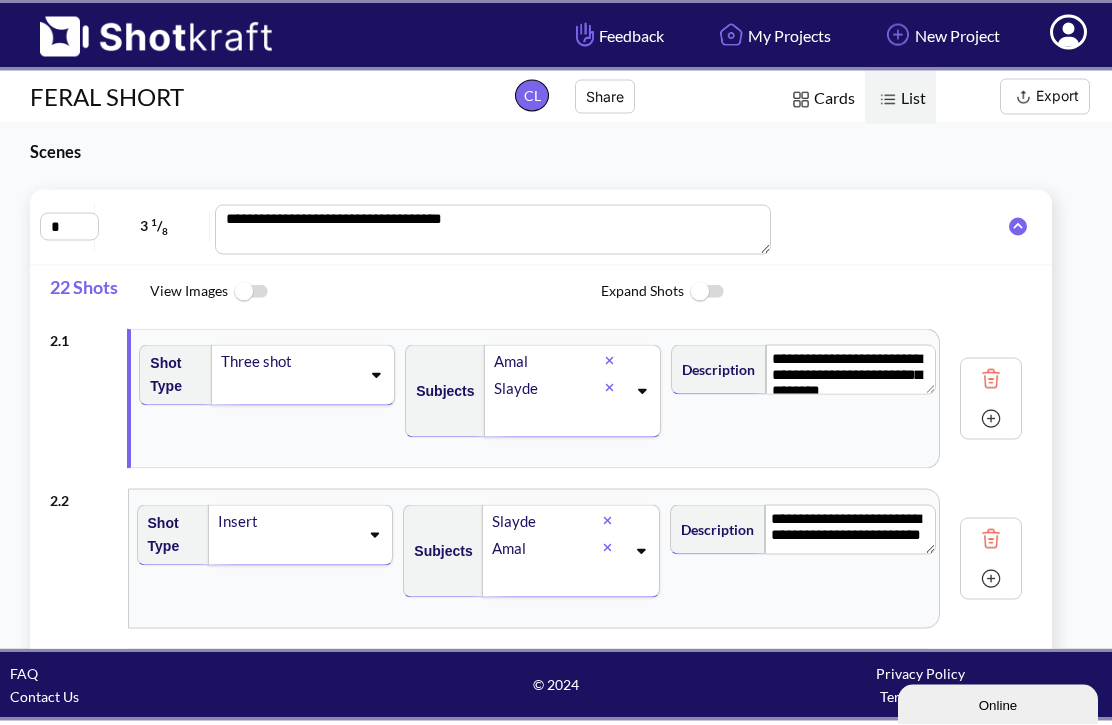click on "Amal [LAST]" at bounding box center (573, 391) 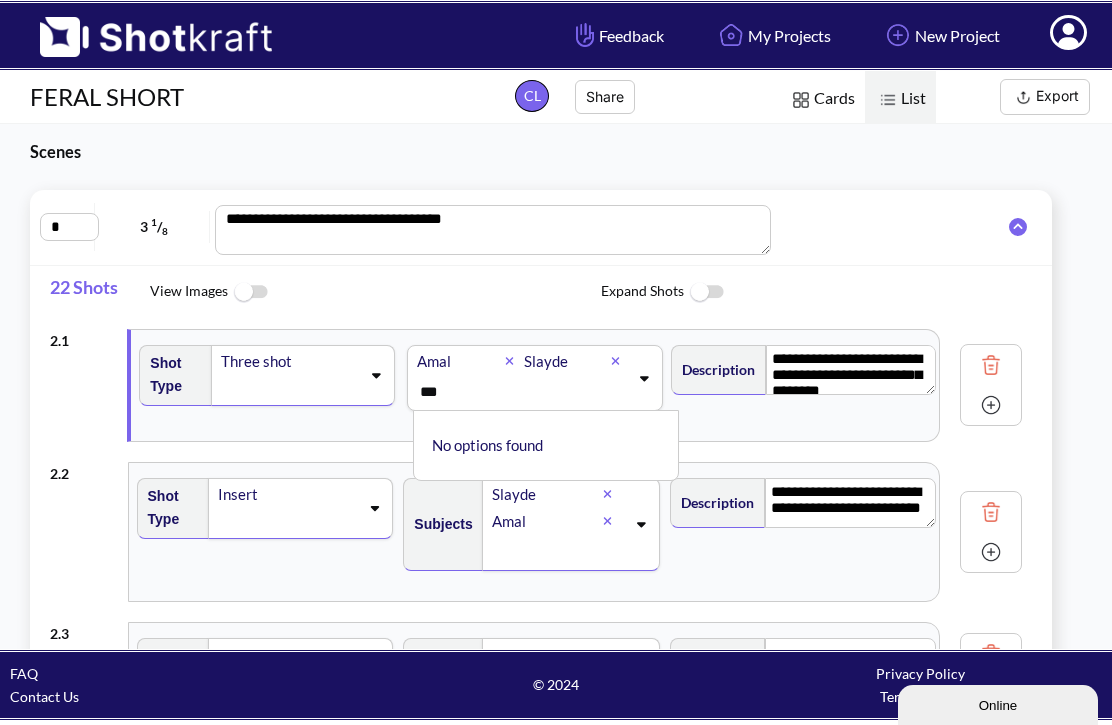 click on "**********" at bounding box center (801, 385) 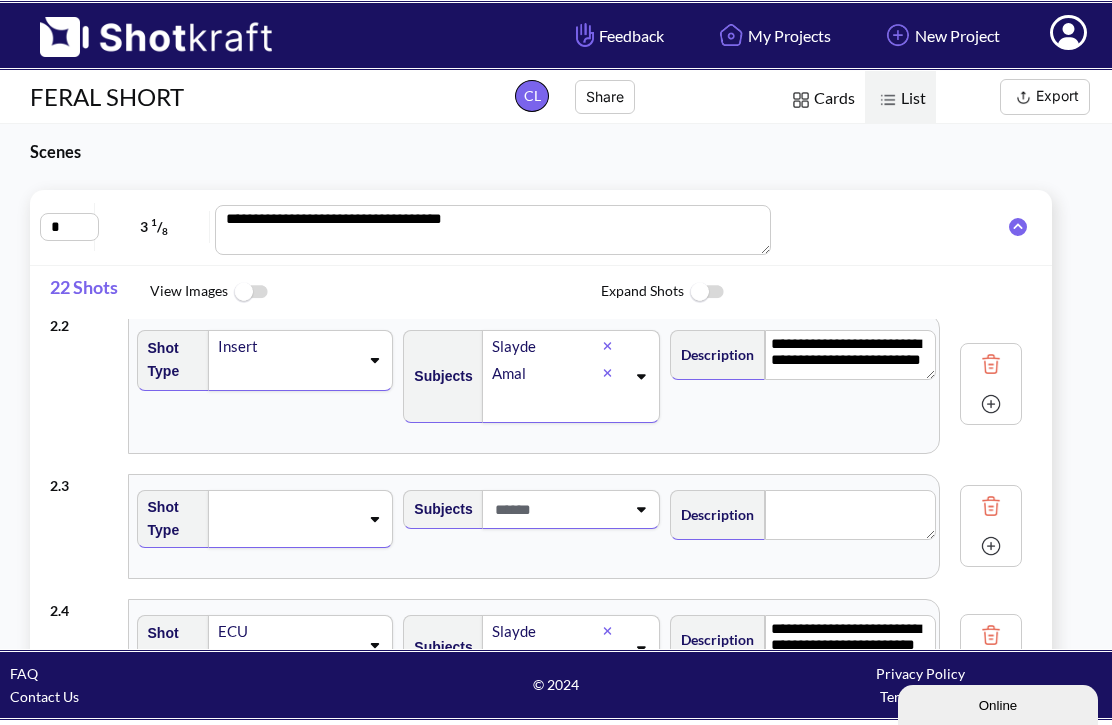 scroll, scrollTop: 175, scrollLeft: 0, axis: vertical 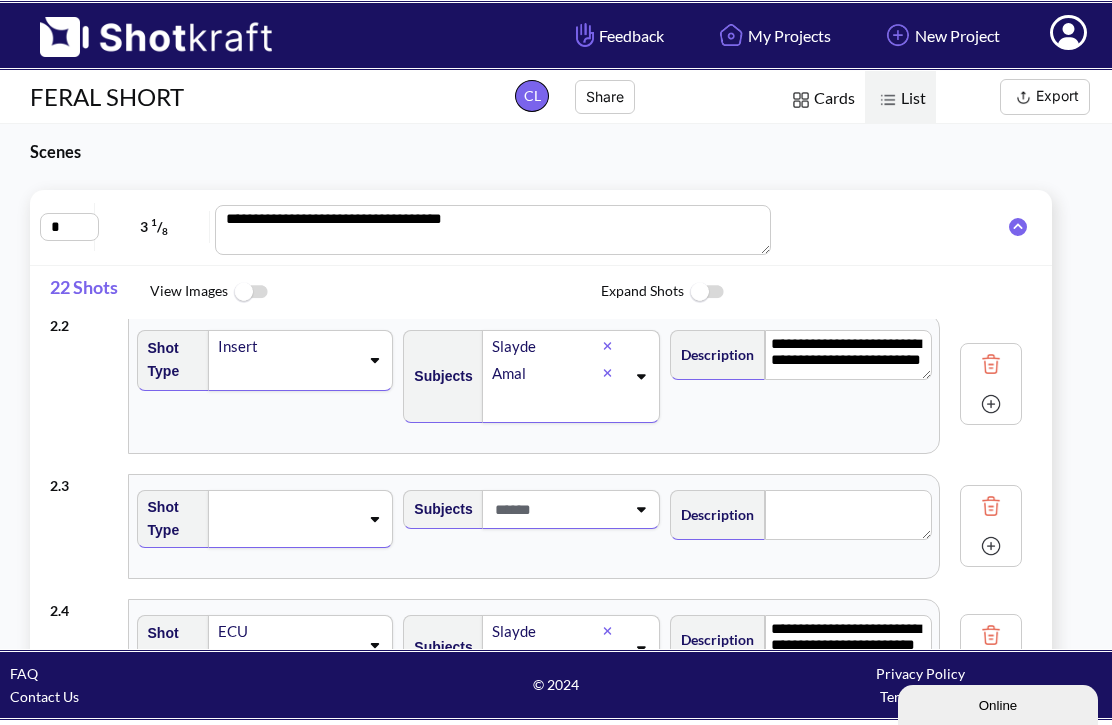 click on "Subjects Slayde Amal" at bounding box center [536, 384] 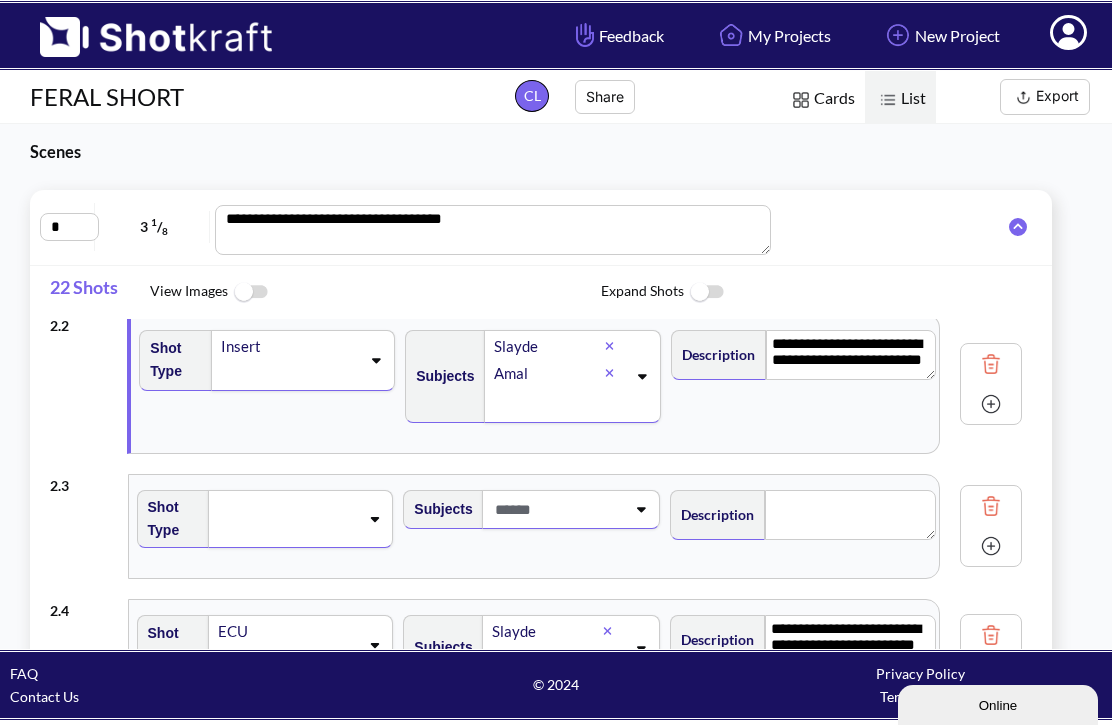 scroll, scrollTop: 0, scrollLeft: 0, axis: both 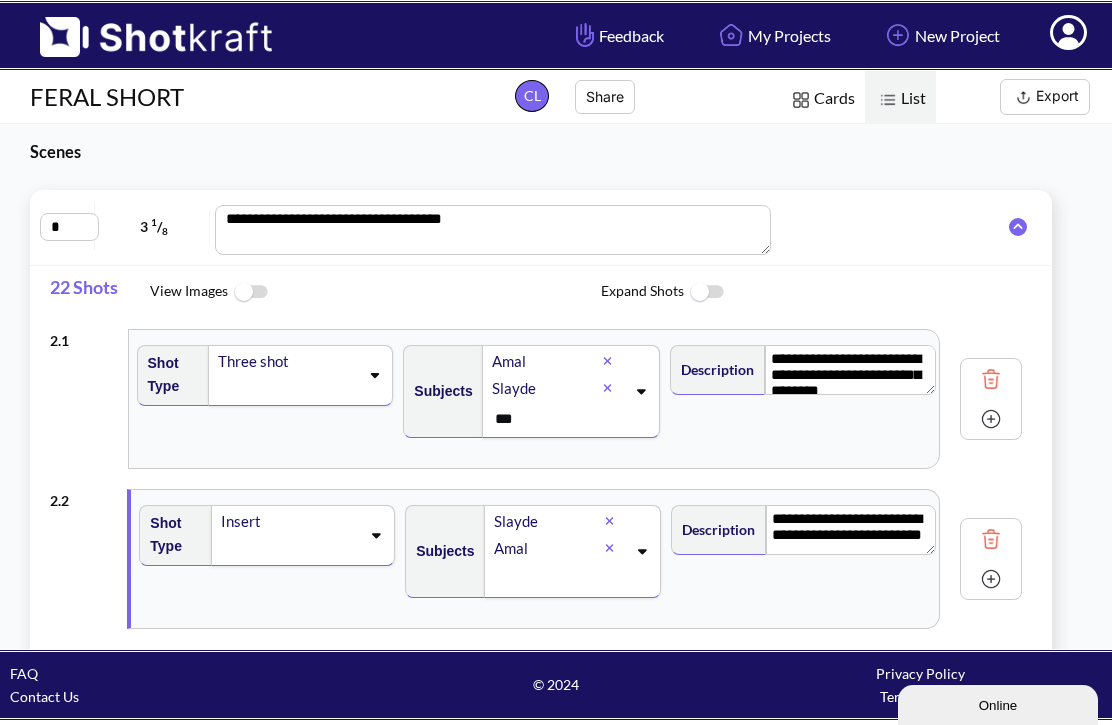 click at bounding box center [991, 539] 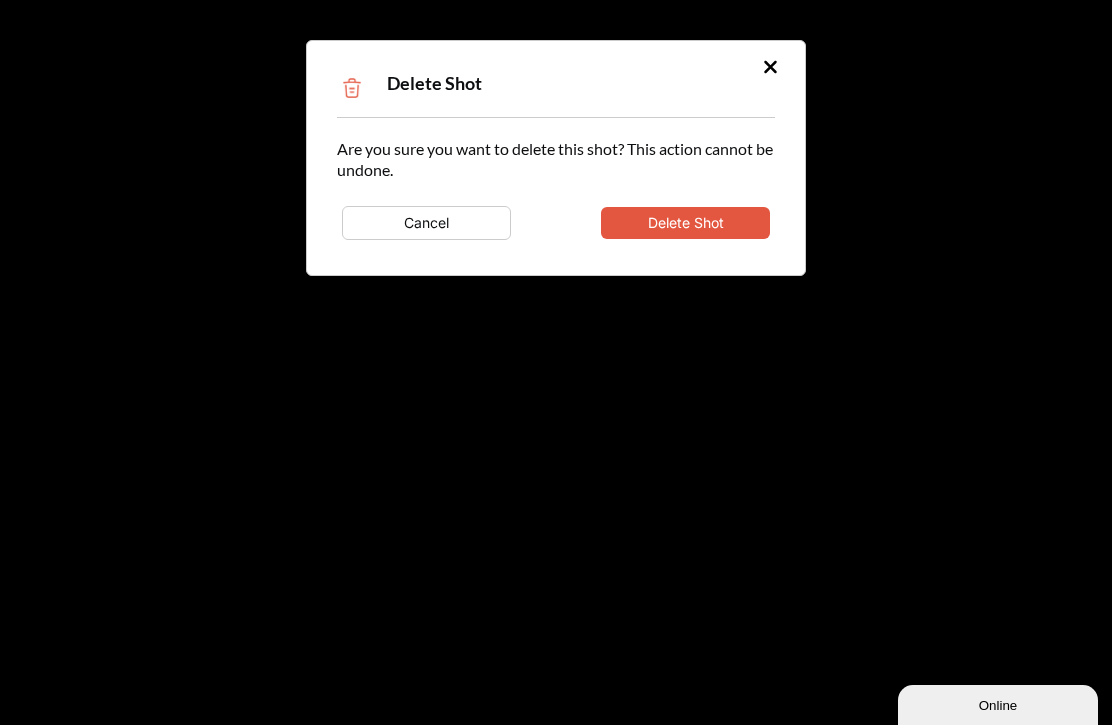 click on "Delete Shot" at bounding box center [685, 223] 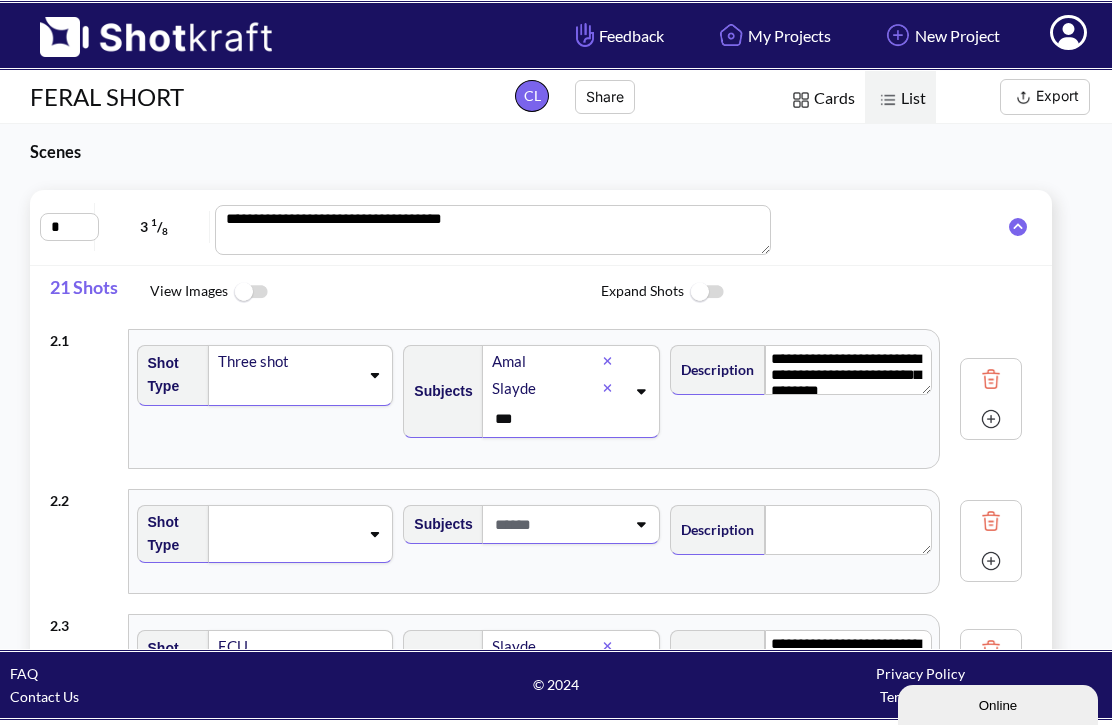click at bounding box center (991, 521) 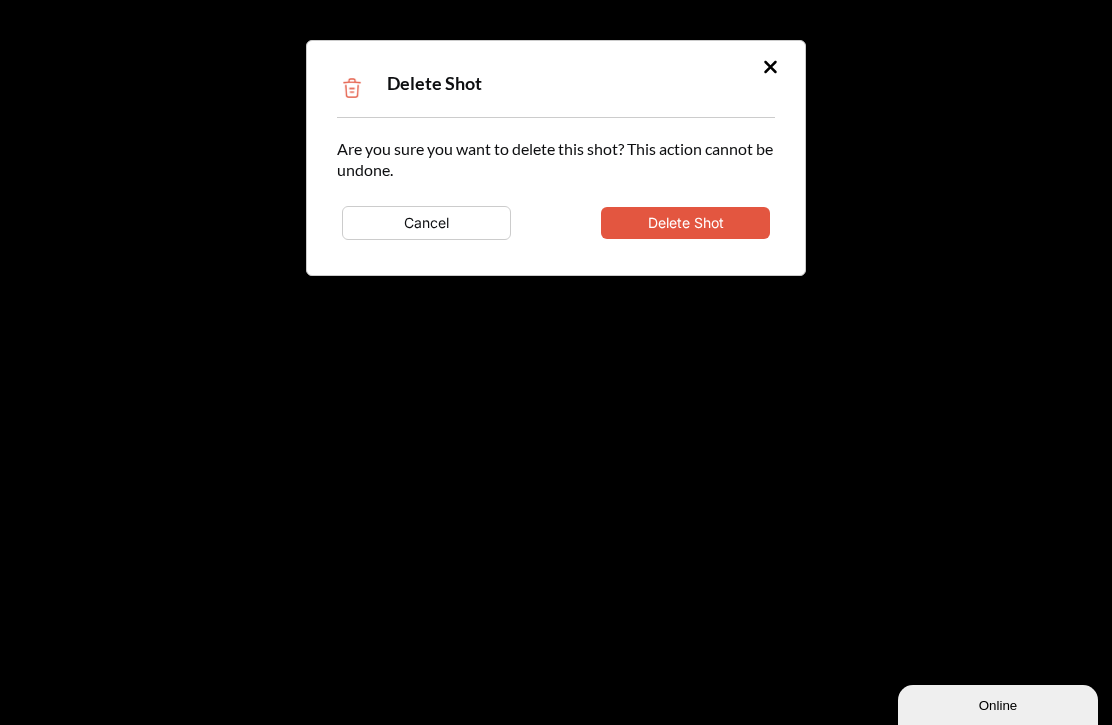 click on "Delete Shot" at bounding box center (685, 223) 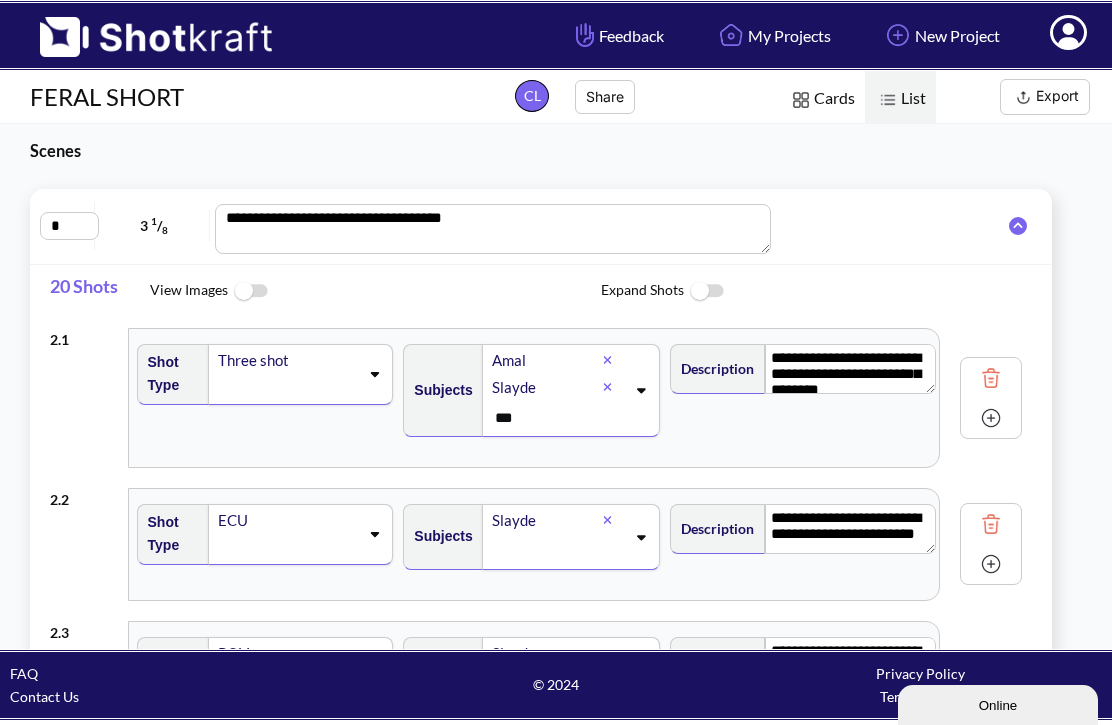 scroll, scrollTop: 2, scrollLeft: 0, axis: vertical 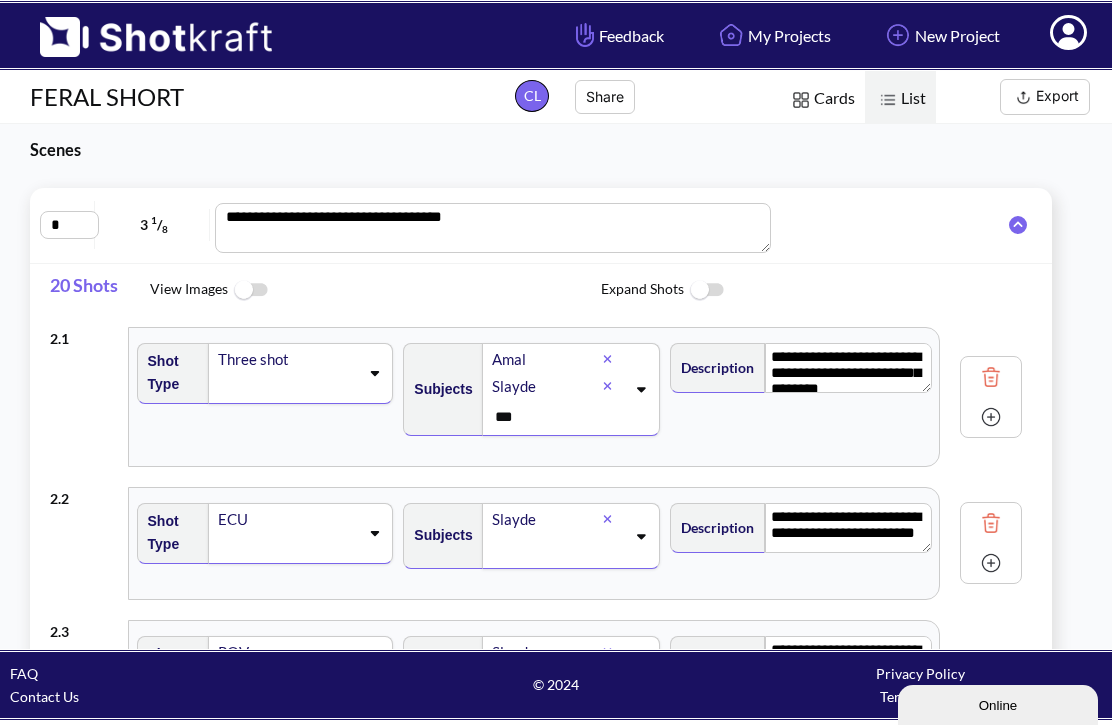 click 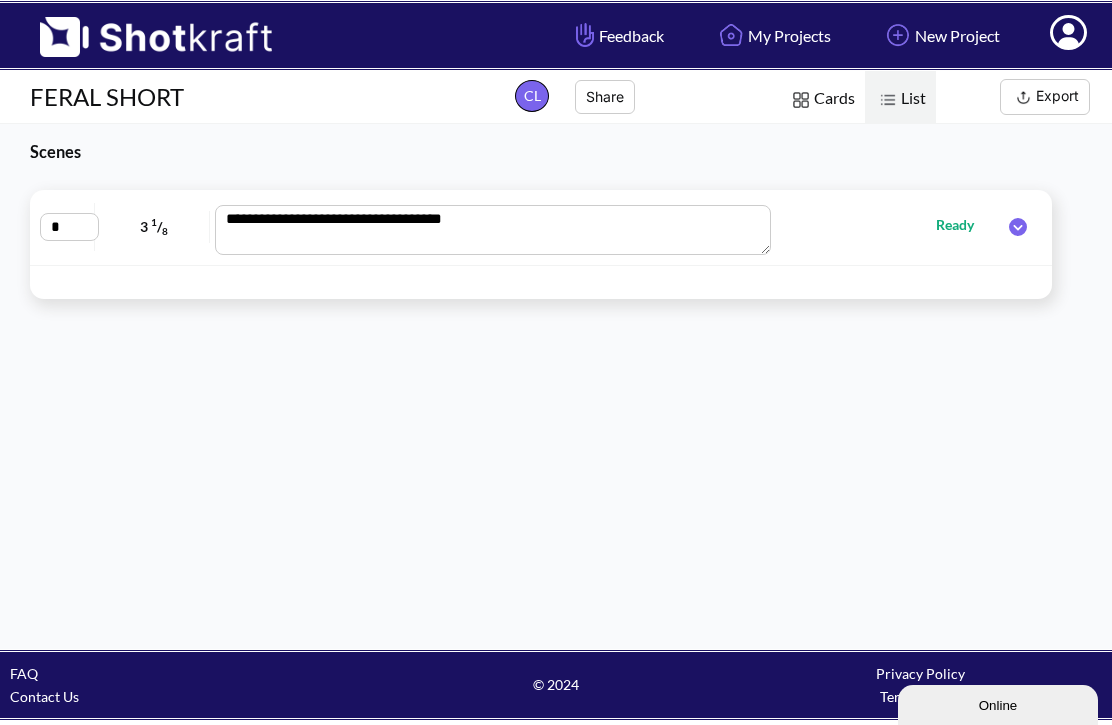 click on "Ready" at bounding box center (965, 224) 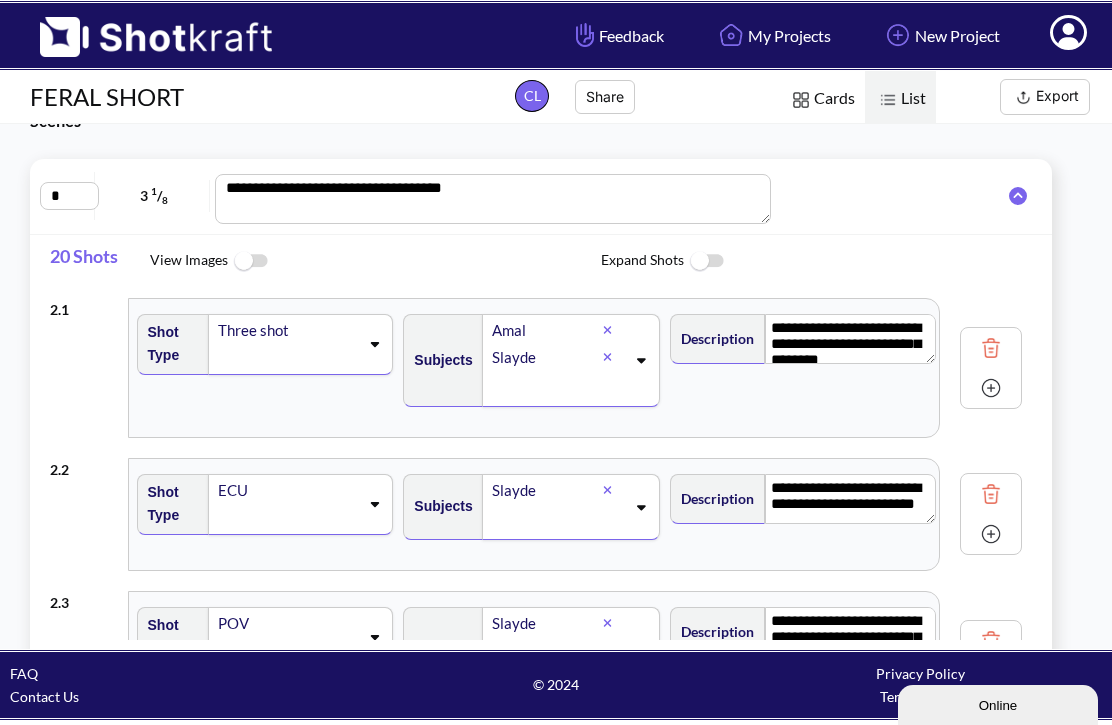 scroll, scrollTop: 24, scrollLeft: 0, axis: vertical 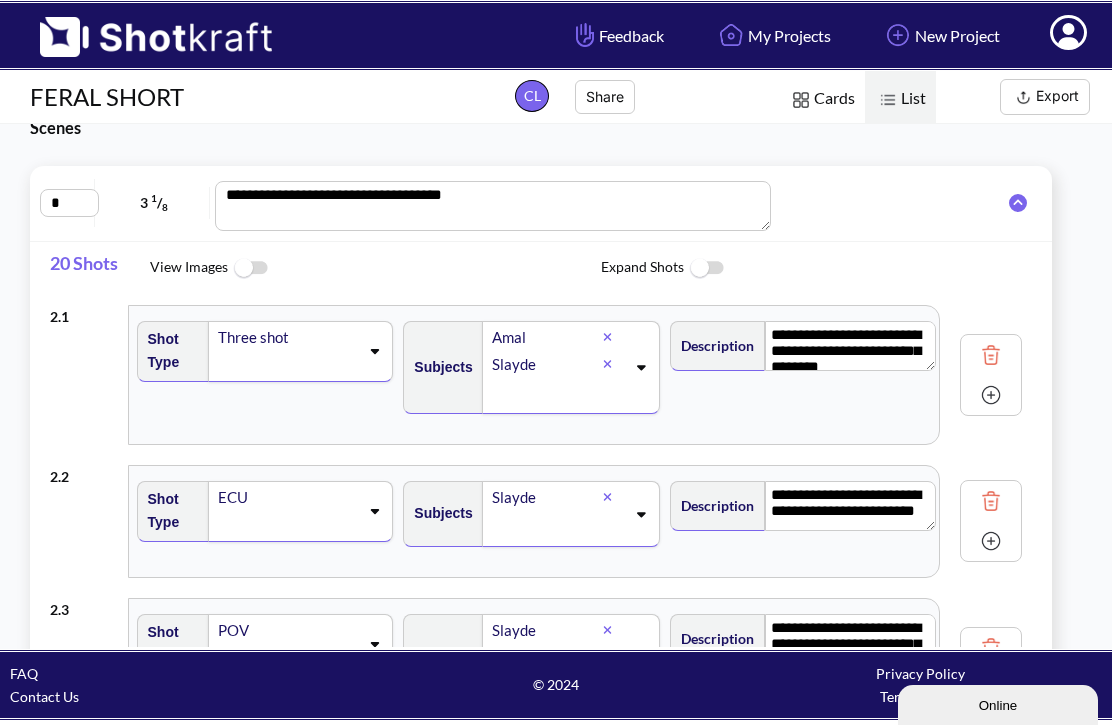 click at bounding box center (991, 541) 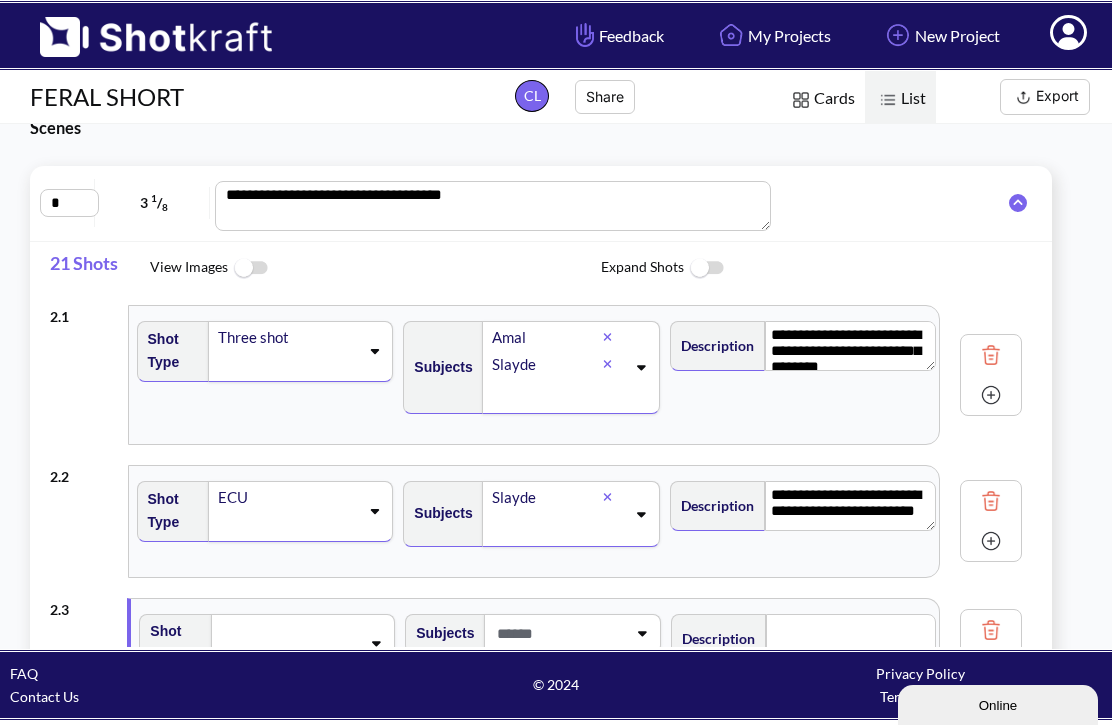 click at bounding box center (991, 630) 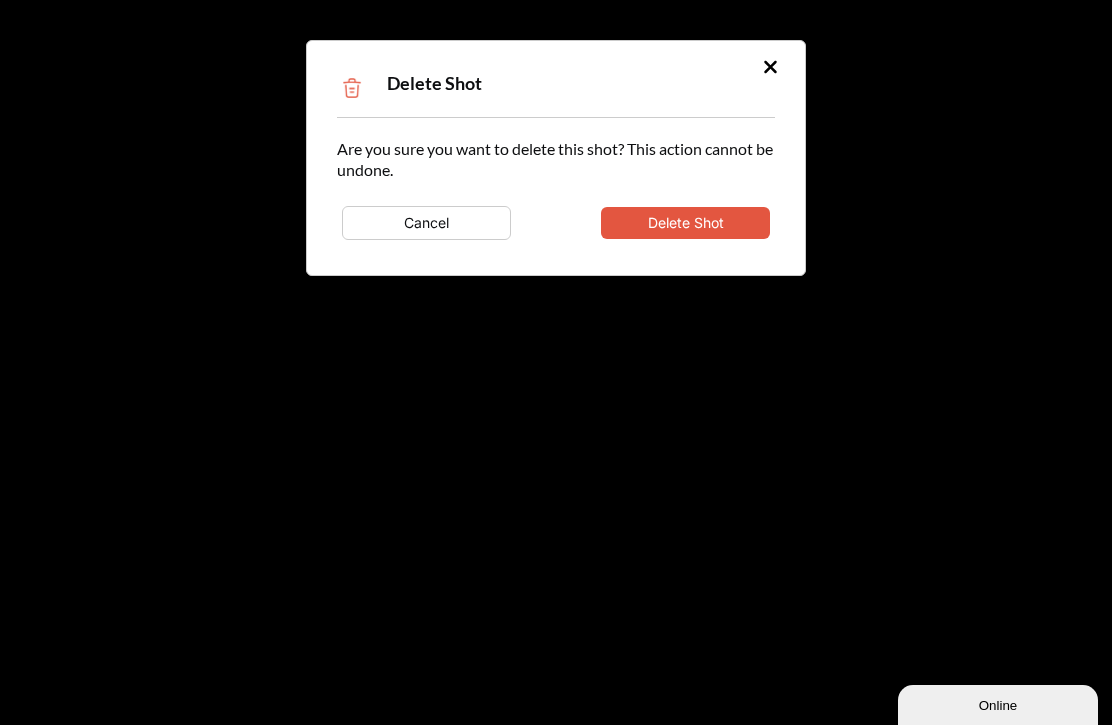 click on "Delete Shot" at bounding box center (685, 223) 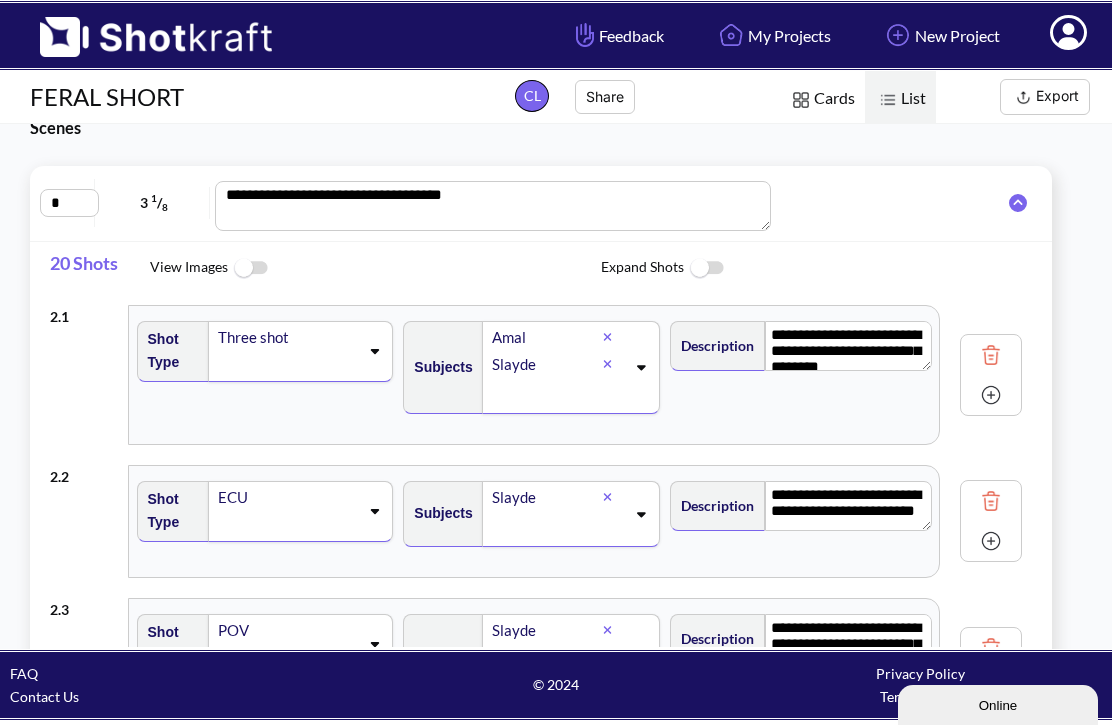 click at bounding box center [991, 395] 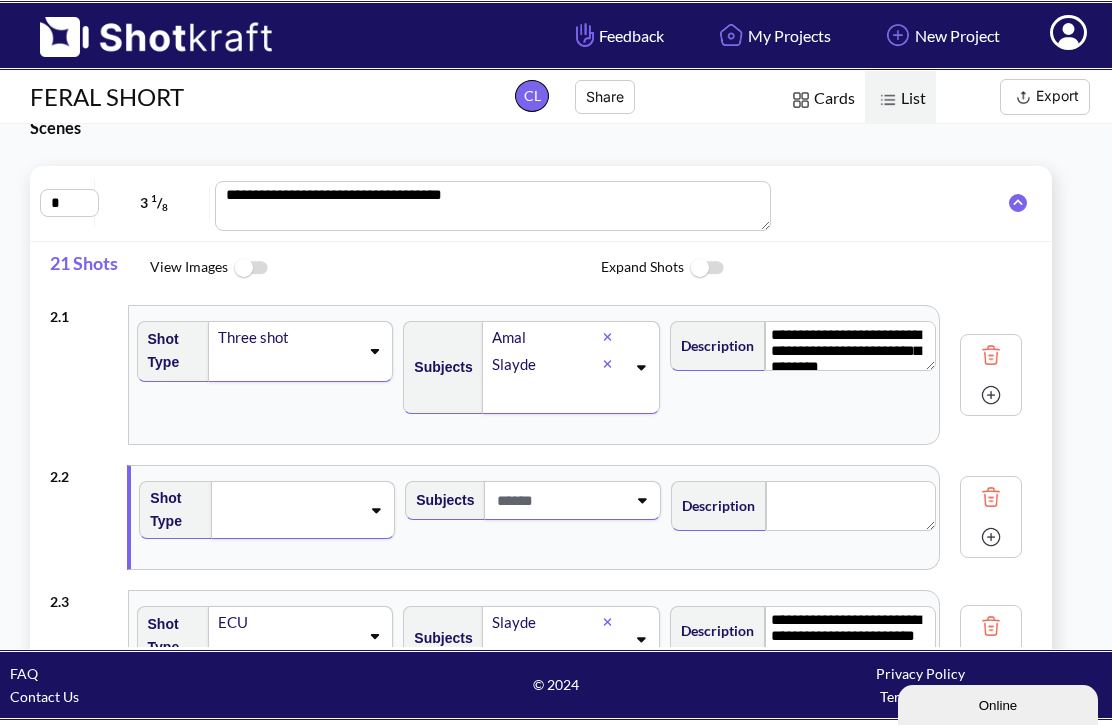 click 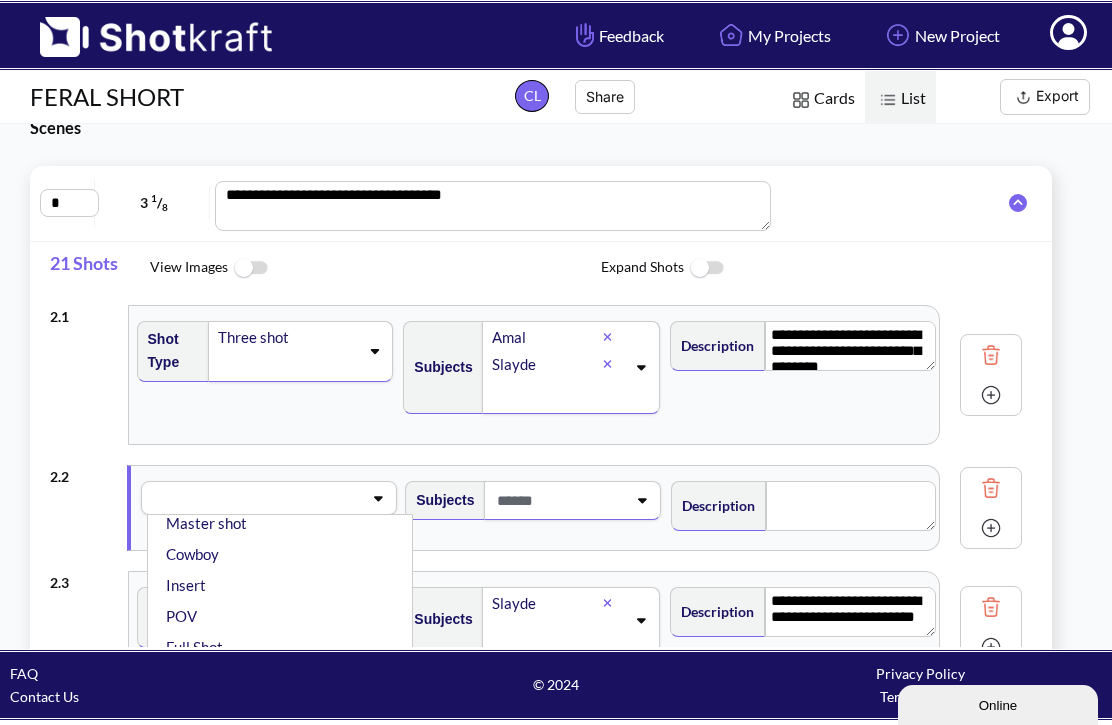 scroll, scrollTop: 210, scrollLeft: 0, axis: vertical 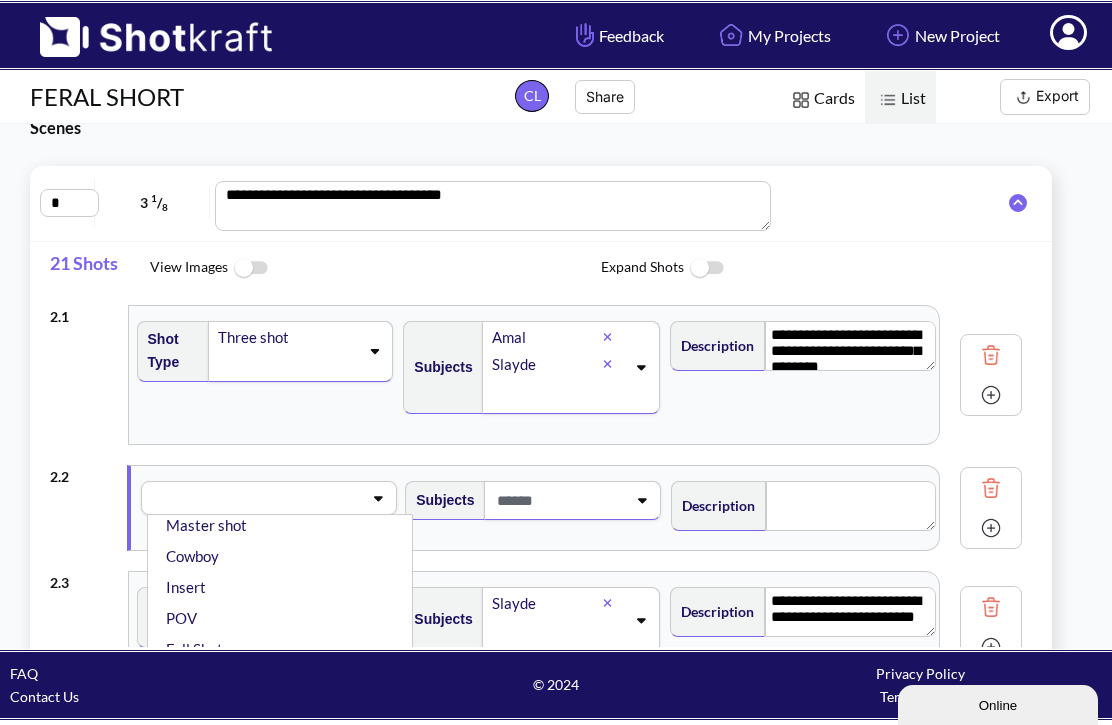 click on "POV" at bounding box center (285, 618) 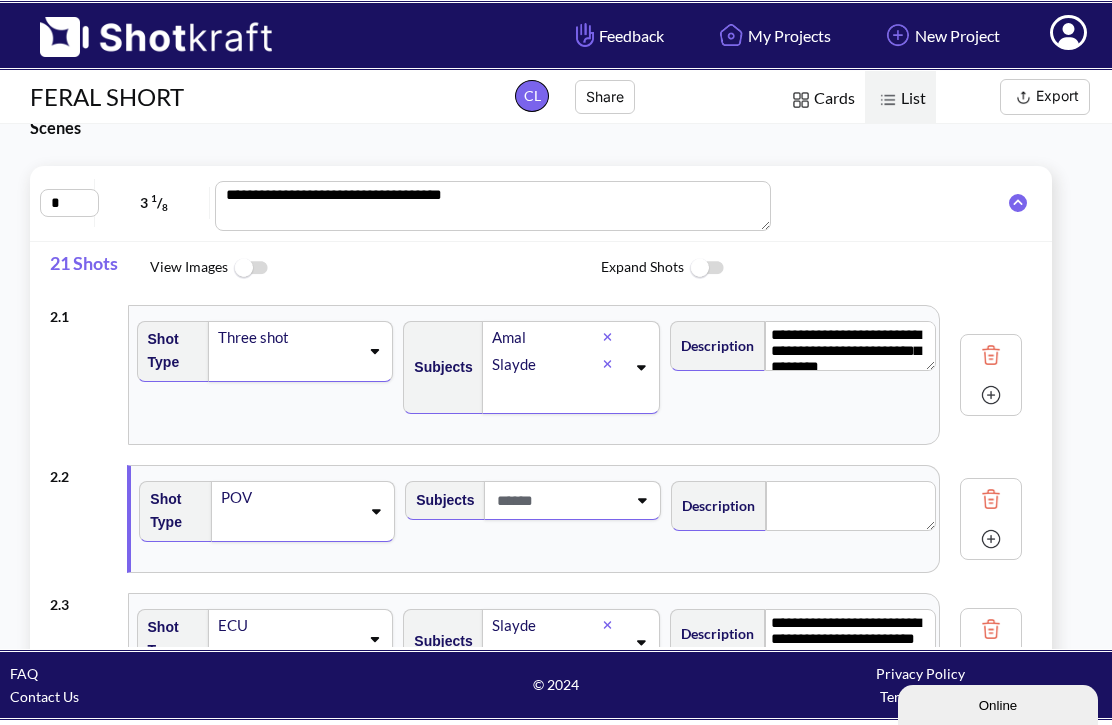 click 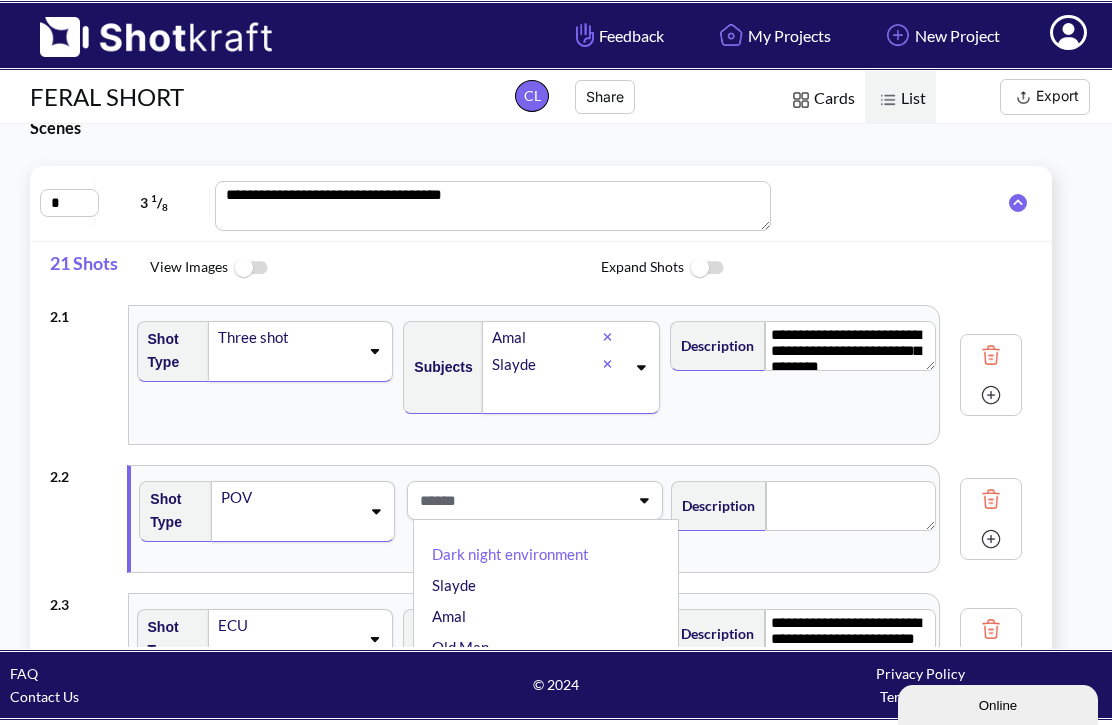 click on "Old Man" at bounding box center [551, 647] 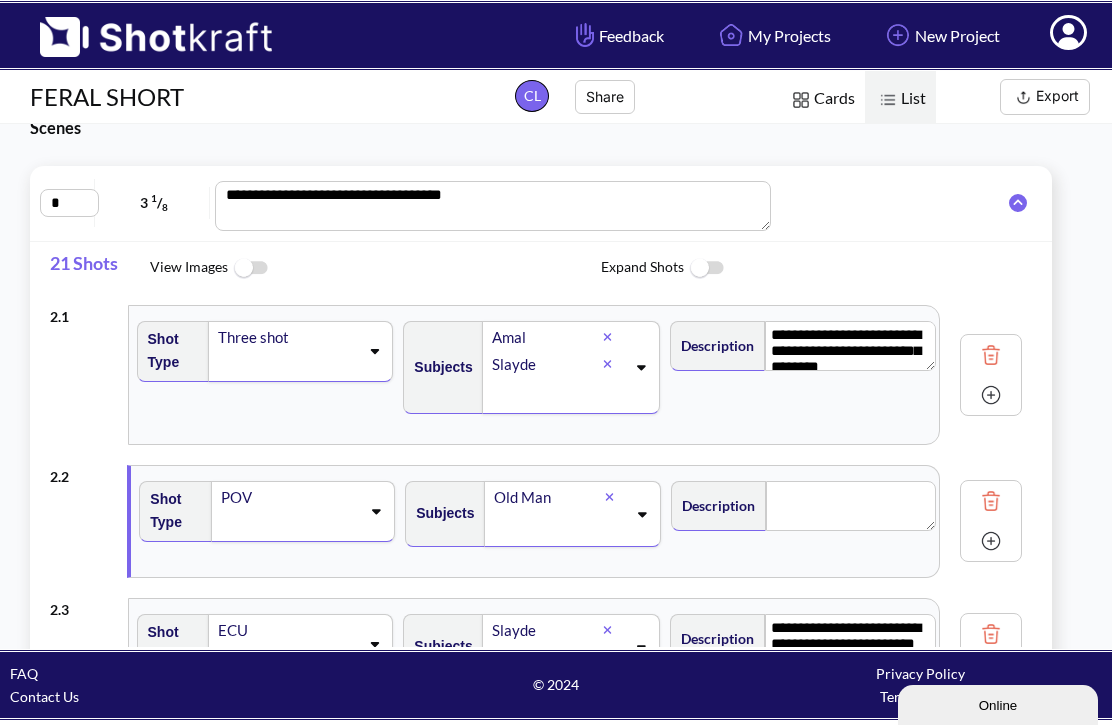 click at bounding box center (851, 506) 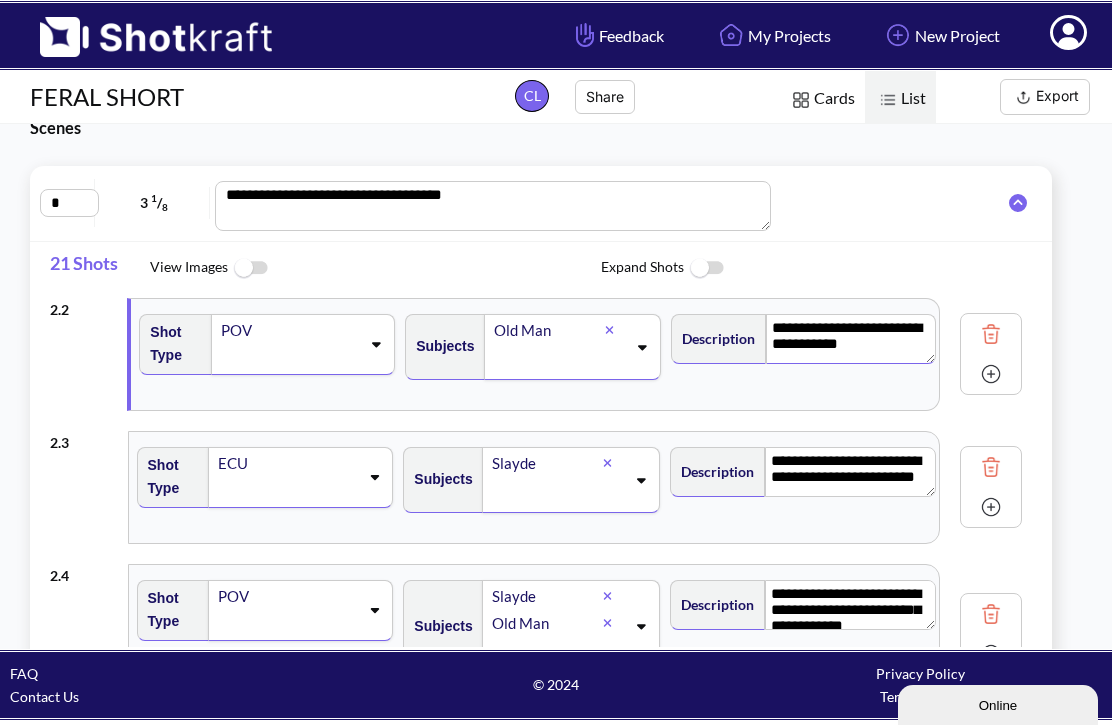 scroll, scrollTop: 170, scrollLeft: 0, axis: vertical 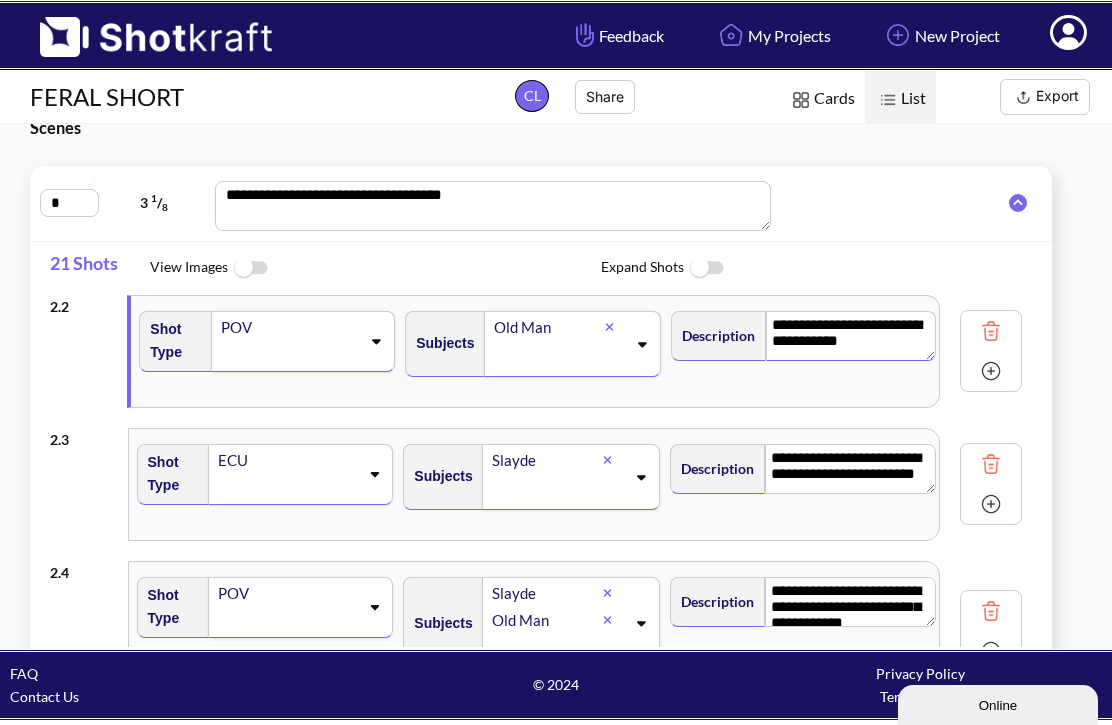 click at bounding box center (991, 611) 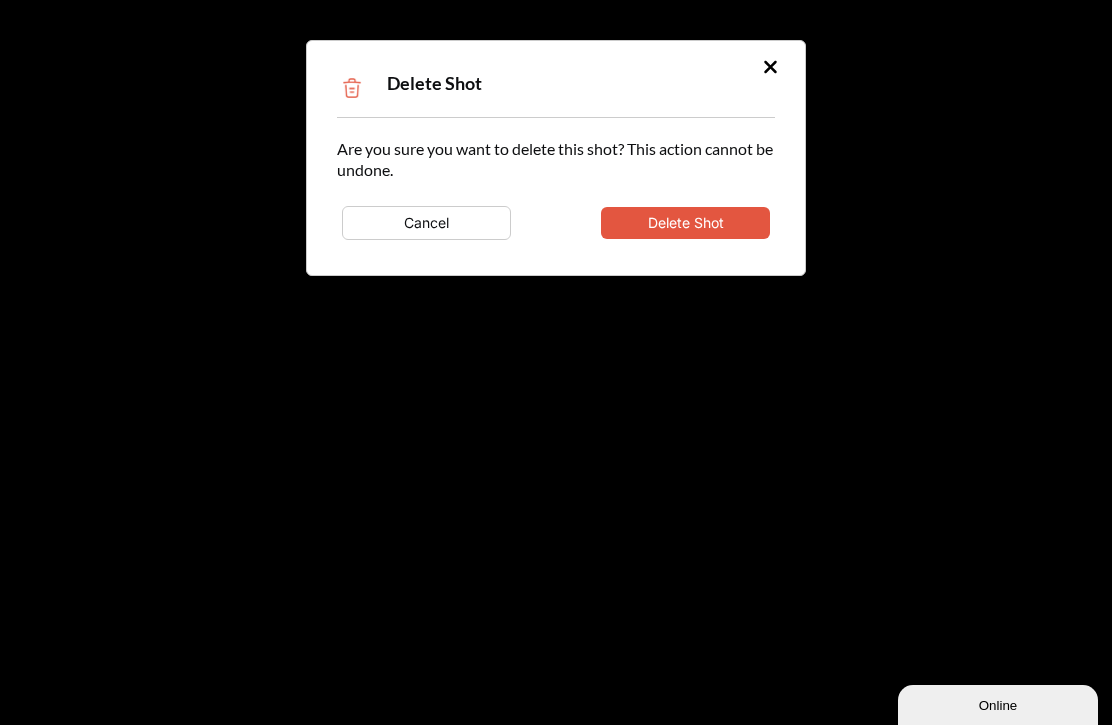 click on "Delete Shot" at bounding box center (685, 223) 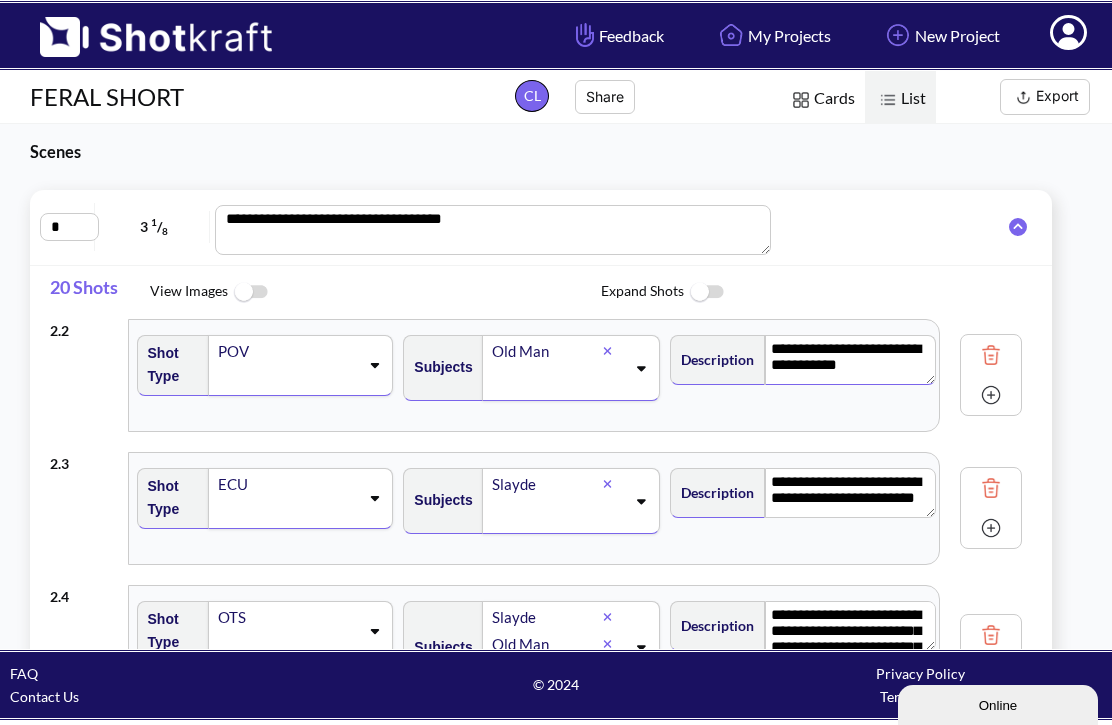 scroll, scrollTop: 0, scrollLeft: 0, axis: both 